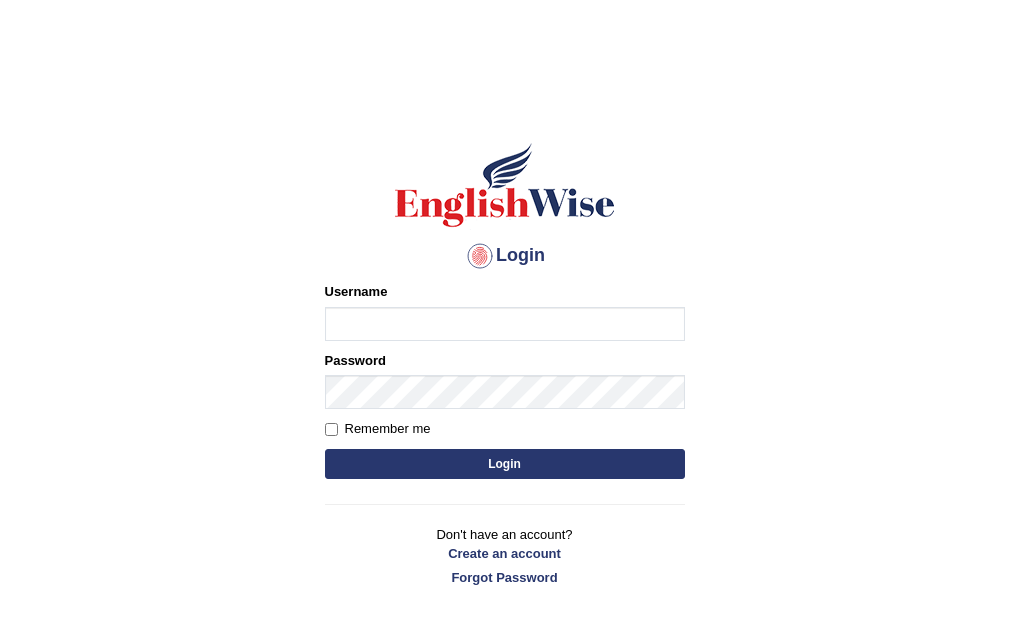 scroll, scrollTop: 0, scrollLeft: 0, axis: both 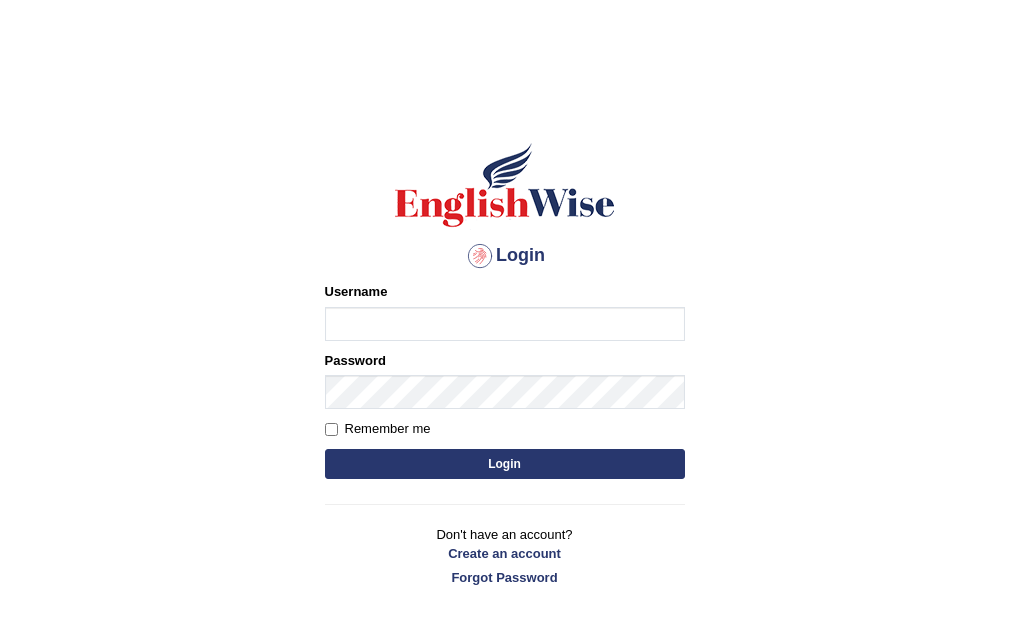type on "RAJDEEPKAUR068" 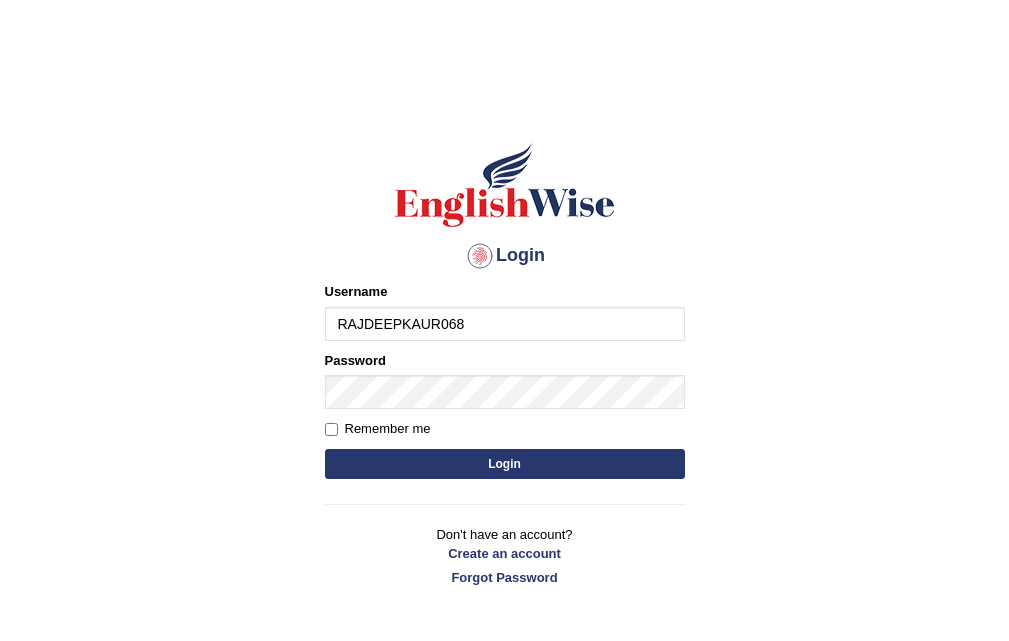 click on "Login" at bounding box center [505, 464] 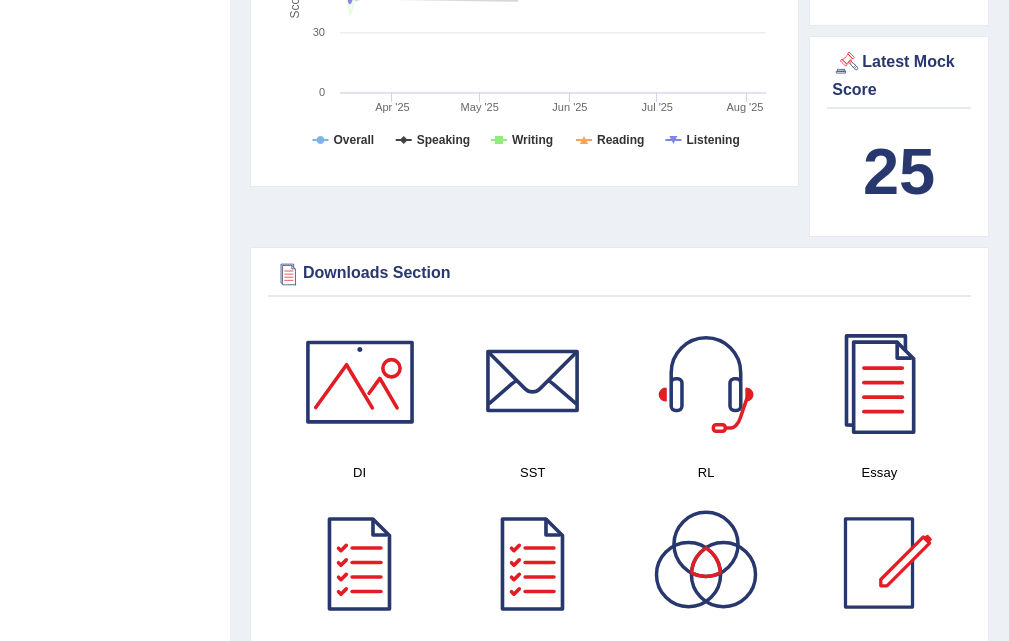 scroll, scrollTop: 993, scrollLeft: 0, axis: vertical 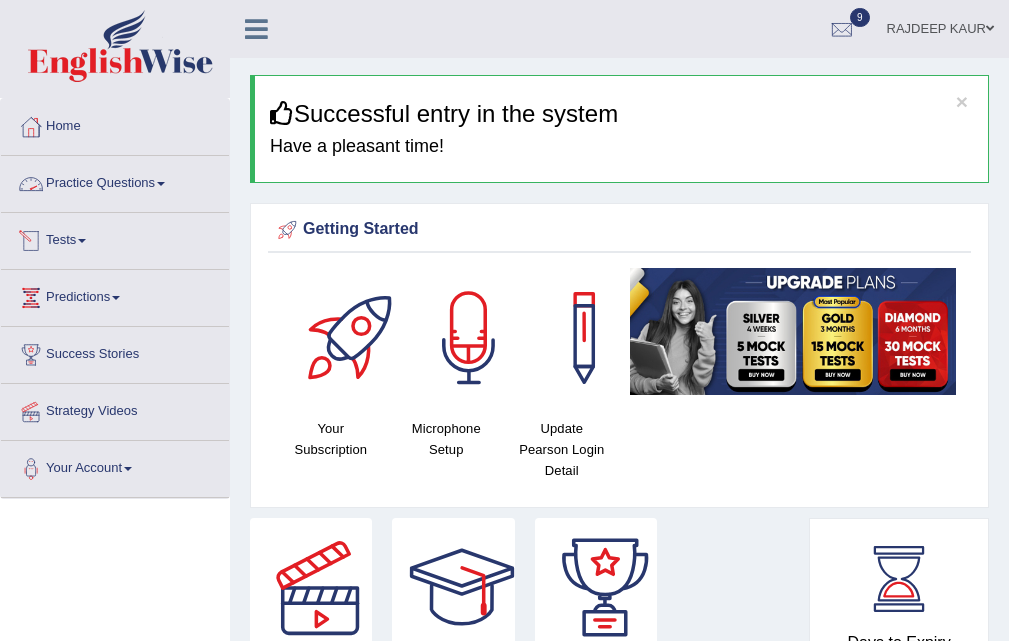 click on "Tests" at bounding box center [115, 238] 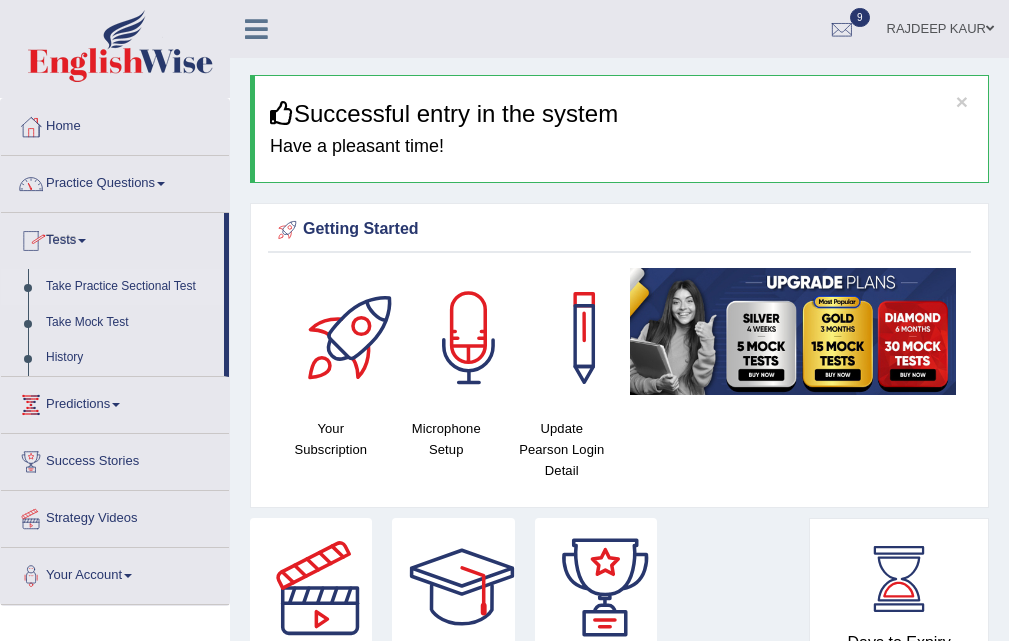 click on "Take Practice Sectional Test" at bounding box center [130, 287] 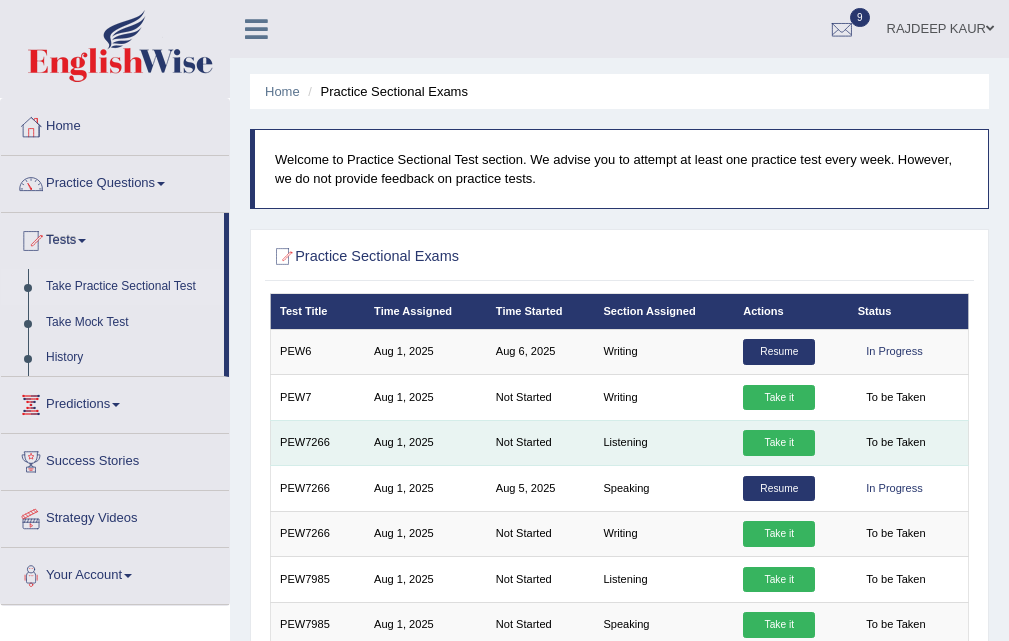 scroll, scrollTop: 0, scrollLeft: 0, axis: both 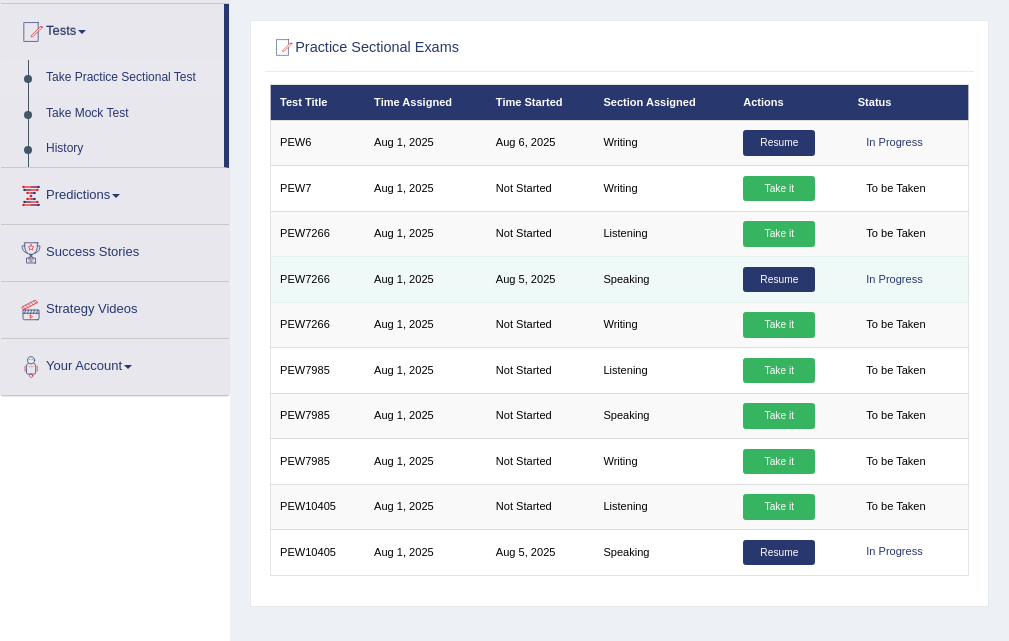 click on "Resume" at bounding box center (779, 280) 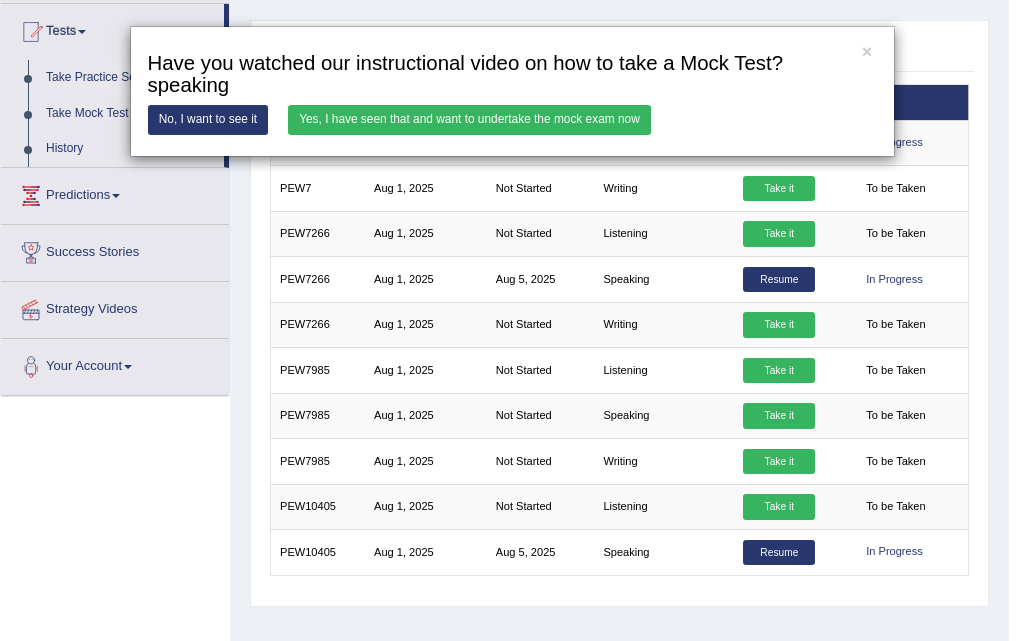 click on "Yes, I have seen that and want to undertake the mock exam now" at bounding box center [469, 119] 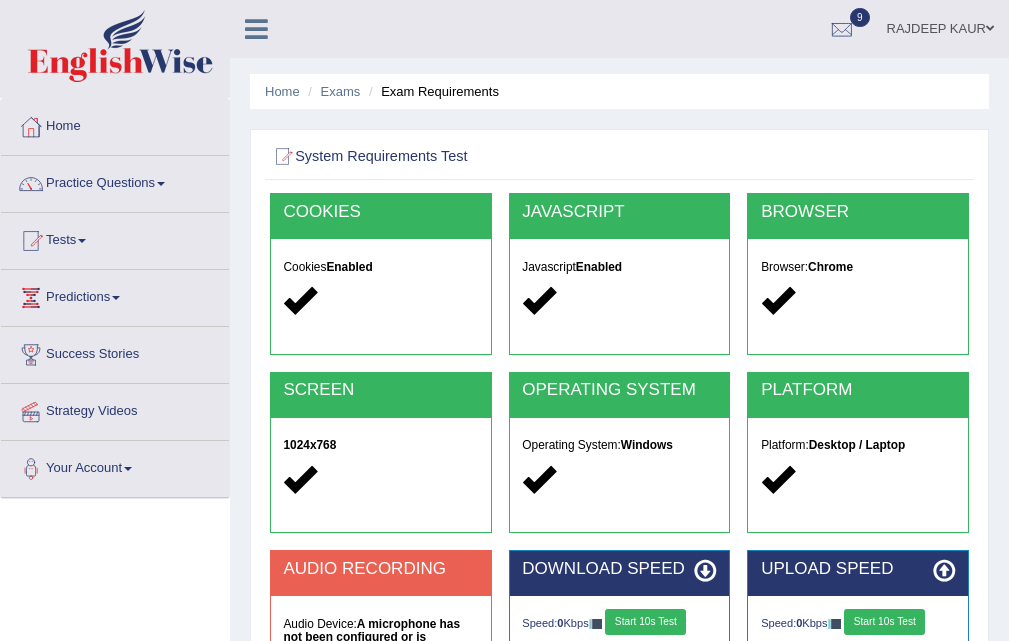 scroll, scrollTop: 0, scrollLeft: 0, axis: both 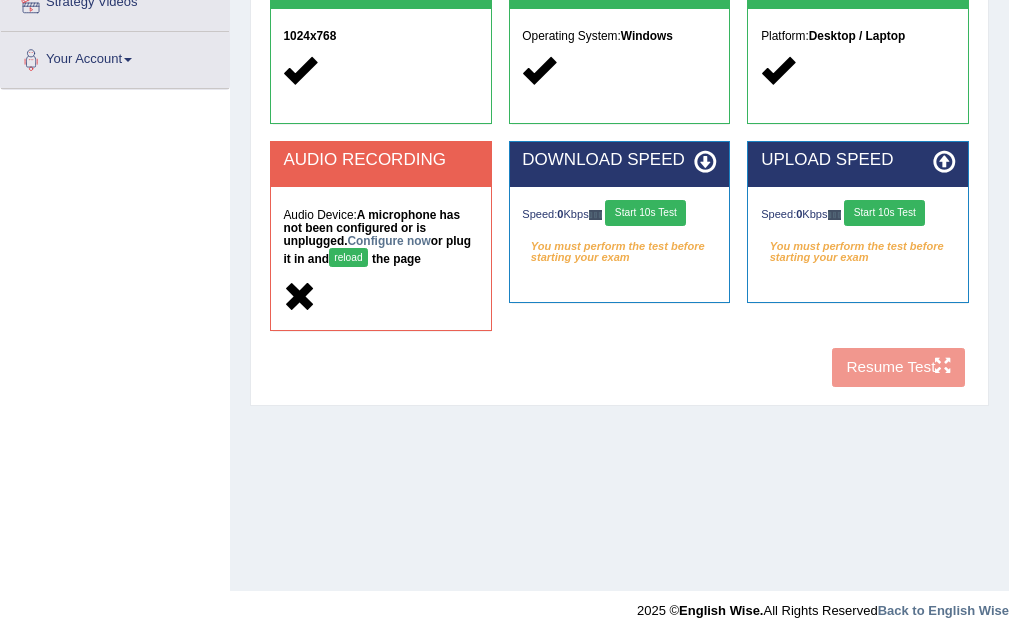 drag, startPoint x: 313, startPoint y: 300, endPoint x: 928, endPoint y: 111, distance: 643.38635 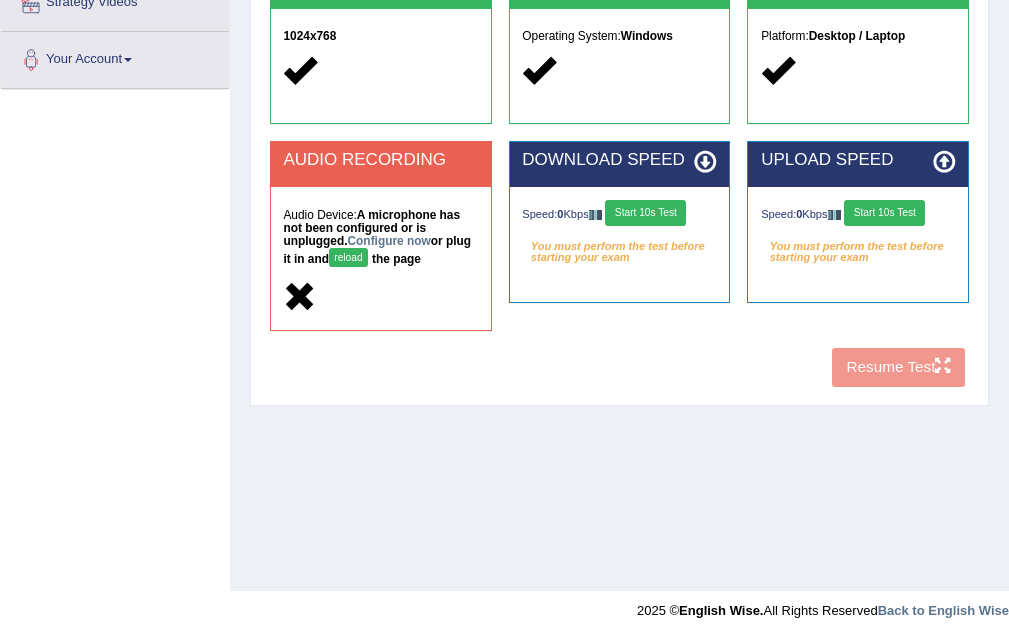 click at bounding box center (380, 298) 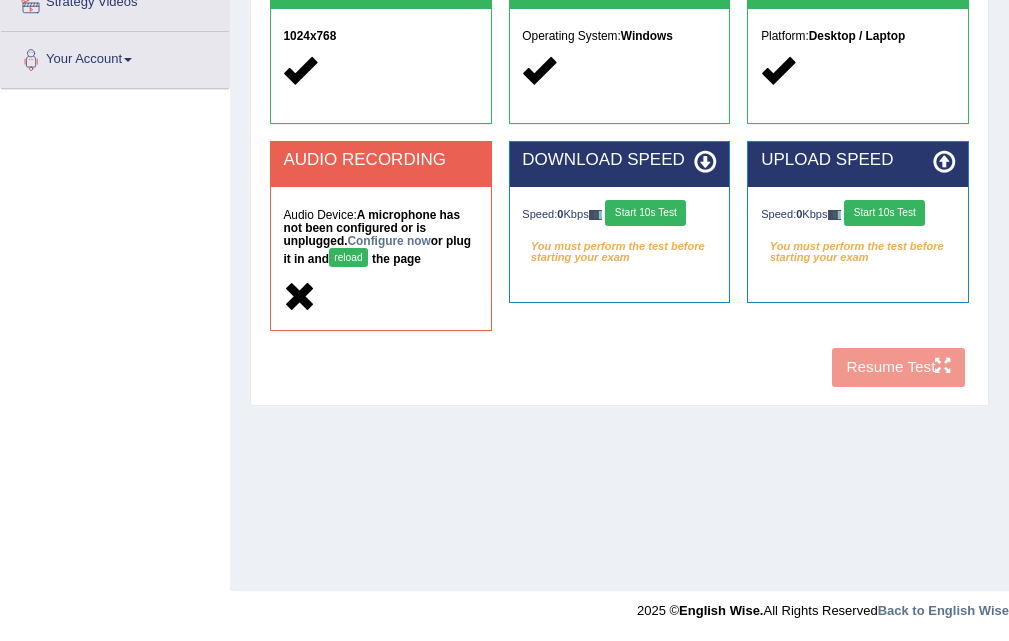 click on "Start 10s Test" at bounding box center (645, 213) 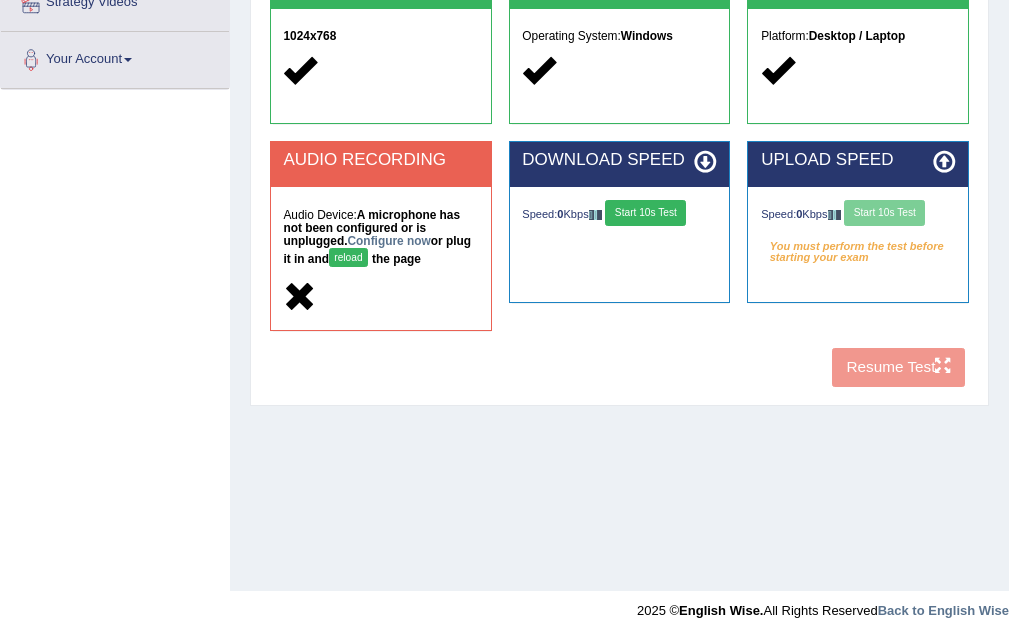 click on "Start 10s Test" at bounding box center [645, 213] 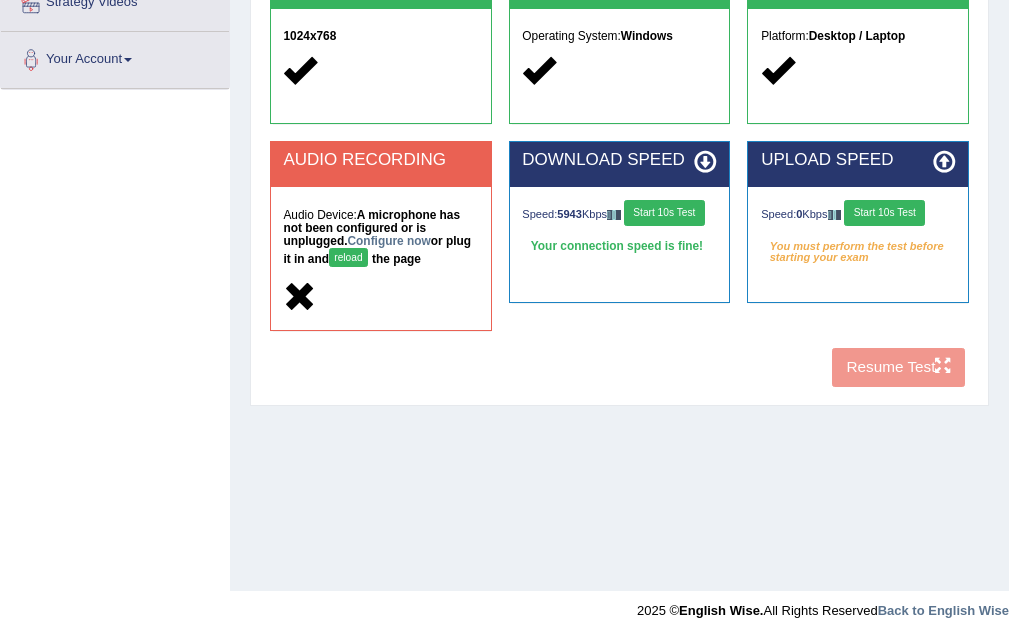 click on "Start 10s Test" at bounding box center (884, 213) 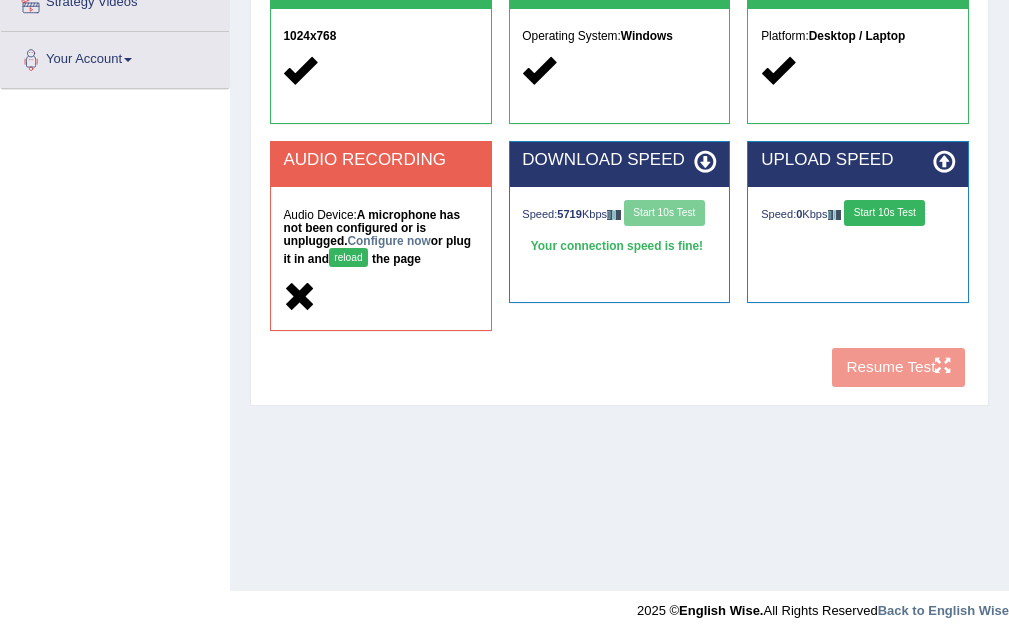 click on "Speed:  0  Kbps    Start 10s Test" at bounding box center (858, 215) 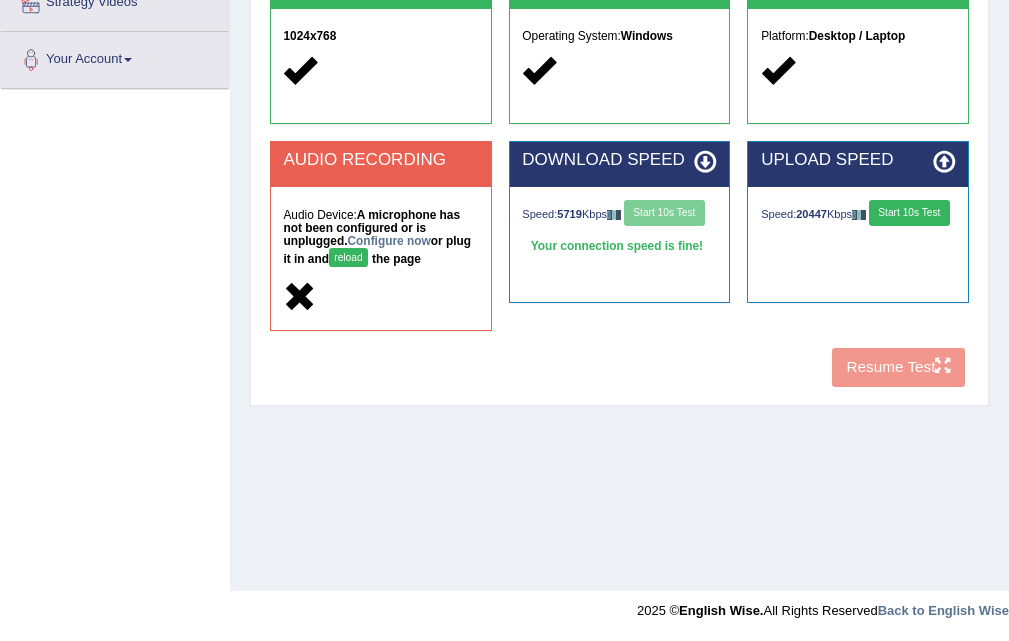 click on "Start 10s Test" at bounding box center [909, 213] 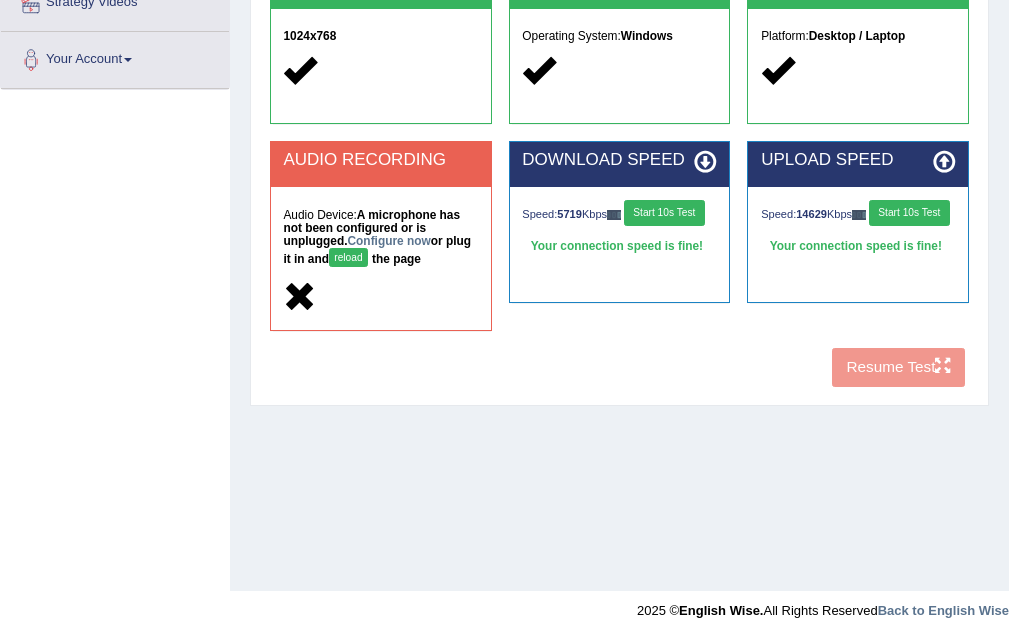 click on "Start 10s Test" at bounding box center [909, 213] 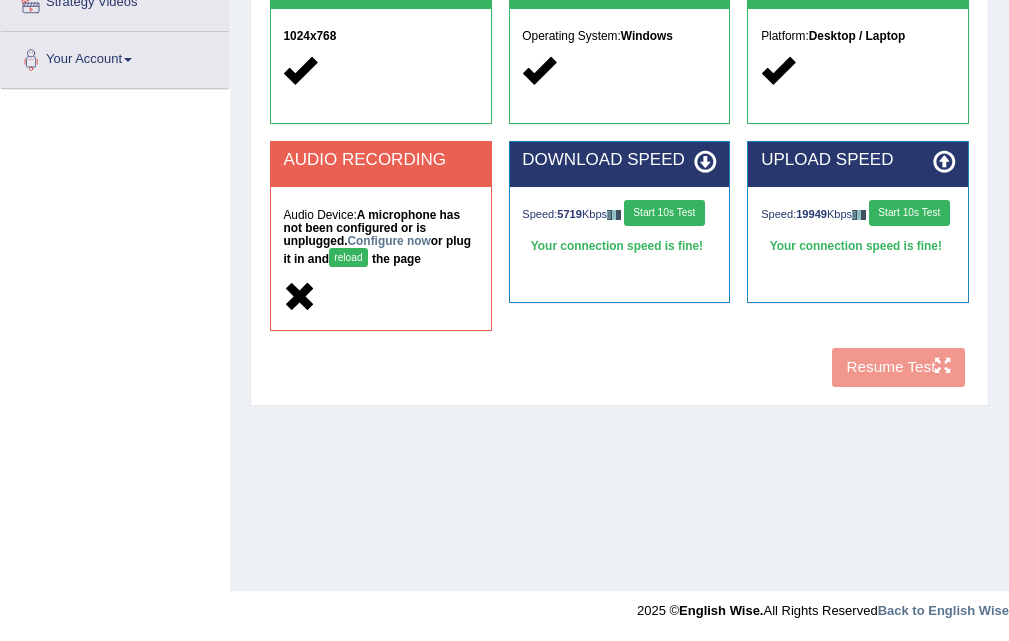 click on "Start 10s Test" at bounding box center (909, 213) 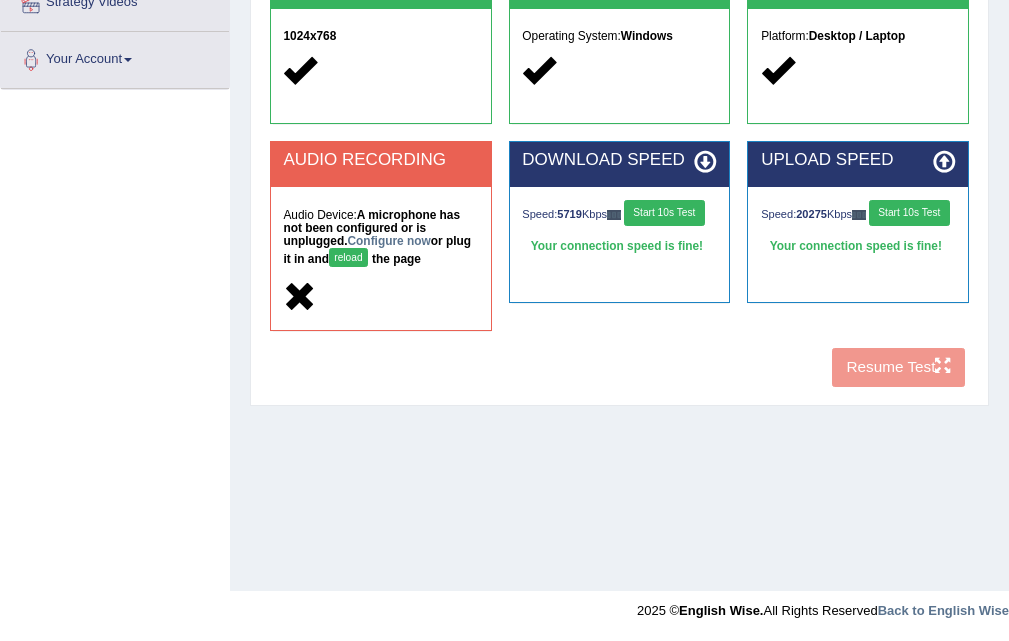 click on "Start 10s Test" at bounding box center (909, 213) 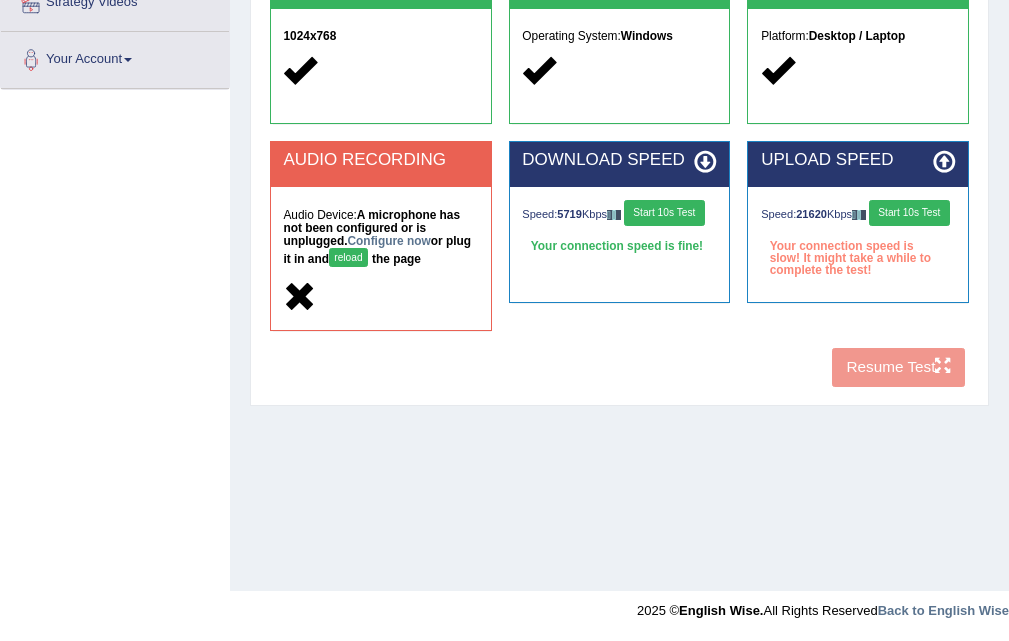 click on "Start 10s Test" at bounding box center (909, 213) 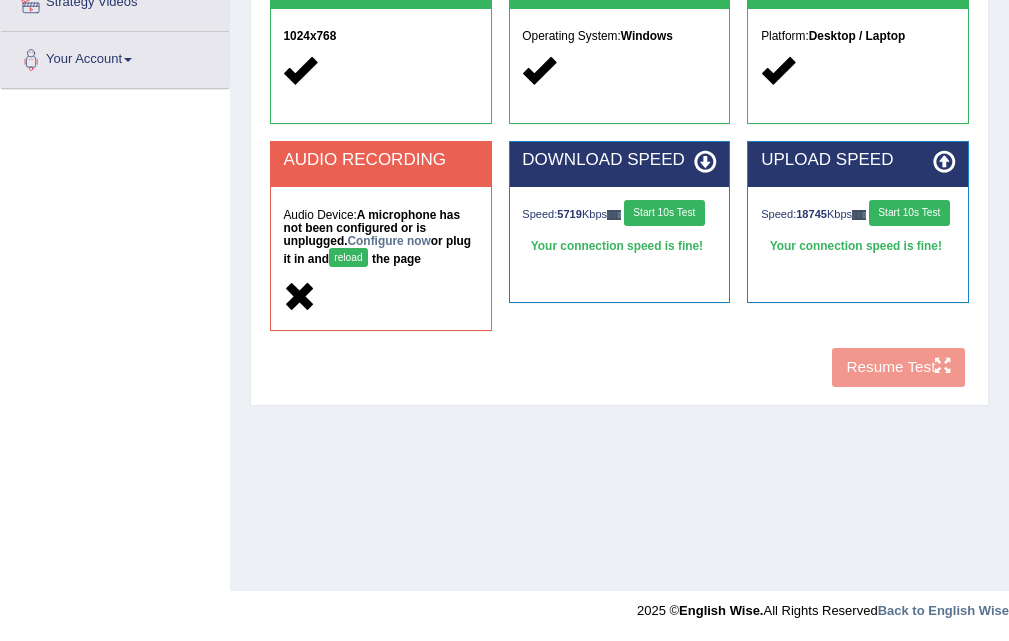 click on "COOKIES
Cookies  Enabled
JAVASCRIPT
Javascript  Enabled
BROWSER
Browser:  Chrome
SCREEN
1024x768
OPERATING SYSTEM
Operating System:  Windows
PLATFORM
Platform:  Desktop / Laptop
AUDIO RECORDING
Audio Device:  A microphone has not been configured or is unplugged.  Configure now  or plug it in and  reload  the page
DOWNLOAD SPEED
Speed:  5719  Kbps    Start 10s Test
Your connection speed is fine!
Select Audio Quality
UPLOAD SPEED
Speed:  18745  Kbps    Start 10s Test
Your connection speed is fine!" at bounding box center [619, 90] 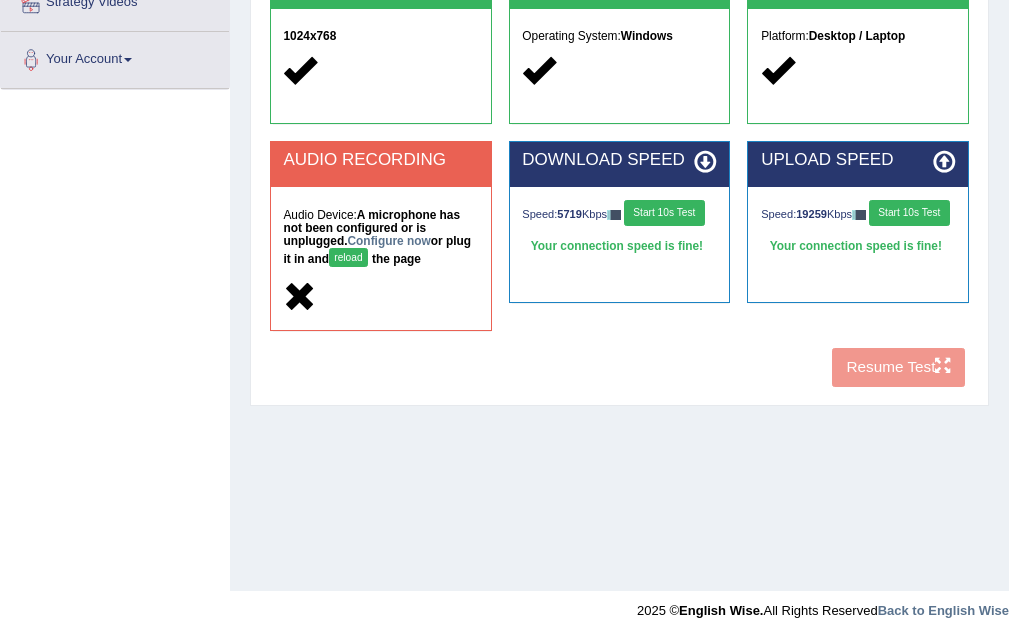 click on "COOKIES
Cookies  Enabled
JAVASCRIPT
Javascript  Enabled
BROWSER
Browser:  Chrome
SCREEN
1024x768
OPERATING SYSTEM
Operating System:  Windows
PLATFORM
Platform:  Desktop / Laptop
AUDIO RECORDING
Audio Device:  A microphone has not been configured or is unplugged.  Configure now  or plug it in and  reload  the page
DOWNLOAD SPEED
Speed:  5719  Kbps    Start 10s Test
Your connection speed is fine!
Select Audio Quality
UPLOAD SPEED
Speed:  19259  Kbps    Start 10s Test
Your connection speed is fine!" at bounding box center (619, 90) 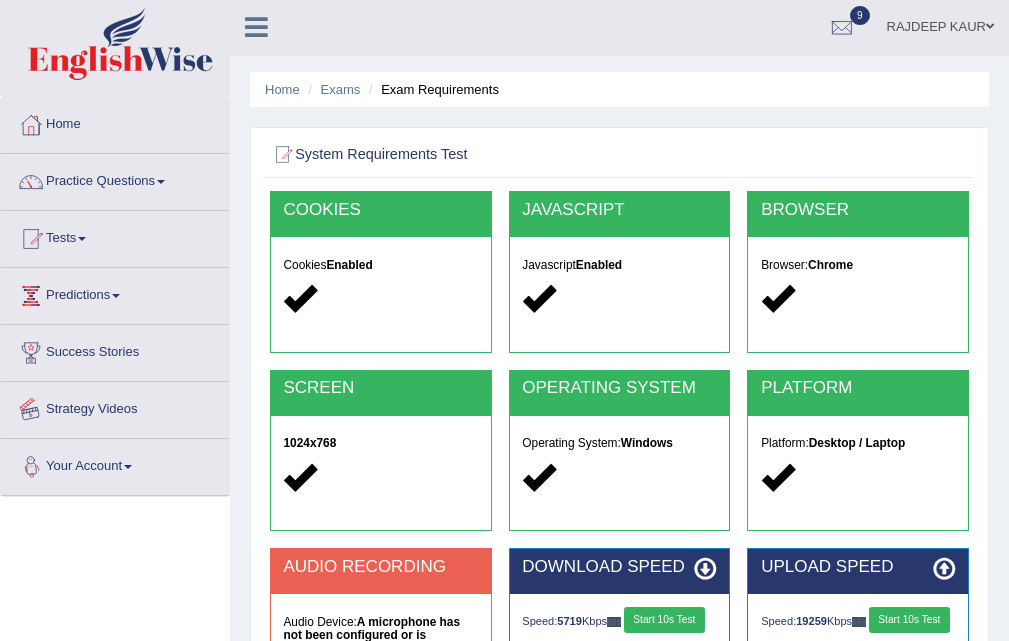 scroll, scrollTop: 0, scrollLeft: 0, axis: both 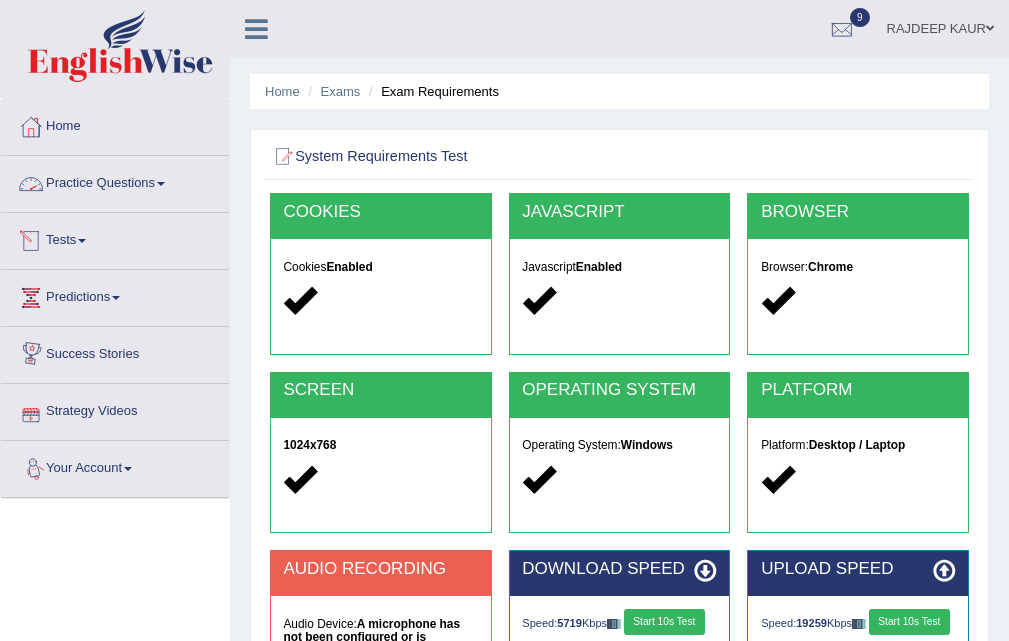 click on "Practice Questions" at bounding box center [115, 181] 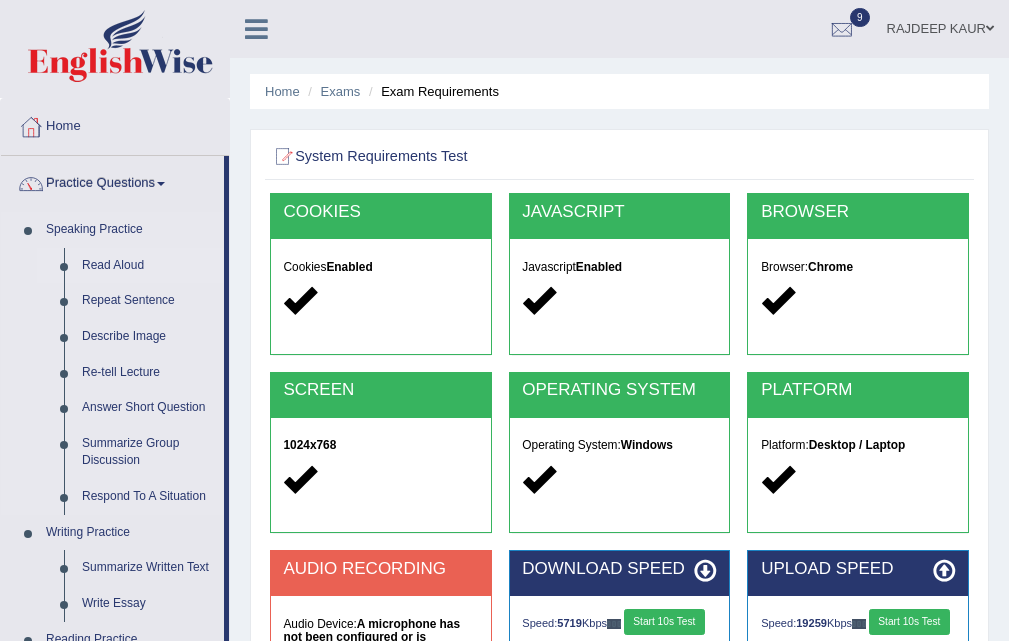 click on "Read Aloud" at bounding box center (148, 266) 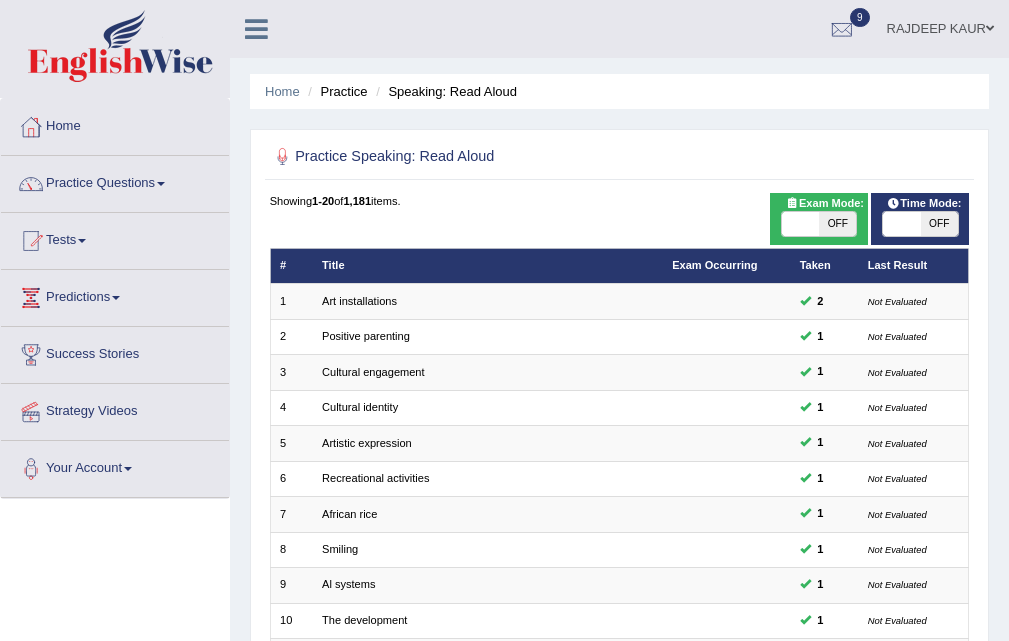 scroll, scrollTop: 514, scrollLeft: 0, axis: vertical 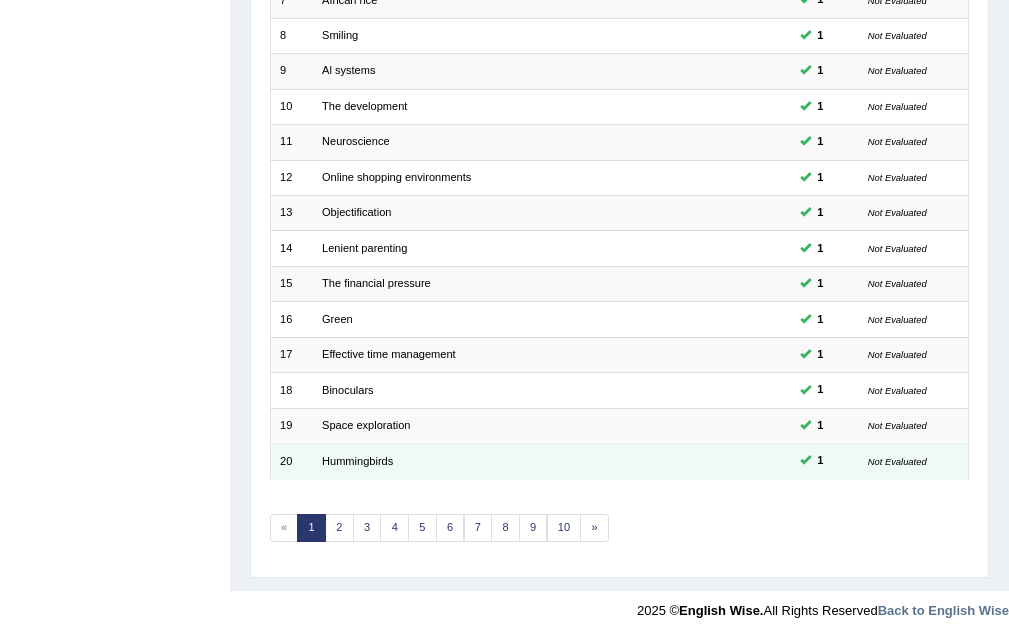 click on "Hummingbirds" at bounding box center [488, 461] 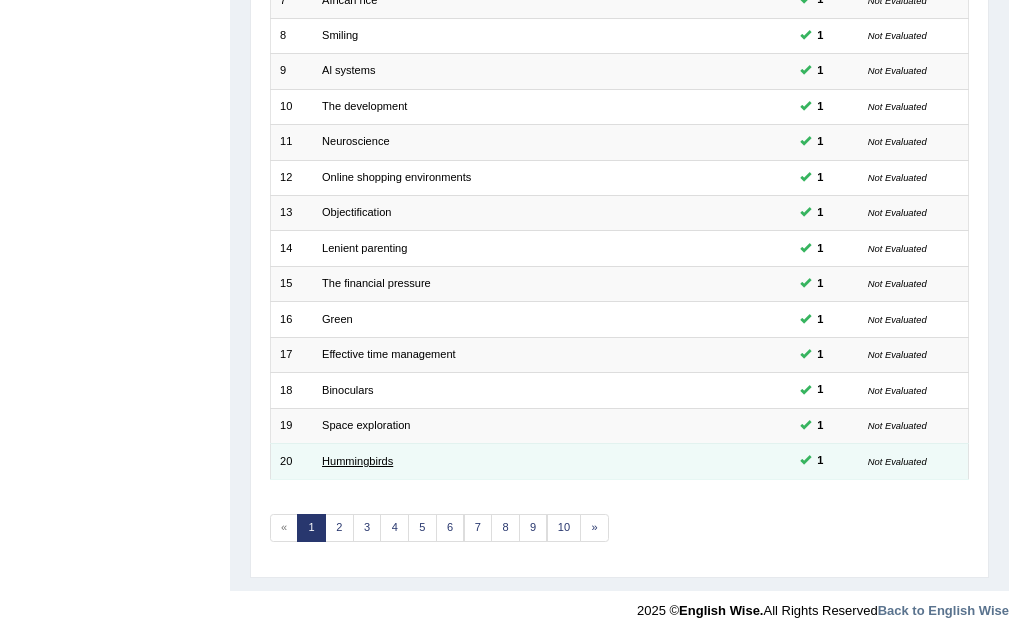click on "Hummingbirds" at bounding box center (357, 461) 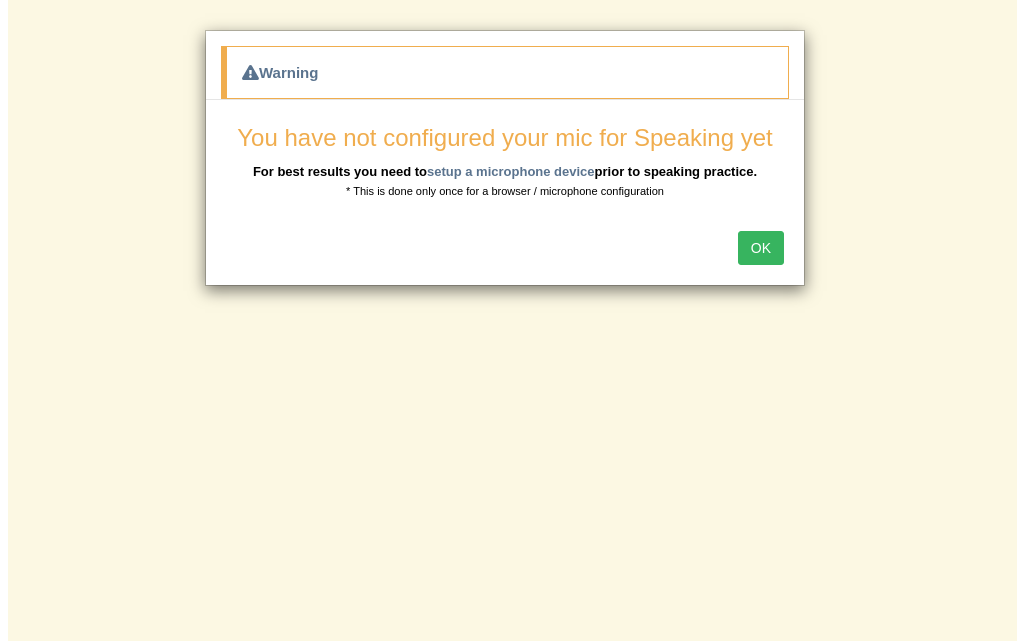 scroll, scrollTop: 400, scrollLeft: 0, axis: vertical 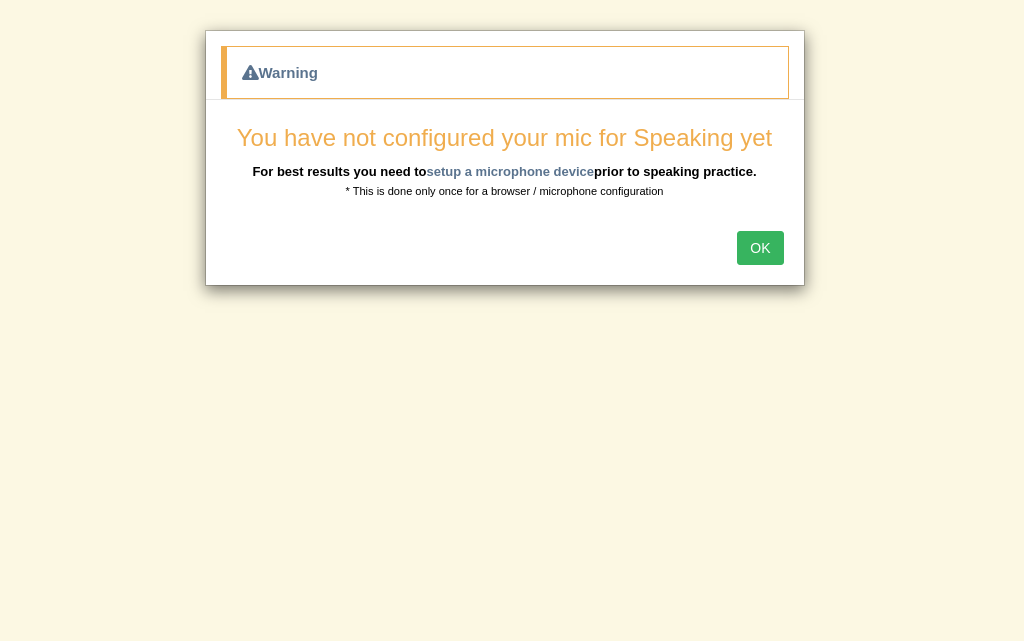 click on "OK" at bounding box center (760, 248) 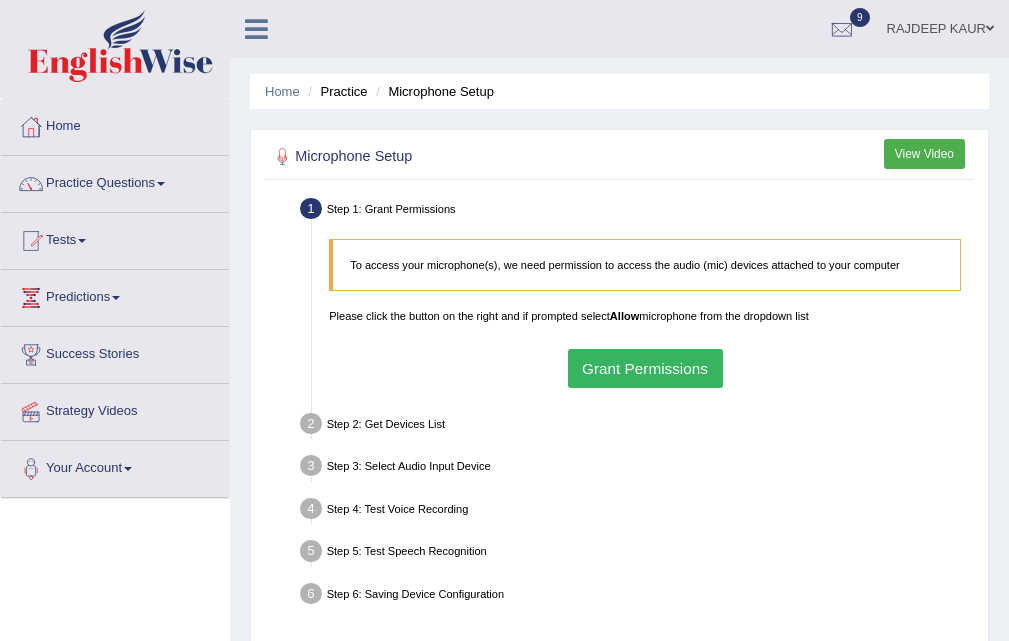 scroll, scrollTop: 0, scrollLeft: 0, axis: both 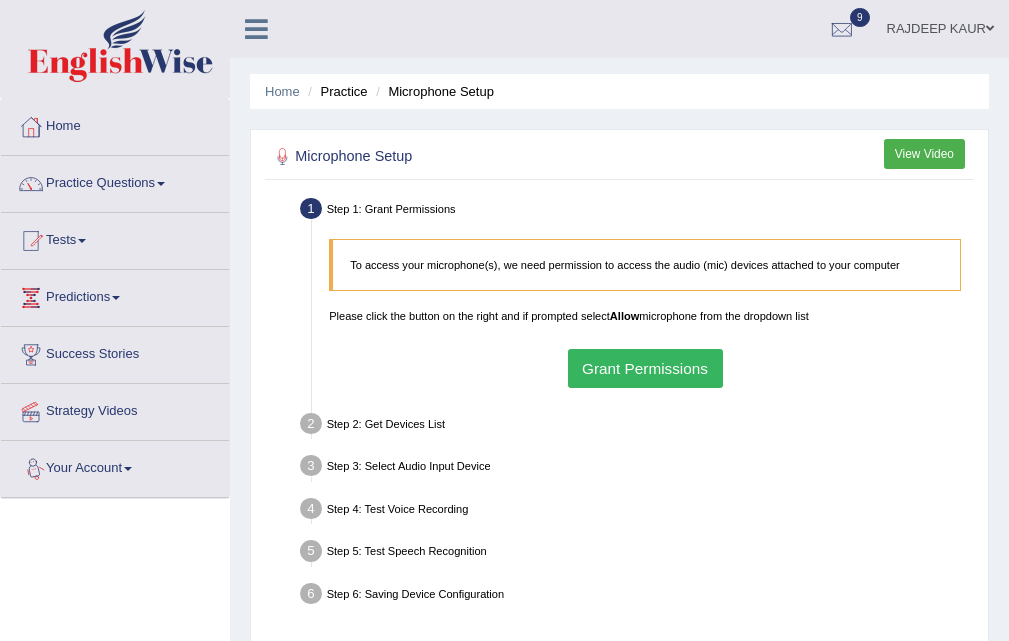click on "Grant Permissions" at bounding box center (645, 368) 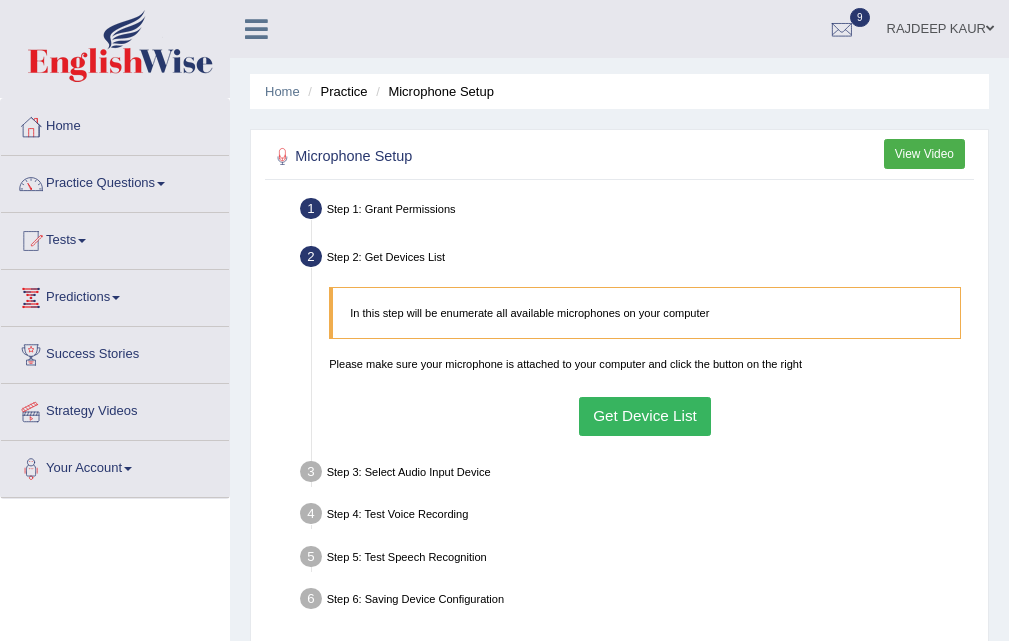 click on "Get Device List" at bounding box center (645, 416) 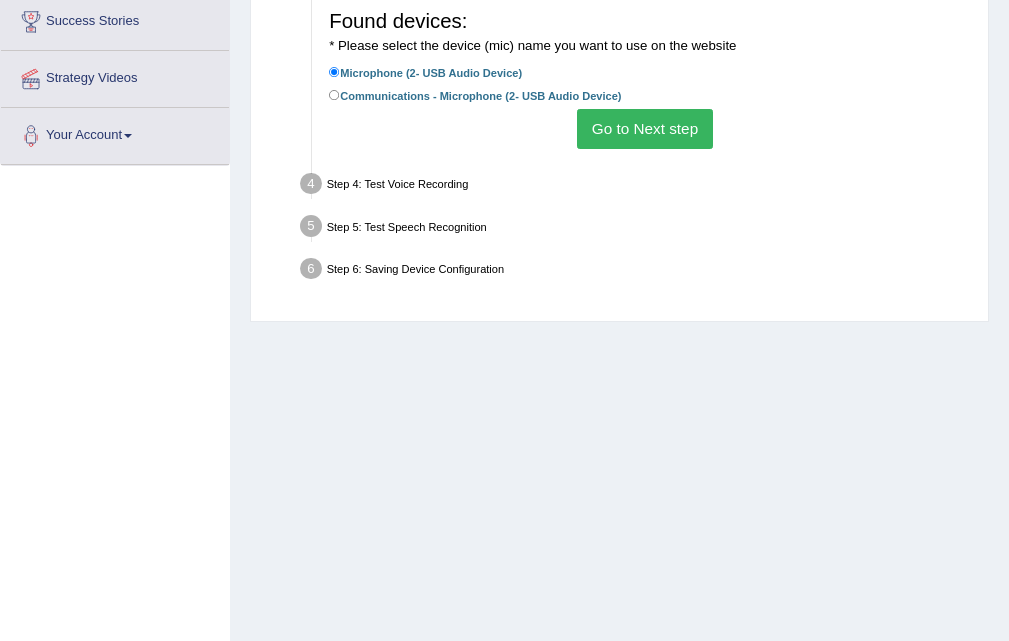 scroll, scrollTop: 0, scrollLeft: 0, axis: both 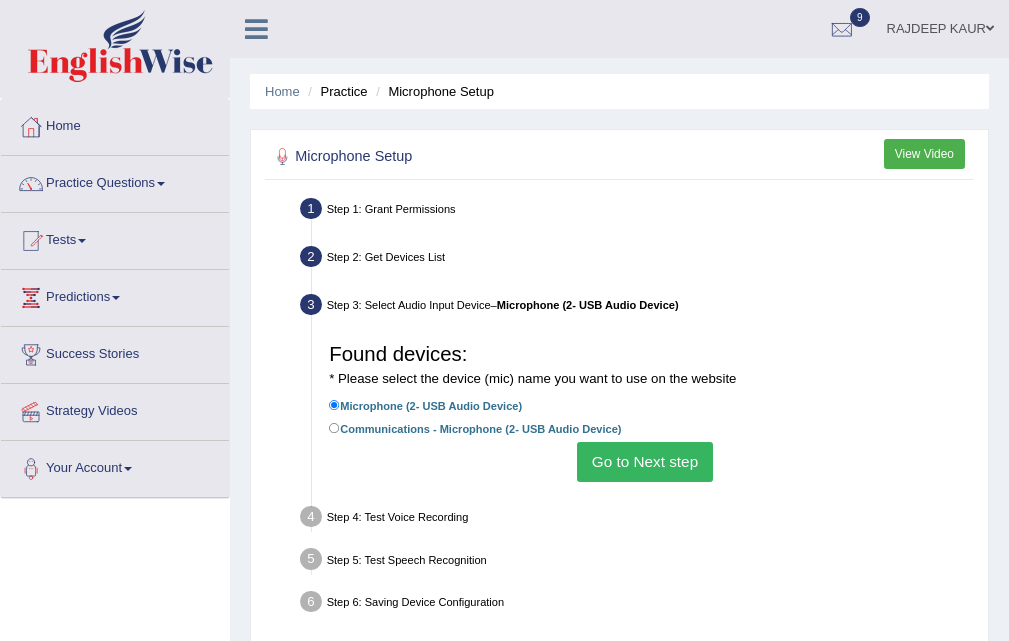 click on "Go to Next step" at bounding box center (644, 461) 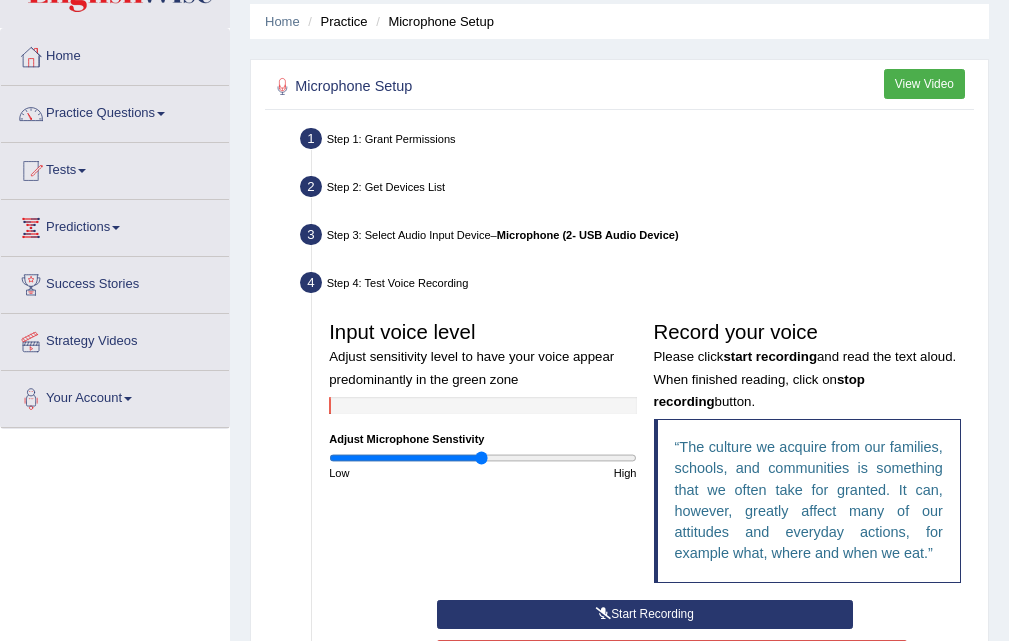 scroll, scrollTop: 100, scrollLeft: 0, axis: vertical 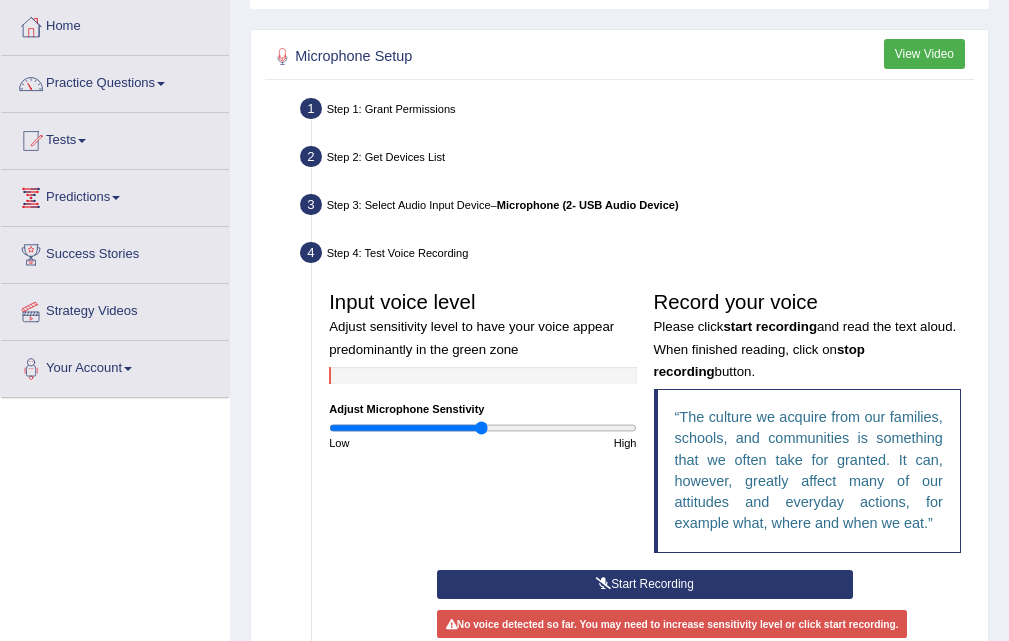 click on "Start Recording" at bounding box center [644, 584] 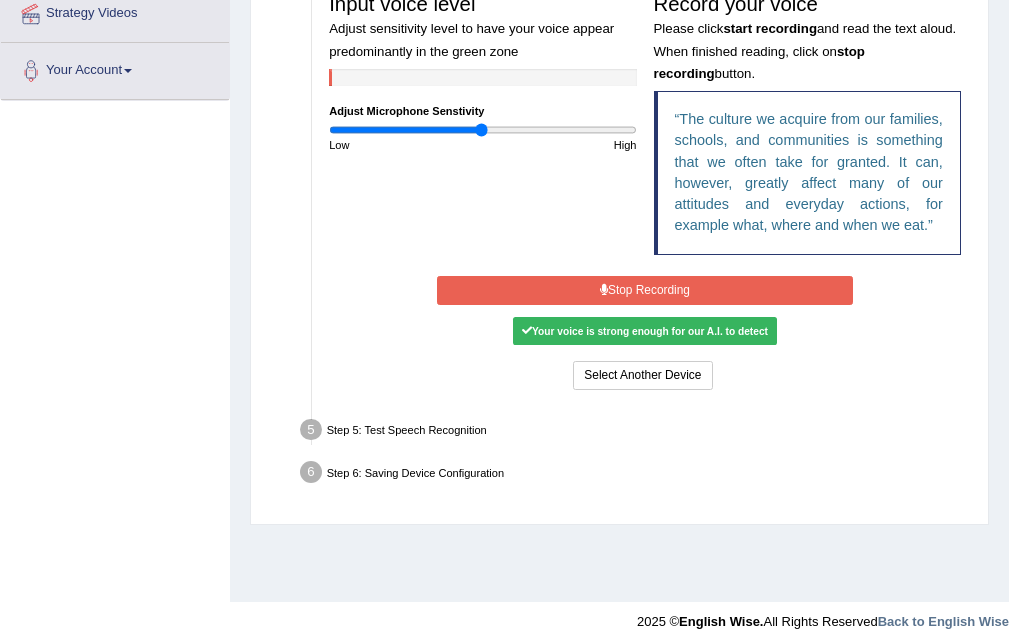 scroll, scrollTop: 409, scrollLeft: 0, axis: vertical 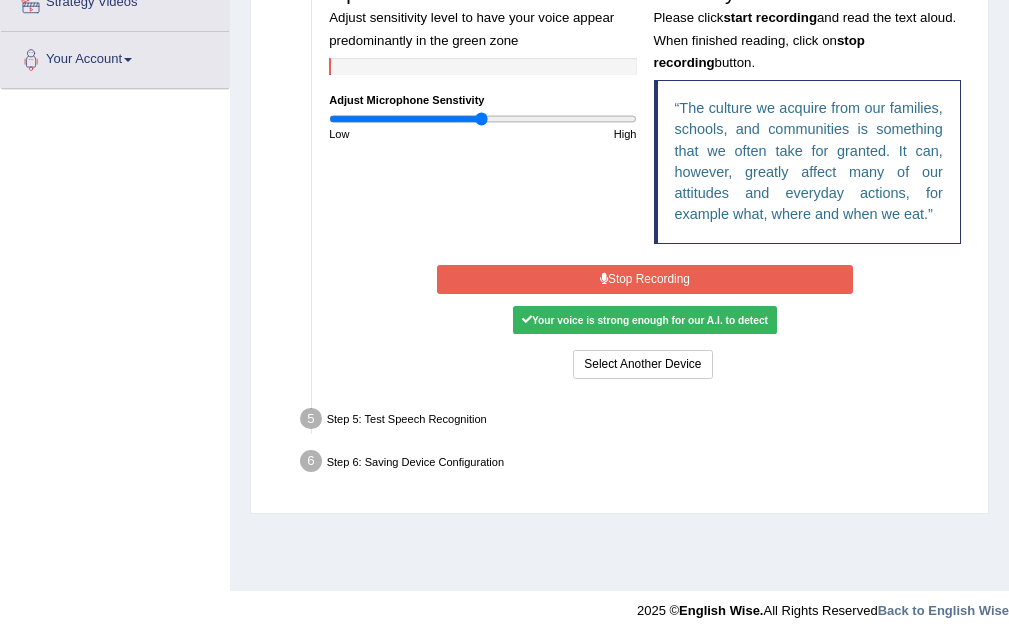 click on "Stop Recording" at bounding box center (644, 279) 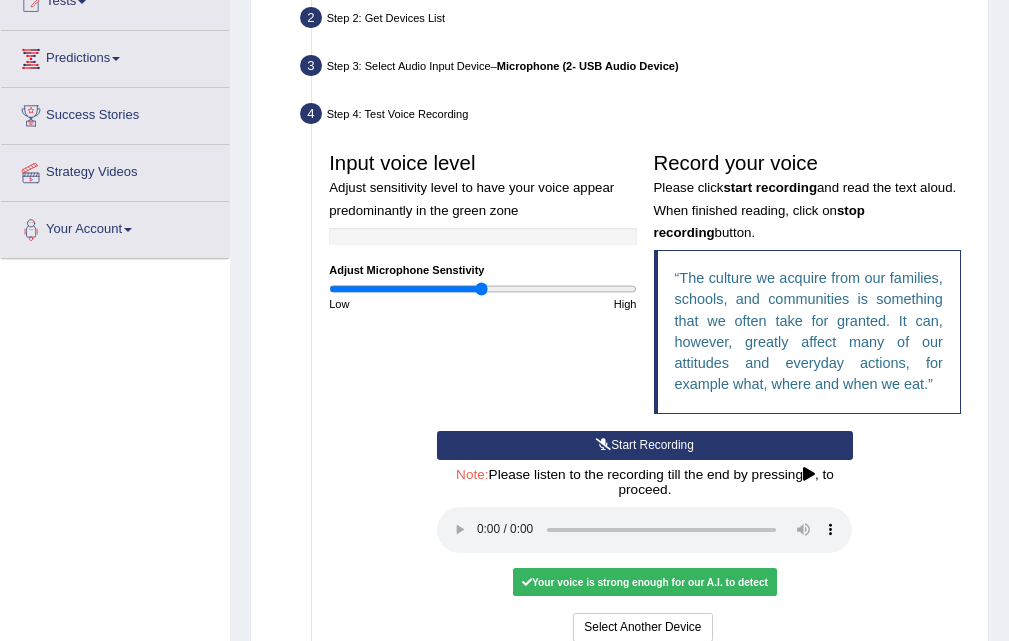 scroll, scrollTop: 439, scrollLeft: 0, axis: vertical 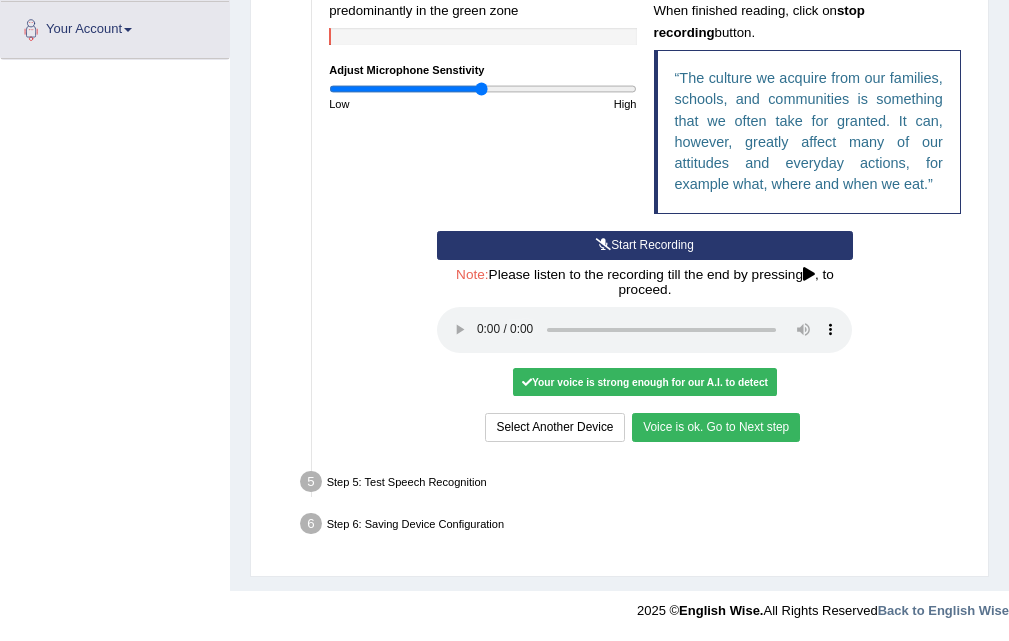 click on "Voice is ok. Go to Next step" at bounding box center [716, 427] 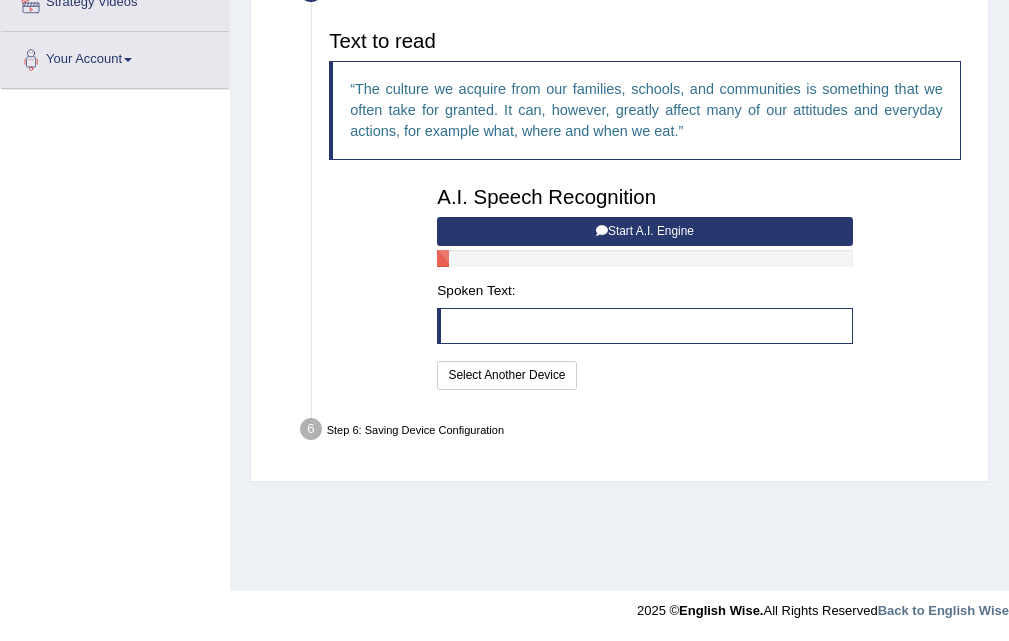 click on "Start A.I. Engine" at bounding box center [644, 231] 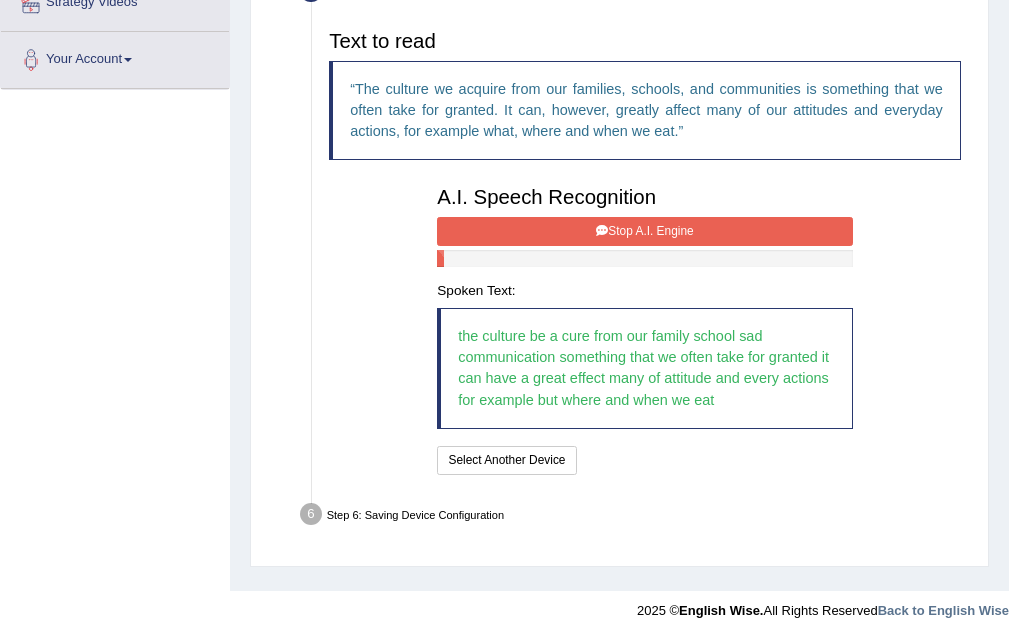 click on "Stop A.I. Engine" at bounding box center (644, 231) 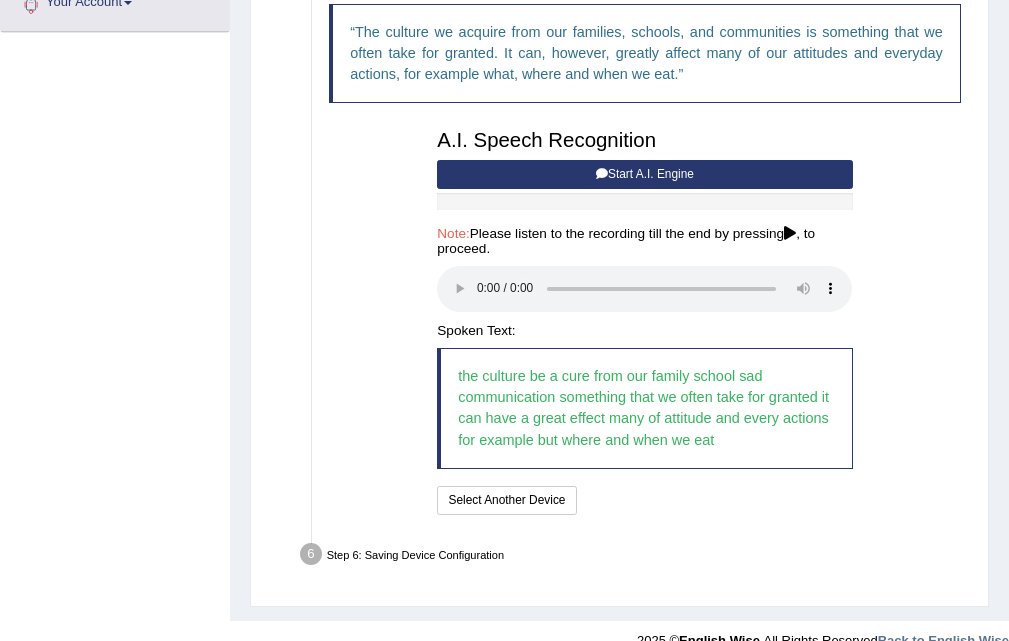 scroll, scrollTop: 496, scrollLeft: 0, axis: vertical 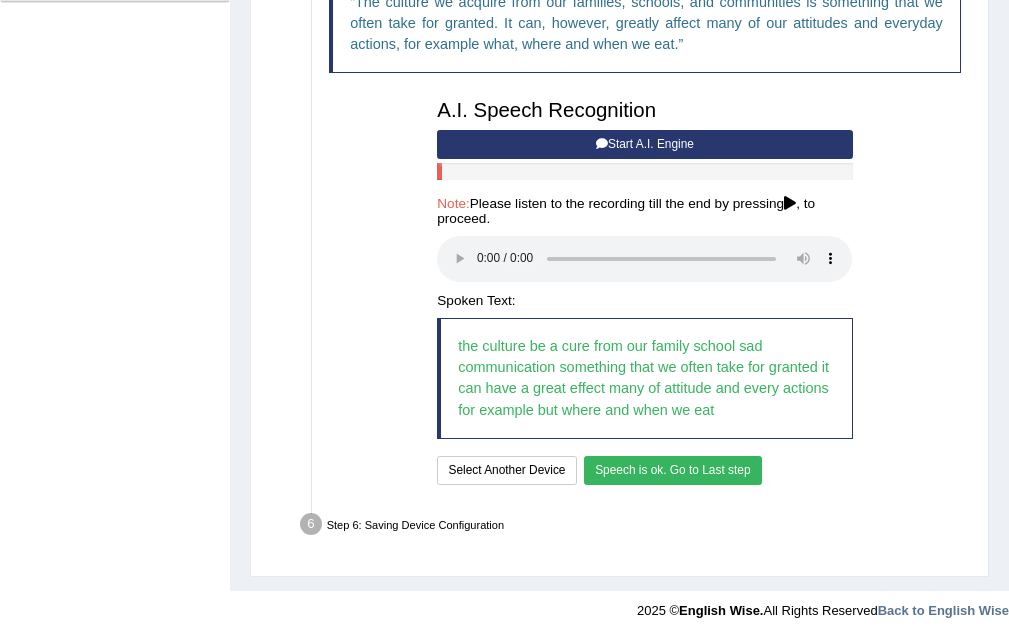 click on "Speech is ok. Go to Last step" at bounding box center [673, 470] 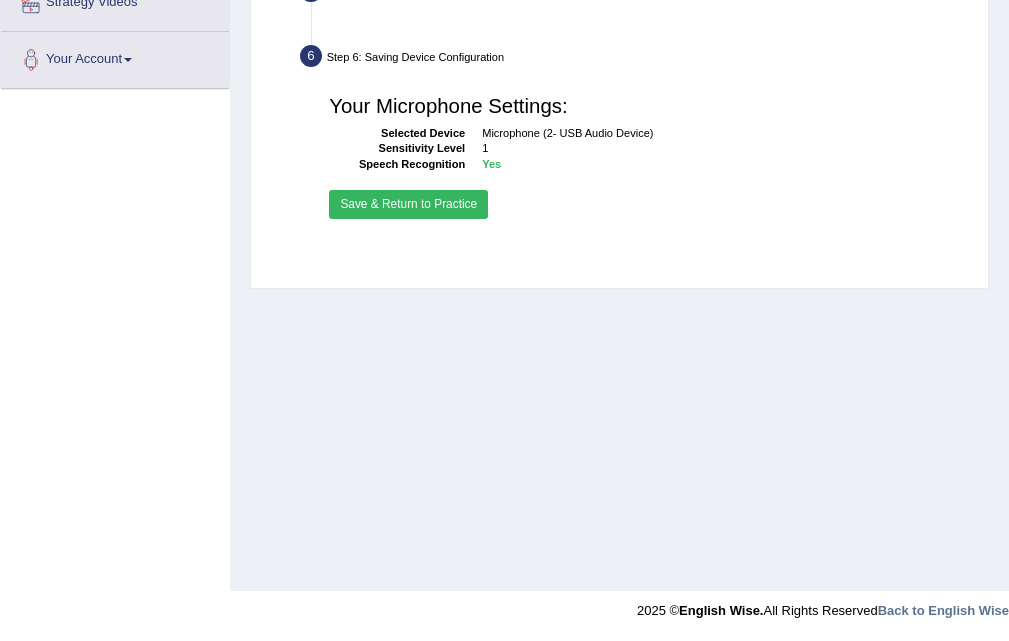 scroll, scrollTop: 409, scrollLeft: 0, axis: vertical 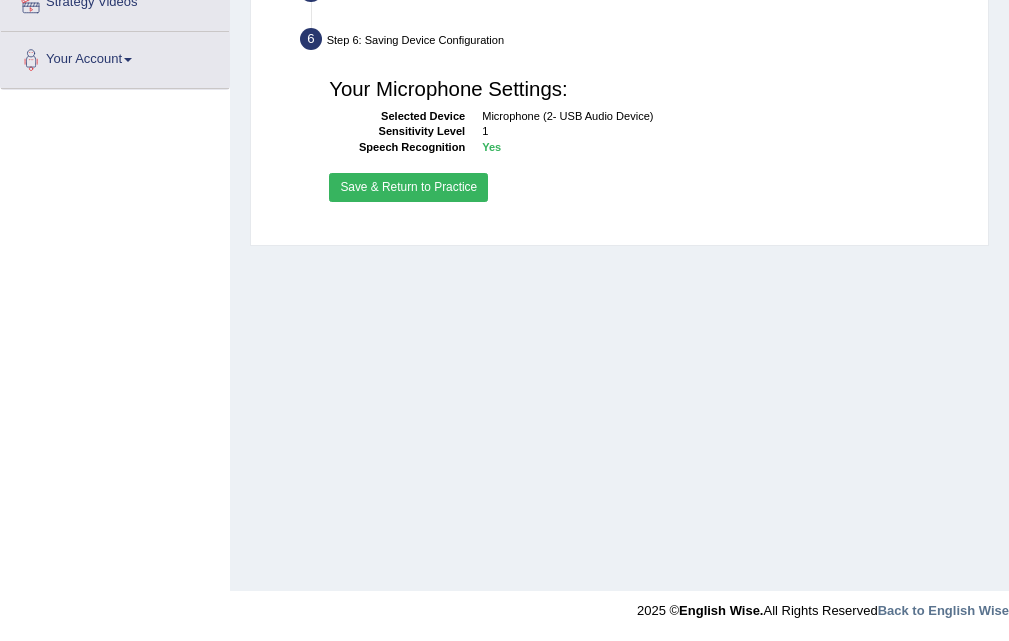 click on "Save & Return to Practice" at bounding box center [408, 187] 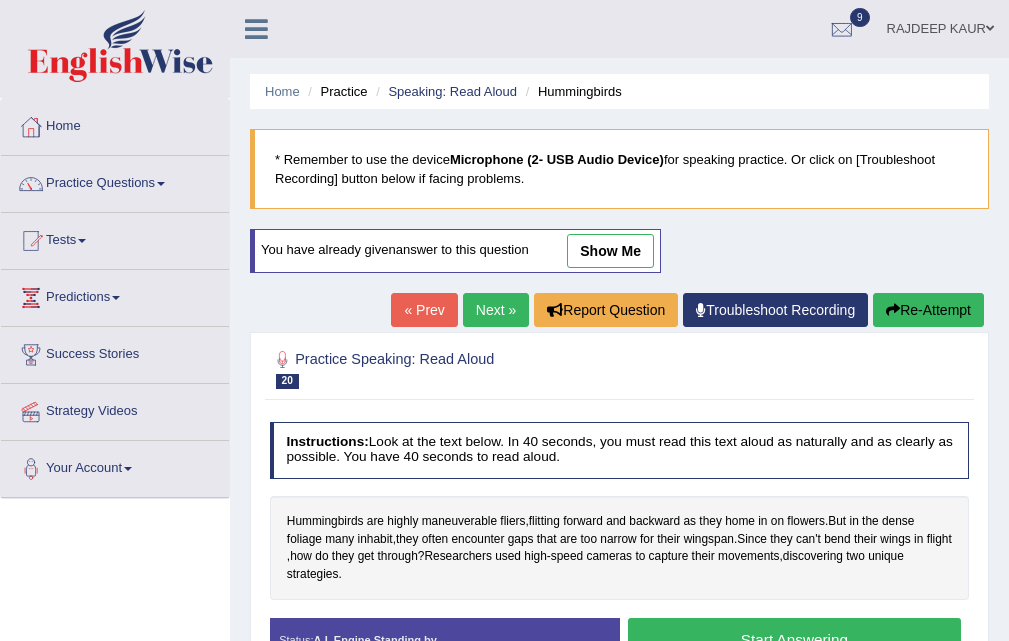 scroll, scrollTop: 168, scrollLeft: 0, axis: vertical 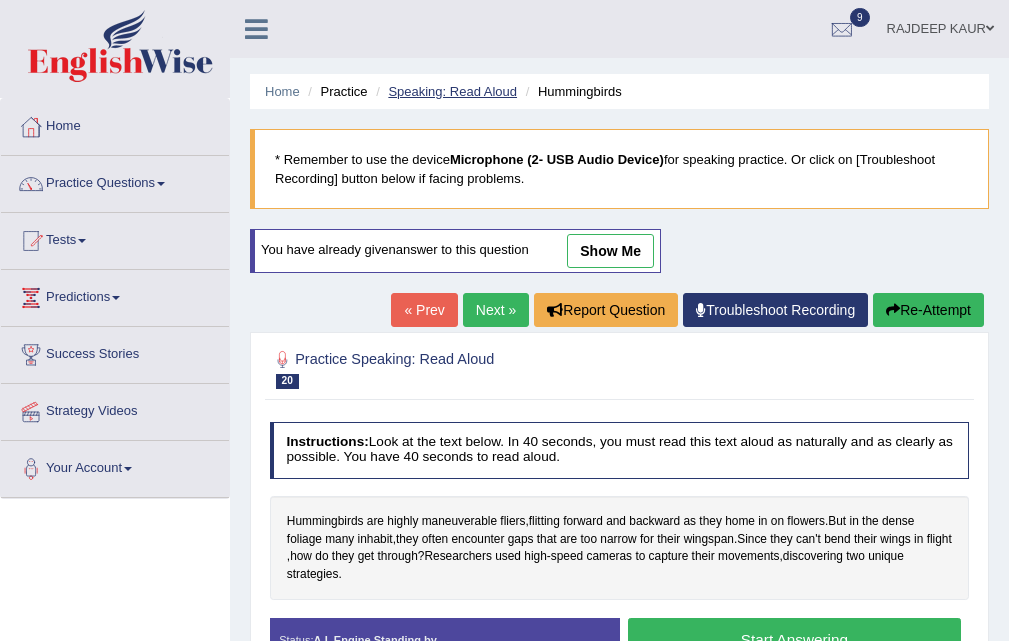 click on "Speaking: Read Aloud" at bounding box center [452, 91] 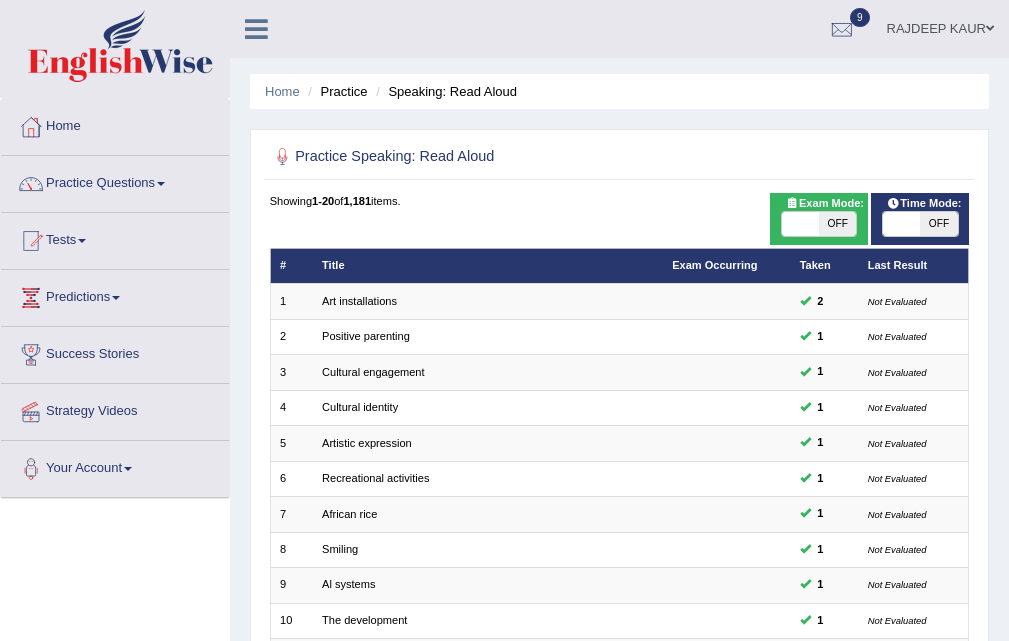 scroll, scrollTop: 414, scrollLeft: 0, axis: vertical 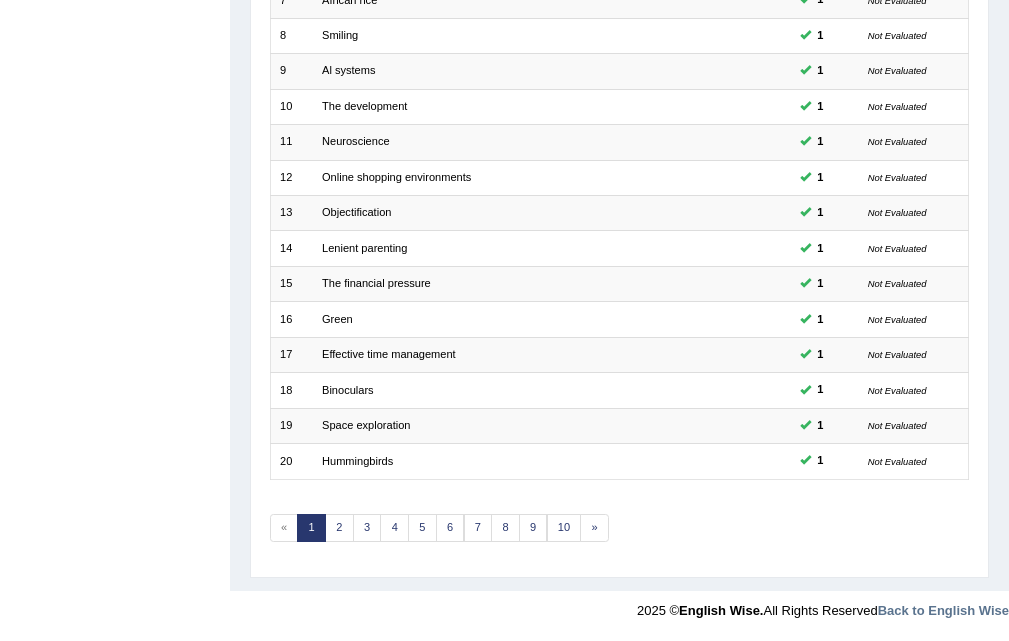 click on "Showing  1-20  of  1,181  items.
# Title Exam Occurring Taken Last Result
1 Art installations 2 Not Evaluated
2 Positive parenting 1 Not Evaluated
3 Cultural engagement 1 Not Evaluated
4 Cultural identity 1 Not Evaluated
5 Artistic expression 1 Not Evaluated
6 Recreational activities 1 Not Evaluated
7 African rice 1 Not Evaluated
8 Smiling 1 Not Evaluated
9 Al systems 1 Not Evaluated
10 The development 1 Not Evaluated
11 Neuroscience 1 Not Evaluated
12 Online shopping environments 1 Not Evaluated
13 Objectification 1 Not Evaluated
14 Lenient parenting 1 Not Evaluated
15 The financial pressure 1 Not Evaluated
16 Green 1 Not Evaluated
17 Effective time management 1 Not Evaluated
18 Binoculars 1 Not Evaluated
19 Space exploration 1 Not Evaluated
20 Hummingbirds 1 Not Evaluated
«
1
2
3
4
5
6
7
8
9
10
»" at bounding box center (620, 121) 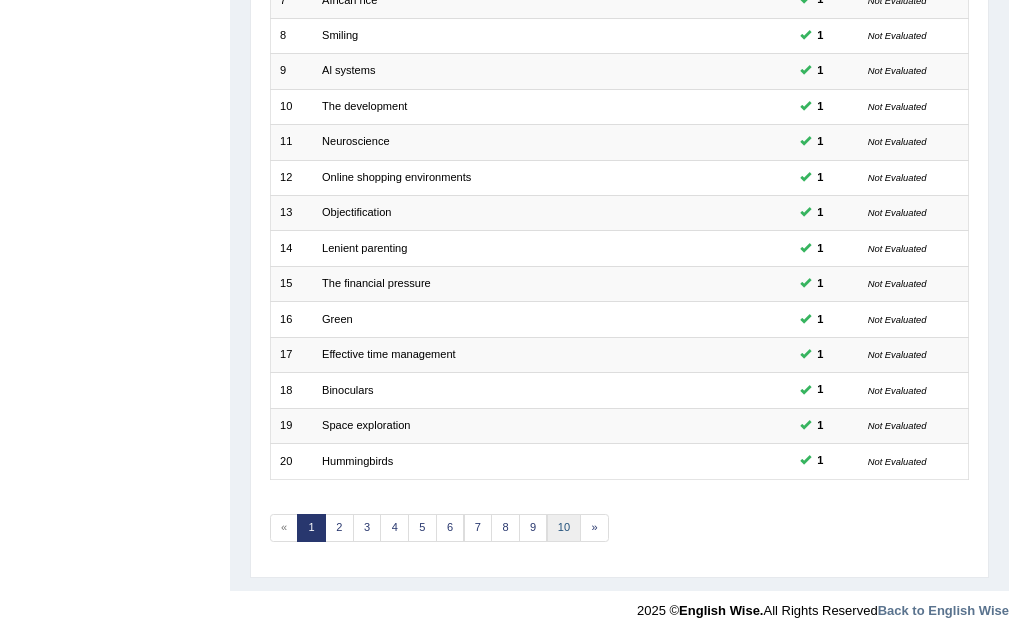 click on "10" at bounding box center (564, 528) 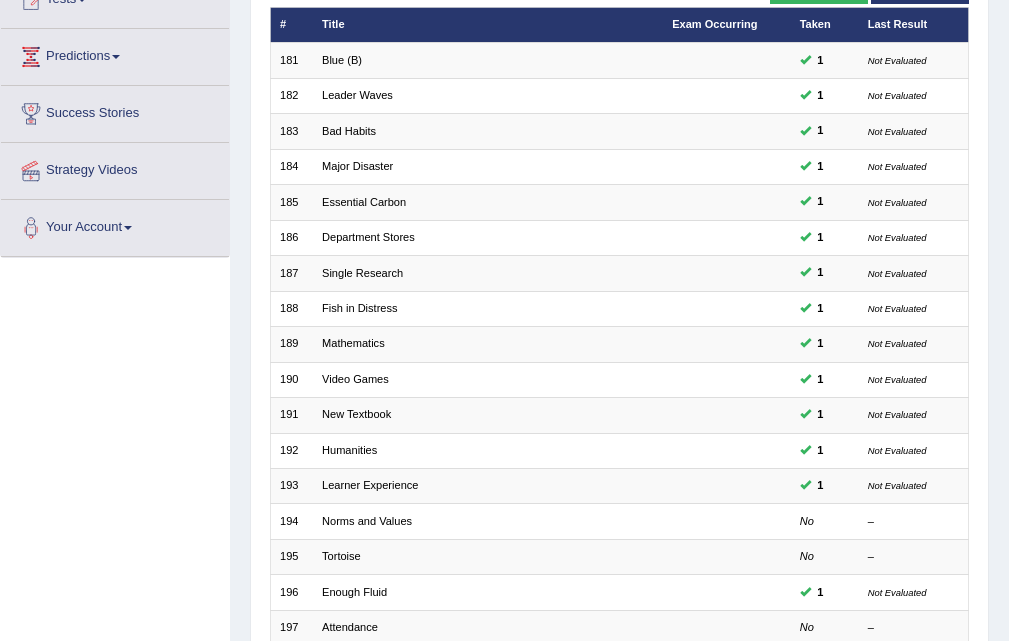 scroll, scrollTop: 0, scrollLeft: 0, axis: both 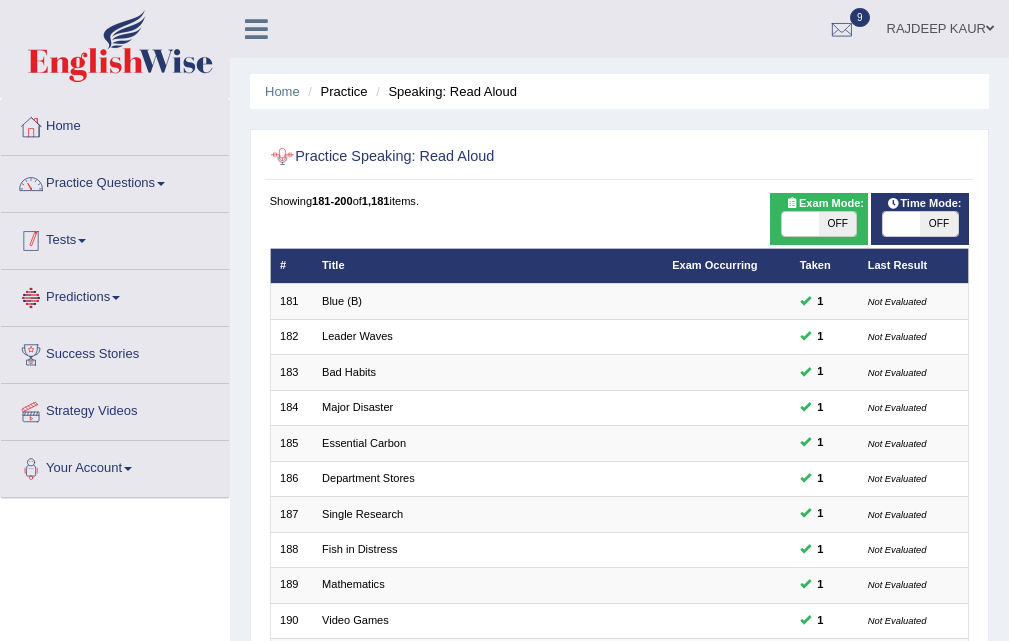 click on "Practice Questions   Speaking Practice Read Aloud
Repeat Sentence
Describe Image
Re-tell Lecture
Answer Short Question
Summarize Group Discussion
Respond To A Situation
Writing Practice  Summarize Written Text
Write Essay
Reading Practice  Reading & Writing: Fill In The Blanks
Choose Multiple Answers
Re-order Paragraphs
Fill In The Blanks
Choose Single Answer
Listening Practice  Summarize Spoken Text
Highlight Incorrect Words
Highlight Correct Summary
Select Missing Word
Choose Single Answer
Choose Multiple Answers
Fill In The Blanks
Write From Dictation
Pronunciation" at bounding box center (115, 184) 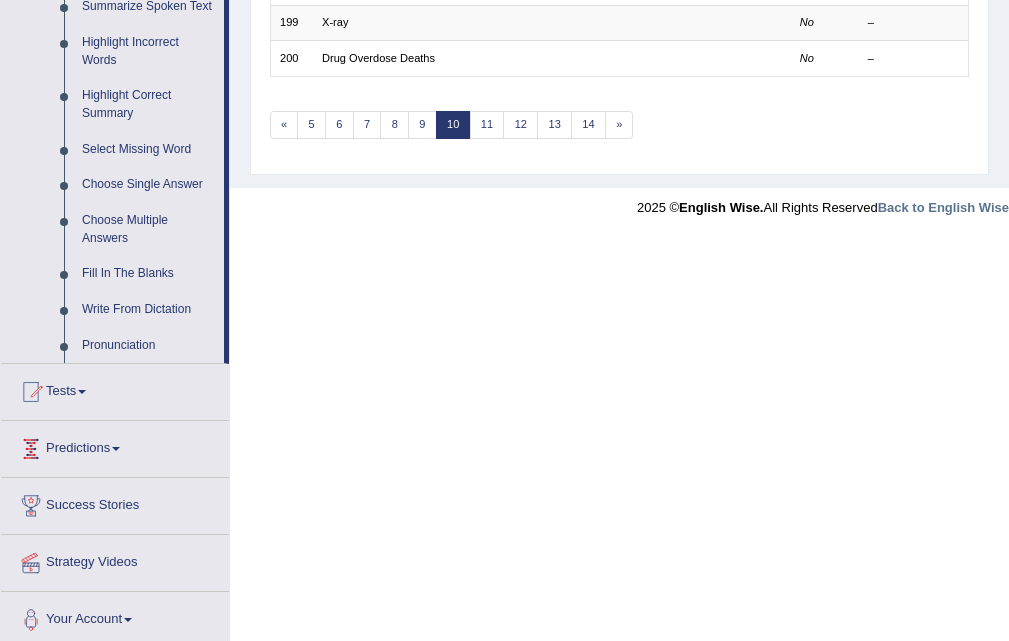 scroll, scrollTop: 926, scrollLeft: 0, axis: vertical 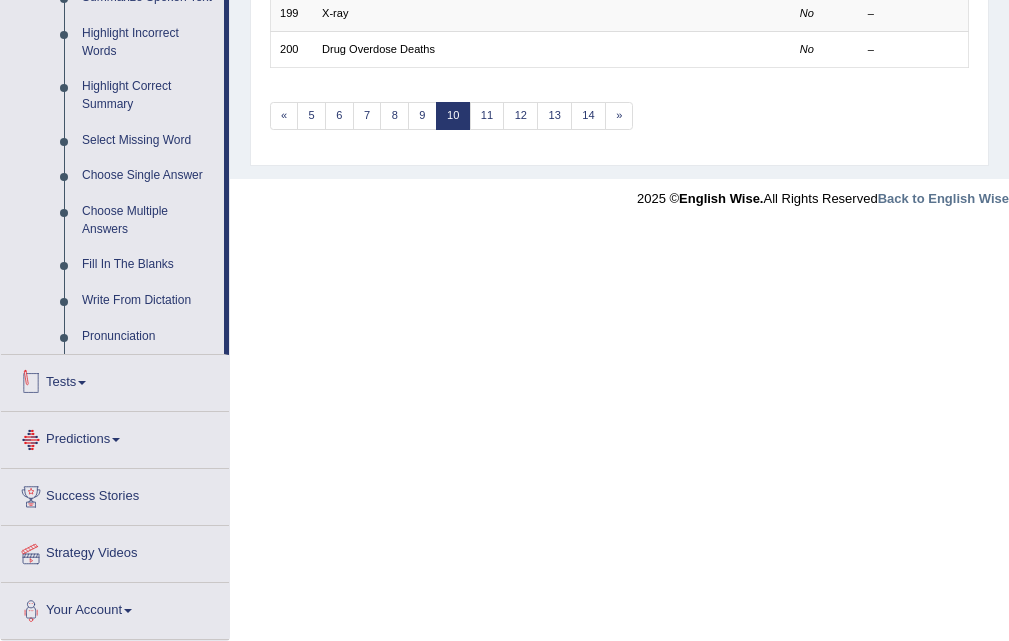 click on "Tests" at bounding box center [115, 380] 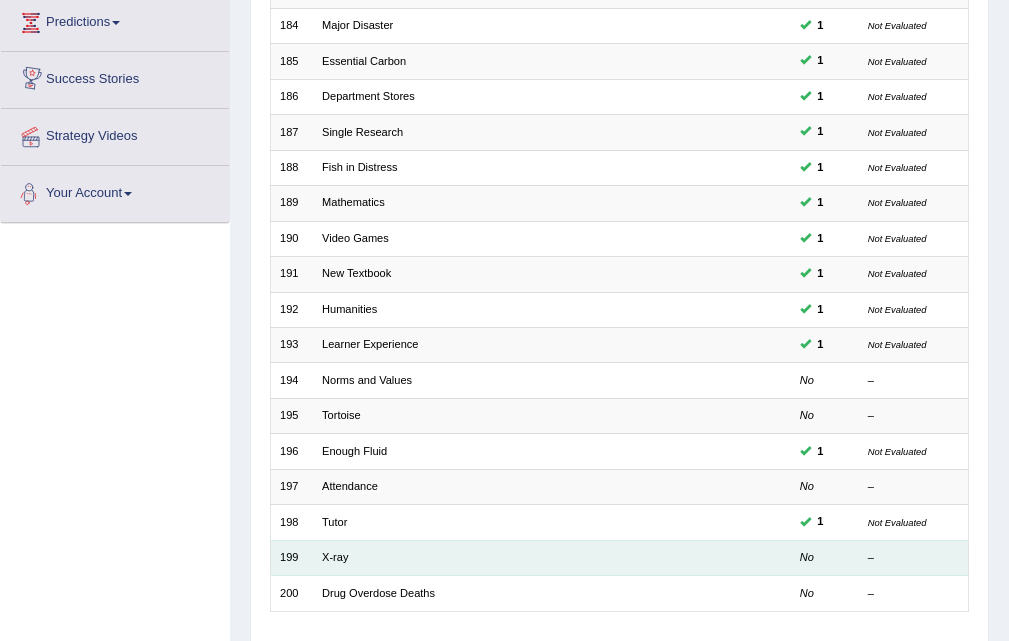 scroll, scrollTop: 514, scrollLeft: 0, axis: vertical 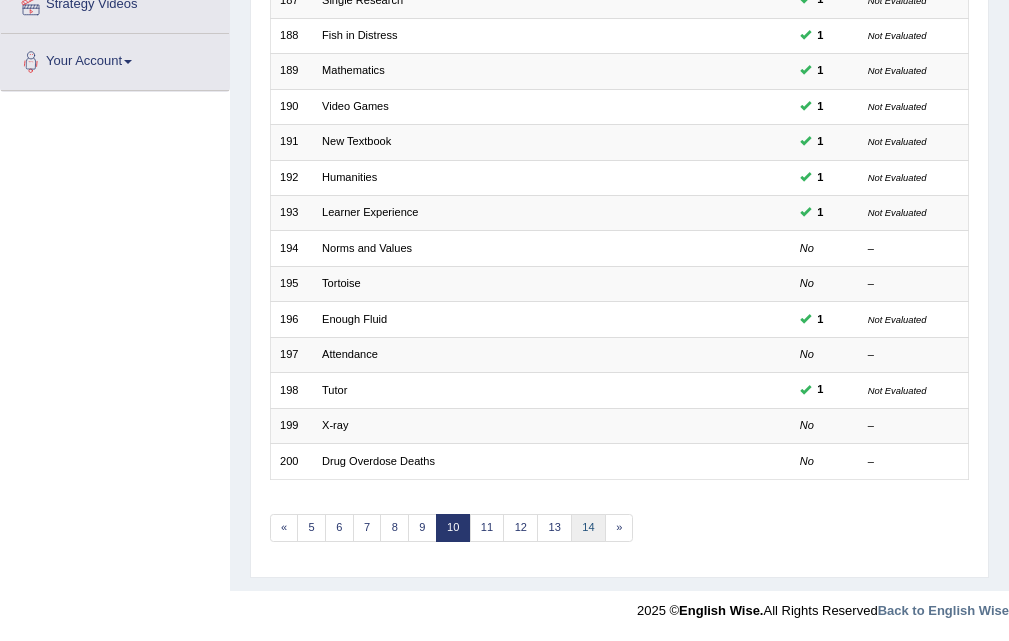 click on "14" at bounding box center (588, 528) 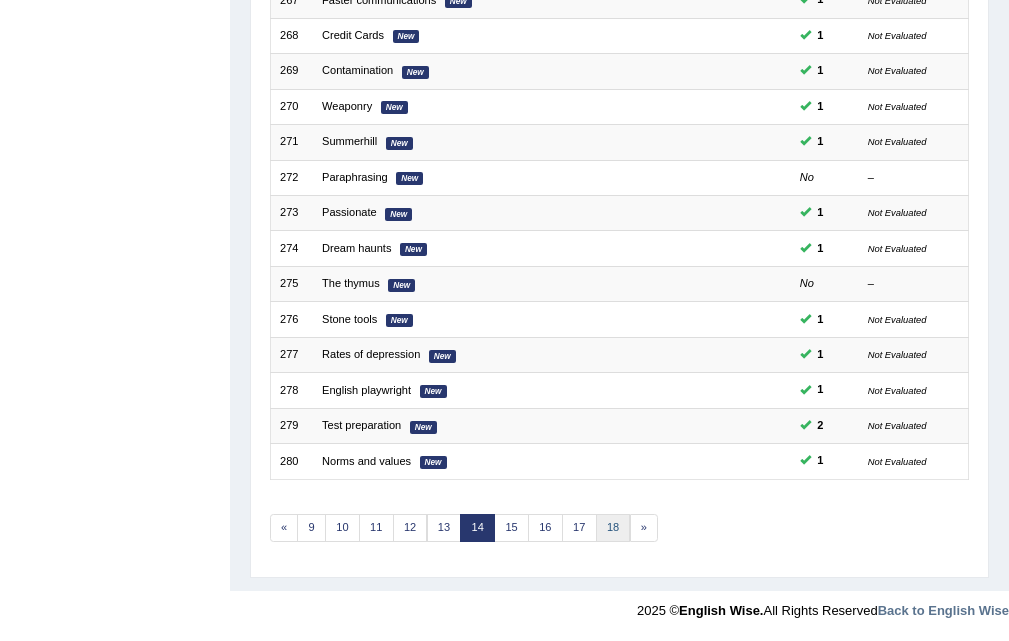 scroll, scrollTop: 514, scrollLeft: 0, axis: vertical 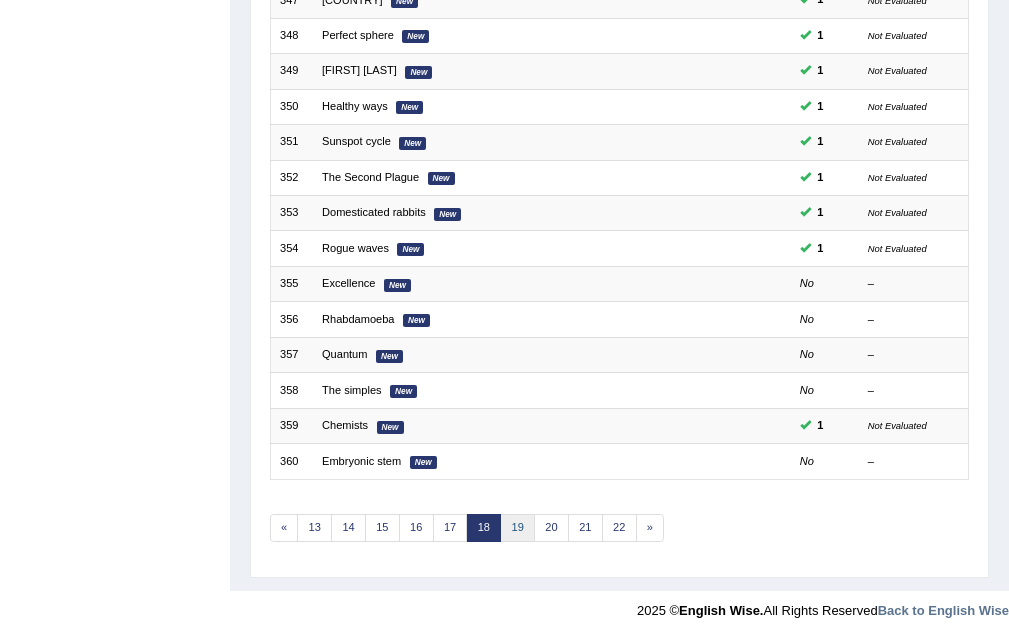click on "19" at bounding box center [517, 528] 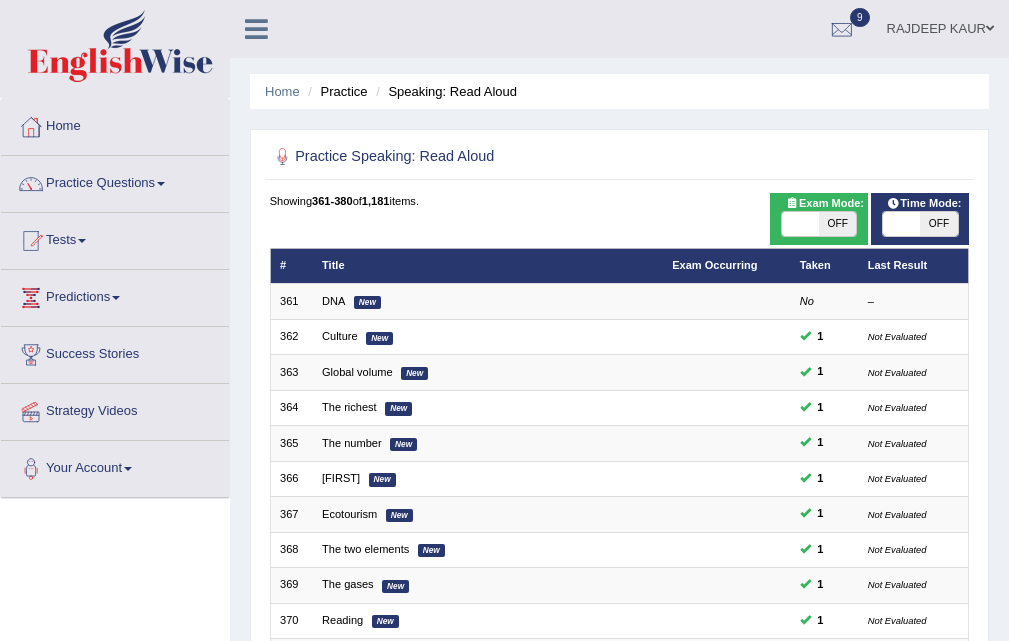 scroll, scrollTop: 414, scrollLeft: 0, axis: vertical 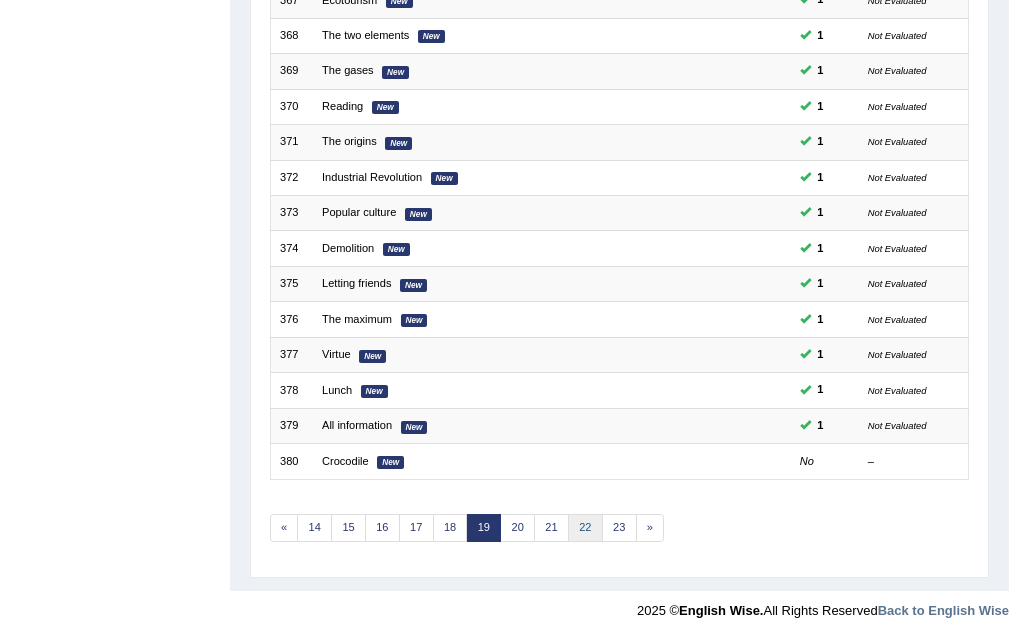 click on "22" at bounding box center [585, 528] 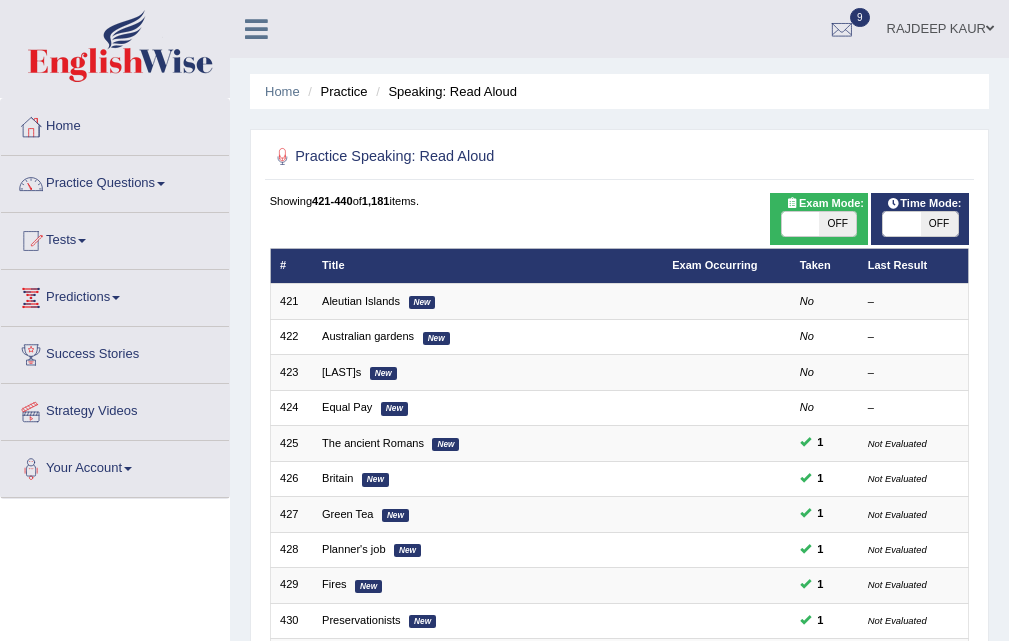 scroll, scrollTop: 514, scrollLeft: 0, axis: vertical 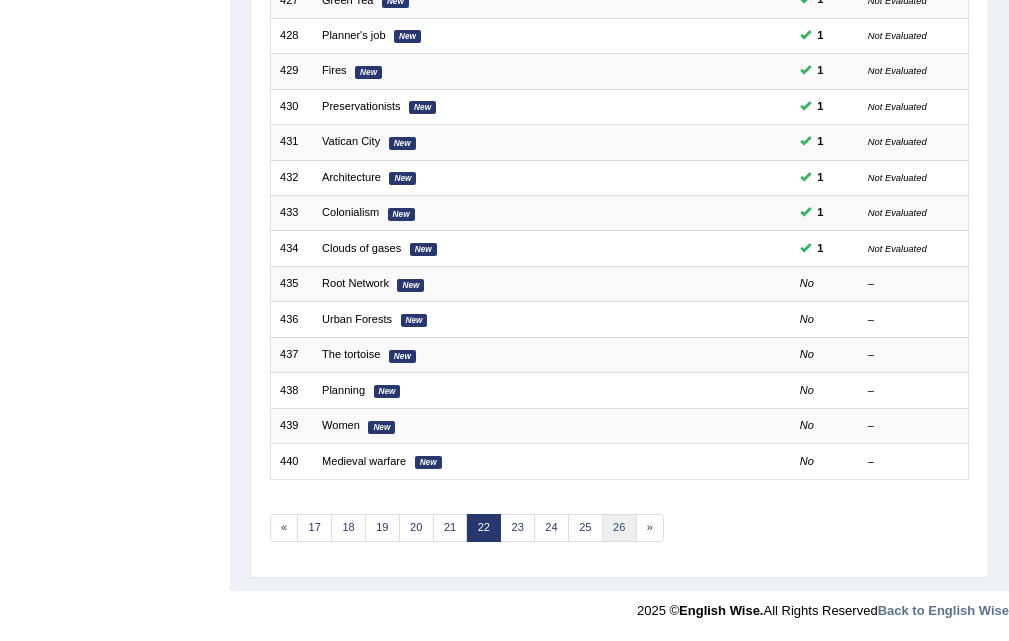 click on "26" at bounding box center [619, 528] 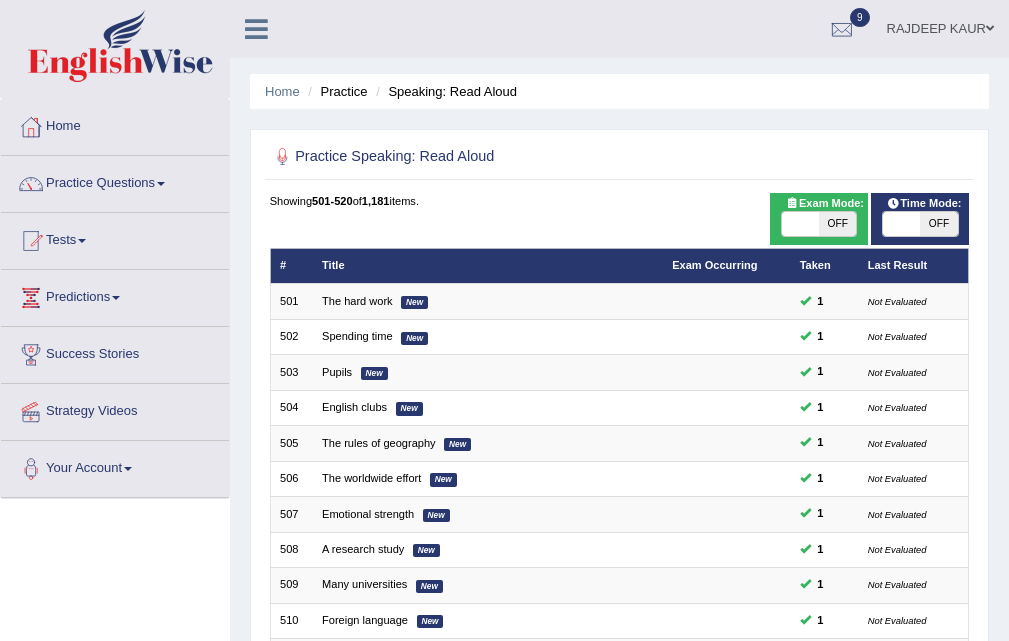 scroll, scrollTop: 514, scrollLeft: 0, axis: vertical 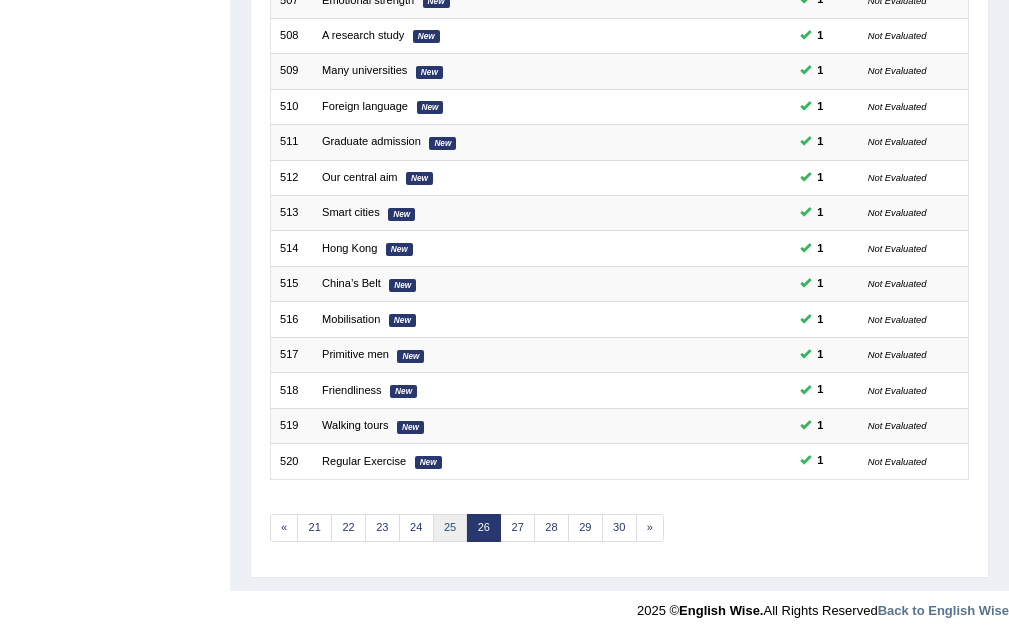 click on "25" at bounding box center (450, 528) 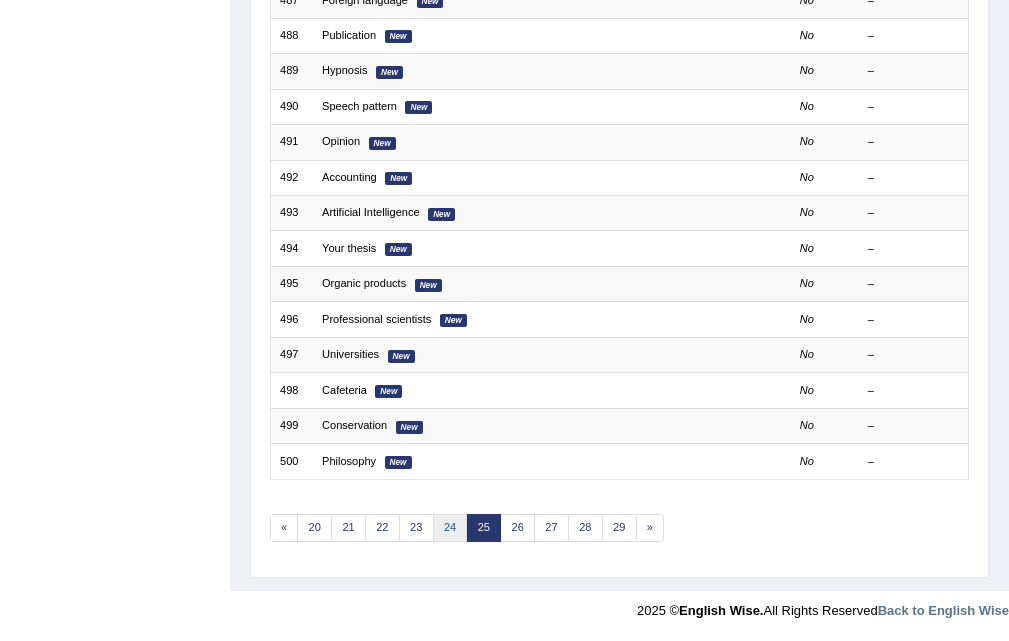 scroll, scrollTop: 514, scrollLeft: 0, axis: vertical 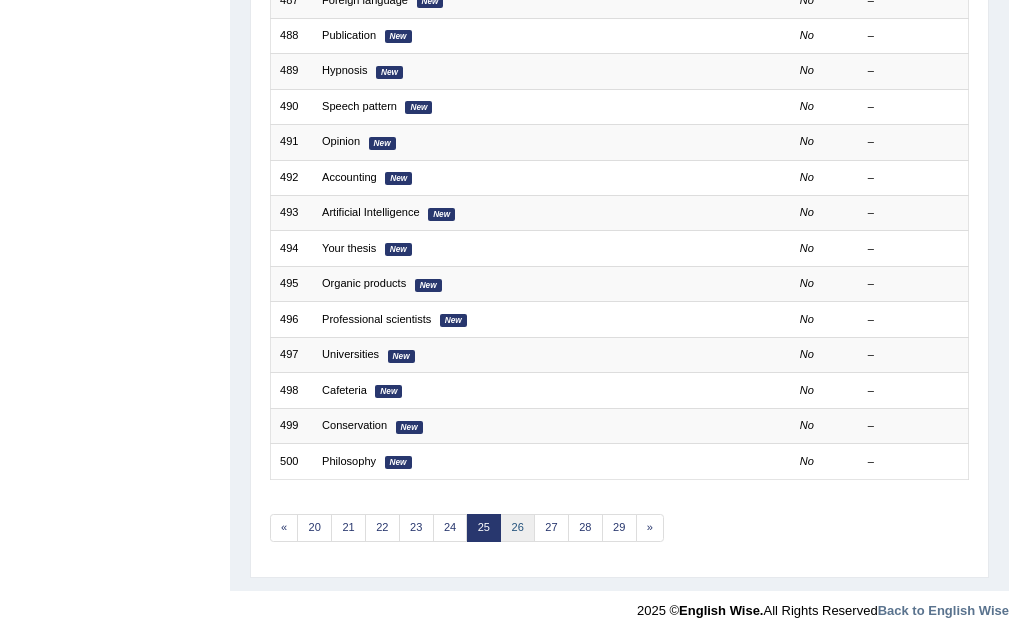 click on "26" at bounding box center (517, 528) 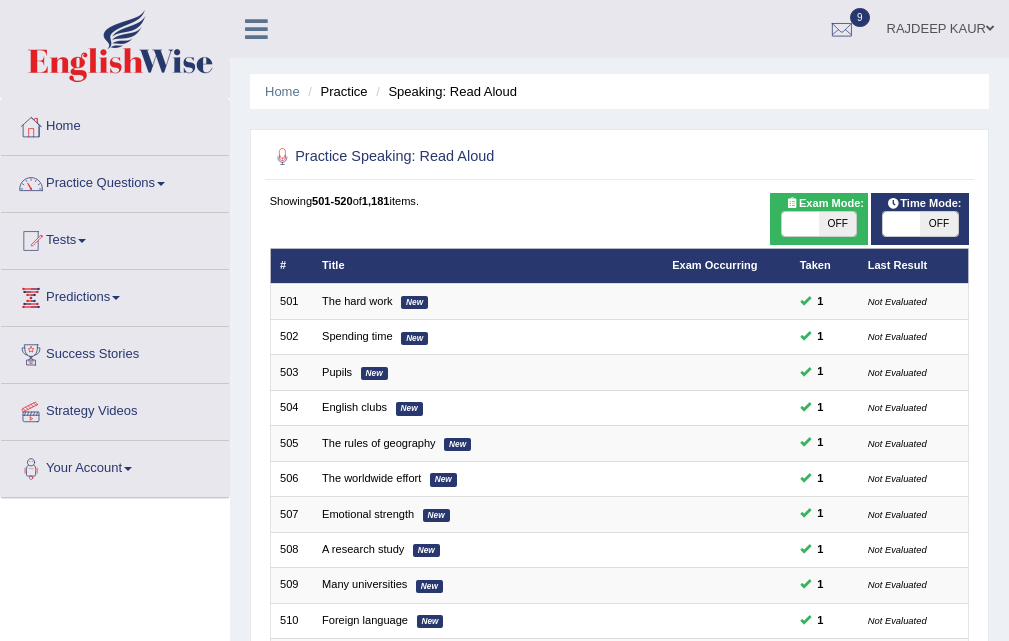 scroll, scrollTop: 501, scrollLeft: 0, axis: vertical 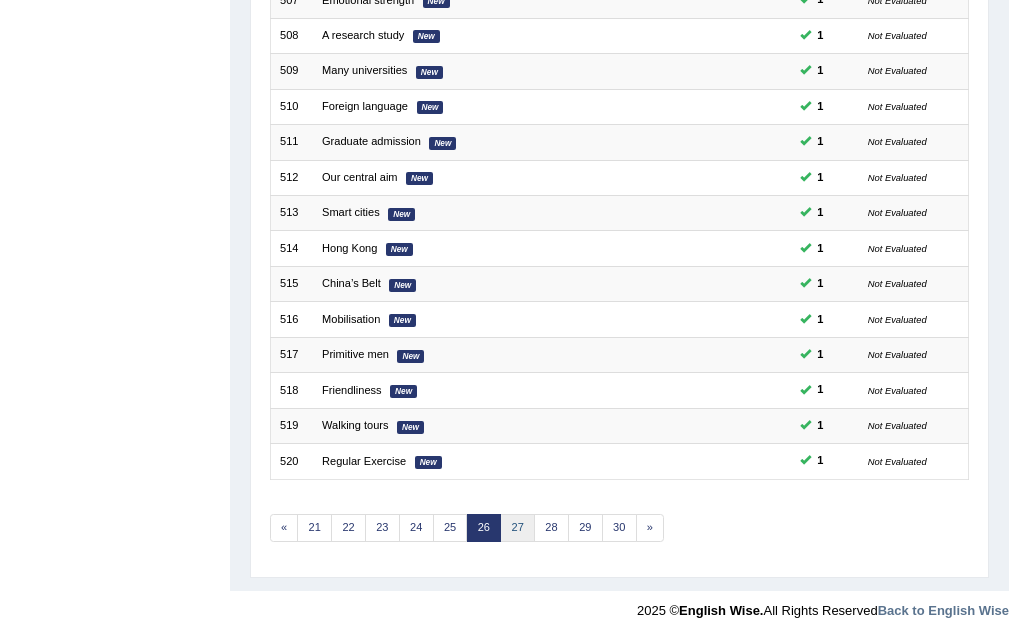 click on "27" at bounding box center [517, 528] 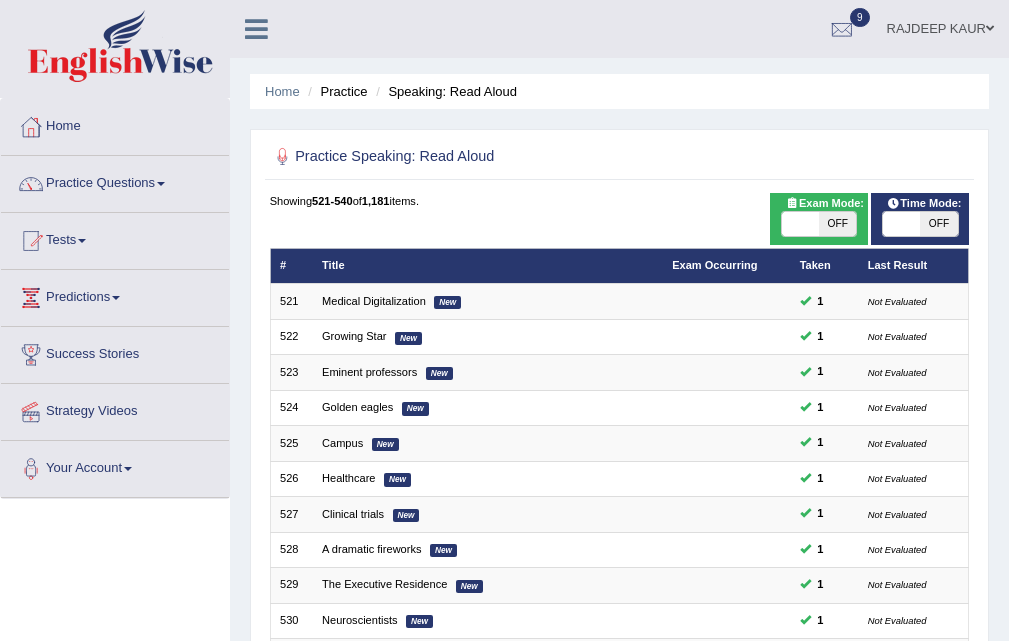 scroll, scrollTop: 514, scrollLeft: 0, axis: vertical 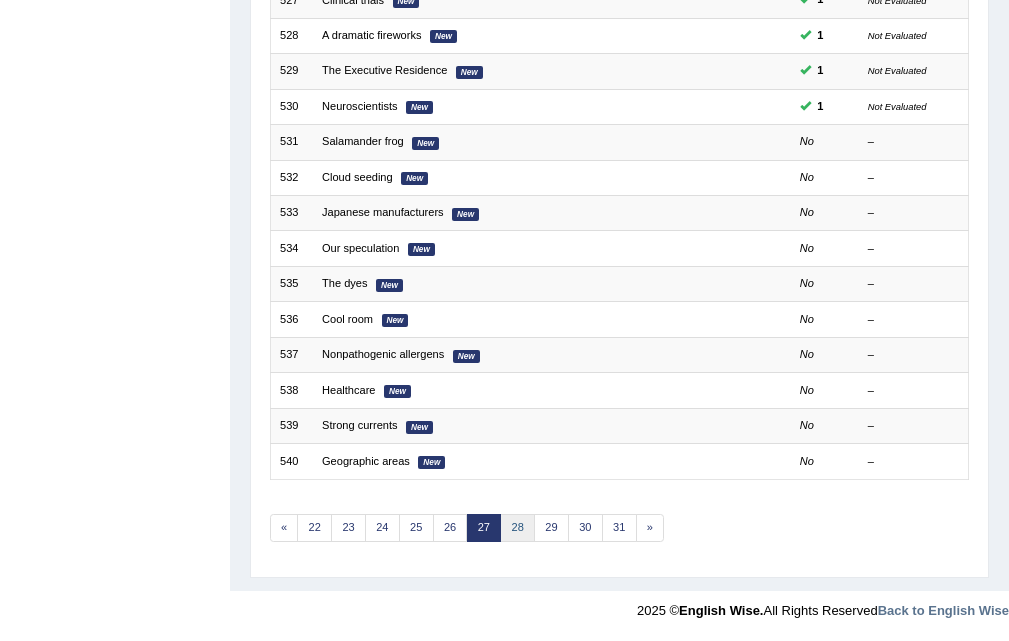 click on "28" at bounding box center [517, 528] 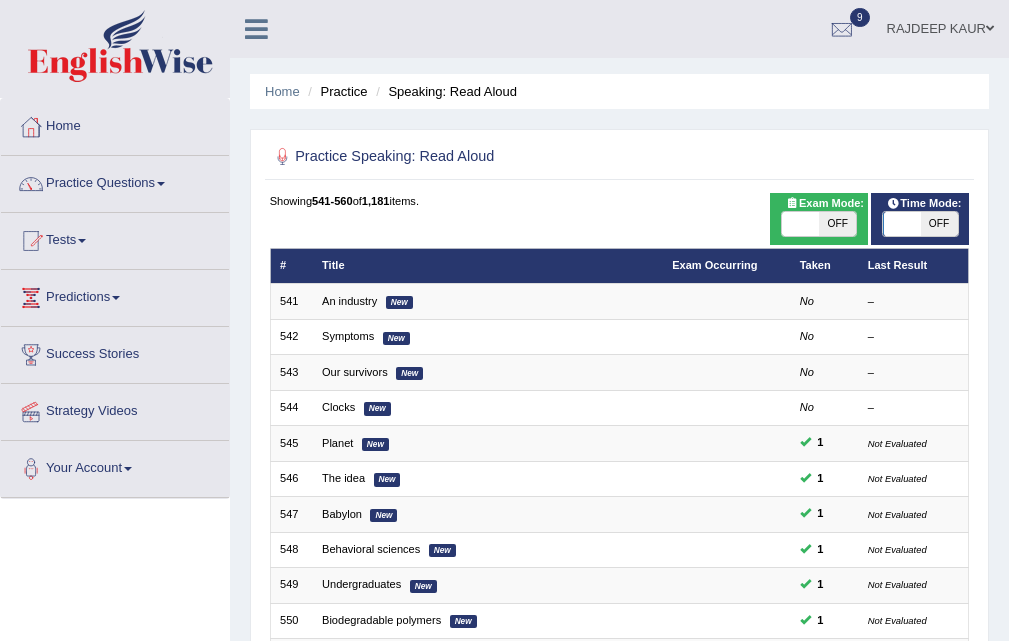 scroll, scrollTop: 500, scrollLeft: 0, axis: vertical 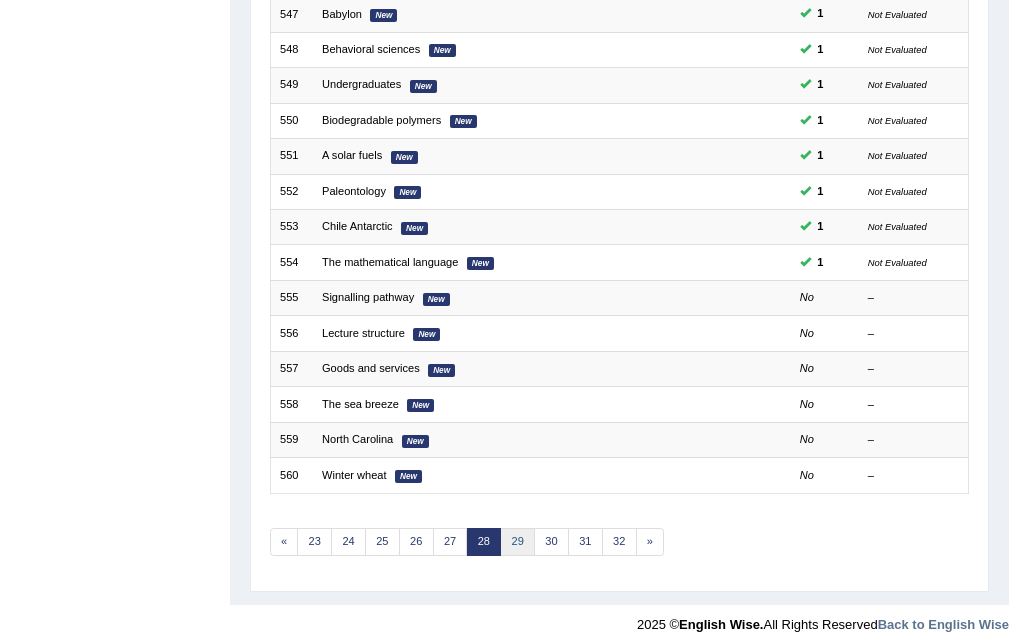 click on "29" at bounding box center (517, 542) 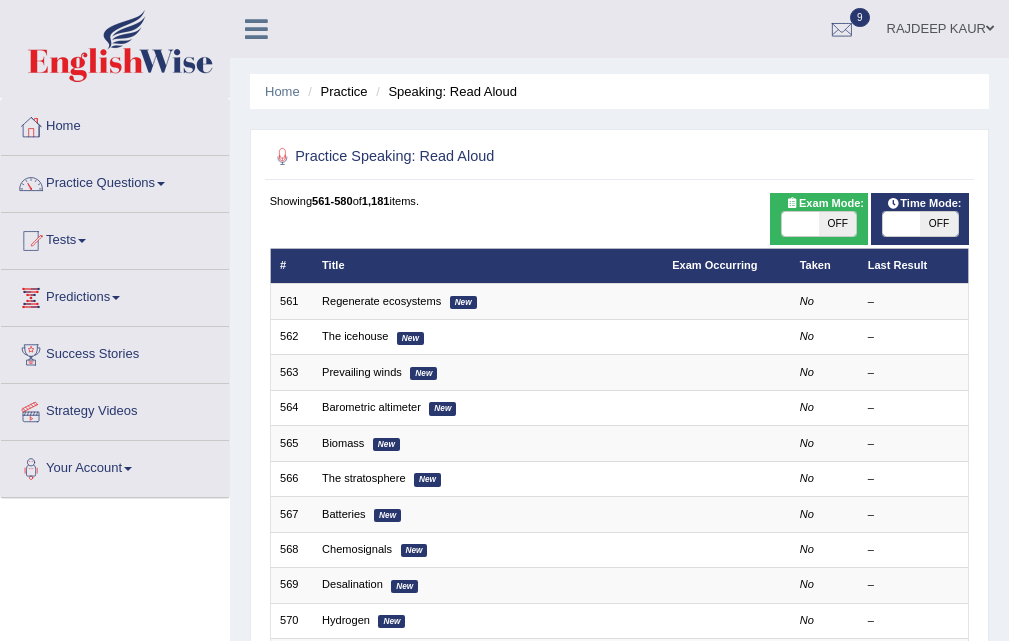 scroll, scrollTop: 141, scrollLeft: 0, axis: vertical 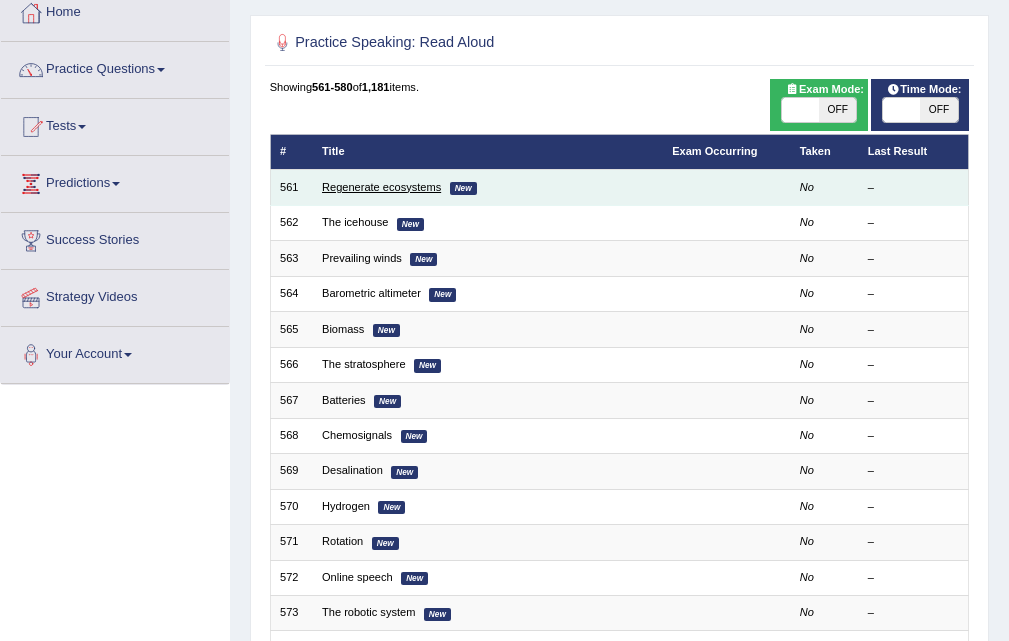 click on "Regenerate ecosystems" at bounding box center [381, 187] 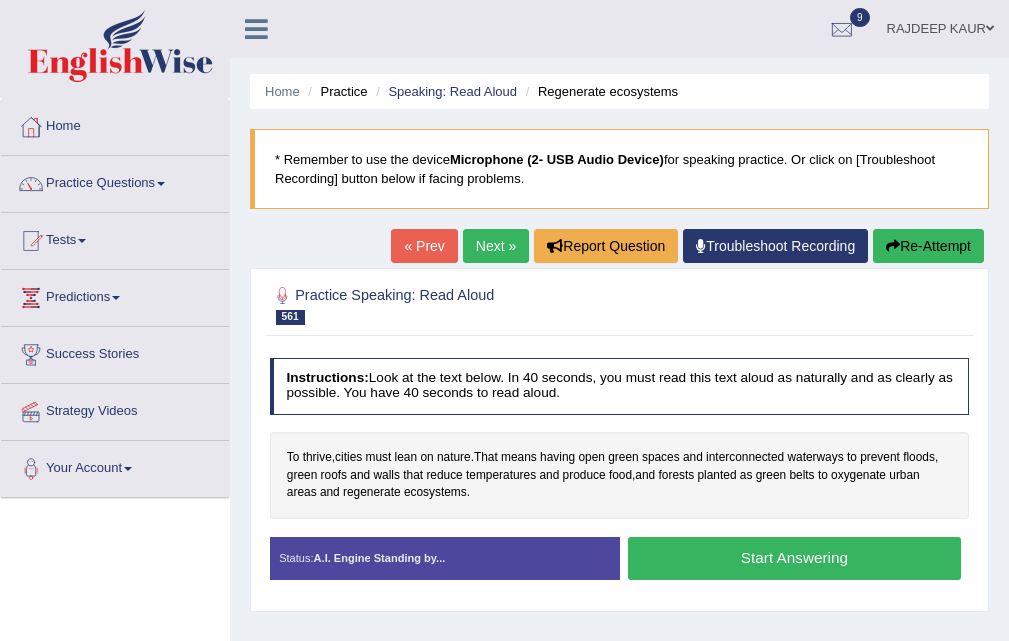 scroll, scrollTop: 0, scrollLeft: 0, axis: both 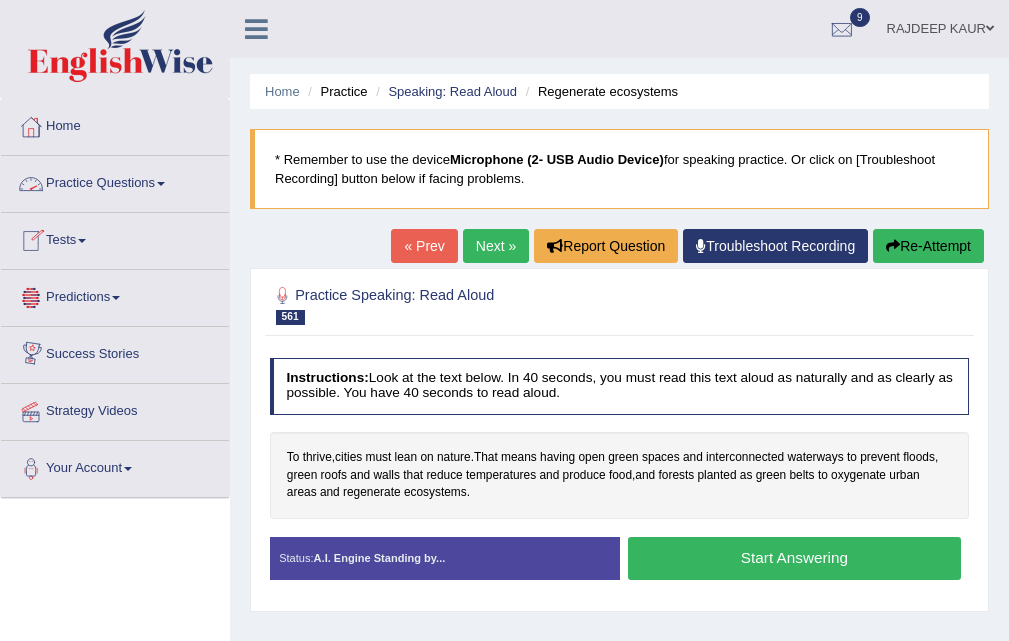 click on "Tests" at bounding box center [115, 238] 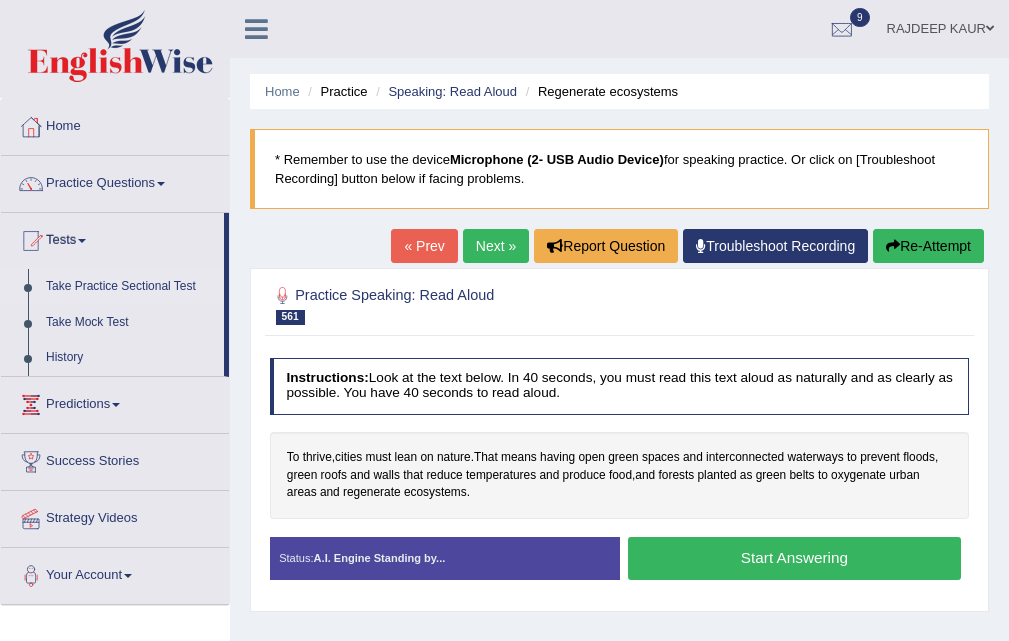 click on "Take Practice Sectional Test" at bounding box center (130, 287) 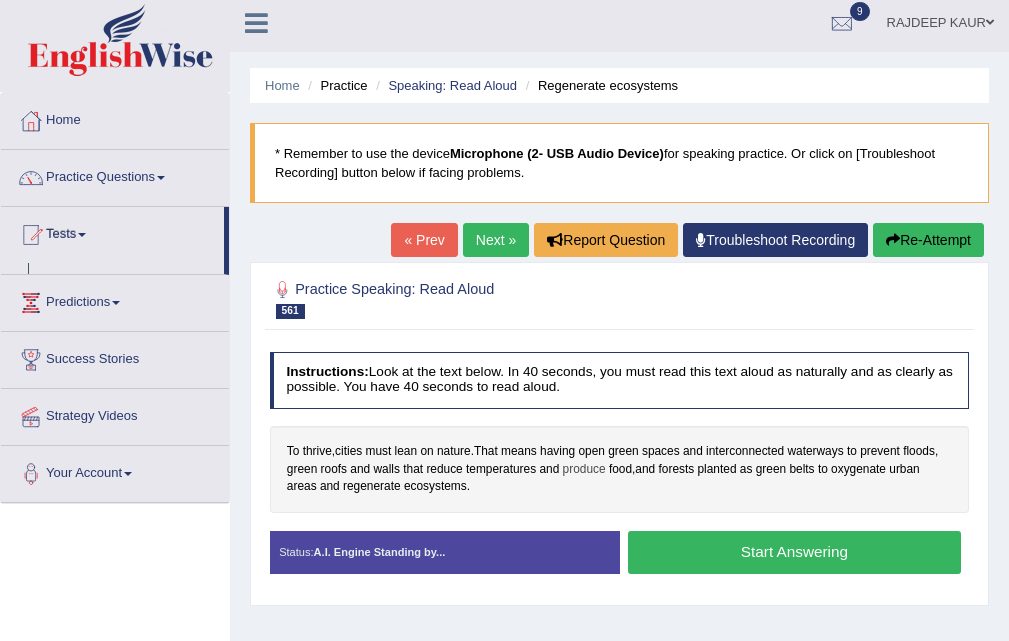 scroll, scrollTop: 77, scrollLeft: 0, axis: vertical 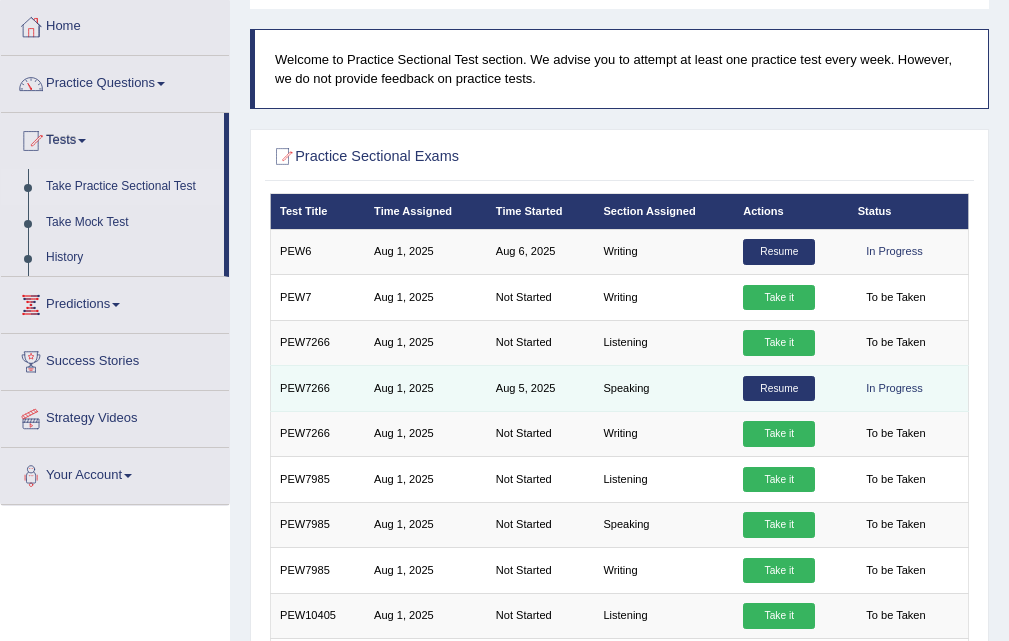 click on "Resume" at bounding box center [779, 389] 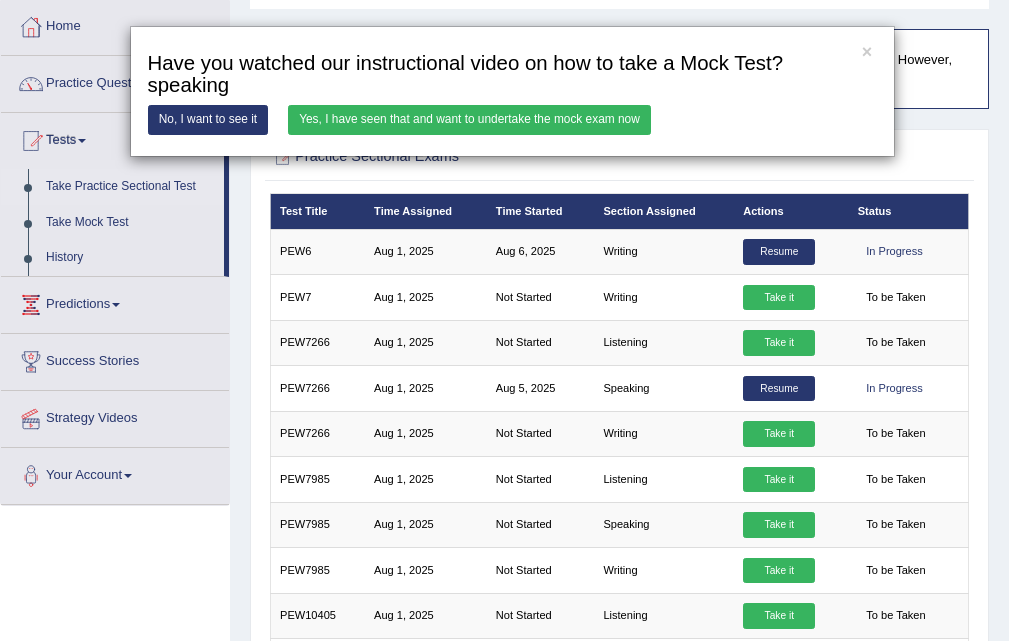 click on "Yes, I have seen that and want to undertake the mock exam now" at bounding box center [469, 119] 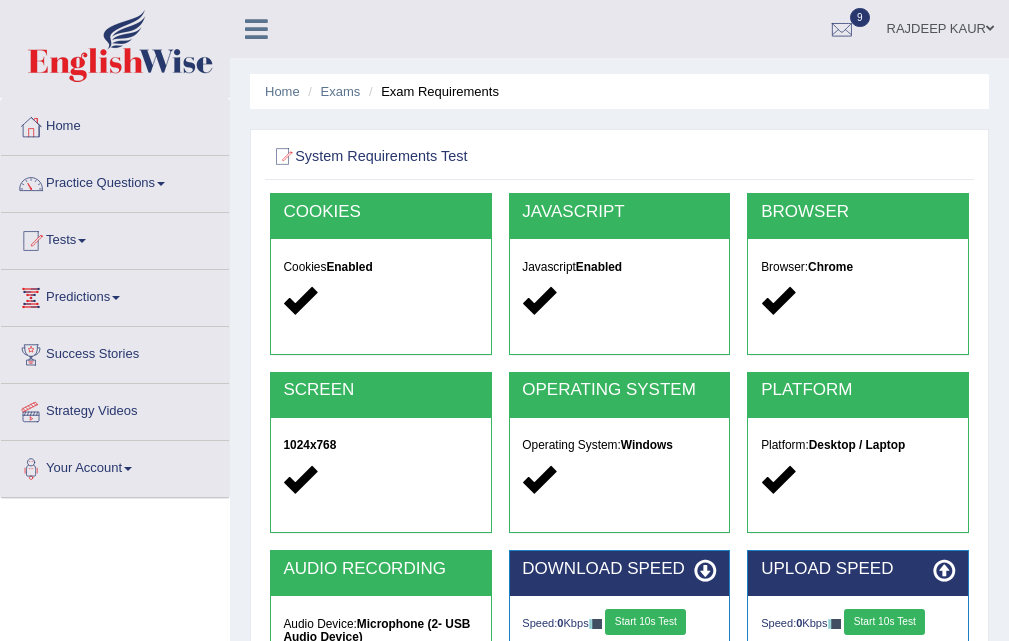 scroll, scrollTop: 300, scrollLeft: 0, axis: vertical 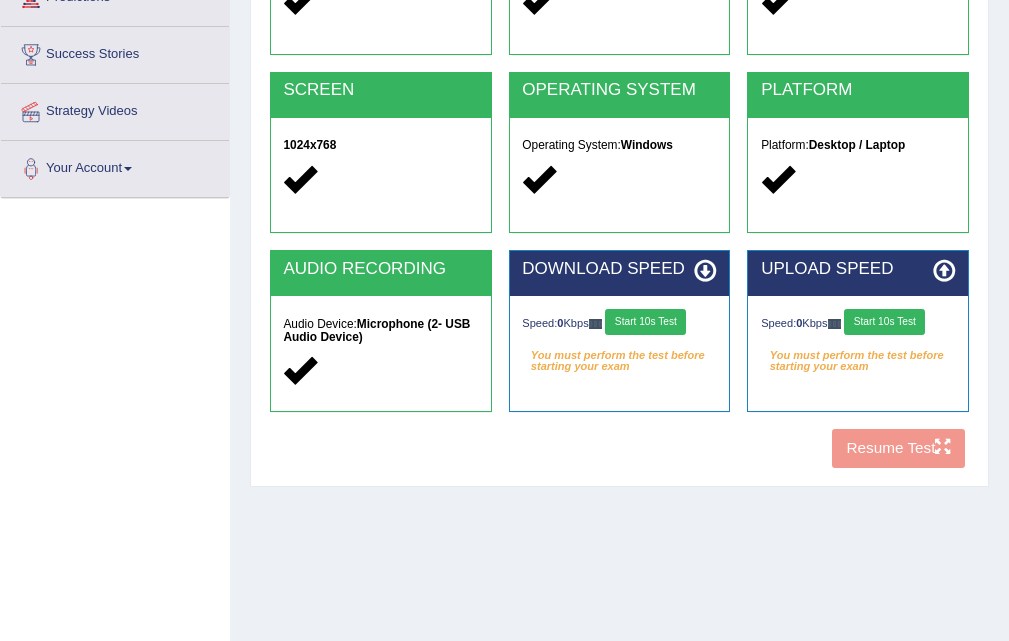 click on "Start 10s Test" at bounding box center (645, 322) 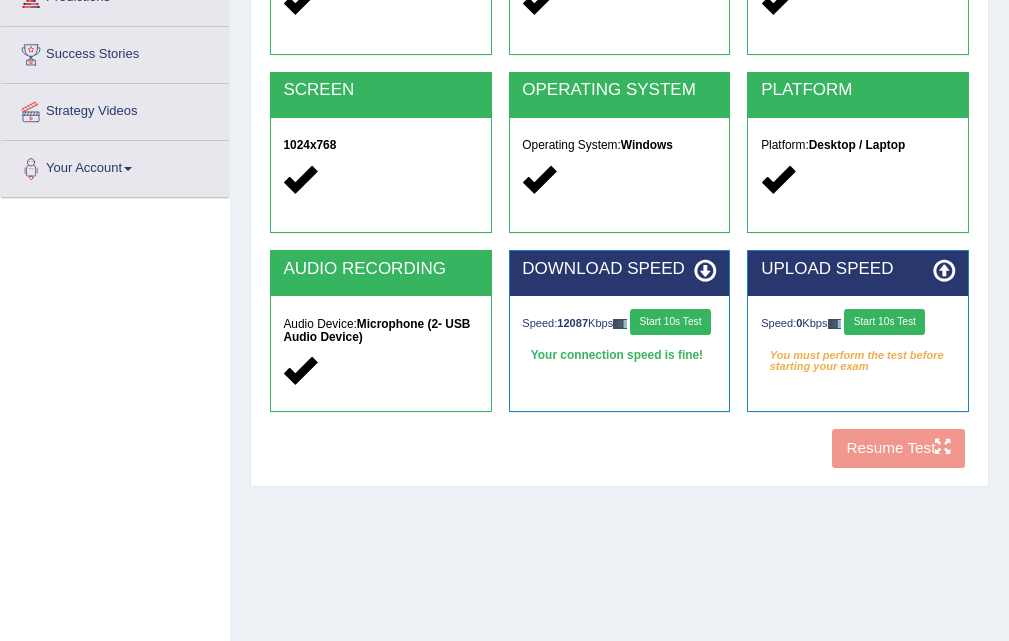 click on "Speed:  0  Kbps    Start 10s Test" at bounding box center (858, 324) 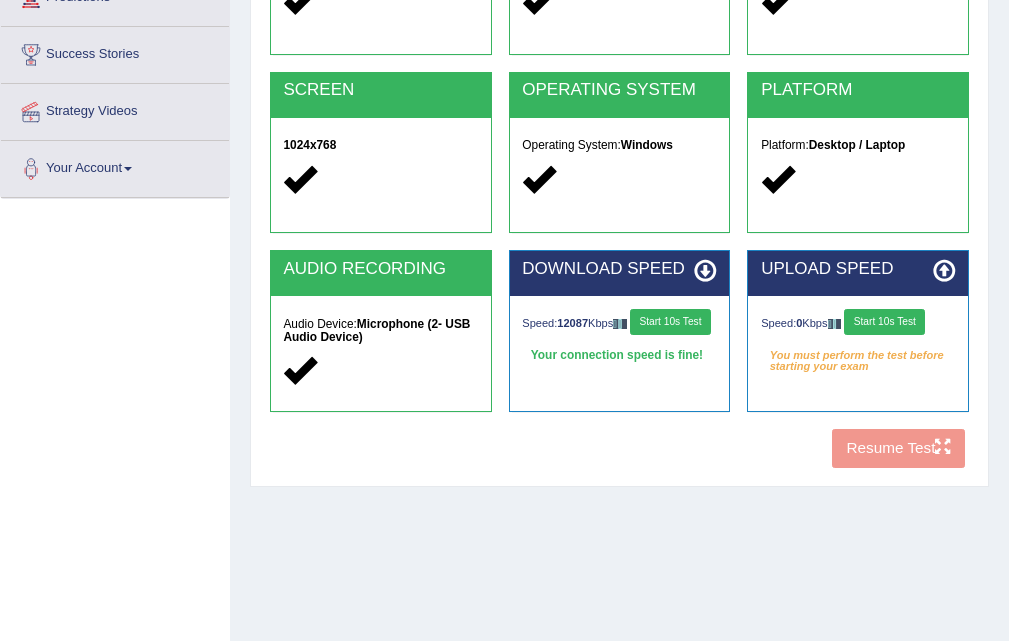click on "Start 10s Test" at bounding box center [884, 322] 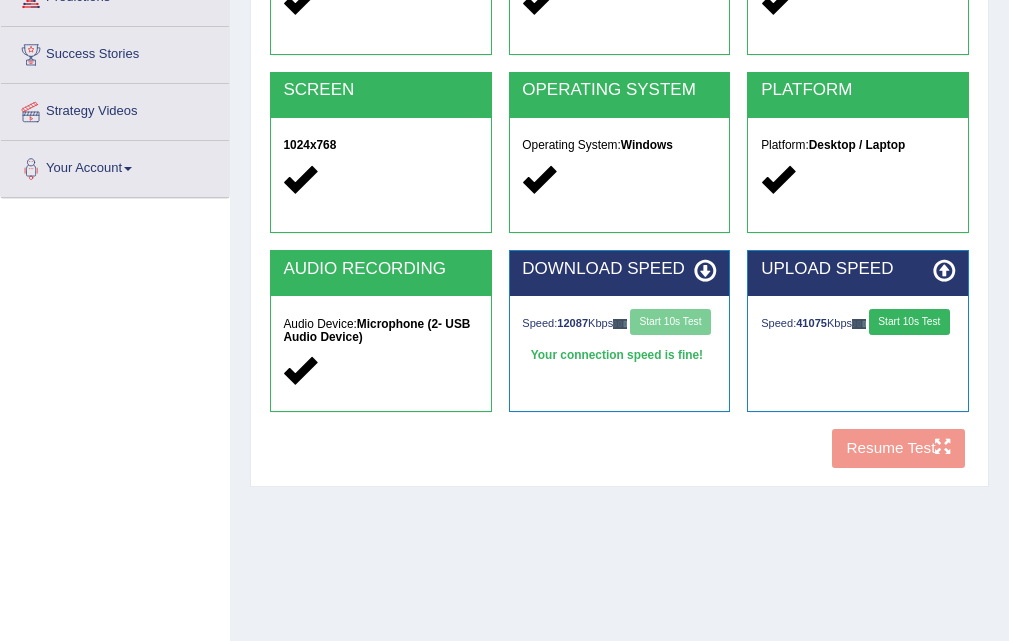 click on "Start 10s Test" at bounding box center [909, 322] 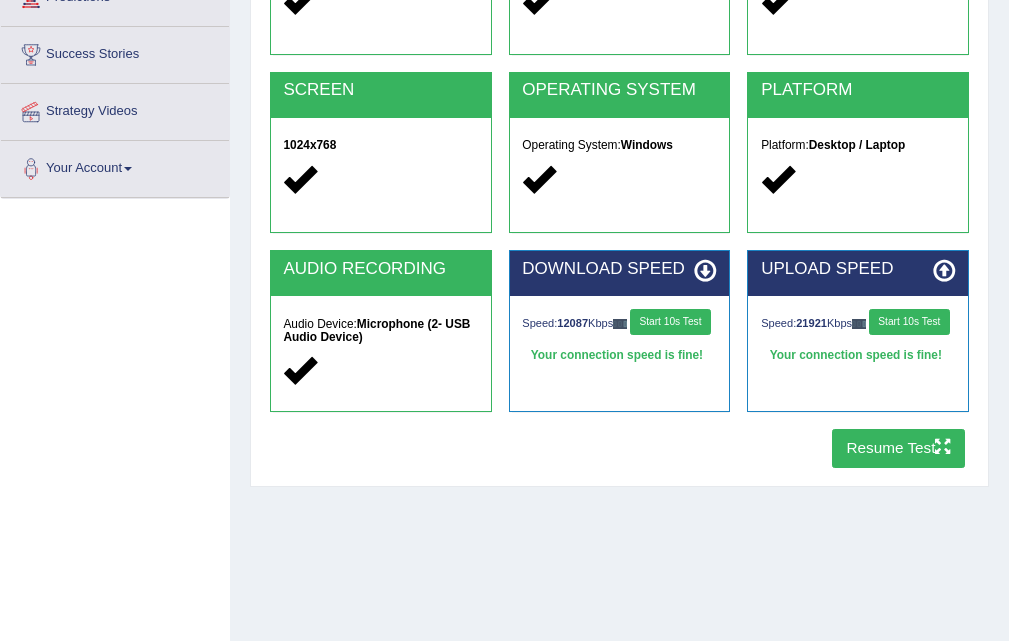 click on "Resume Test" at bounding box center [898, 448] 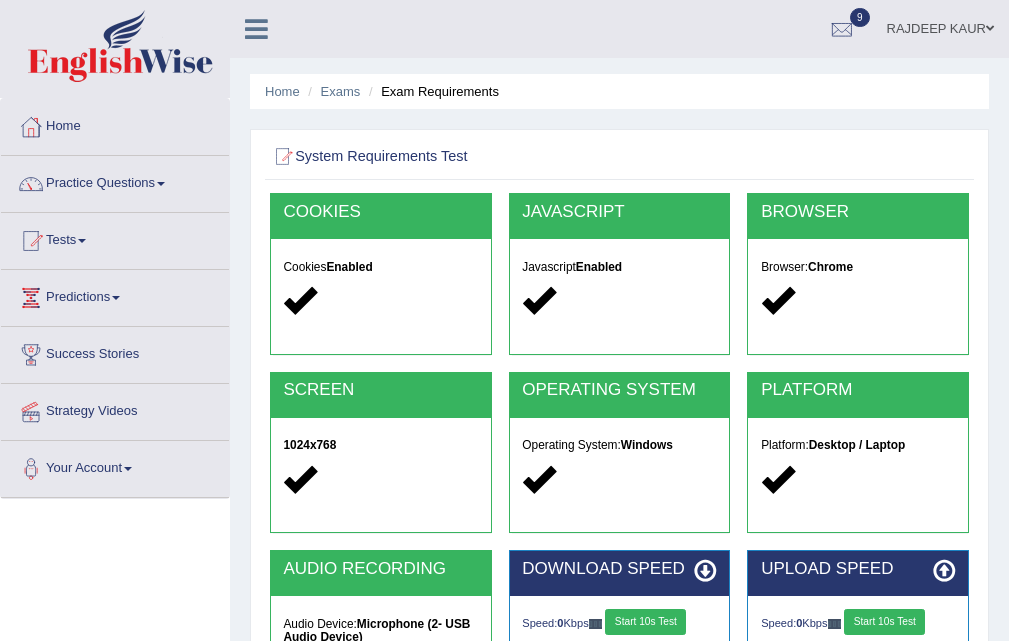 scroll, scrollTop: 300, scrollLeft: 0, axis: vertical 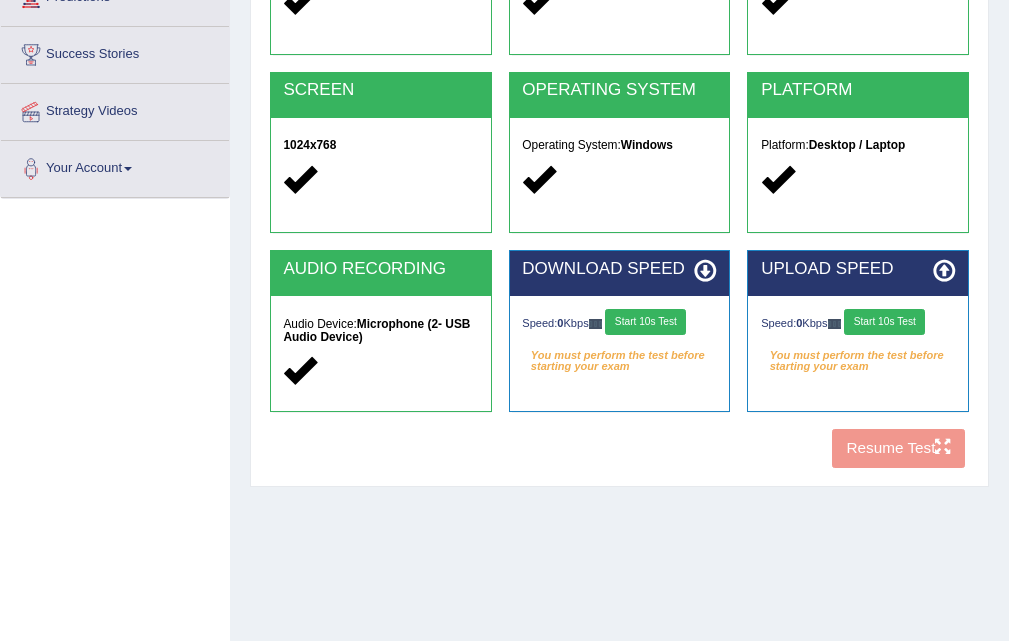 click on "Speed:  0  Kbps    Start 10s Test" at bounding box center (619, 324) 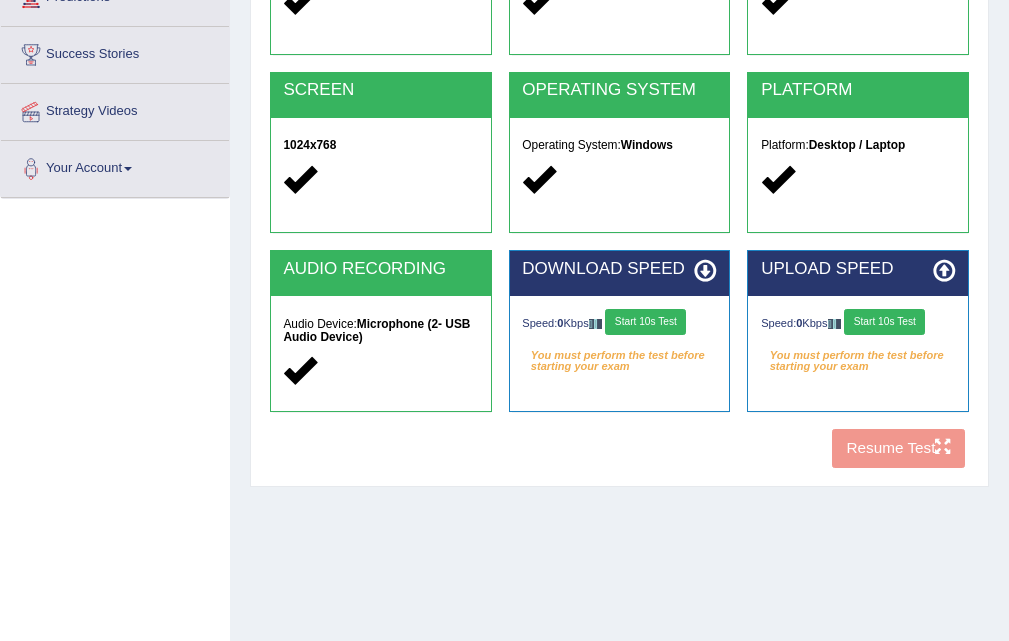 click on "Start 10s Test" at bounding box center [645, 322] 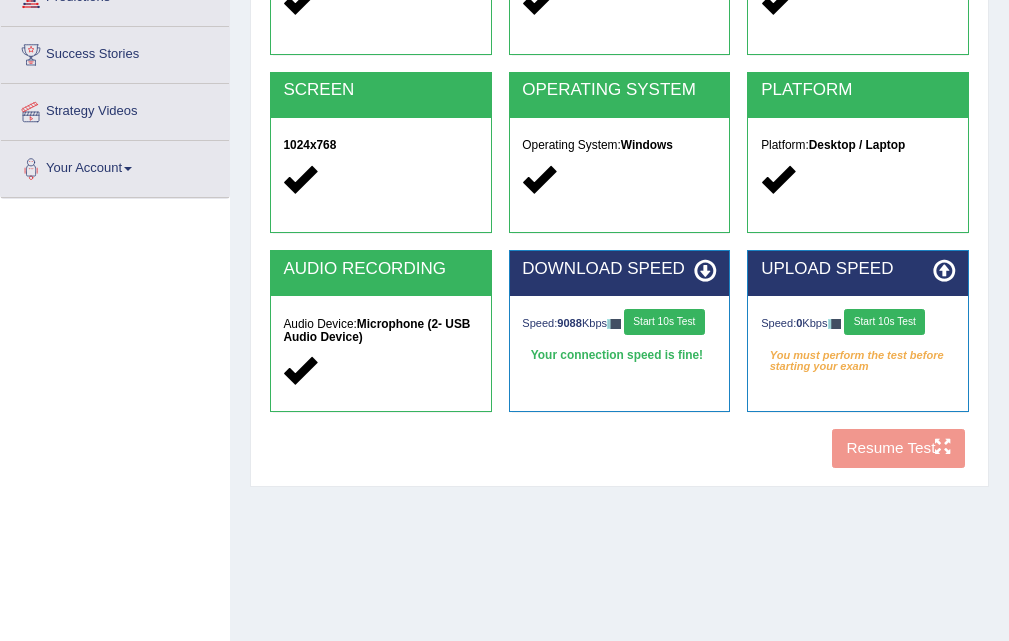 click on "Speed:  0  Kbps    Start 10s Test" at bounding box center (858, 324) 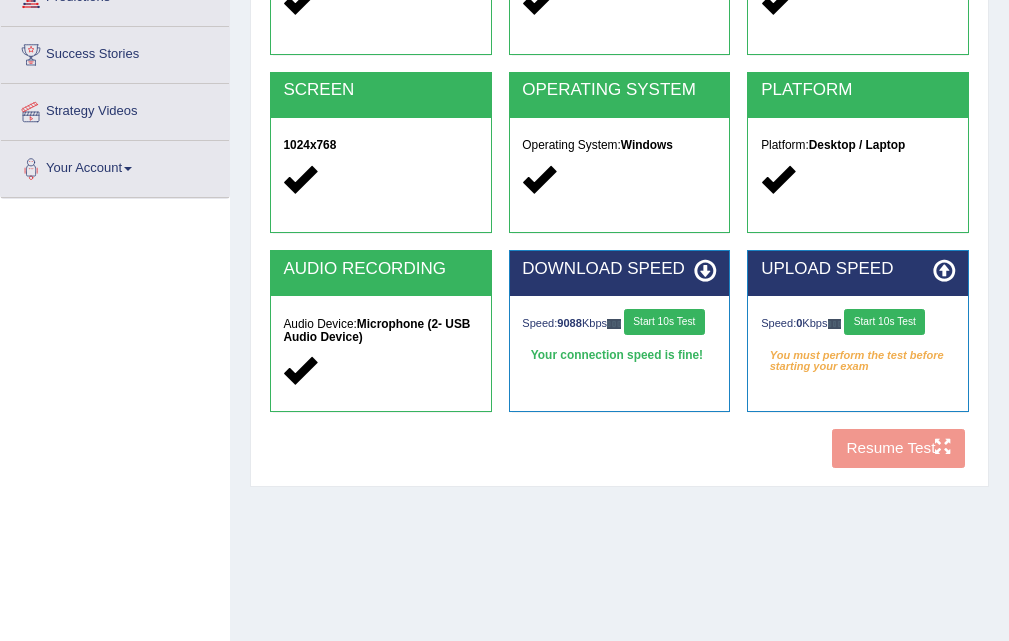click on "Start 10s Test" at bounding box center [884, 322] 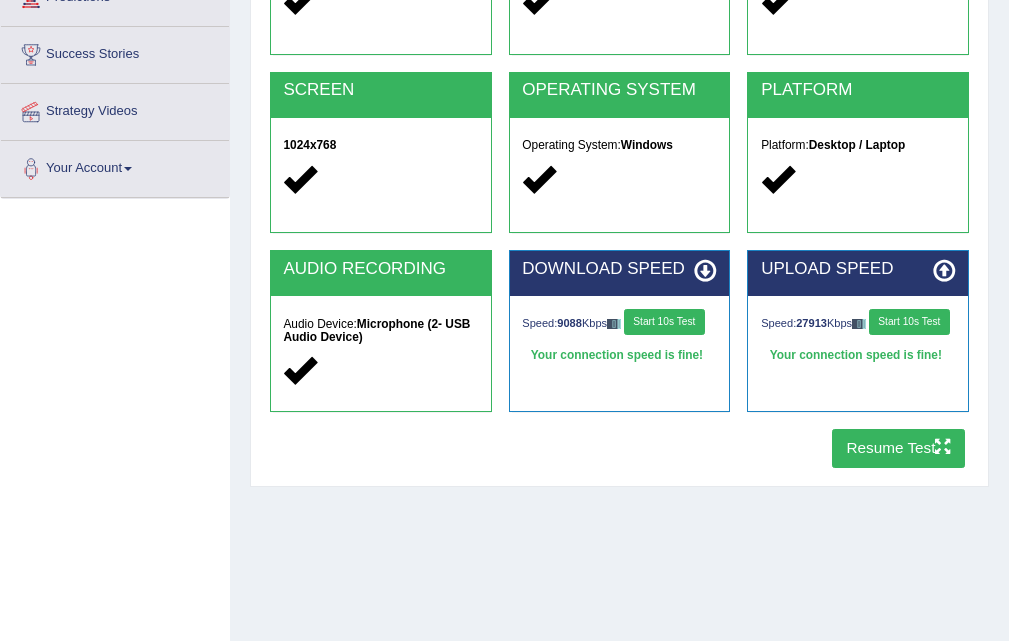 click on "Resume Test" at bounding box center (898, 448) 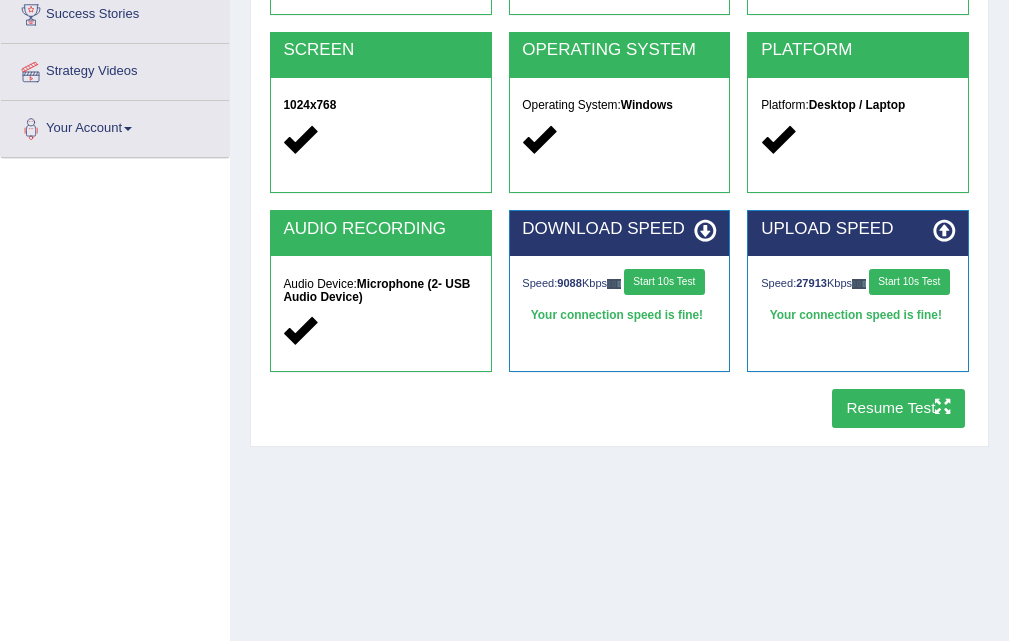 scroll, scrollTop: 409, scrollLeft: 0, axis: vertical 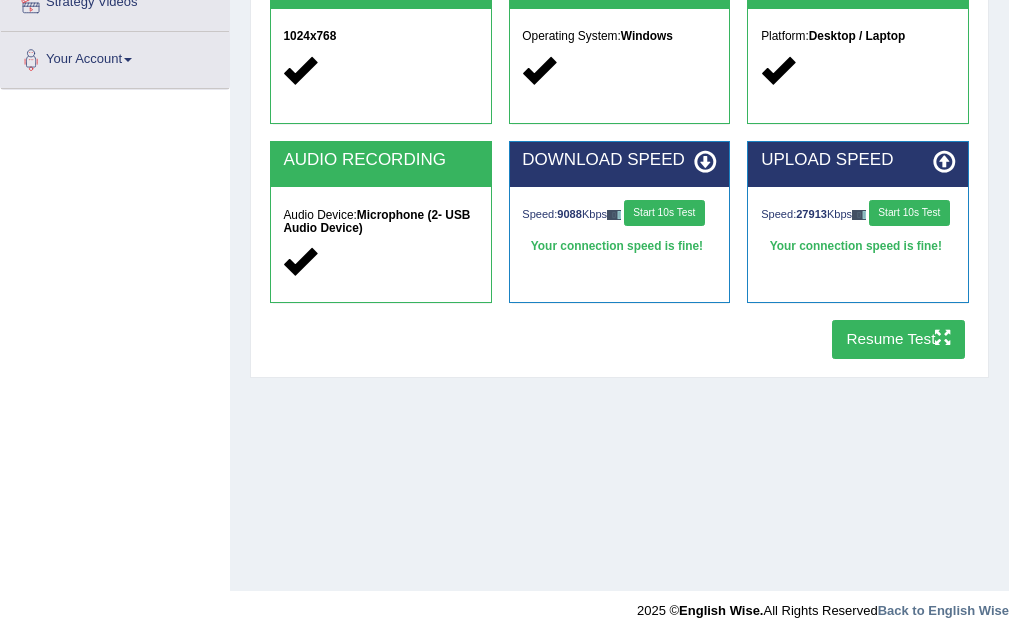click on "Resume Test" at bounding box center (898, 339) 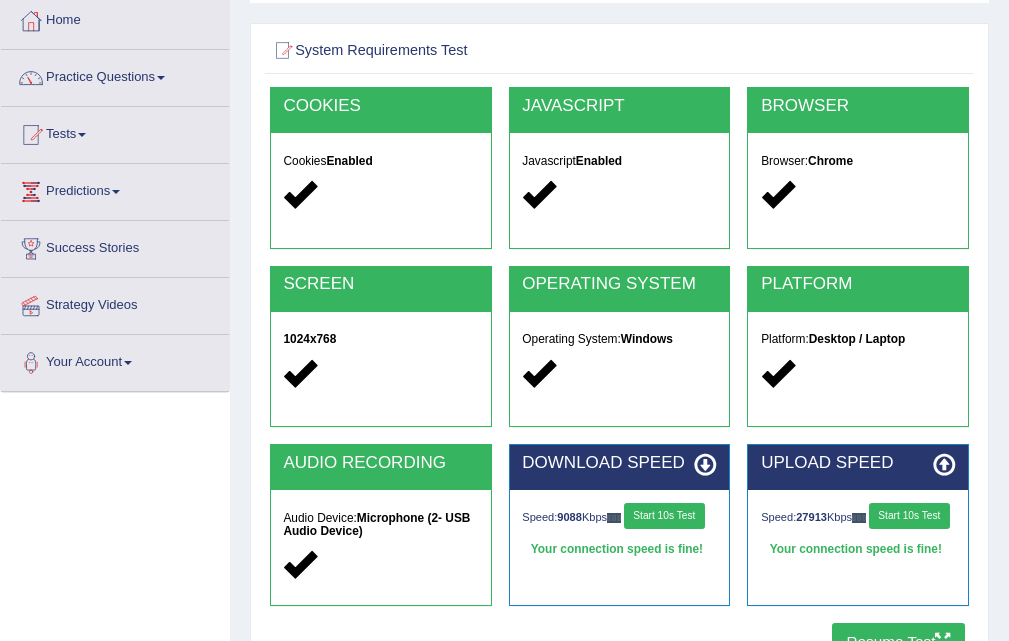 scroll, scrollTop: 0, scrollLeft: 0, axis: both 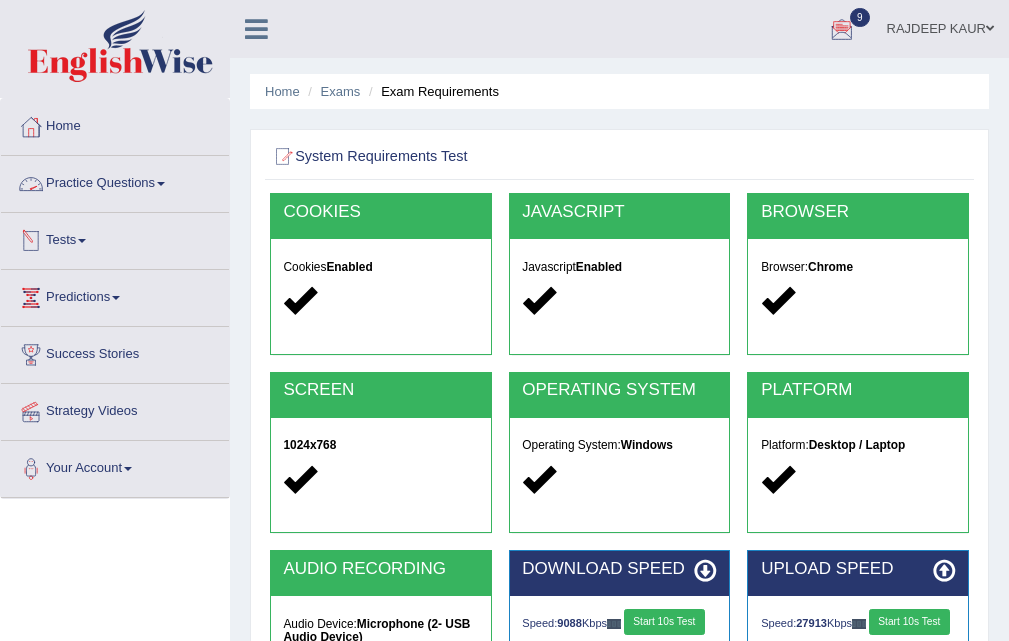 click on "Practice Questions" at bounding box center [115, 181] 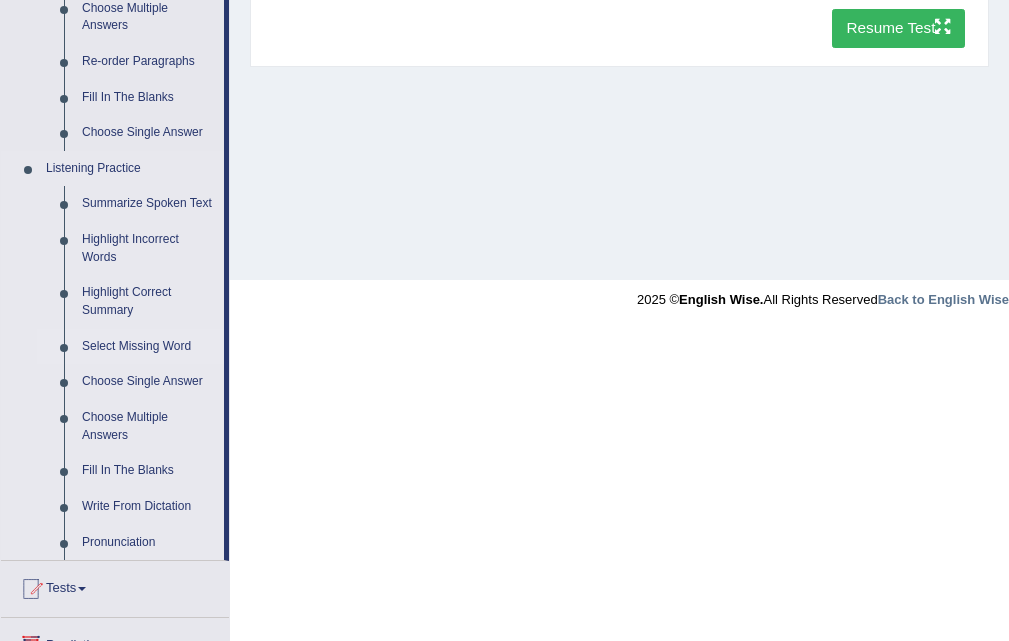 scroll, scrollTop: 926, scrollLeft: 0, axis: vertical 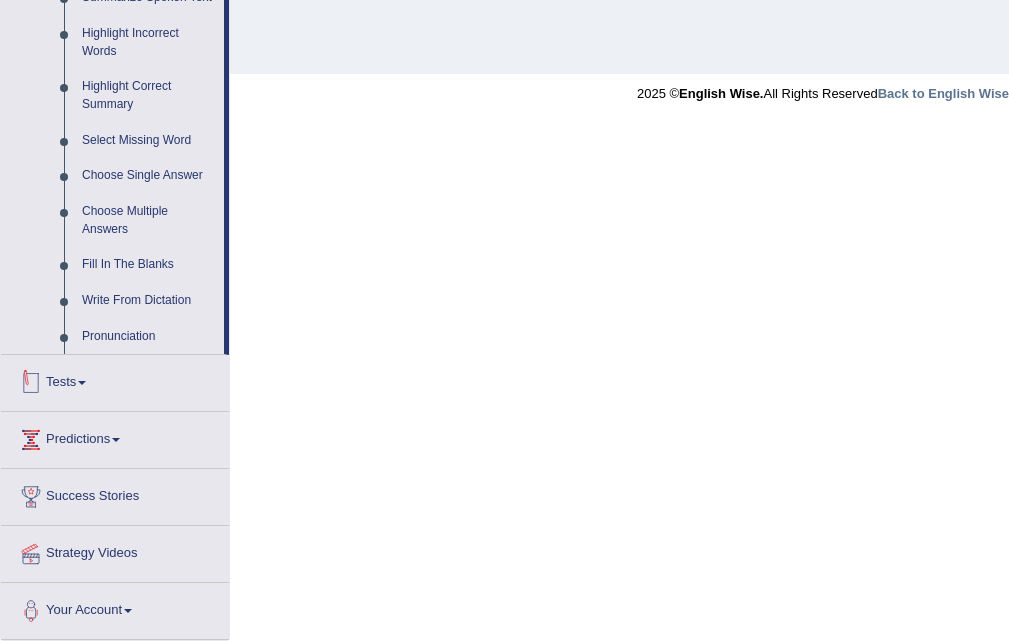 click on "Tests" at bounding box center (115, 380) 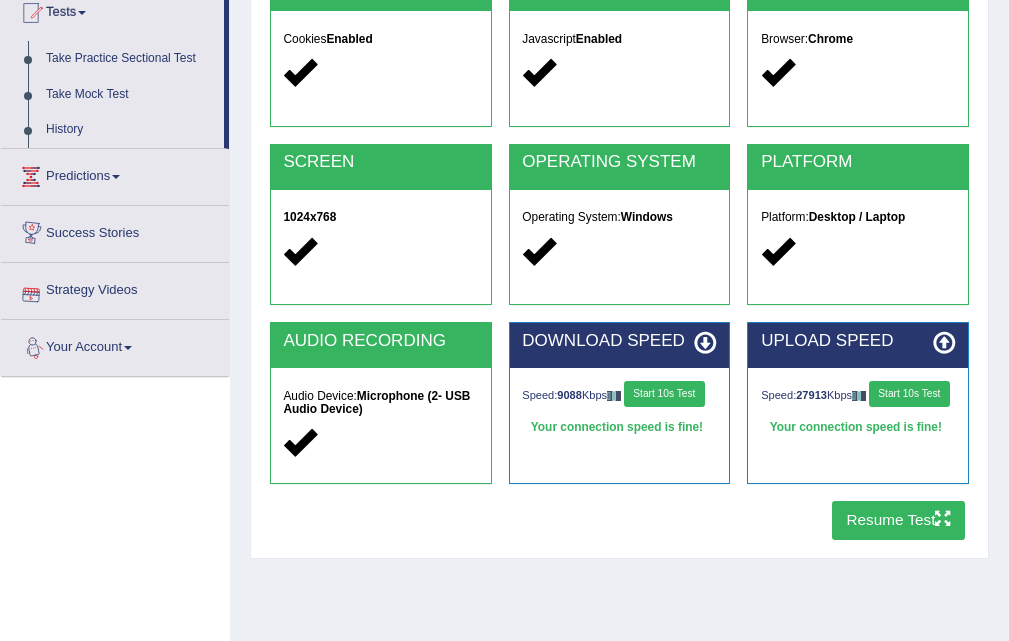 scroll, scrollTop: 128, scrollLeft: 0, axis: vertical 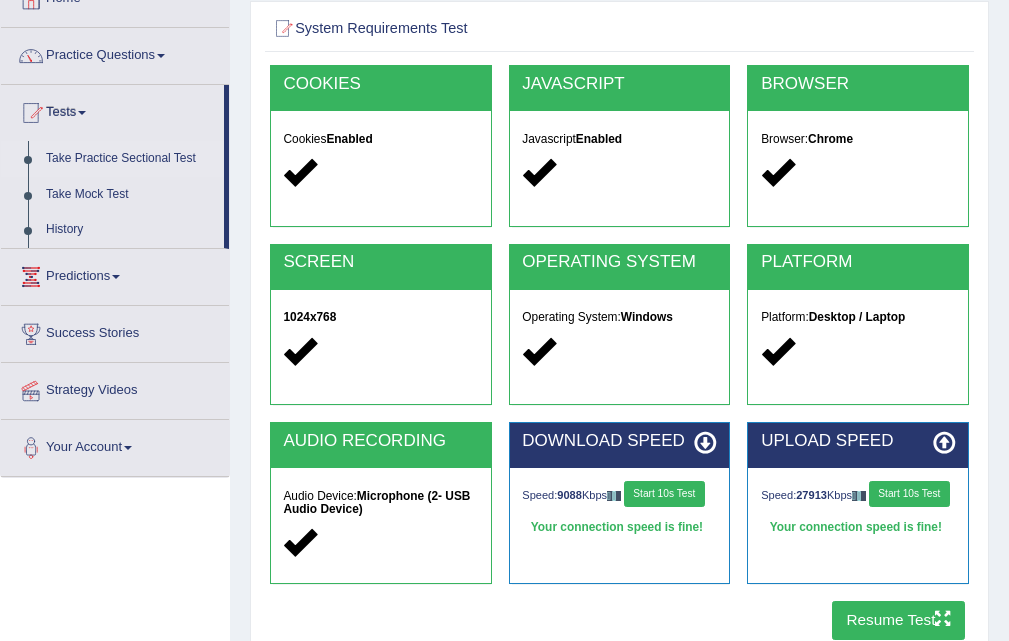 click on "Take Practice Sectional Test" at bounding box center (130, 159) 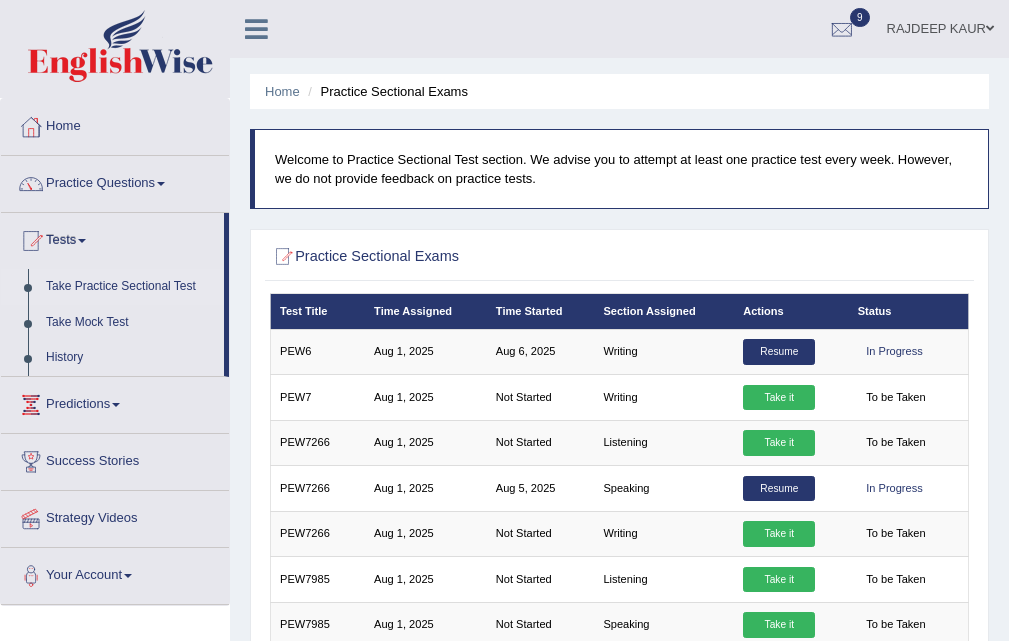 scroll, scrollTop: 300, scrollLeft: 0, axis: vertical 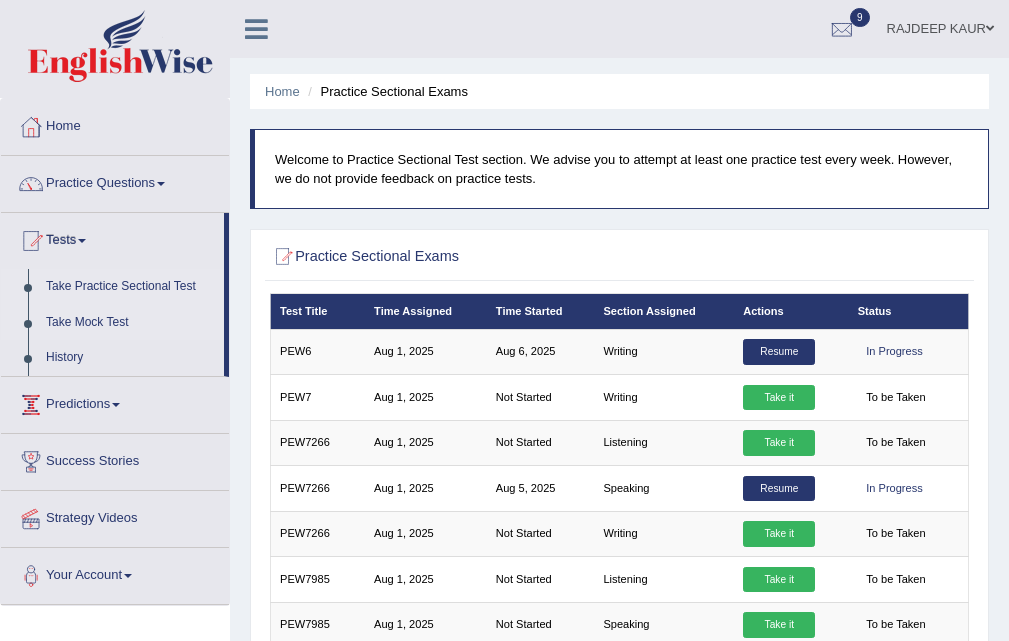 click on "Take Mock Test" at bounding box center (130, 323) 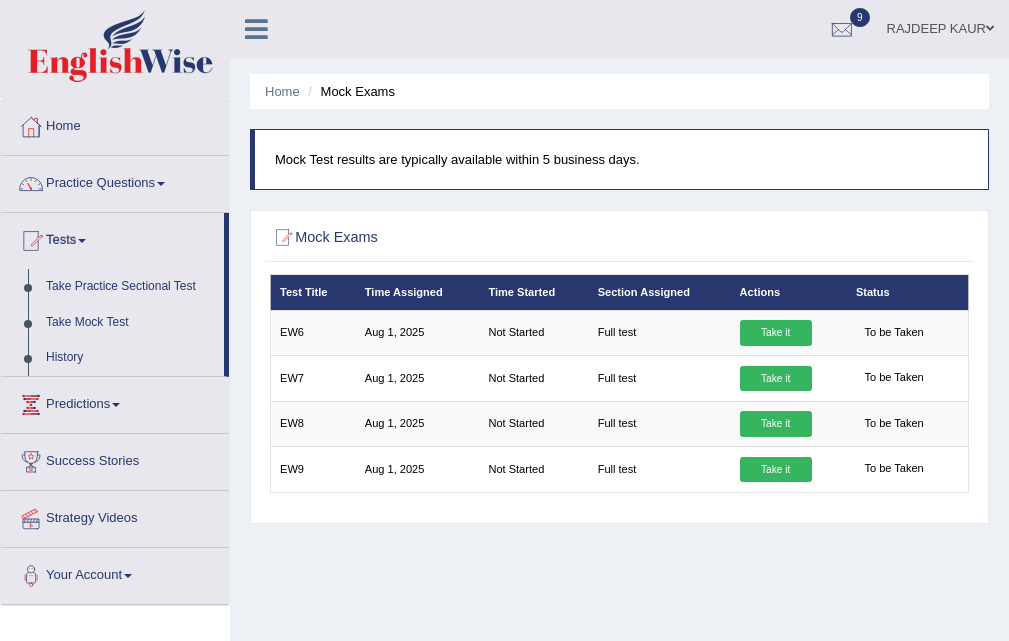 scroll, scrollTop: 200, scrollLeft: 0, axis: vertical 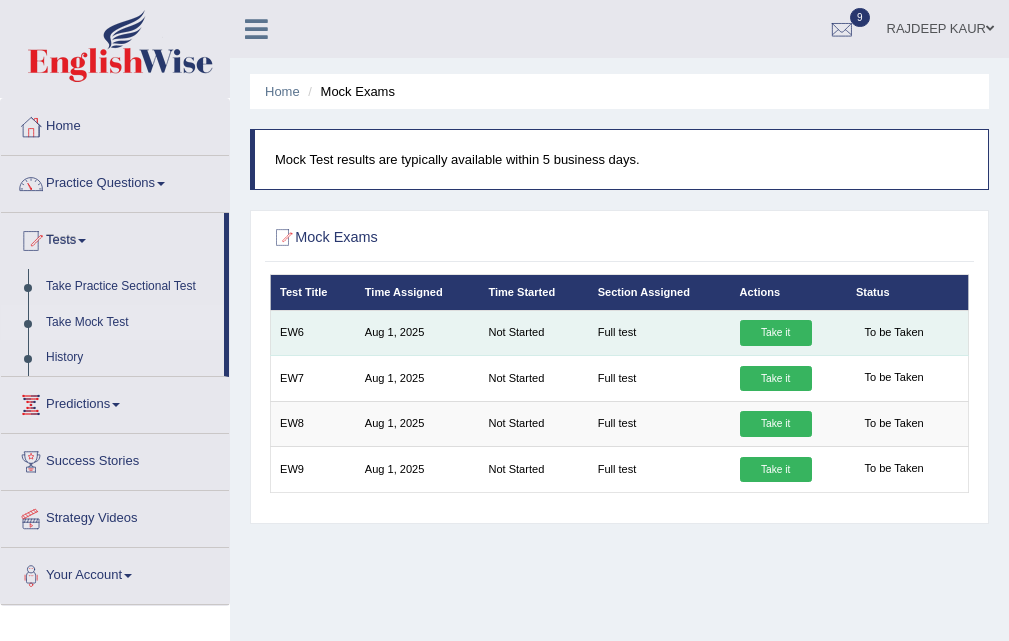 click on "Take it" at bounding box center (776, 333) 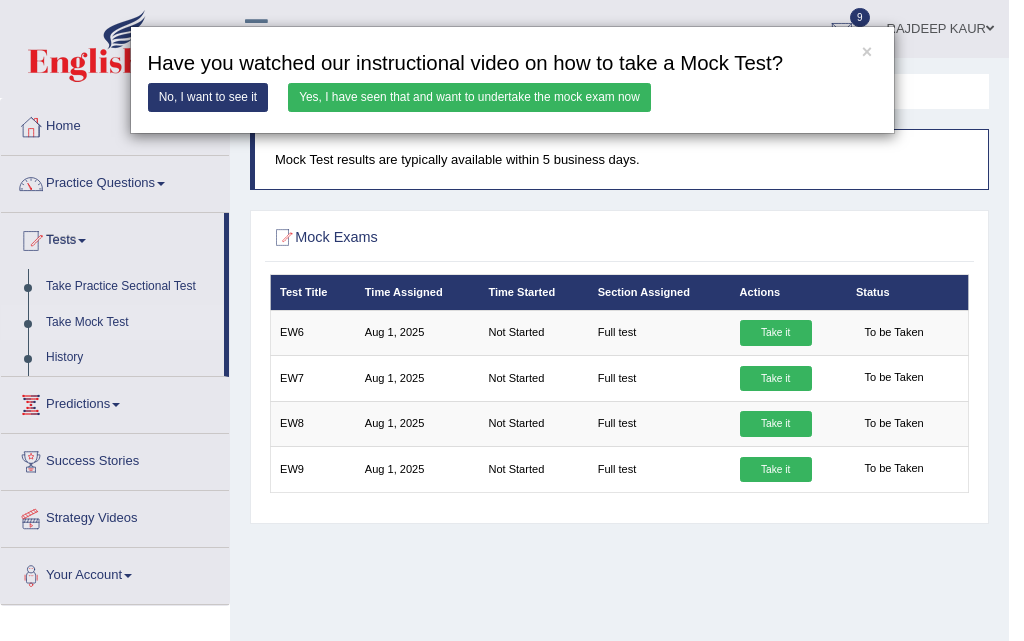 click on "Yes, I have seen that and want to undertake the mock exam now" at bounding box center (469, 97) 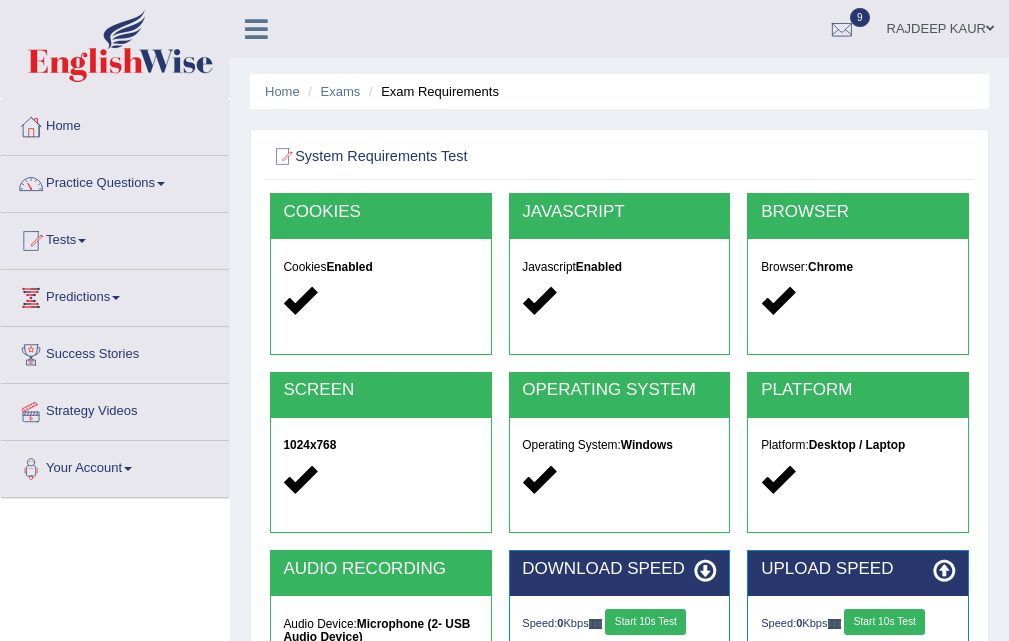 scroll, scrollTop: 304, scrollLeft: 0, axis: vertical 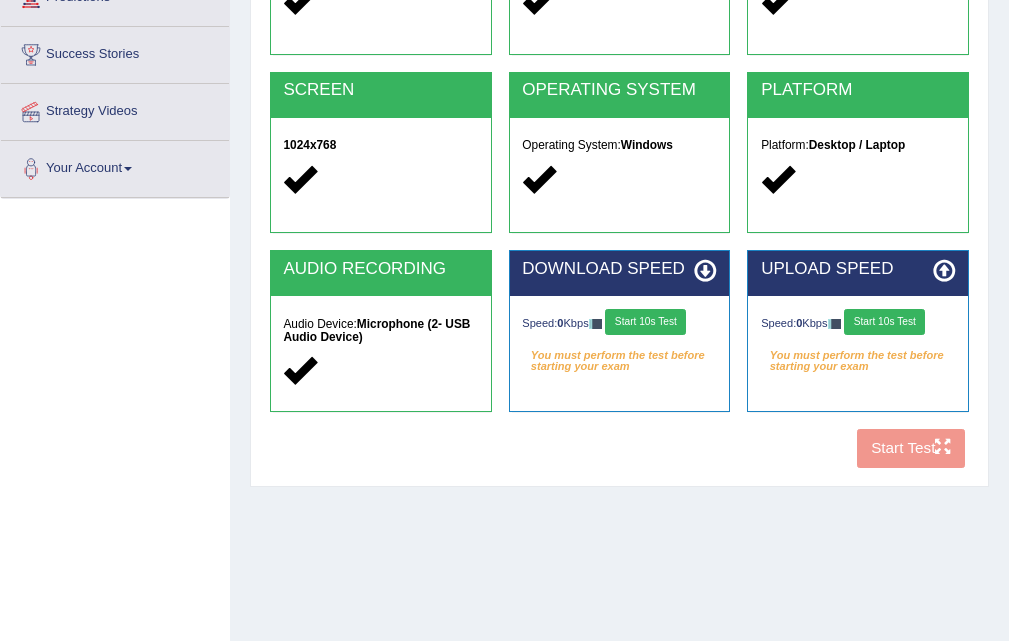 click on "Start 10s Test" at bounding box center (645, 322) 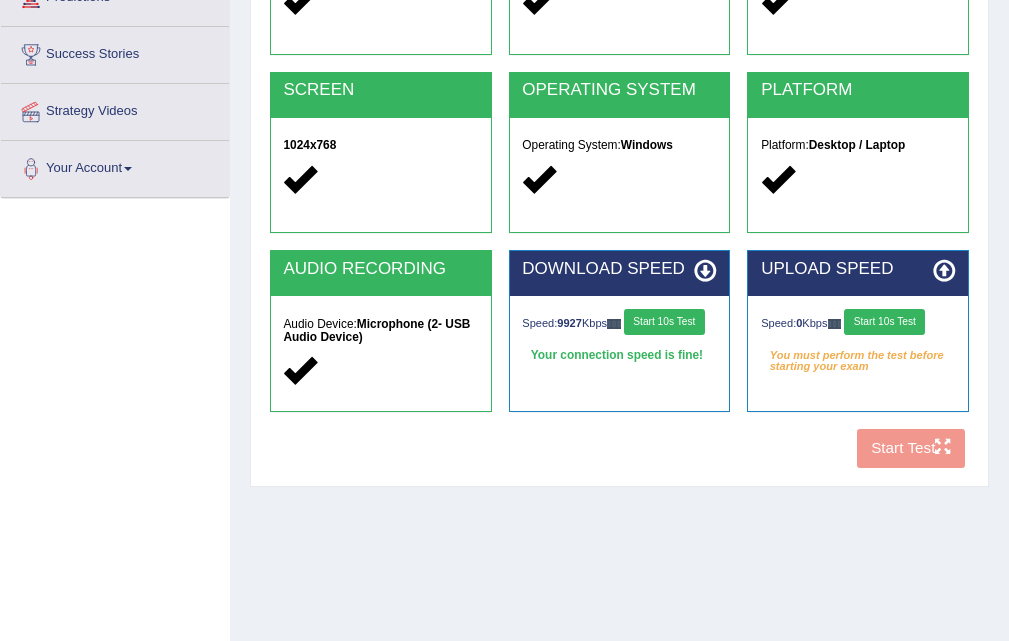 click on "Start 10s Test" at bounding box center [664, 322] 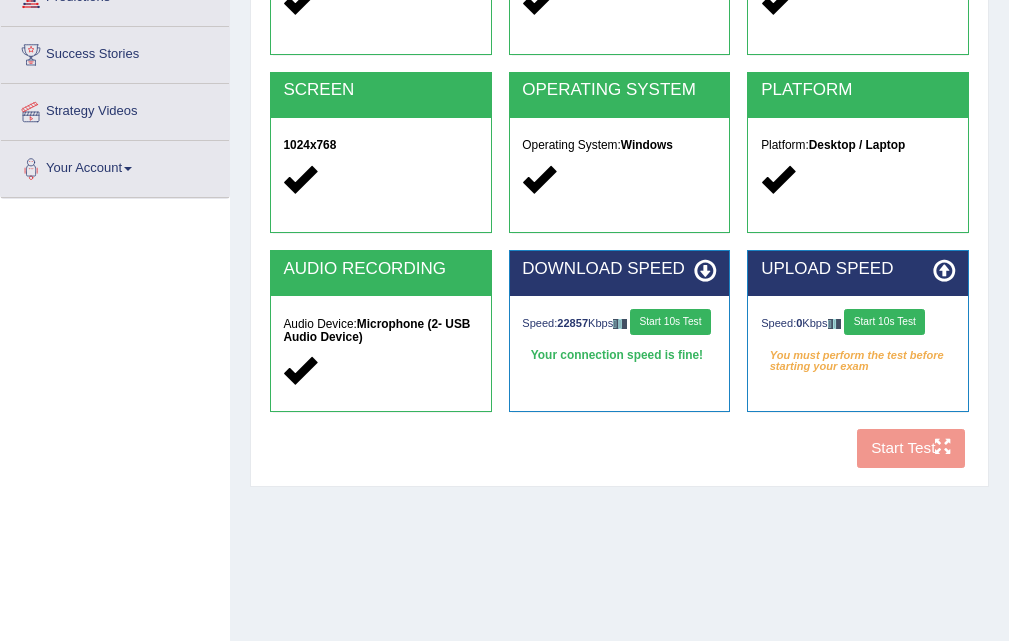 click on "Start 10s Test" at bounding box center (884, 322) 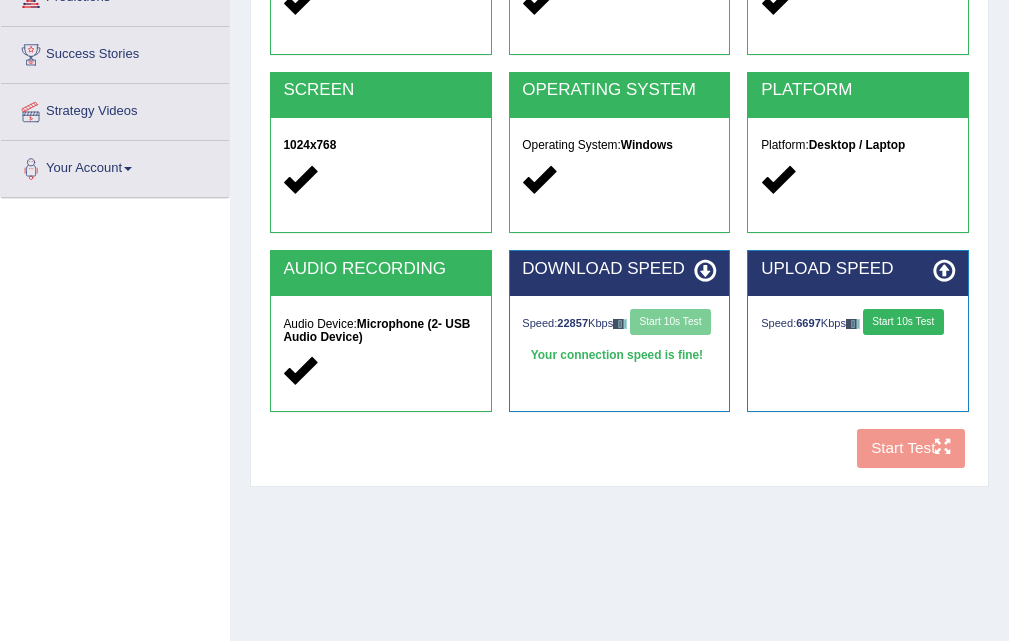 click on "Speed:  6697  Kbps    Start 10s Test" at bounding box center [858, 324] 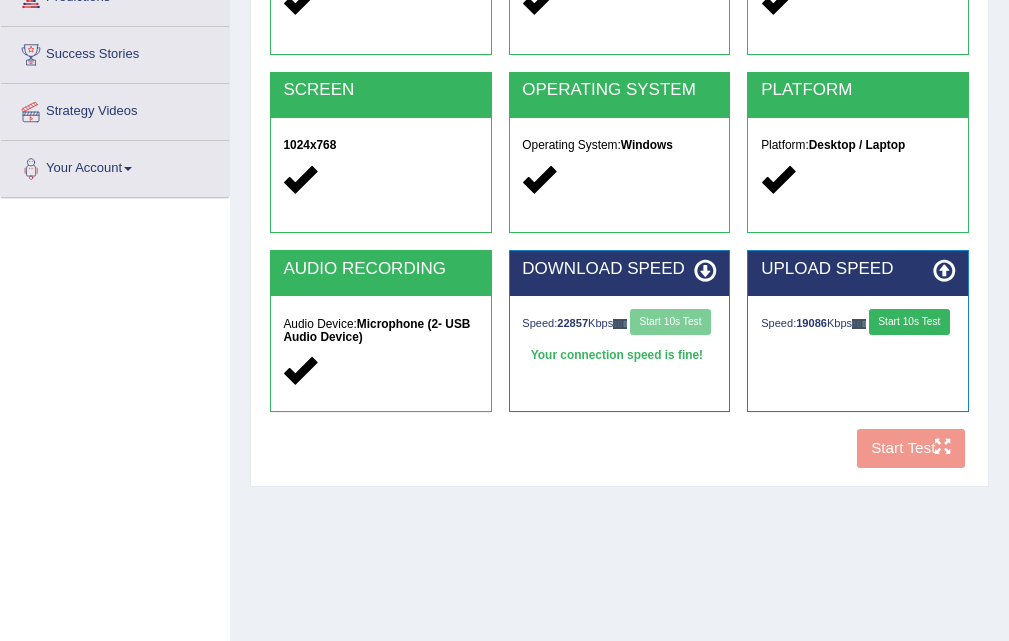 click on "Start 10s Test" at bounding box center [909, 322] 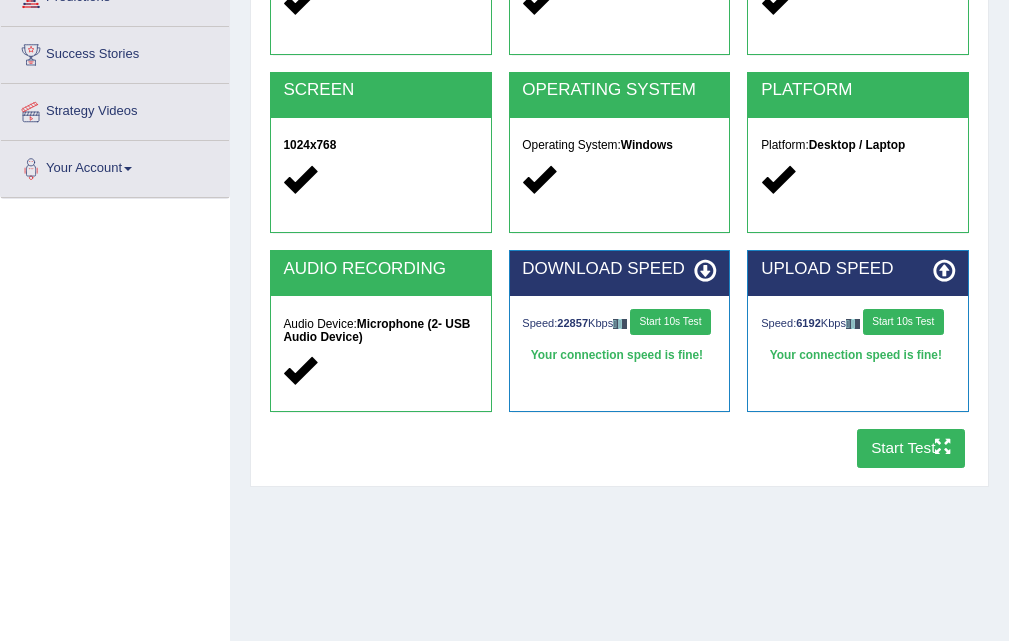 click on "Start 10s Test" at bounding box center [903, 322] 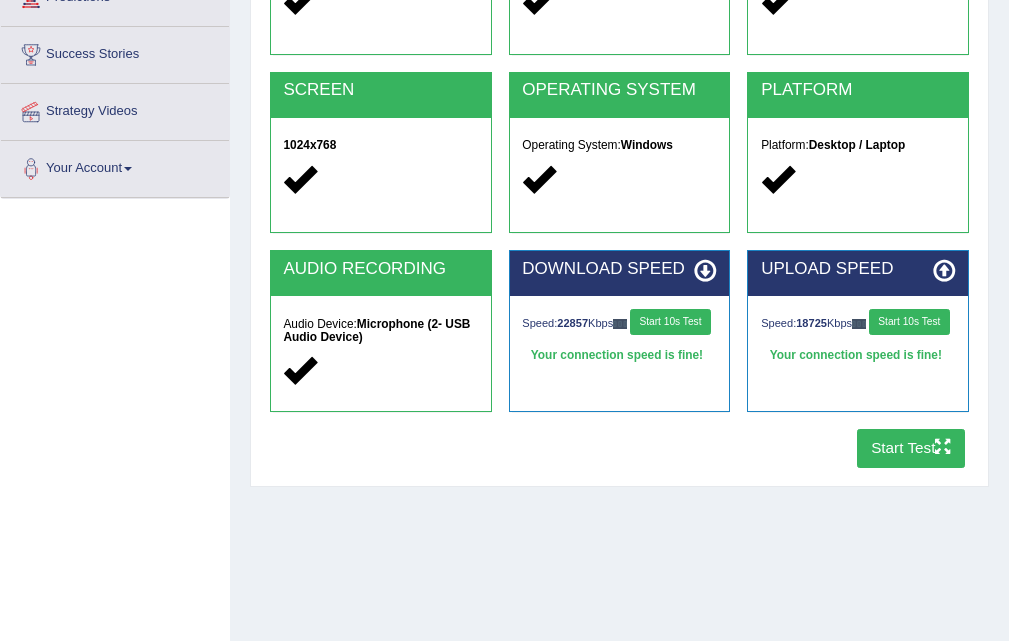 click on "Start Test" at bounding box center [911, 448] 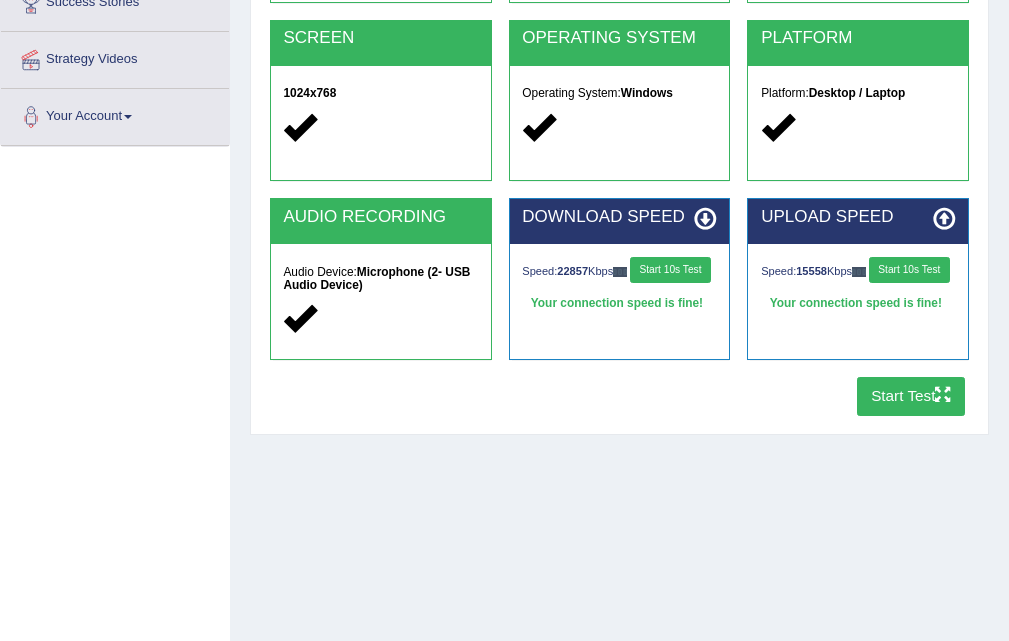 scroll, scrollTop: 400, scrollLeft: 0, axis: vertical 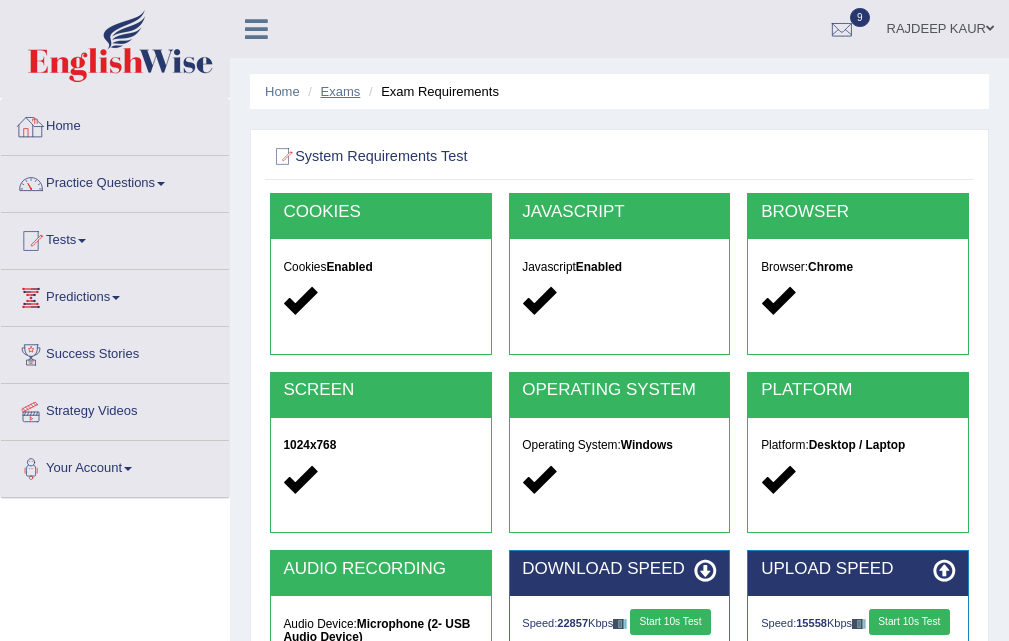 click on "Exams" at bounding box center [341, 91] 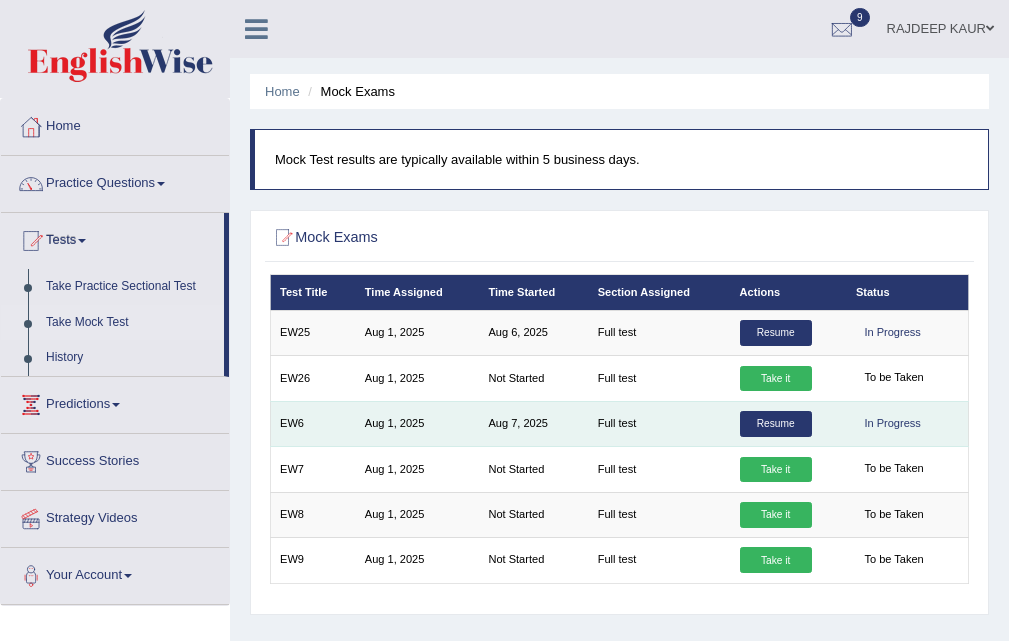 scroll, scrollTop: 0, scrollLeft: 0, axis: both 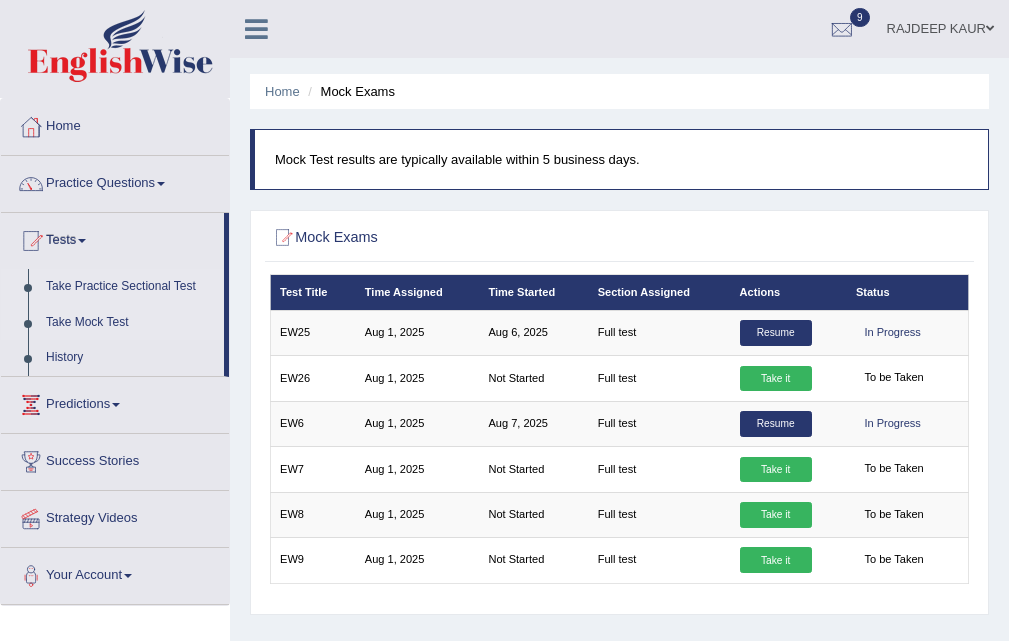 click on "Take Practice Sectional Test" at bounding box center [130, 287] 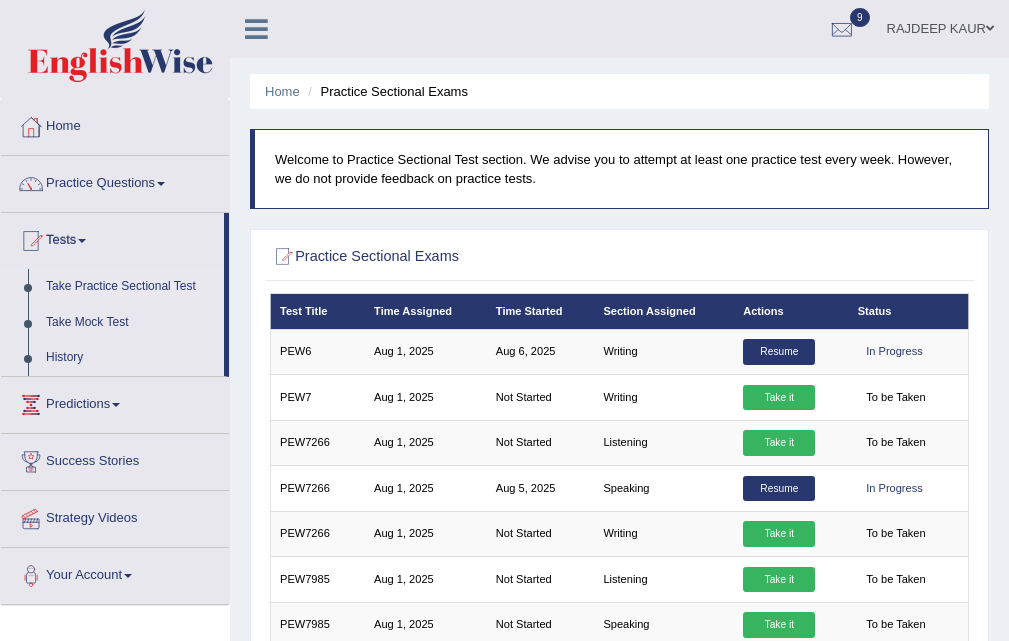 scroll, scrollTop: 9, scrollLeft: 0, axis: vertical 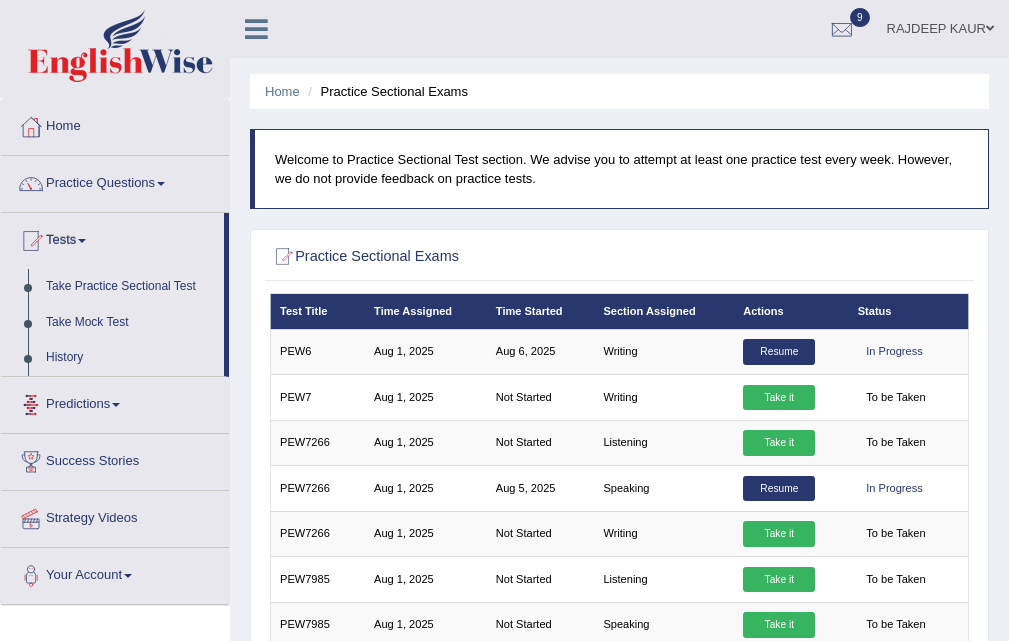 click on "Take Practice Sectional Test" at bounding box center (130, 287) 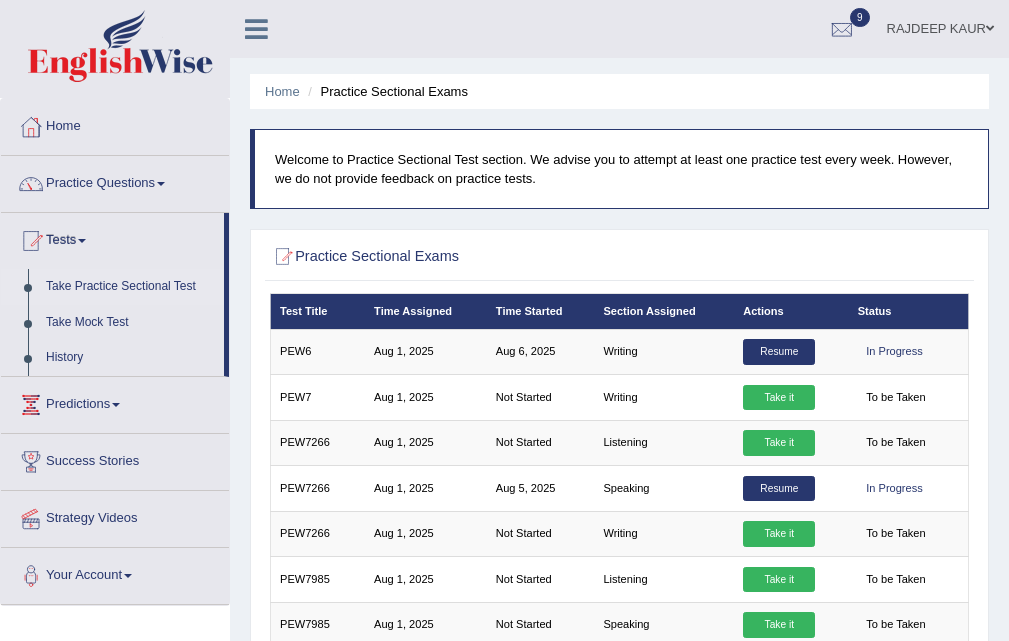 scroll, scrollTop: 0, scrollLeft: 0, axis: both 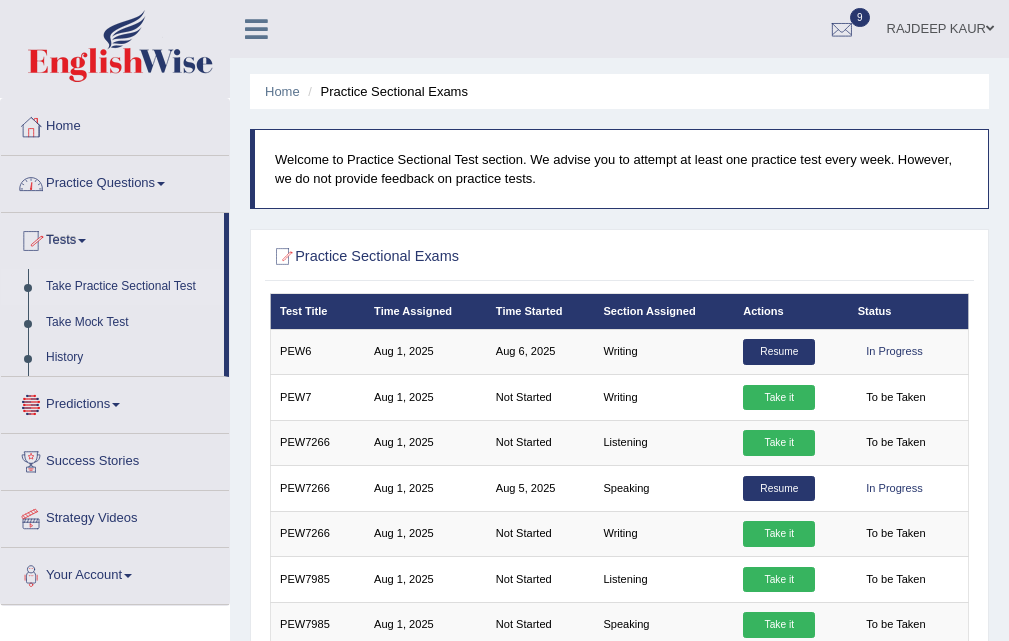 click on "Practice Questions" at bounding box center [115, 181] 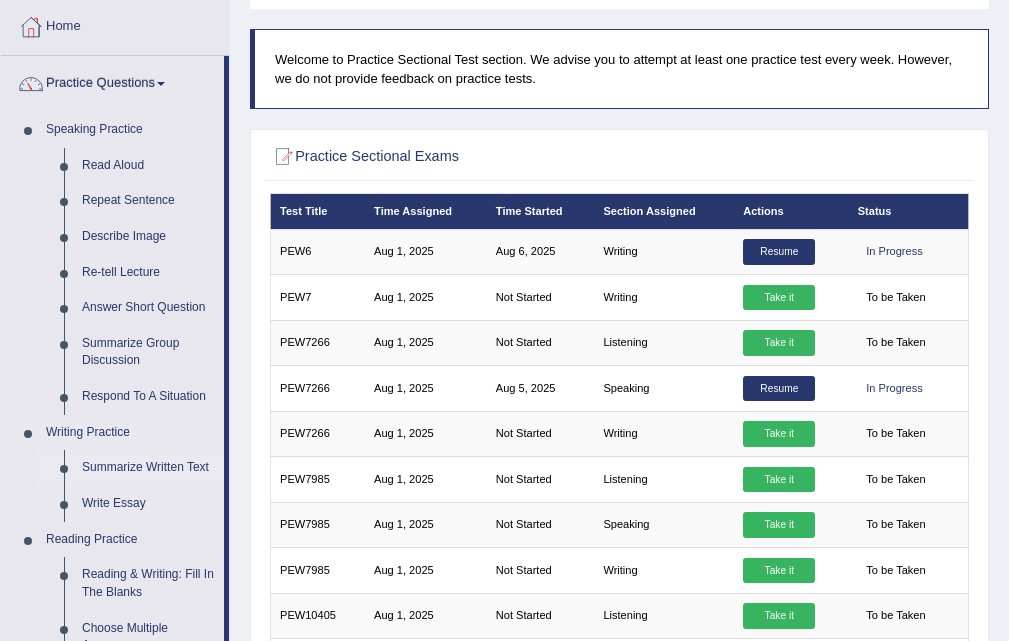 scroll, scrollTop: 0, scrollLeft: 0, axis: both 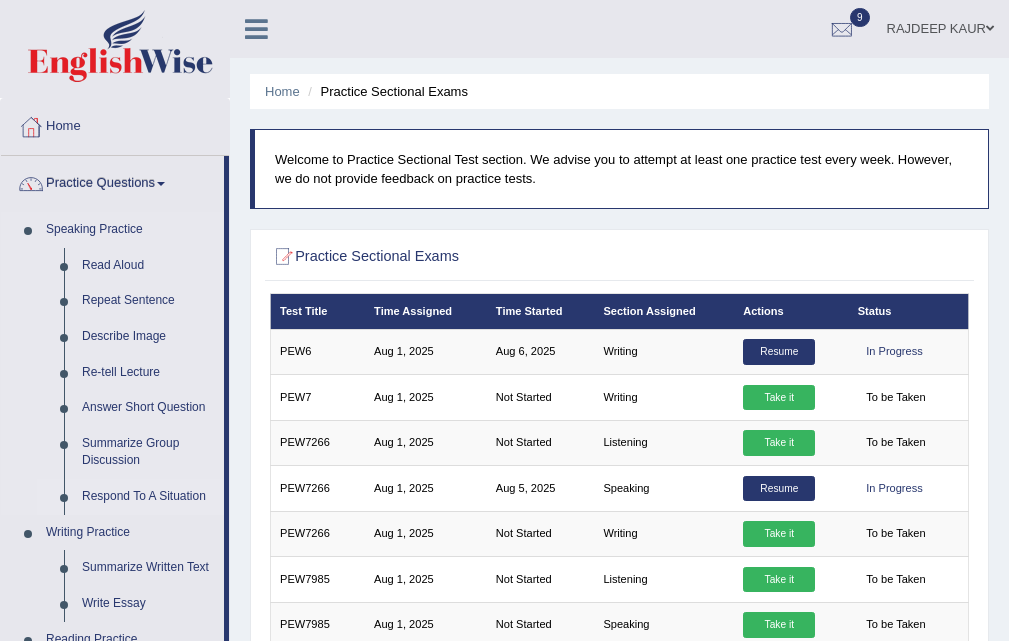 click on "Respond To A Situation" at bounding box center (148, 497) 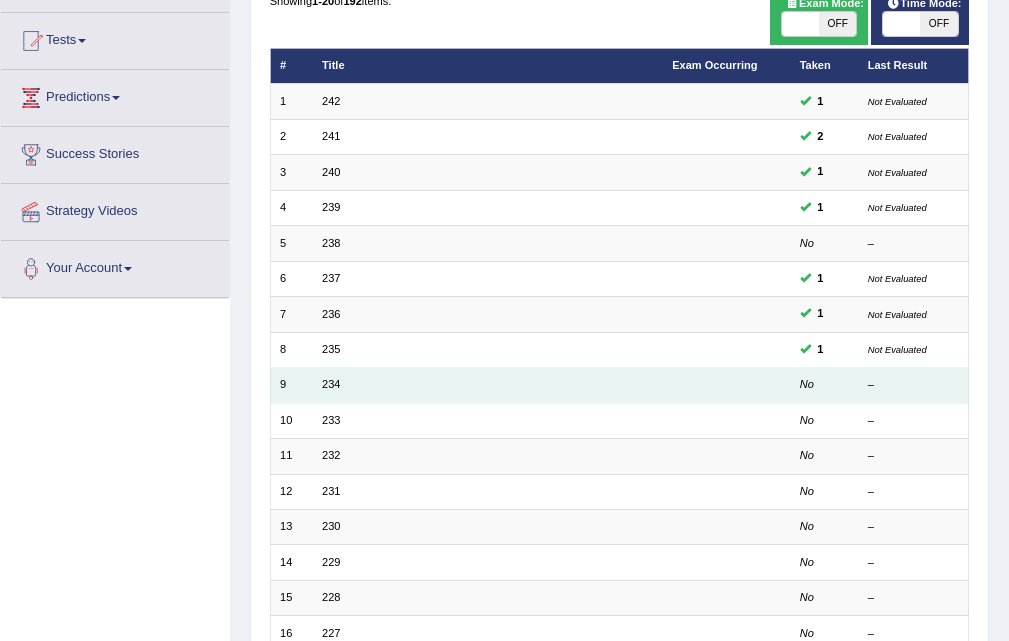 scroll, scrollTop: 200, scrollLeft: 0, axis: vertical 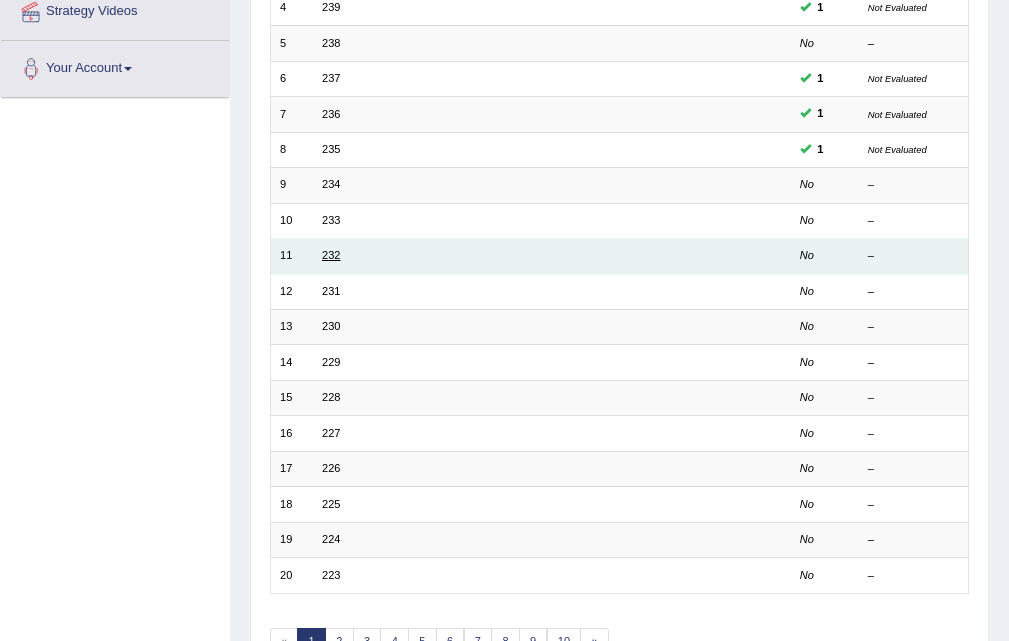 click on "232" at bounding box center [331, 255] 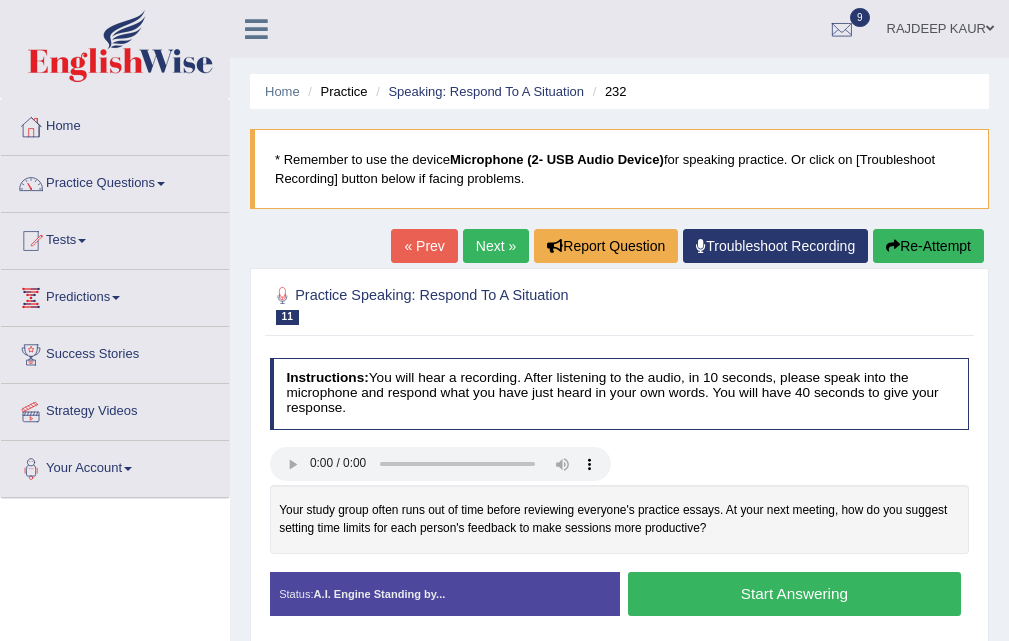 scroll, scrollTop: 100, scrollLeft: 0, axis: vertical 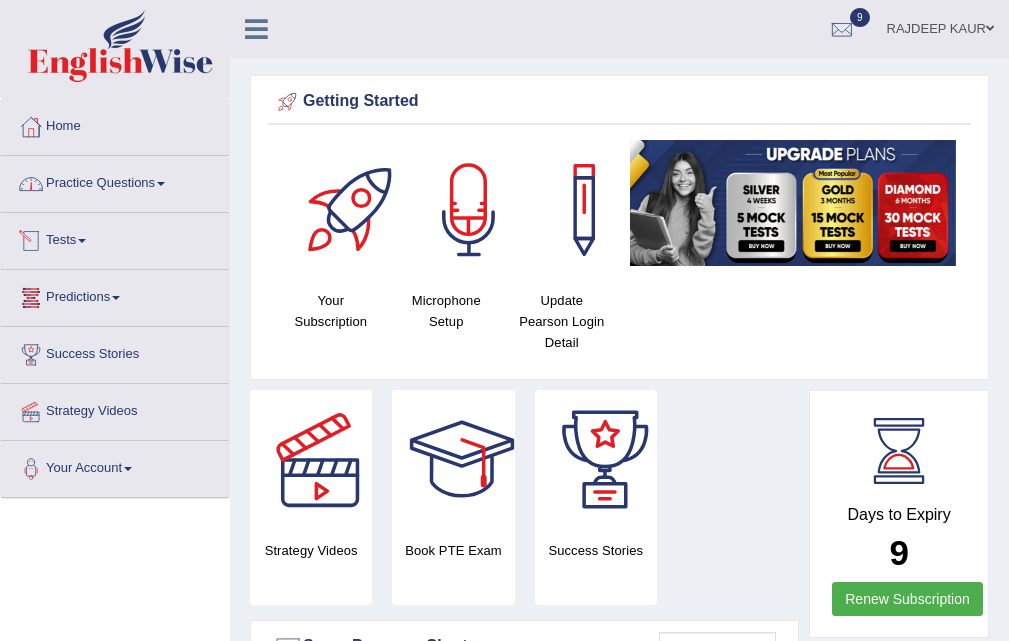click on "Practice Questions" at bounding box center [115, 181] 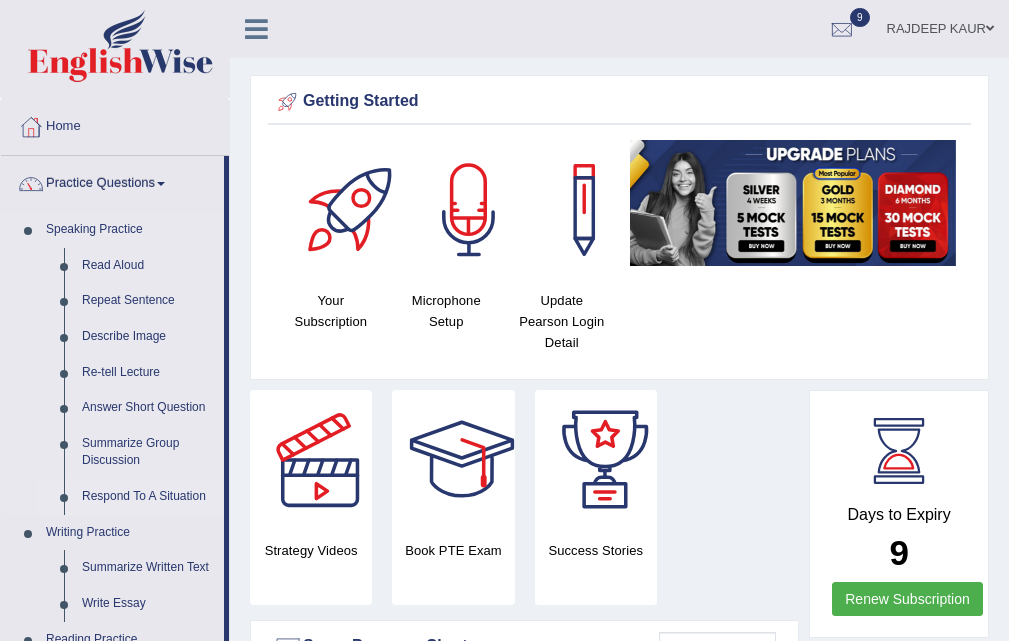 click on "Respond To A Situation" at bounding box center [148, 497] 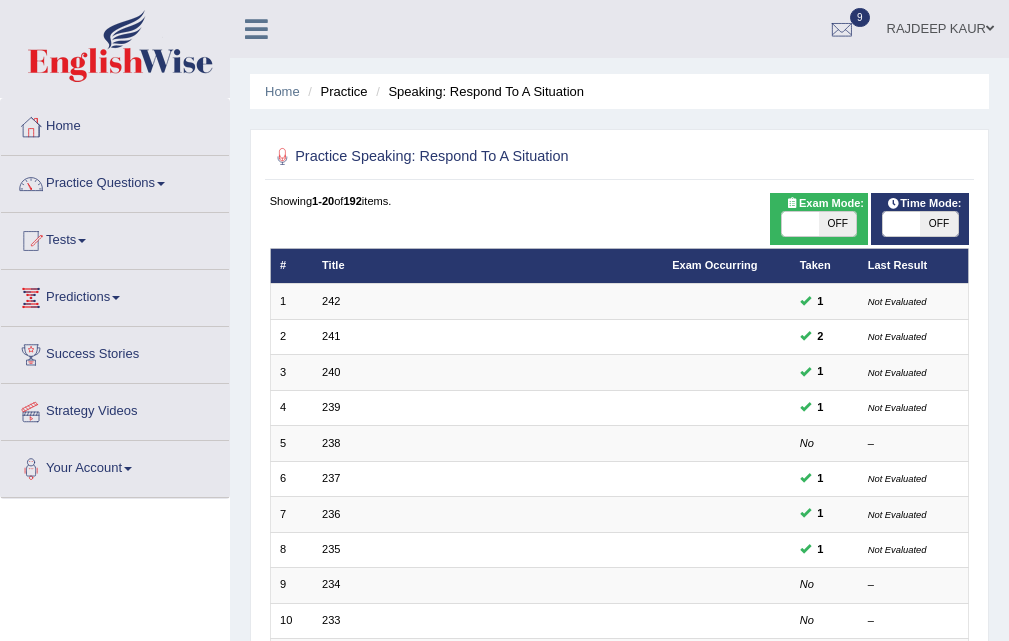 scroll, scrollTop: 507, scrollLeft: 0, axis: vertical 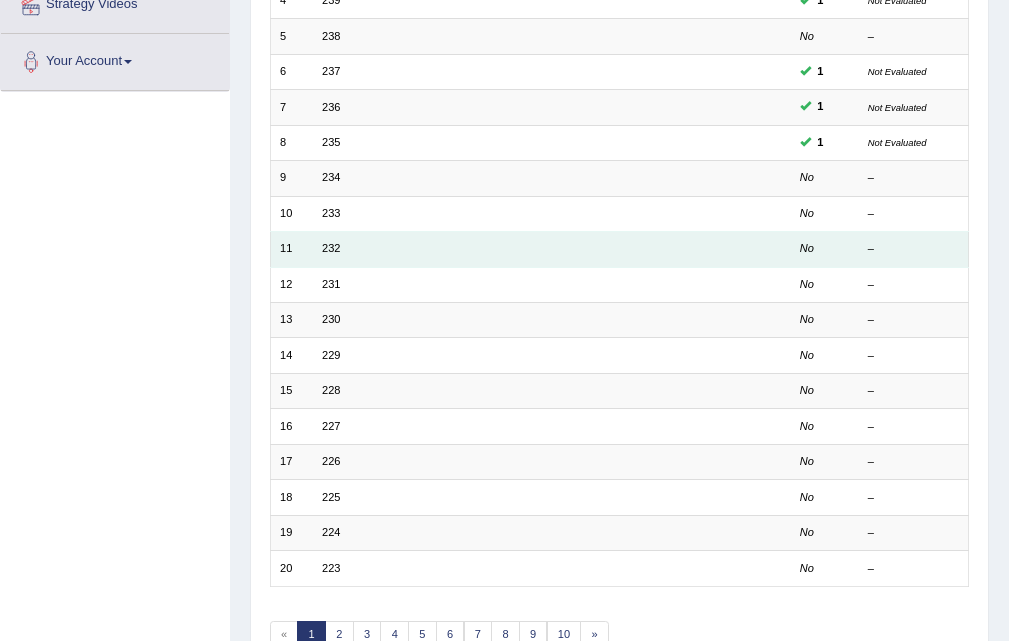 click on "232" at bounding box center (488, 249) 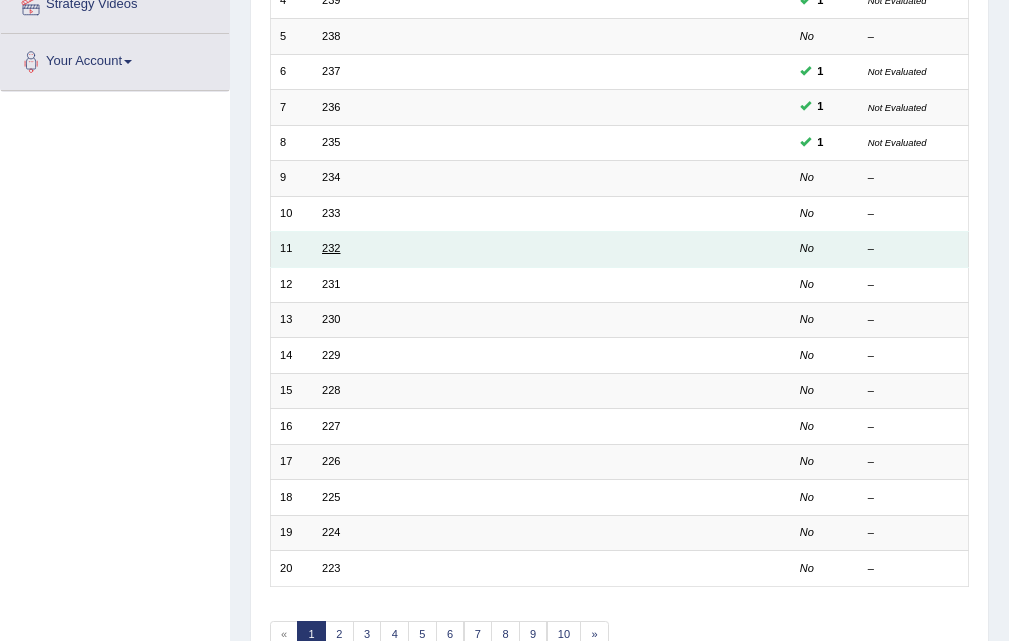 click on "232" at bounding box center [331, 248] 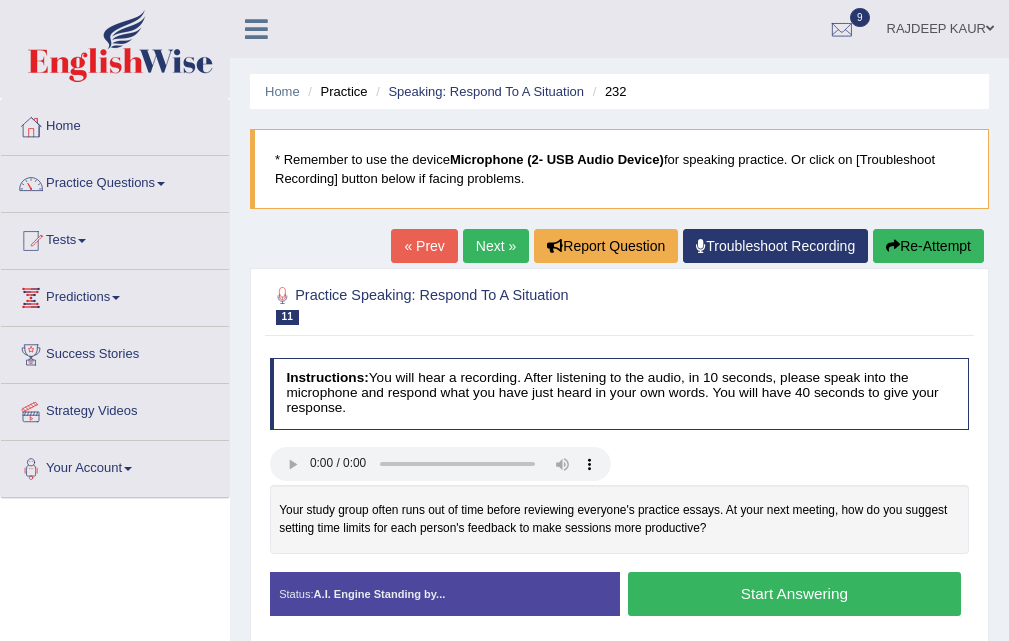 scroll, scrollTop: 0, scrollLeft: 0, axis: both 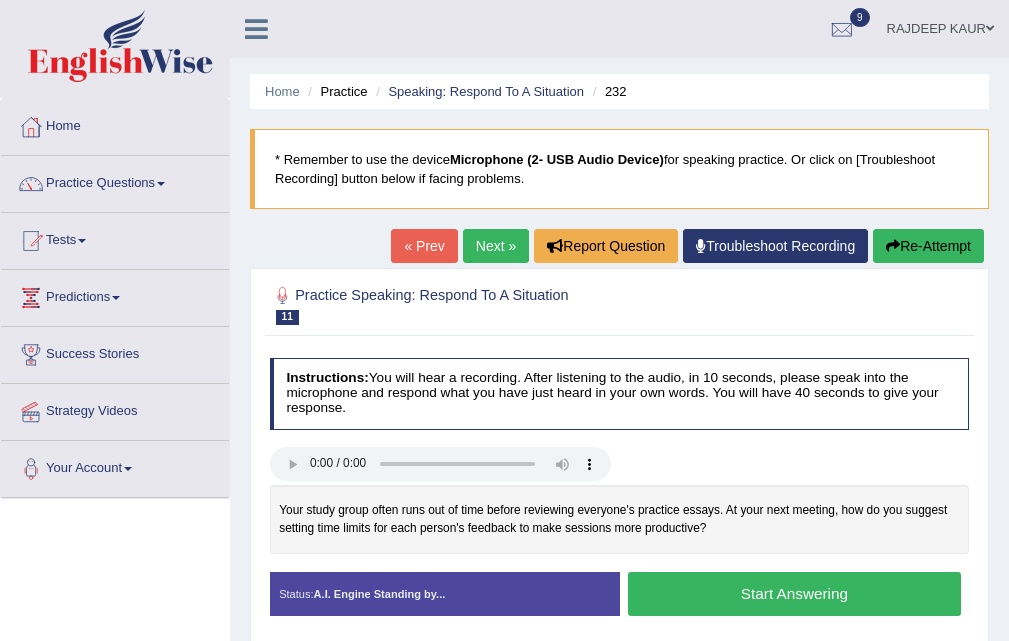 click on "« Prev" at bounding box center (424, 246) 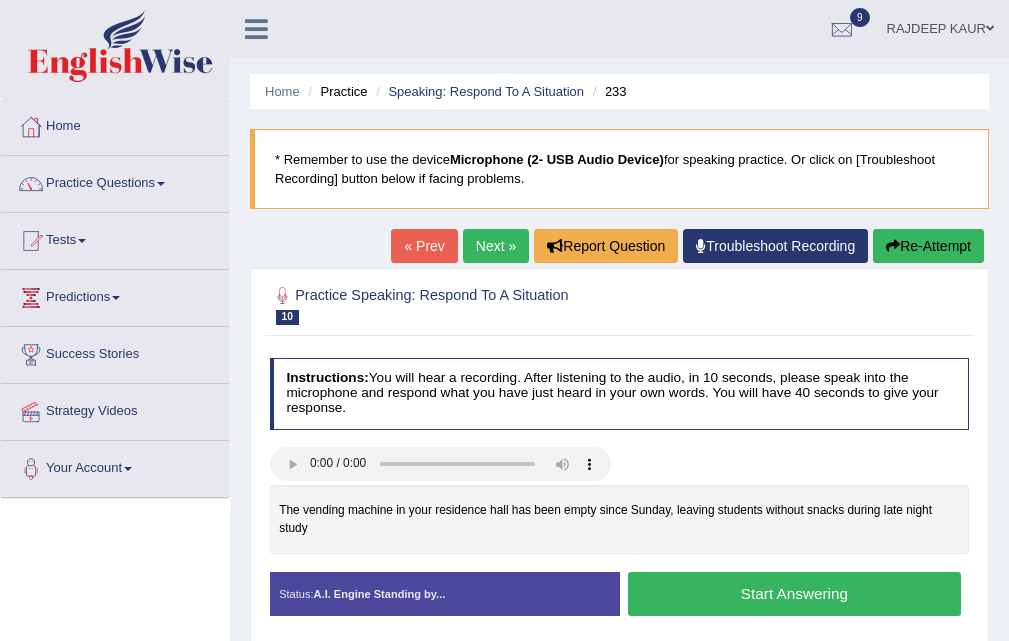 scroll, scrollTop: 0, scrollLeft: 0, axis: both 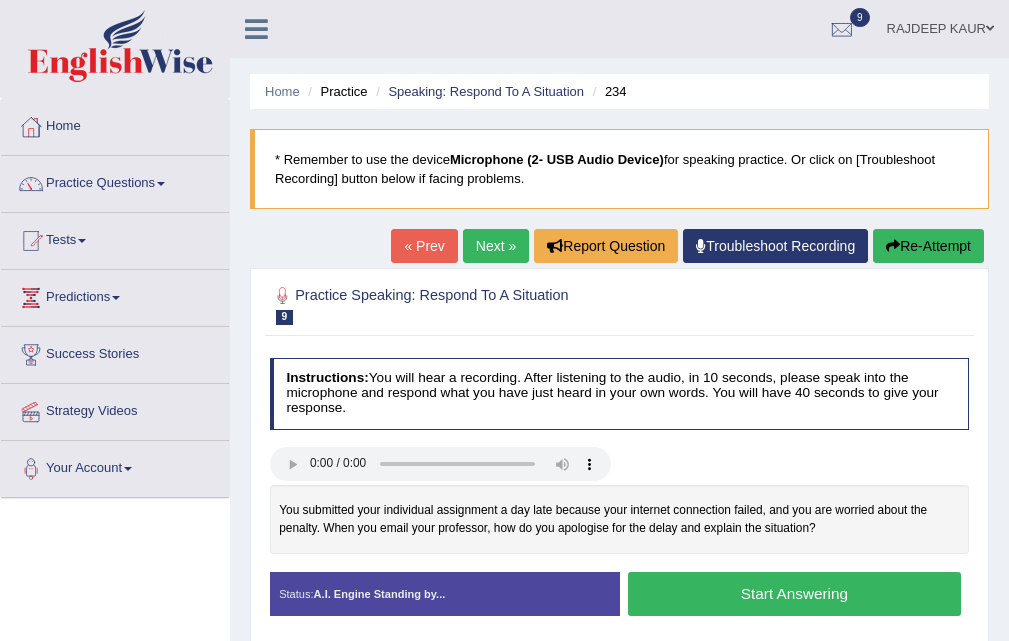 click on "Next »" at bounding box center (496, 246) 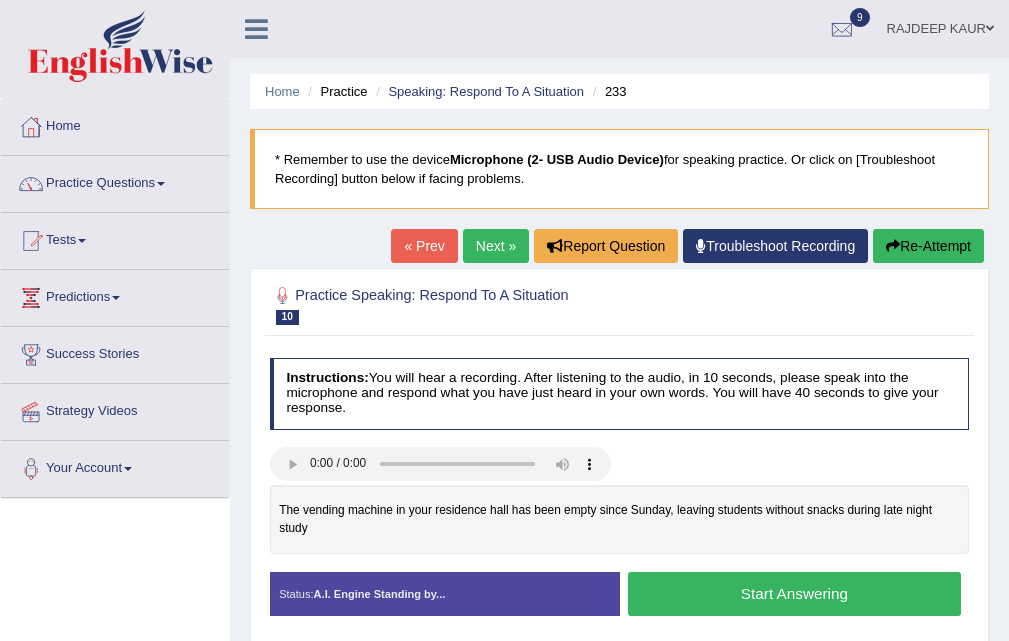 scroll, scrollTop: 0, scrollLeft: 0, axis: both 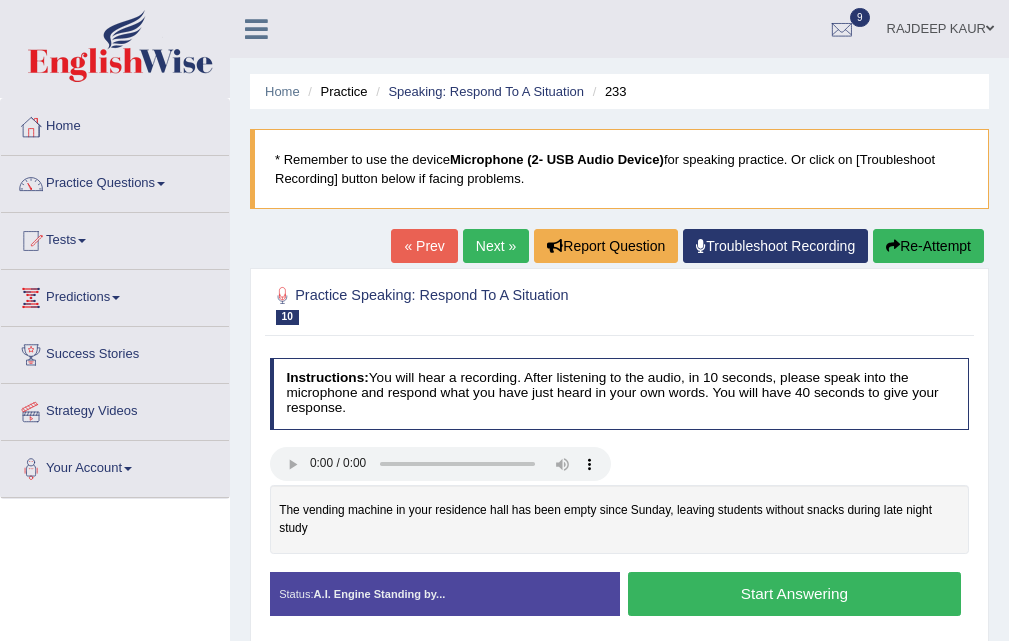 click on "Start Answering" at bounding box center (794, 593) 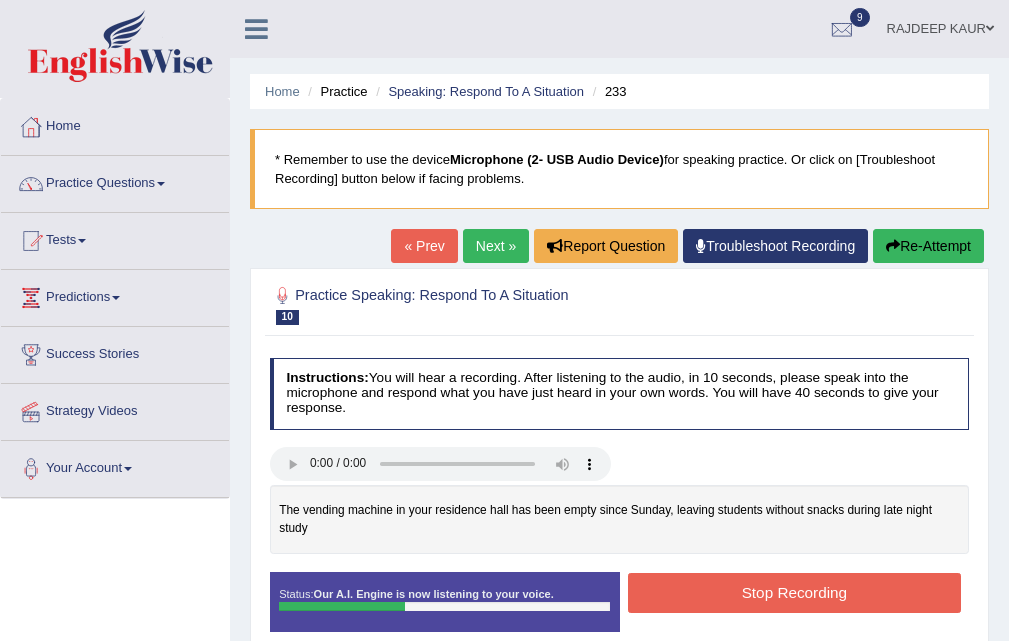 click on "Stop Recording" at bounding box center (794, 592) 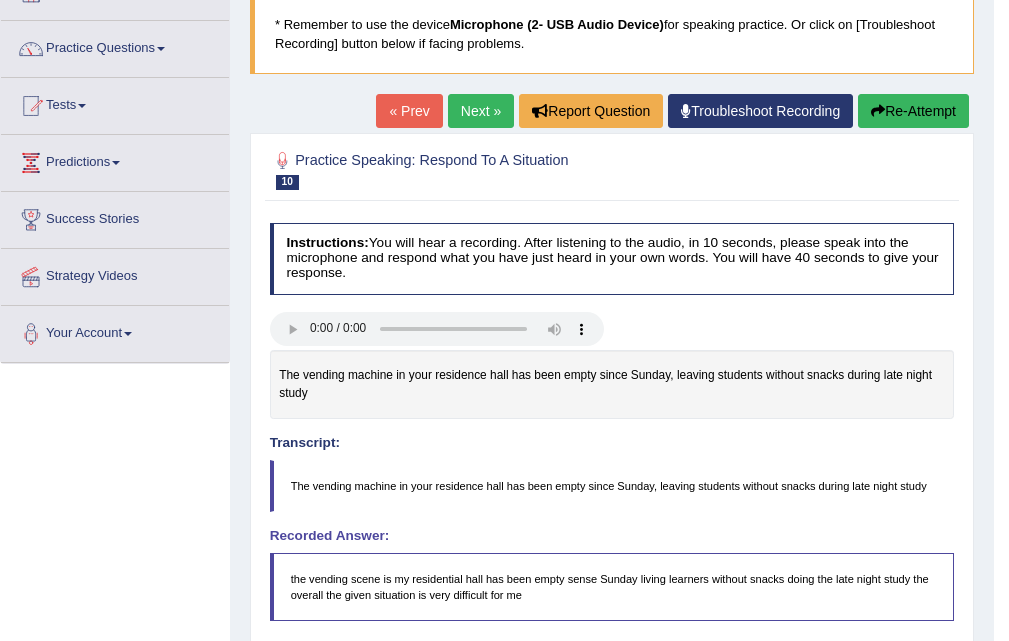 scroll, scrollTop: 0, scrollLeft: 0, axis: both 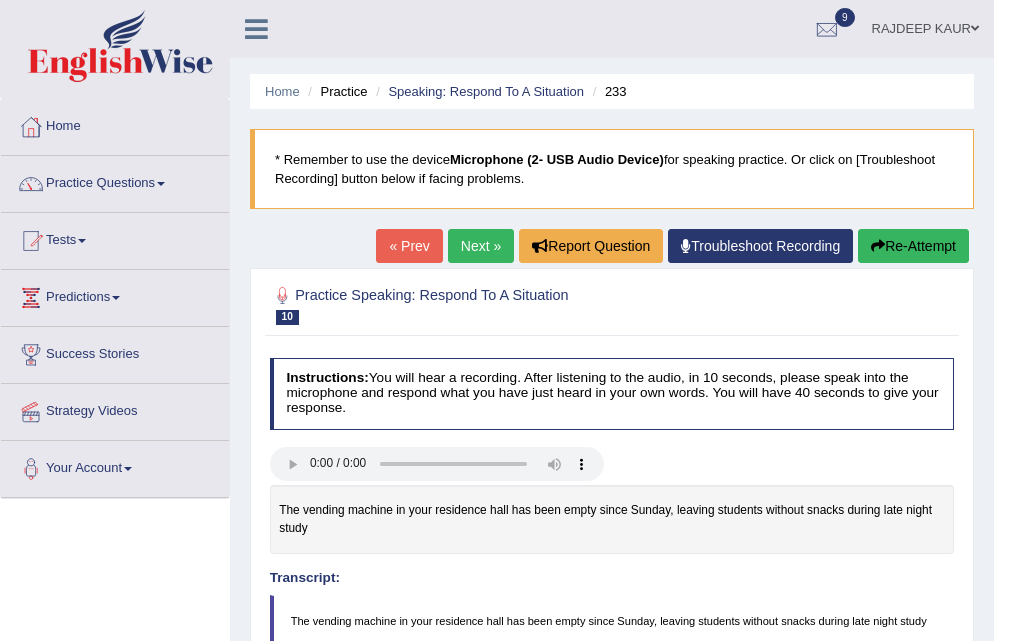 click on "Next »" at bounding box center [481, 246] 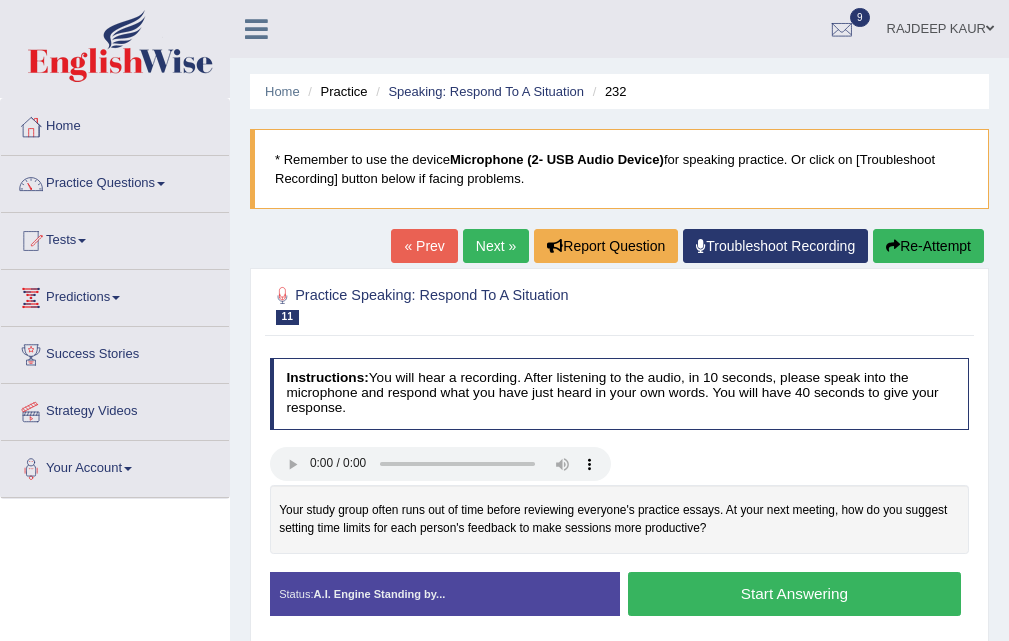 scroll, scrollTop: 100, scrollLeft: 0, axis: vertical 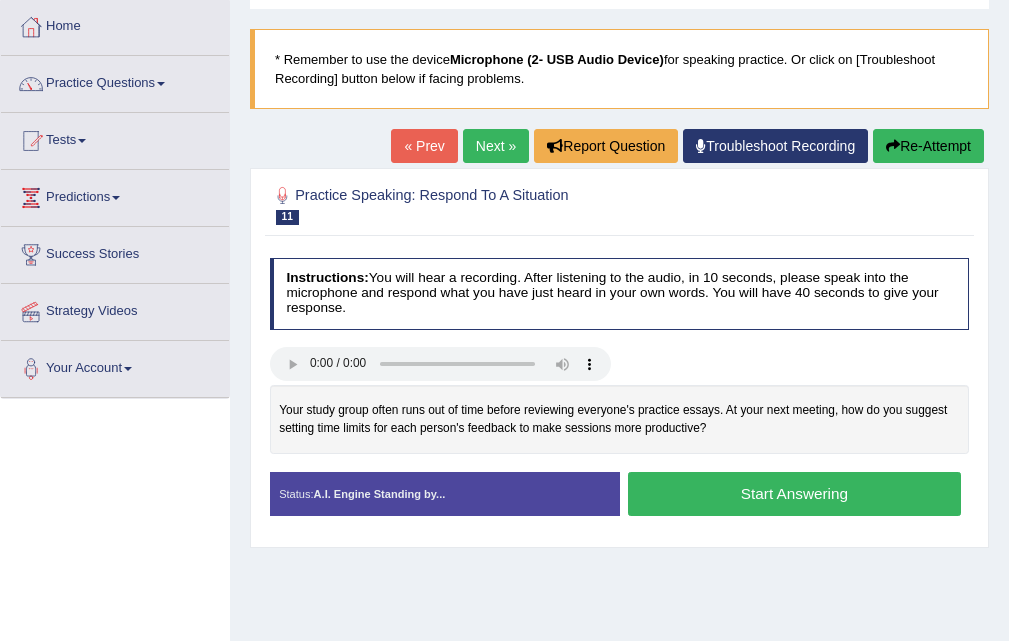 click on "Start Answering" at bounding box center (794, 493) 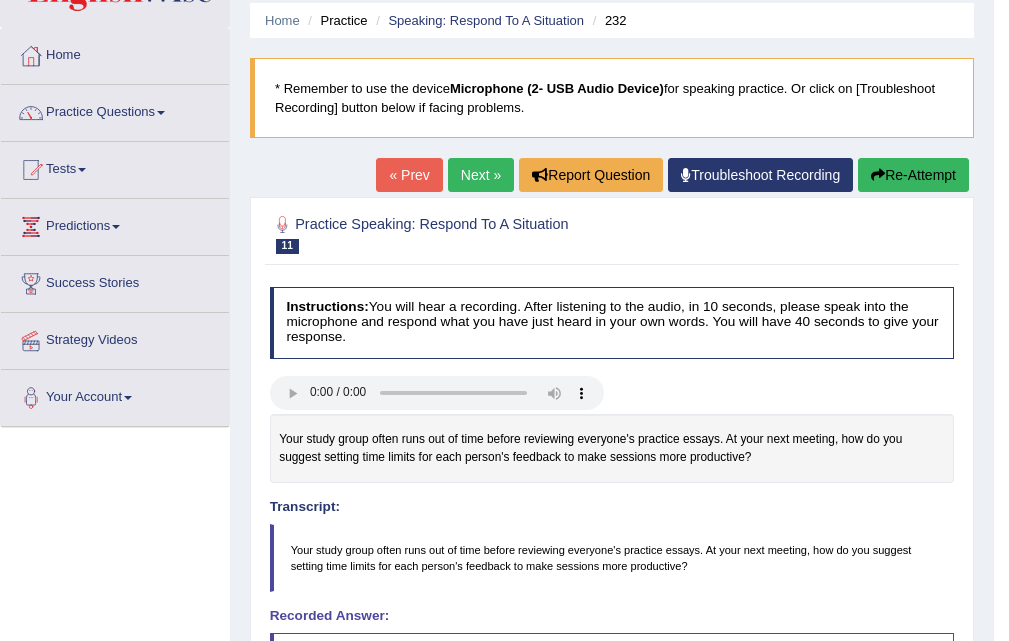 scroll, scrollTop: 9, scrollLeft: 0, axis: vertical 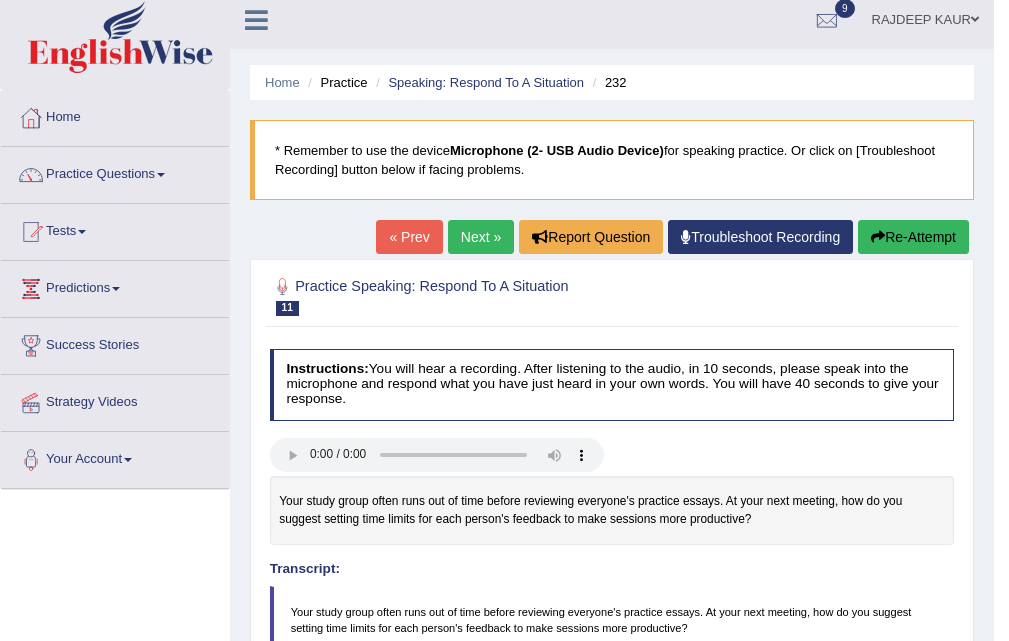 click on "Next »" at bounding box center [481, 237] 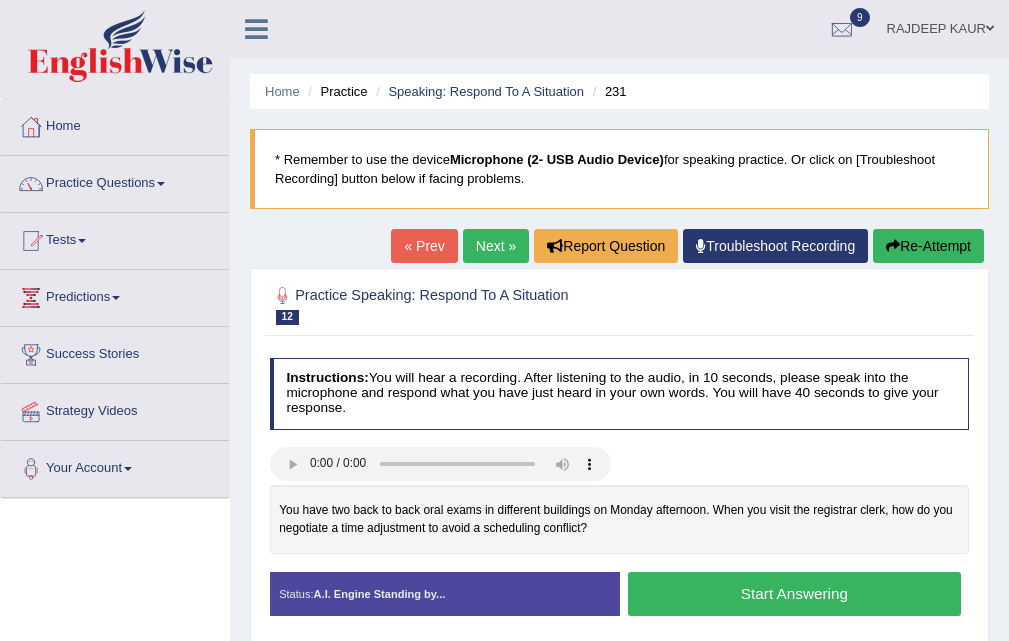 scroll, scrollTop: 200, scrollLeft: 0, axis: vertical 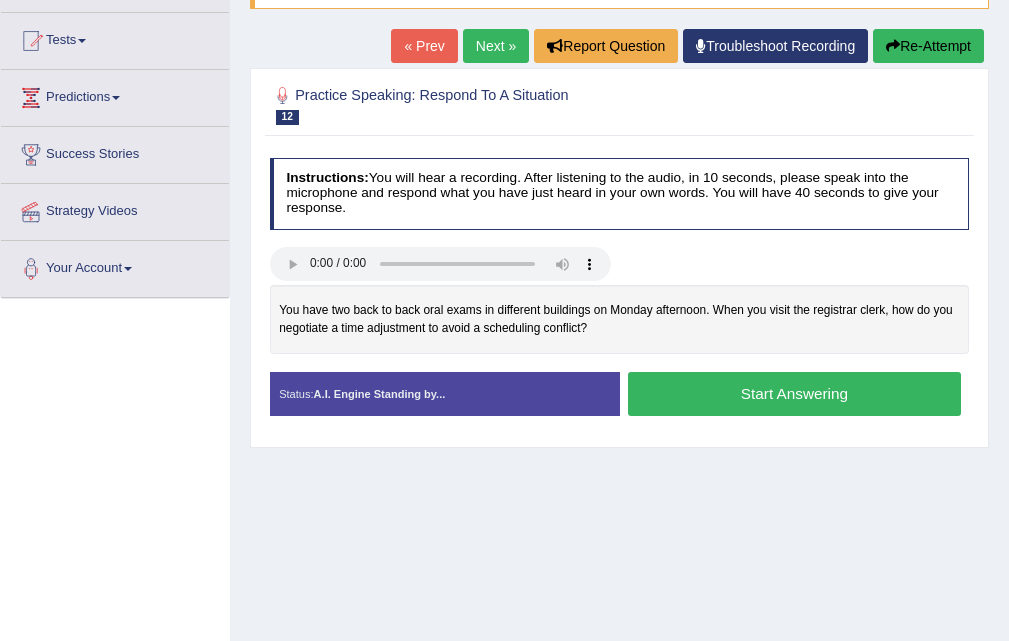 click on "Start Answering" at bounding box center [794, 393] 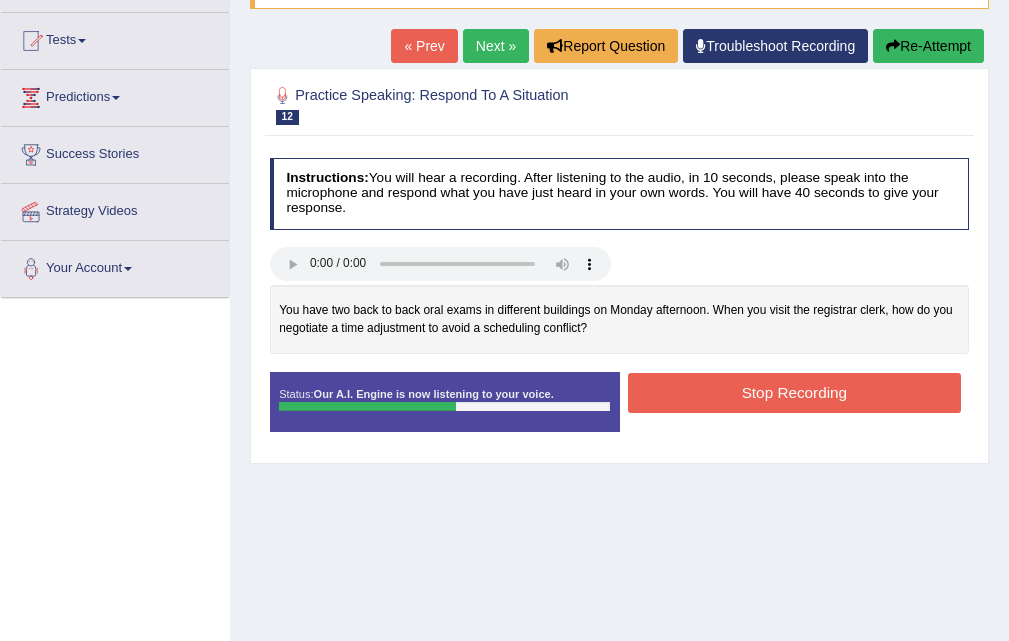 click on "Stop Recording" at bounding box center [794, 392] 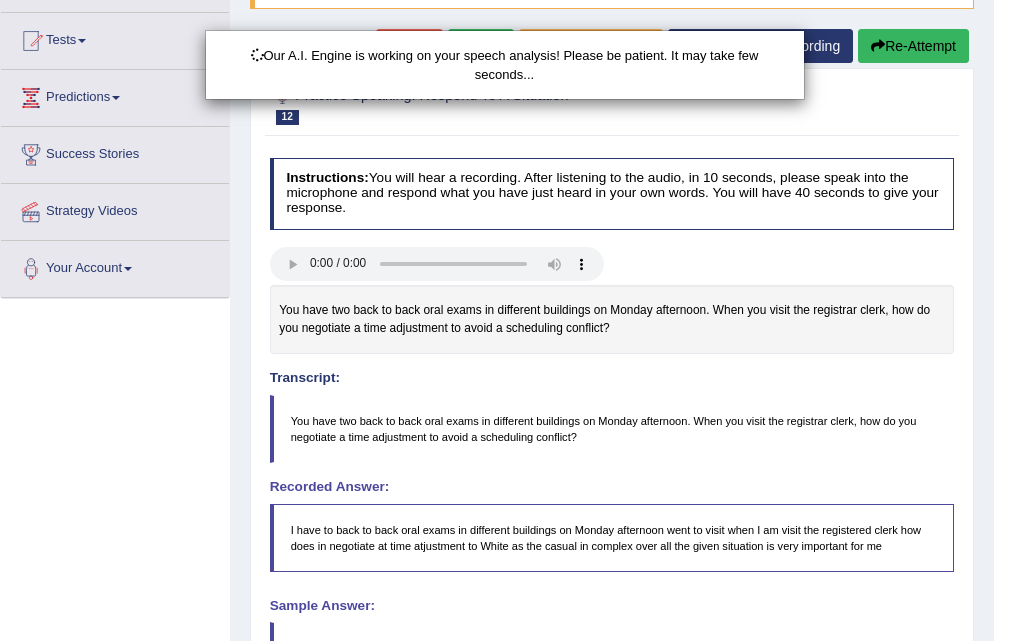 scroll, scrollTop: 409, scrollLeft: 0, axis: vertical 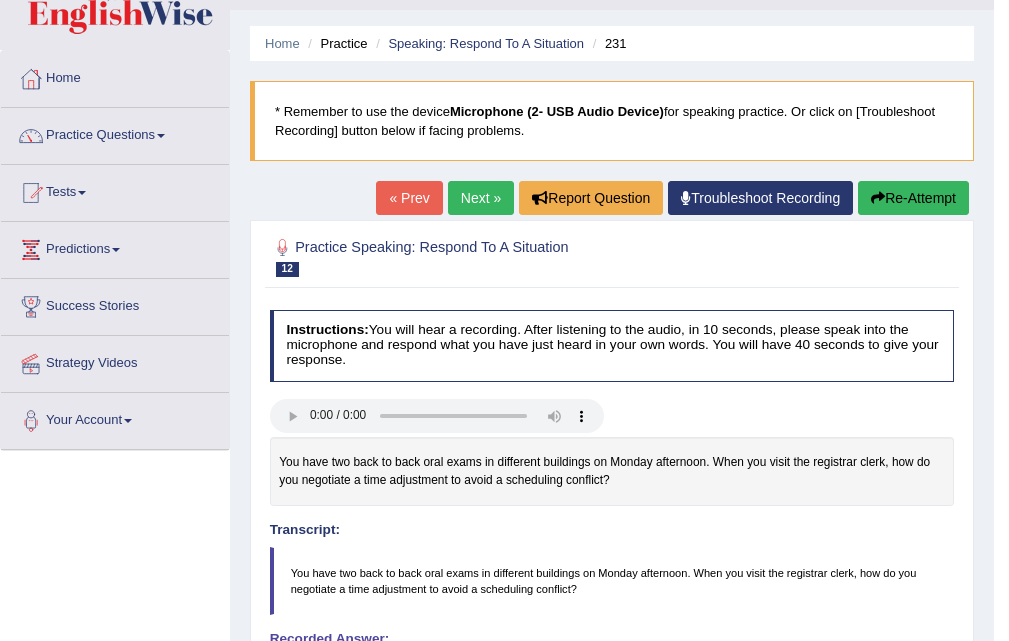 click on "« Prev" at bounding box center (409, 198) 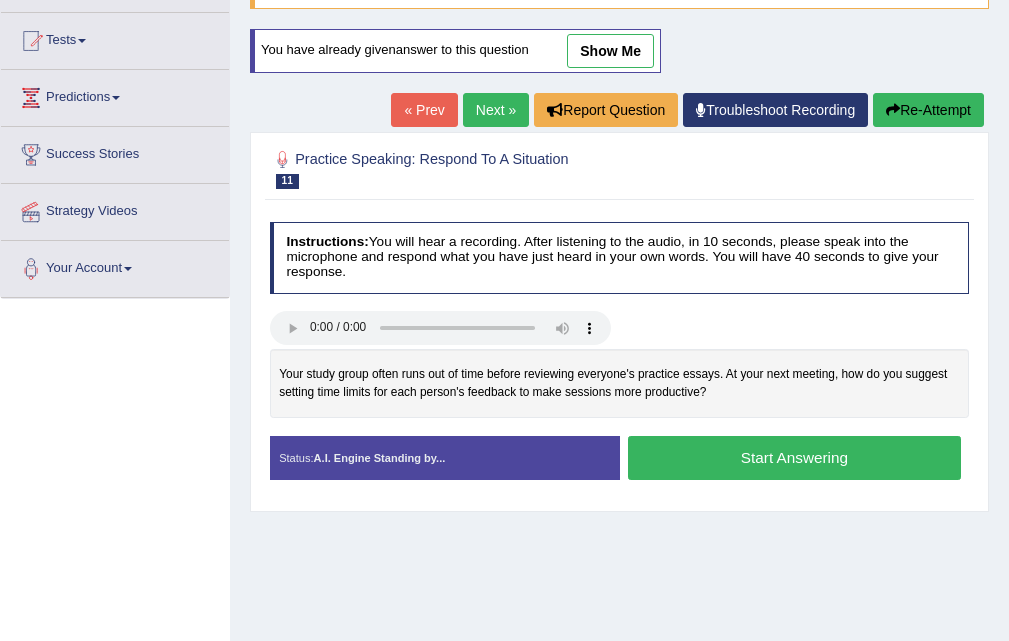 scroll, scrollTop: 0, scrollLeft: 0, axis: both 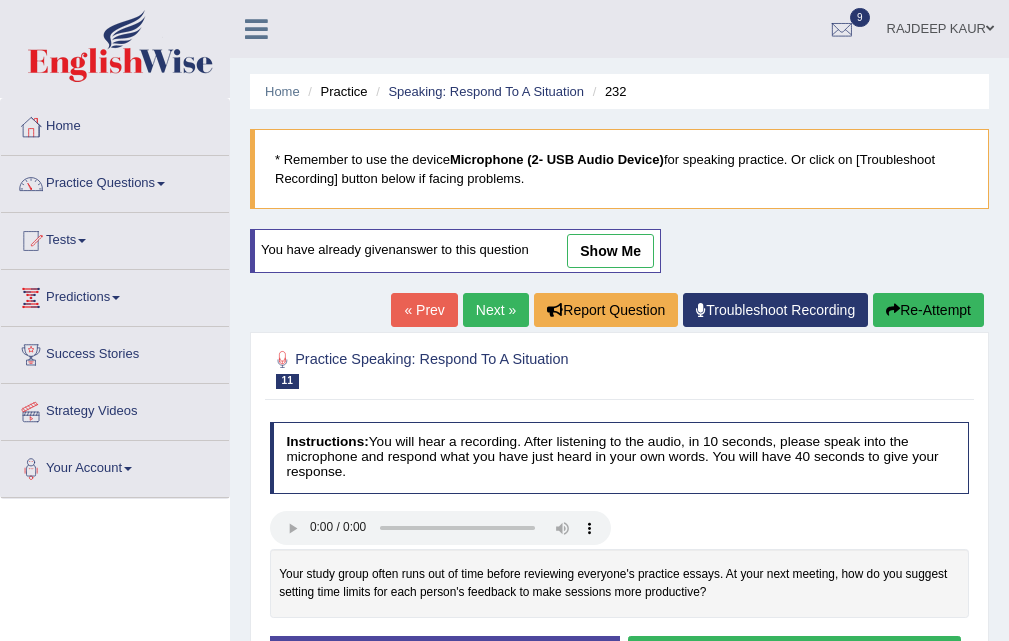 click on "Next »" at bounding box center [496, 310] 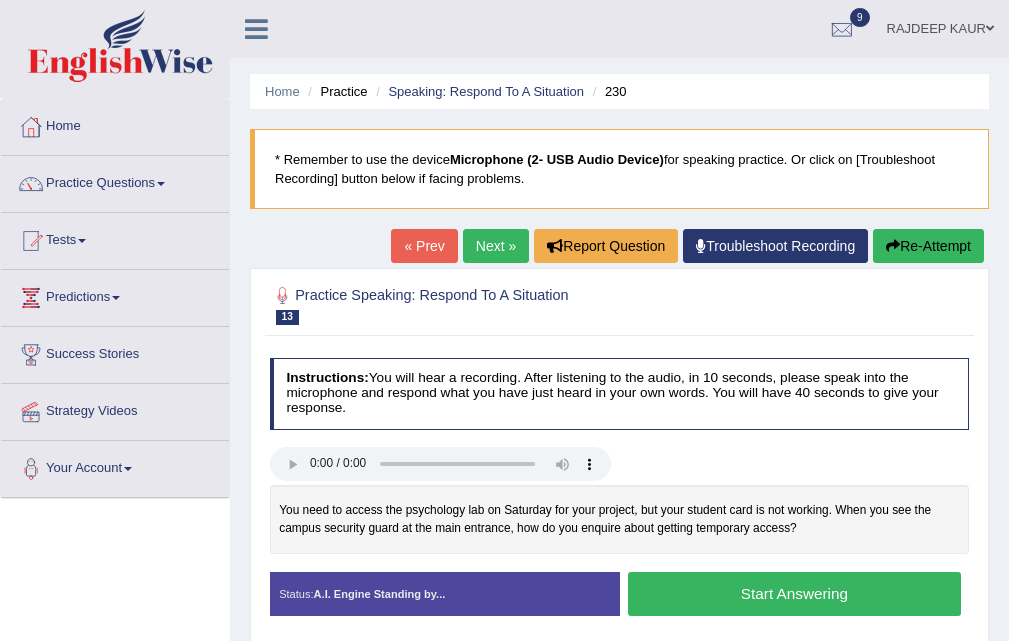 scroll, scrollTop: 0, scrollLeft: 0, axis: both 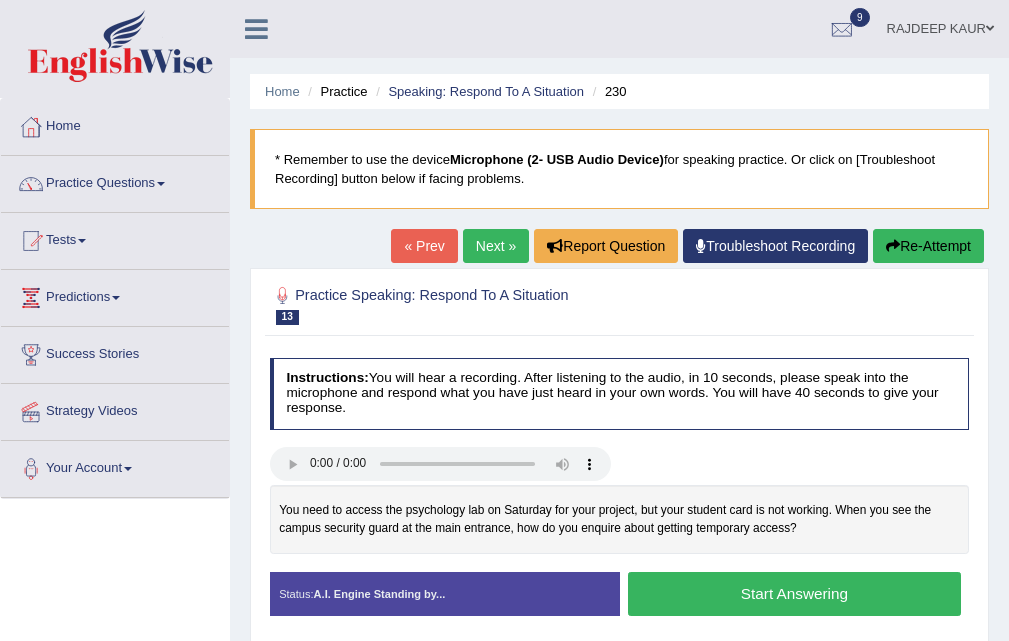 click on "Next »" at bounding box center (496, 246) 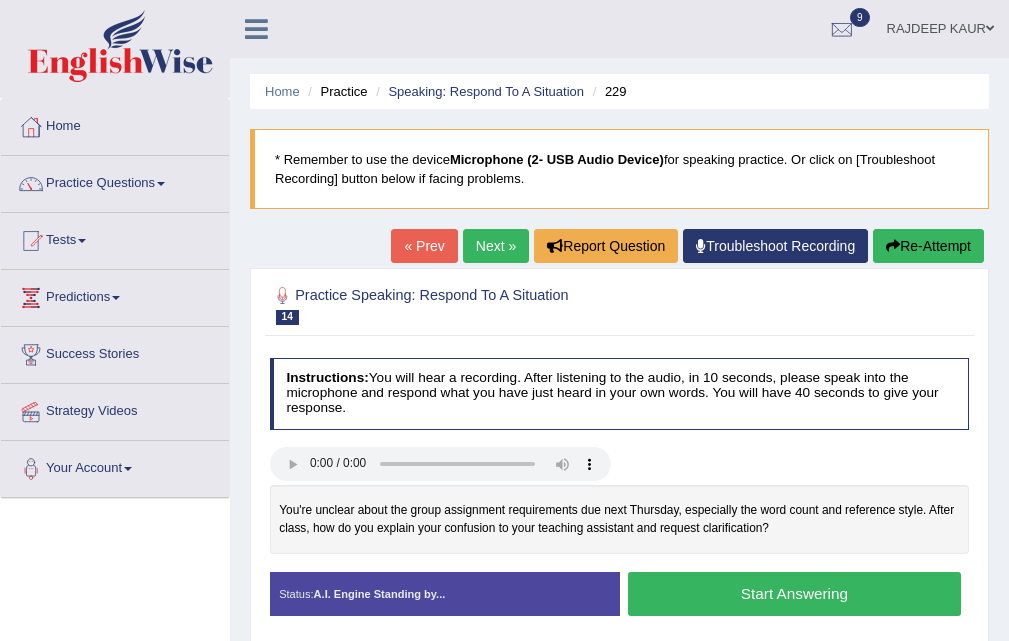 scroll, scrollTop: 0, scrollLeft: 0, axis: both 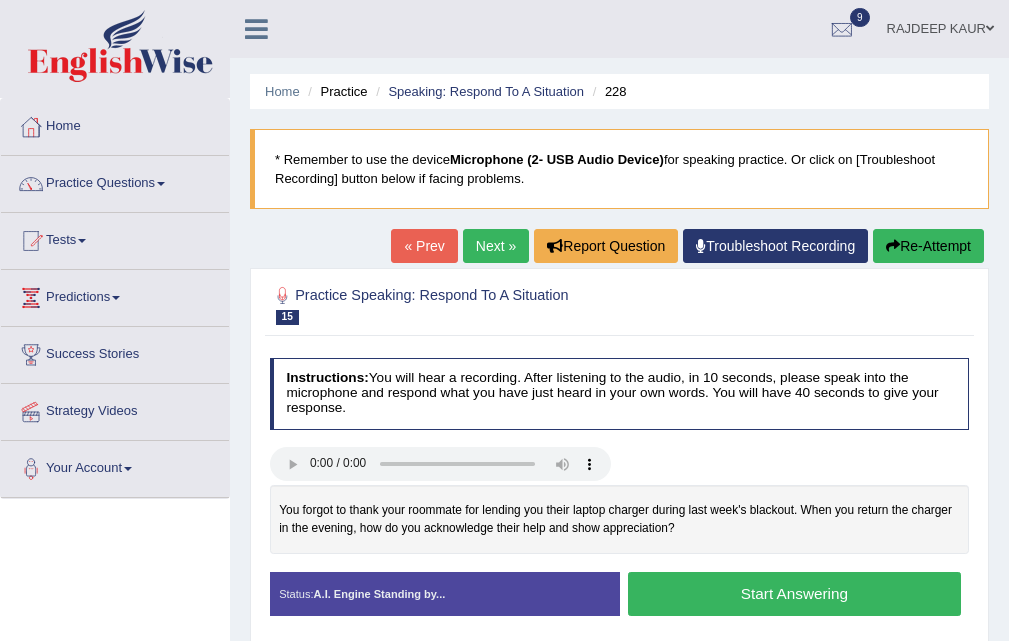 click on "Next »" at bounding box center [496, 246] 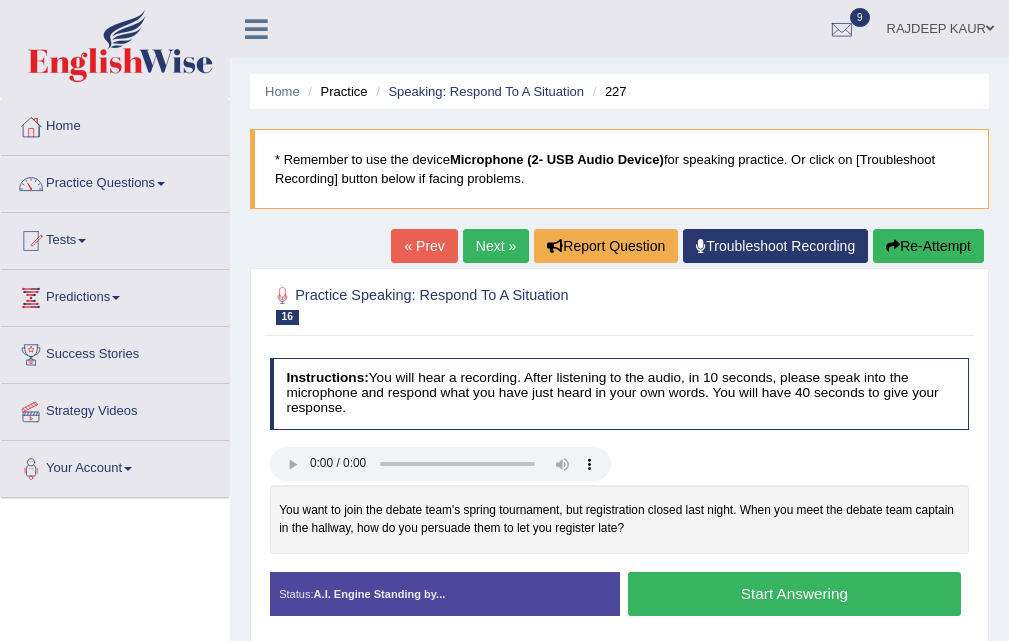 scroll, scrollTop: 0, scrollLeft: 0, axis: both 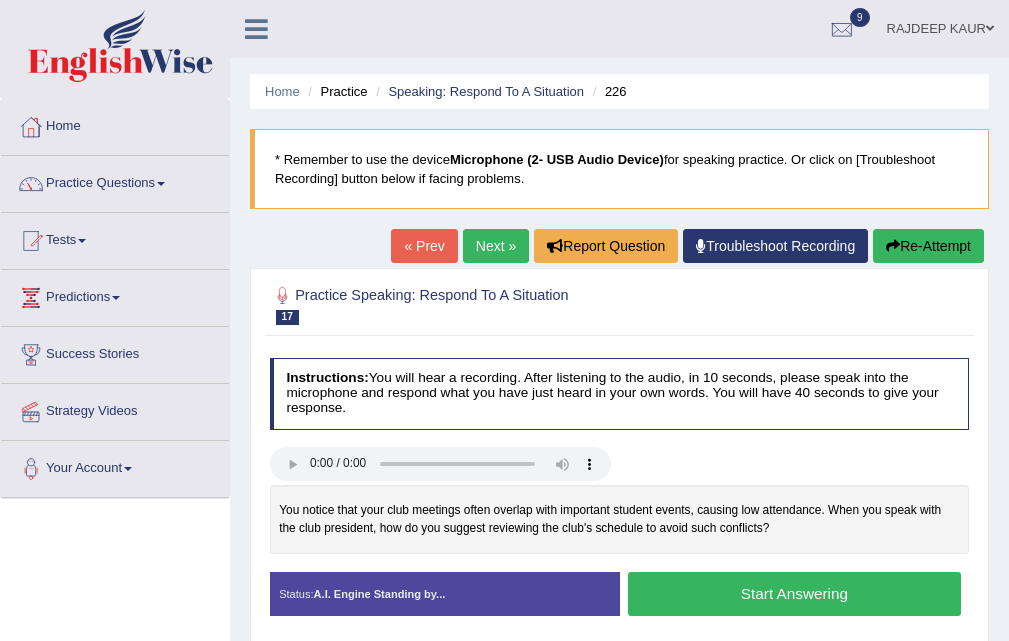 click on "Next »" at bounding box center [496, 246] 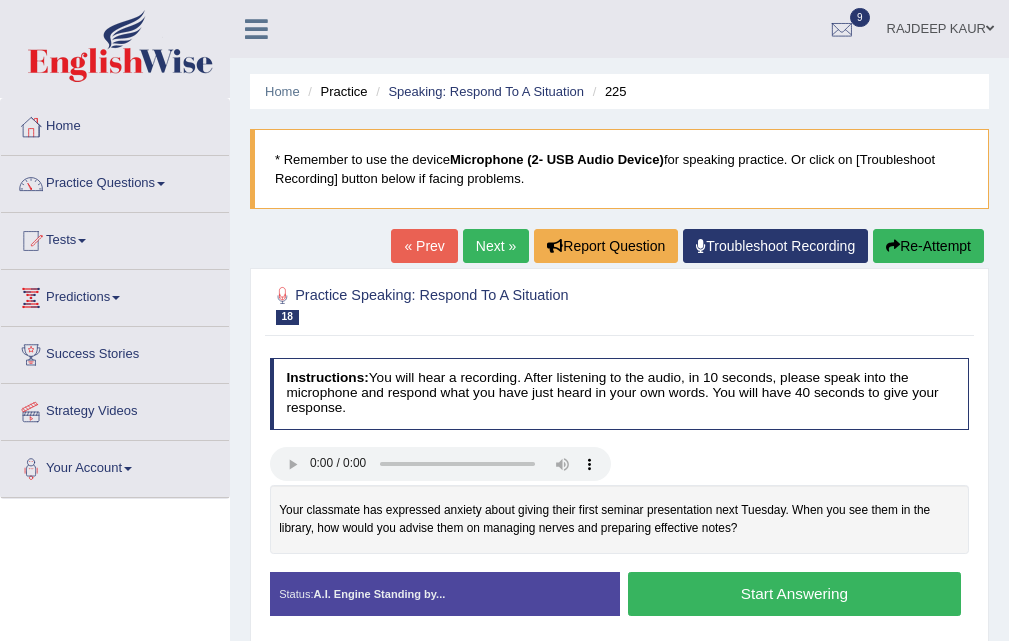 scroll, scrollTop: 0, scrollLeft: 0, axis: both 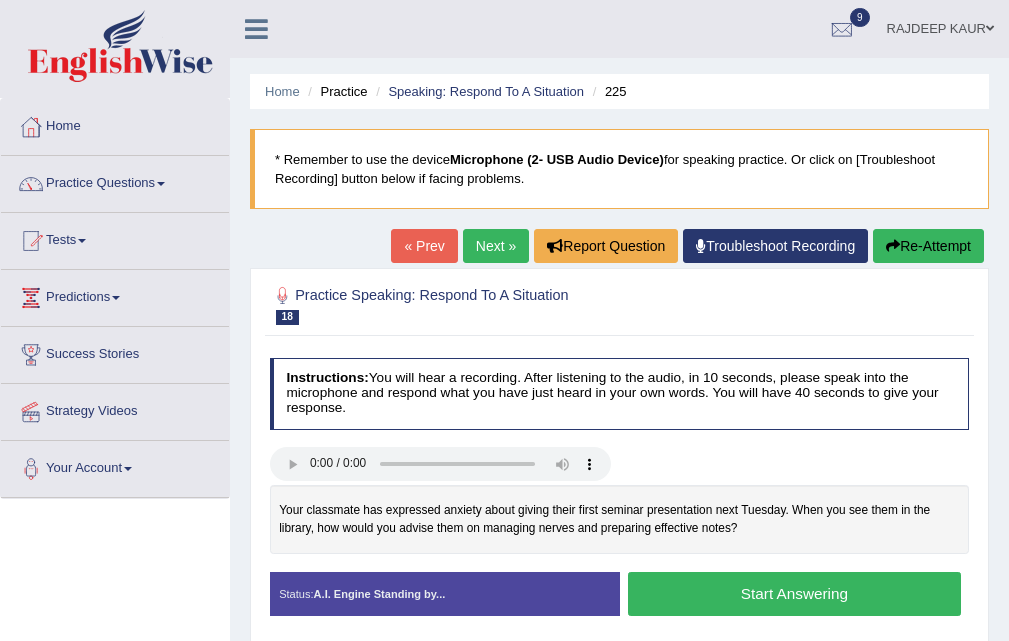 click on "« Prev Next »  Report Question  Troubleshoot Recording  Re-Attempt" at bounding box center (690, 248) 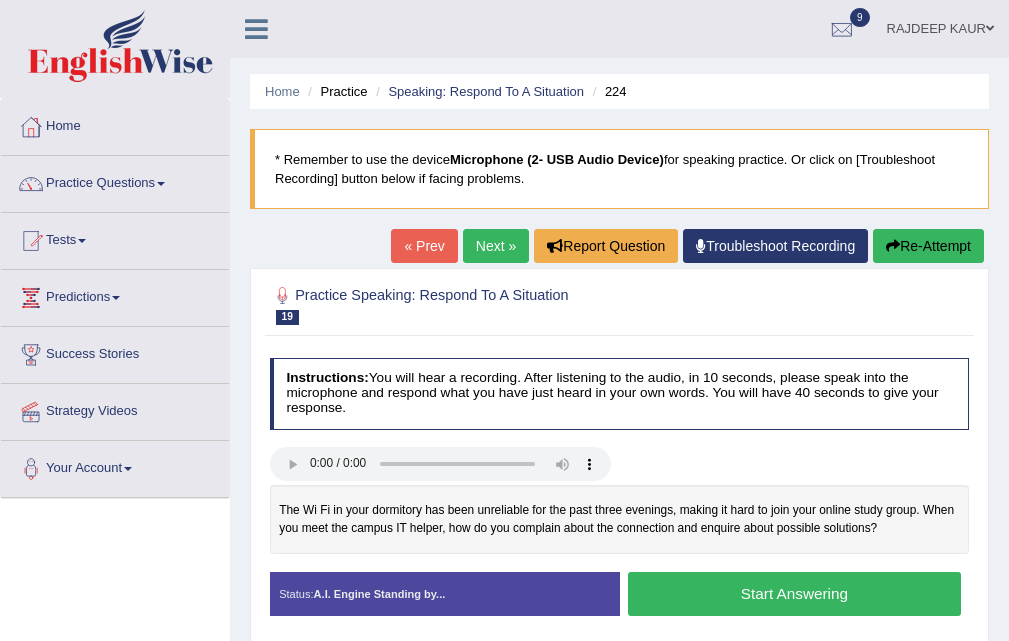 scroll, scrollTop: 0, scrollLeft: 0, axis: both 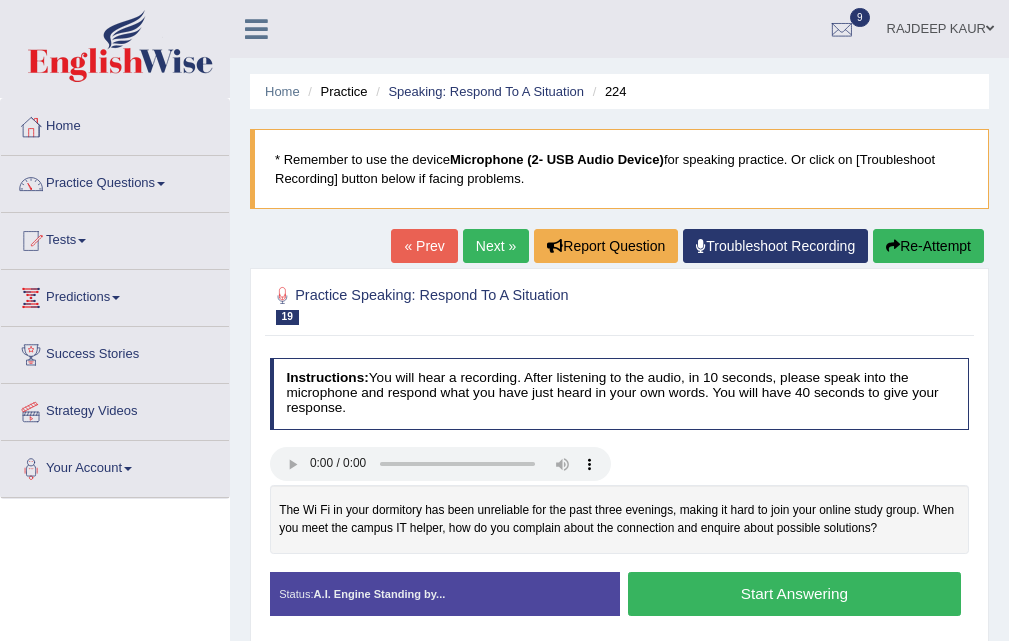 click on "Next »" at bounding box center [496, 246] 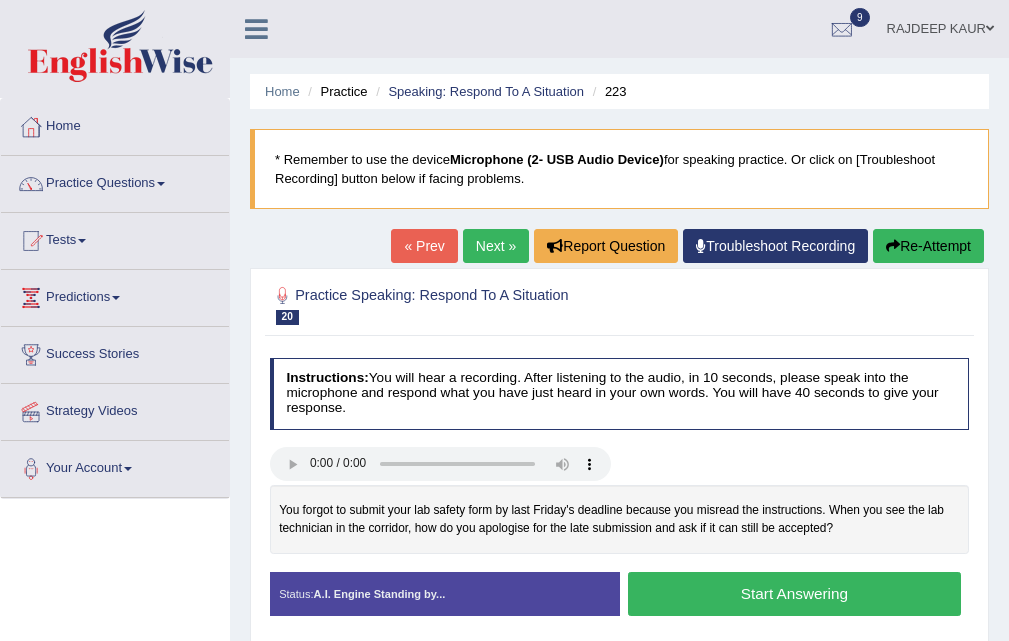 scroll, scrollTop: 0, scrollLeft: 0, axis: both 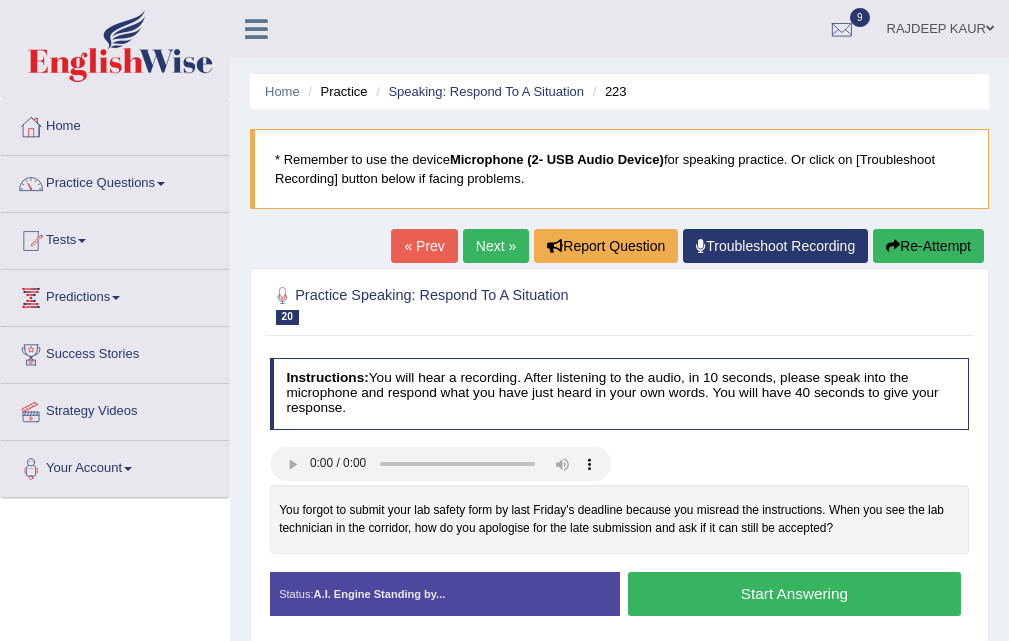 click on "Next »" at bounding box center [496, 246] 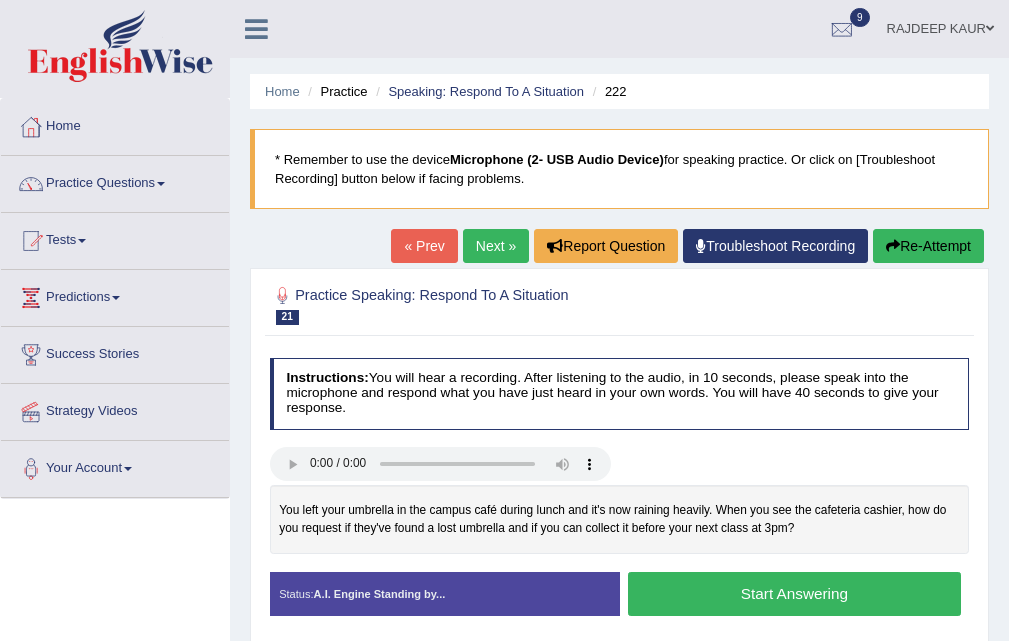 scroll, scrollTop: 0, scrollLeft: 0, axis: both 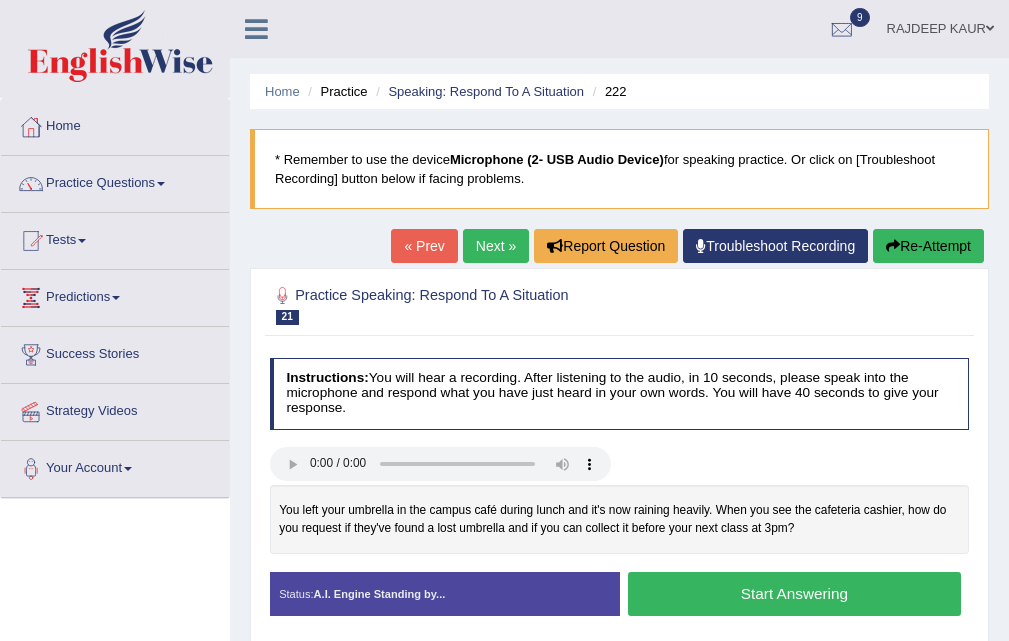 click on "Next »" at bounding box center [496, 246] 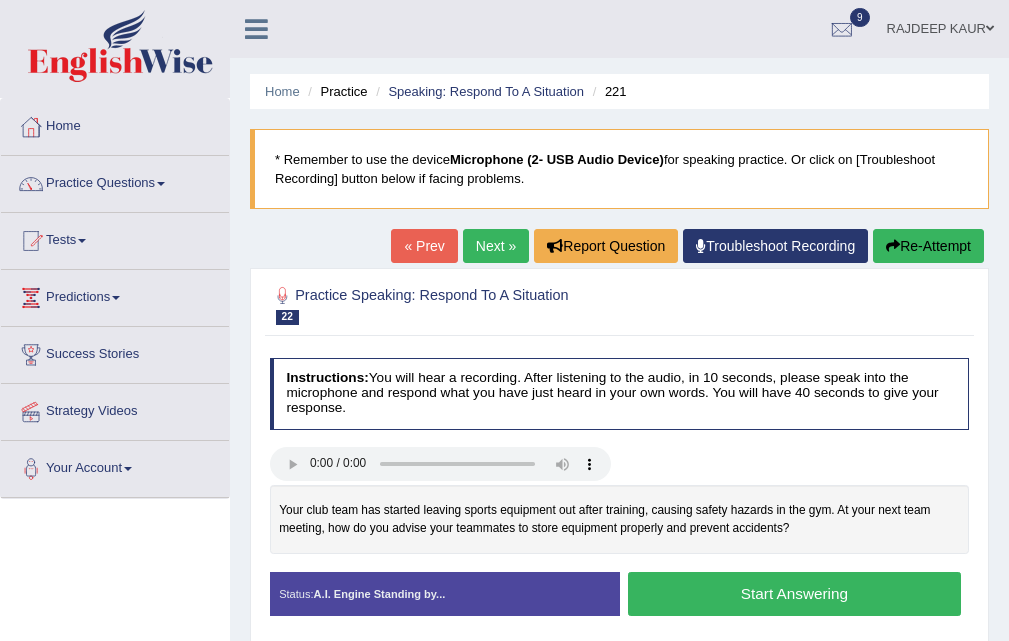 scroll, scrollTop: 0, scrollLeft: 0, axis: both 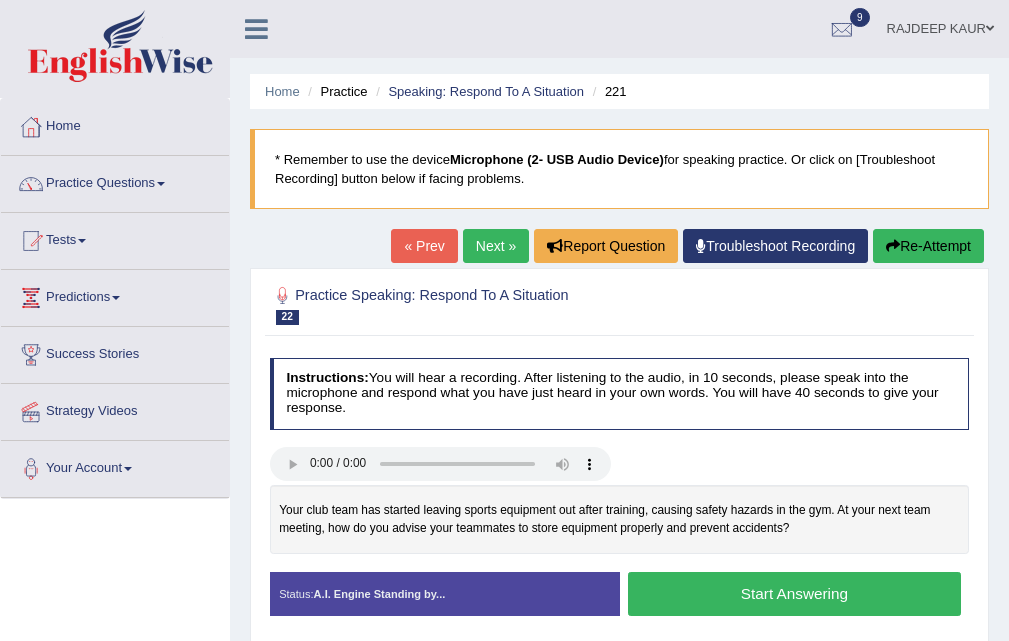 click on "Next »" at bounding box center (496, 246) 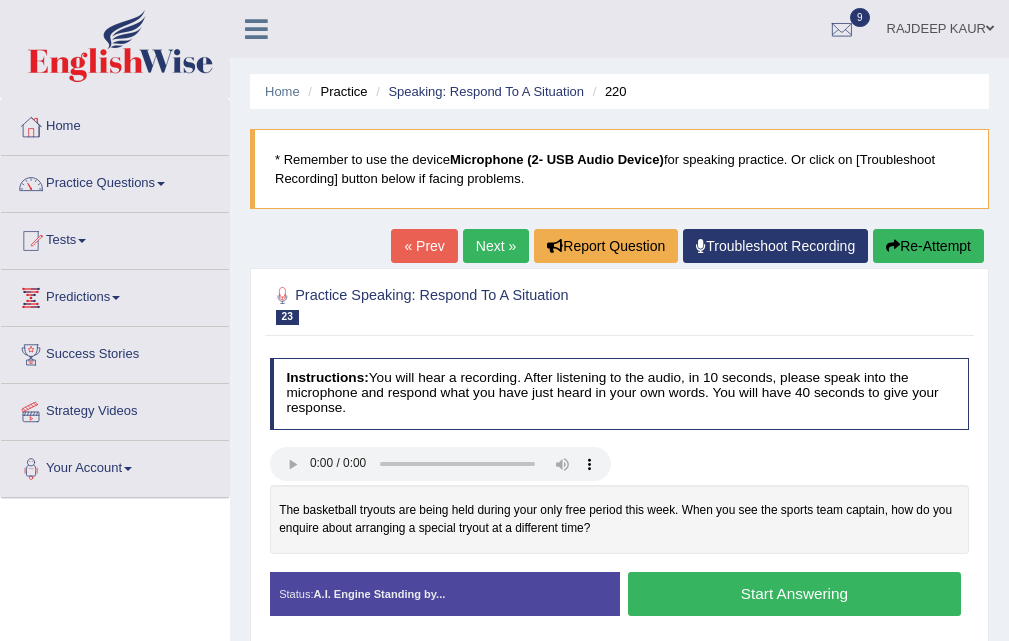 scroll, scrollTop: 0, scrollLeft: 0, axis: both 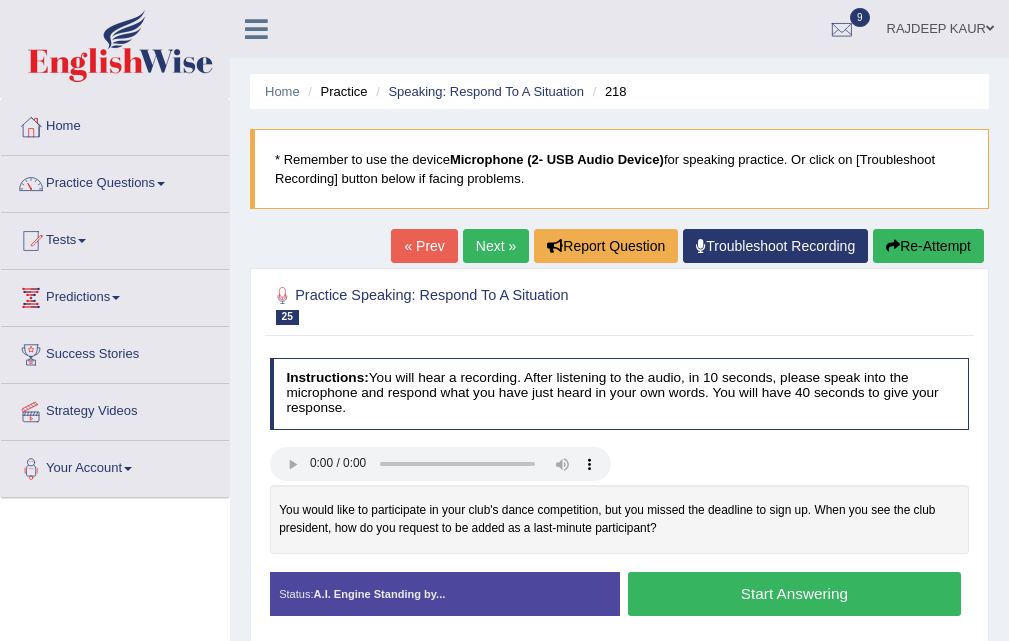click on "Next »" at bounding box center (496, 246) 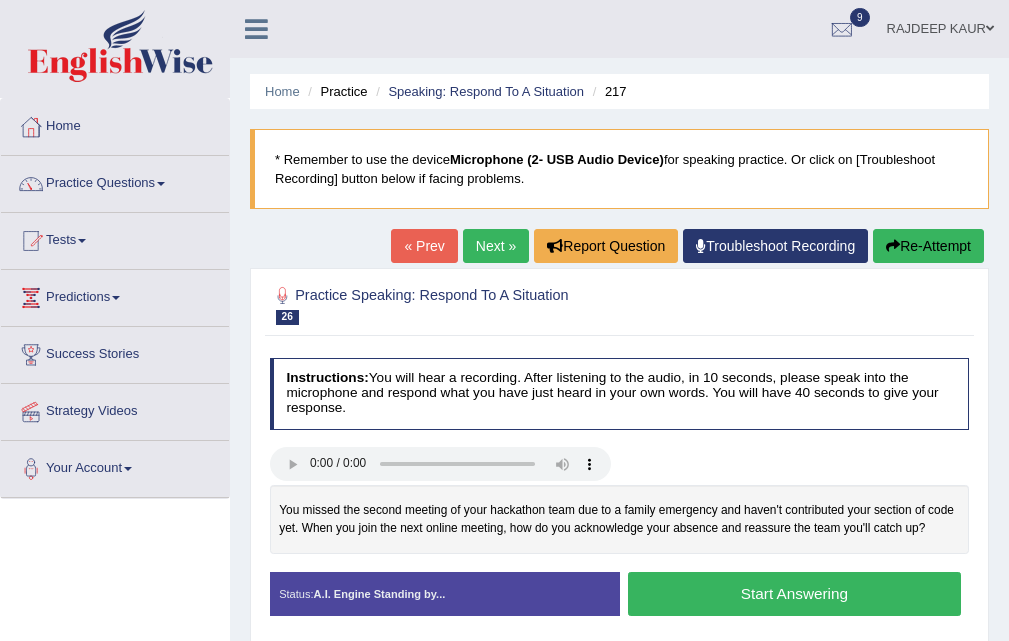 scroll, scrollTop: 0, scrollLeft: 0, axis: both 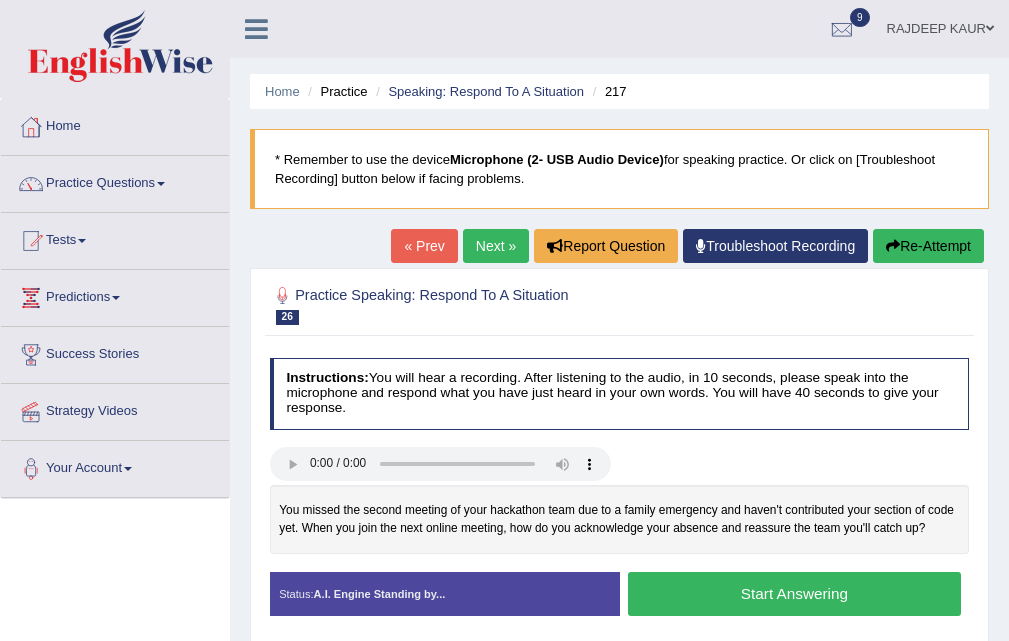 click on "Next »" at bounding box center (496, 246) 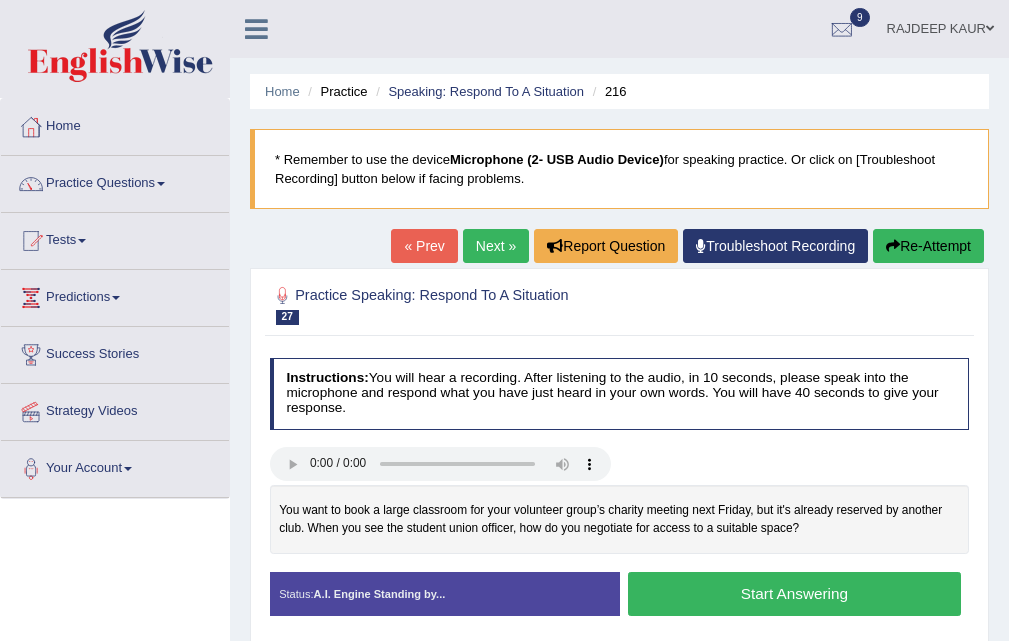 scroll, scrollTop: 0, scrollLeft: 0, axis: both 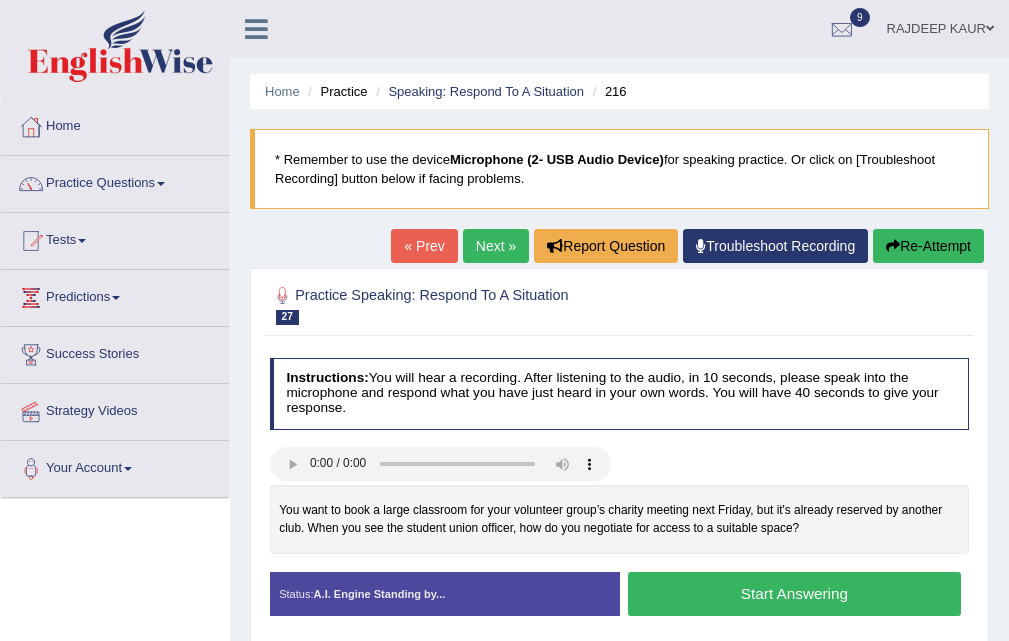 click on "Start Answering" at bounding box center (794, 593) 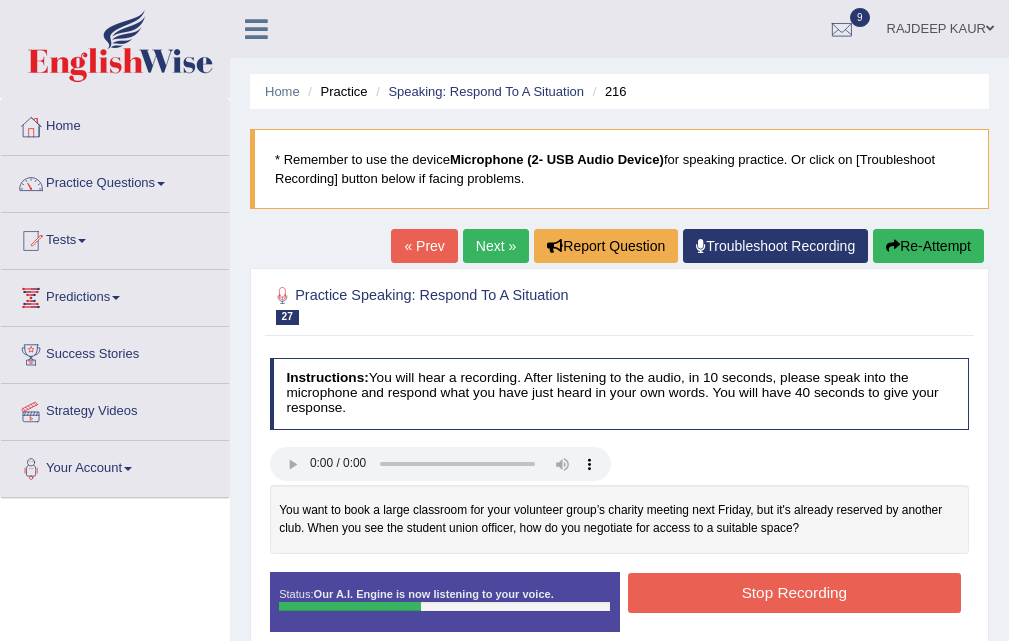 click on "Stop Recording" at bounding box center [794, 592] 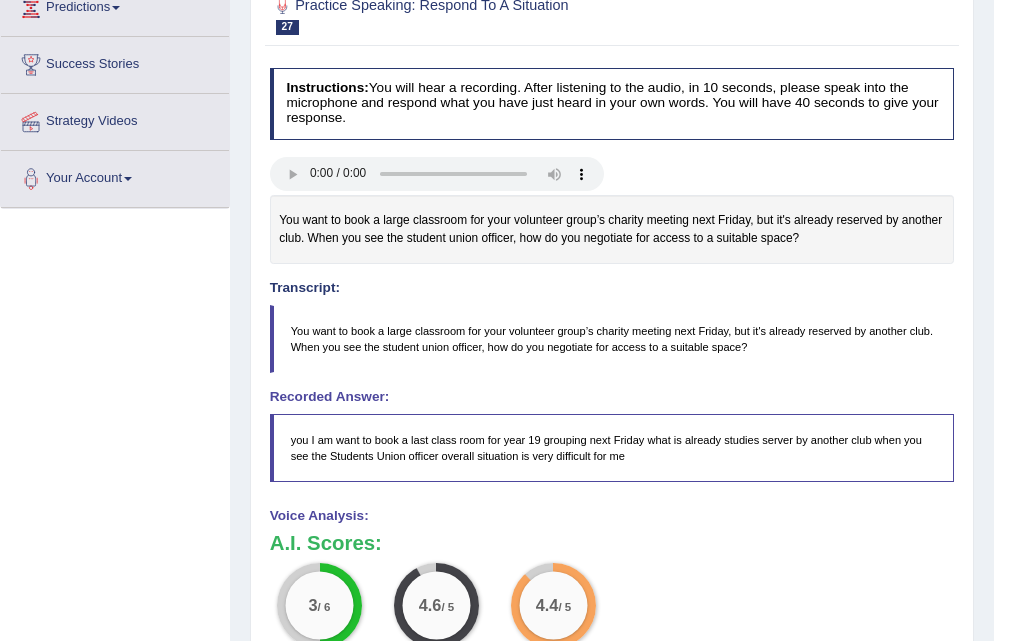 scroll, scrollTop: 9, scrollLeft: 0, axis: vertical 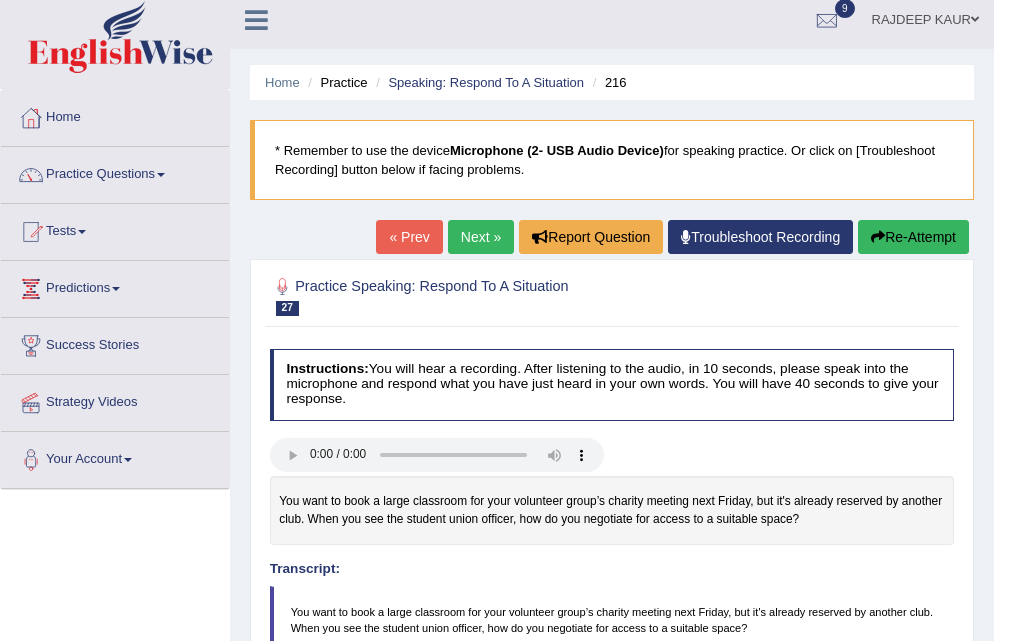 click on "Next »" at bounding box center (481, 237) 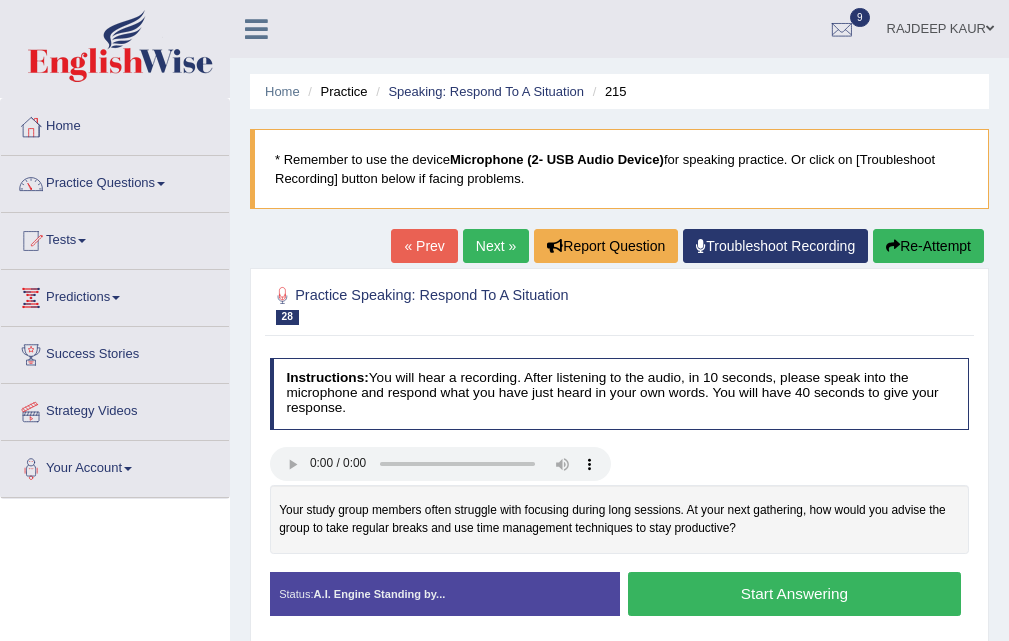 scroll, scrollTop: 0, scrollLeft: 0, axis: both 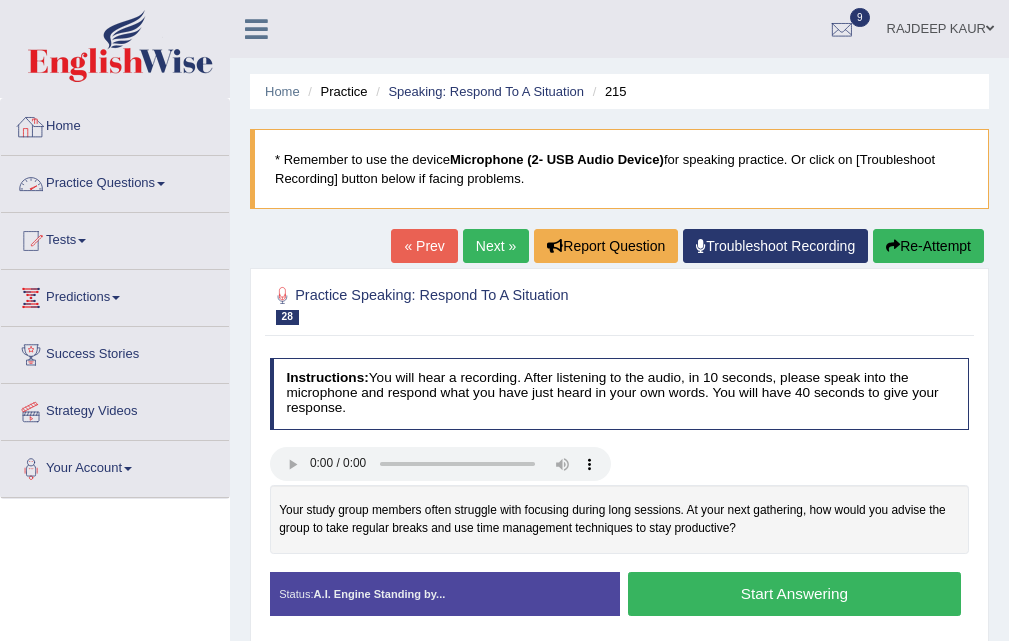 click on "Practice Questions" at bounding box center (115, 181) 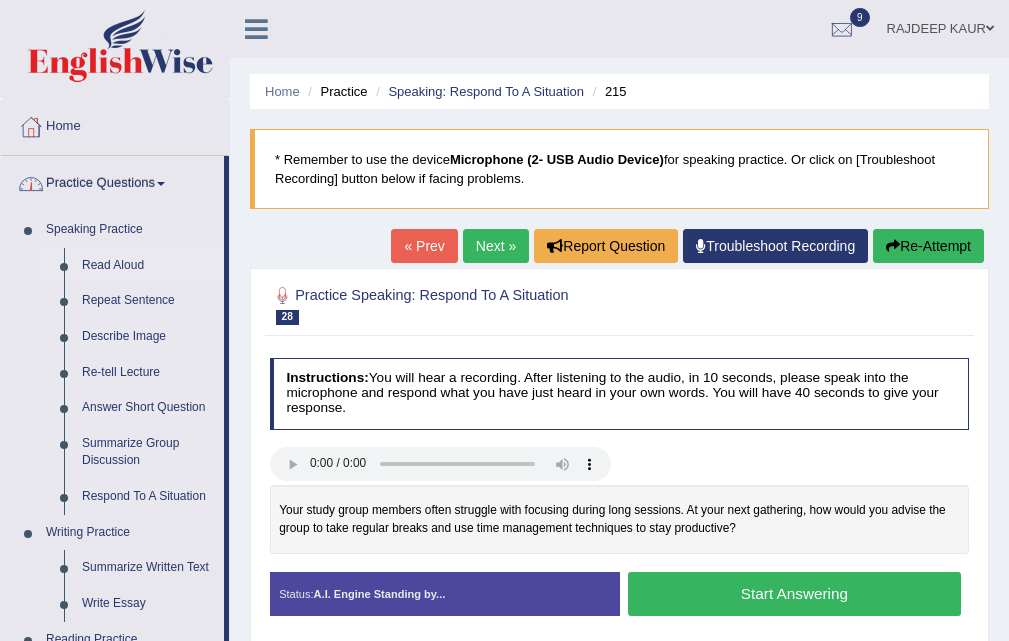 click on "Read Aloud" at bounding box center (148, 266) 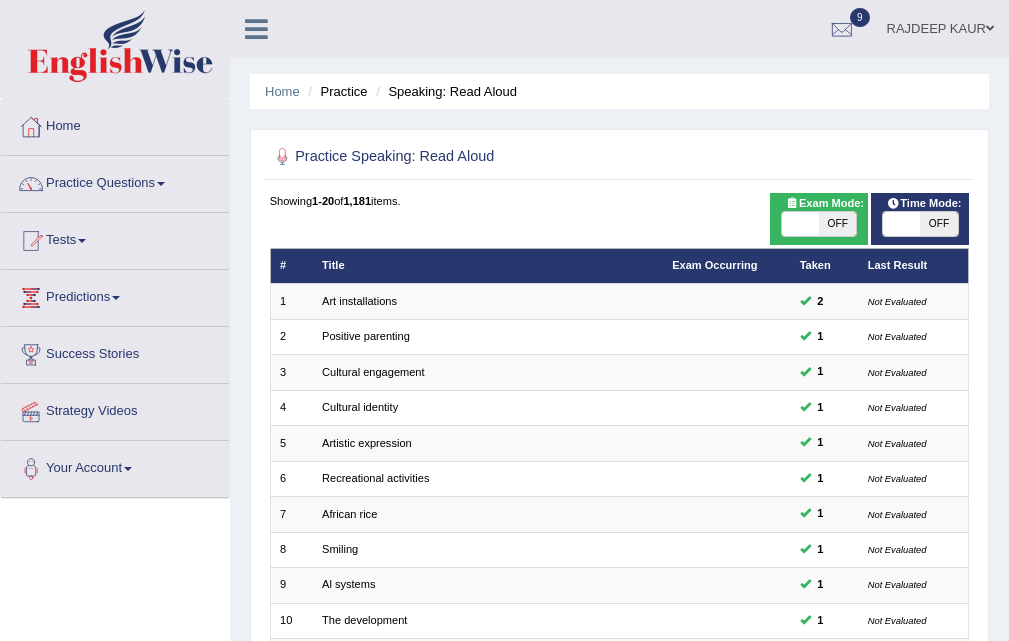 scroll, scrollTop: 358, scrollLeft: 0, axis: vertical 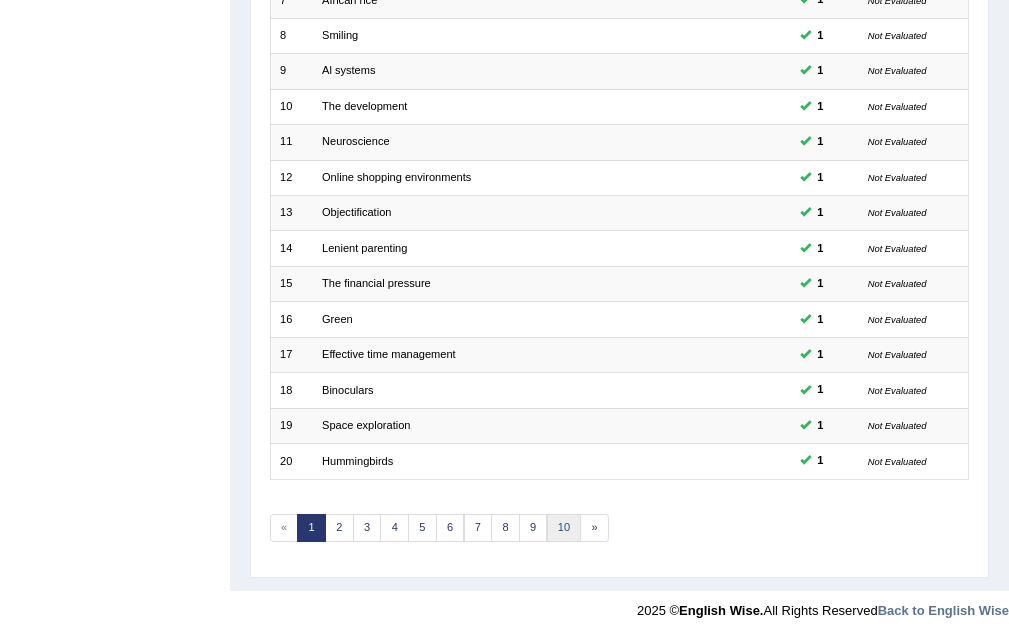 click on "10" at bounding box center (564, 528) 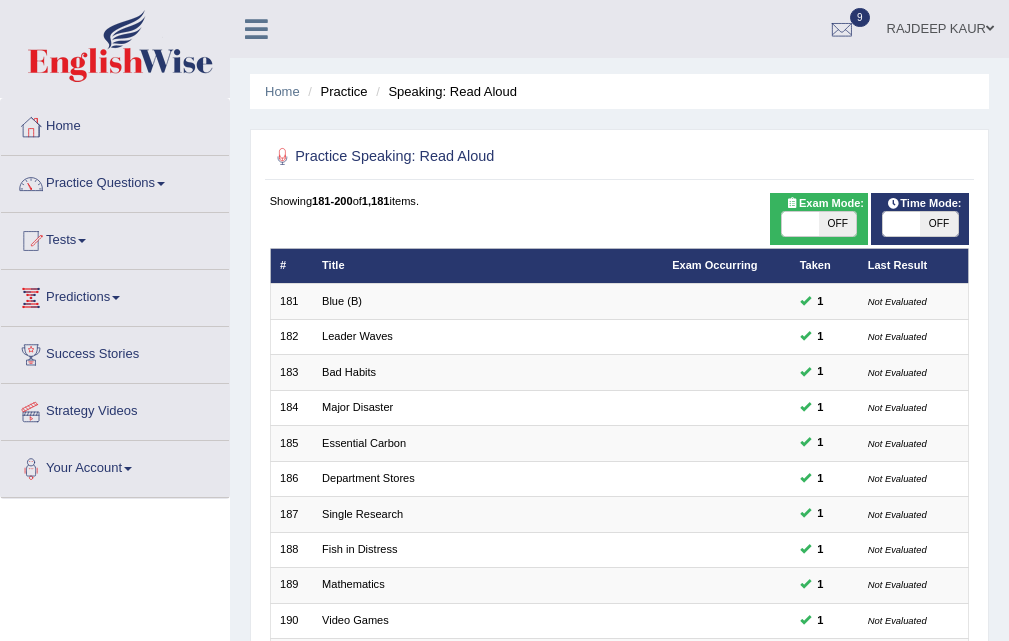 scroll, scrollTop: 0, scrollLeft: 0, axis: both 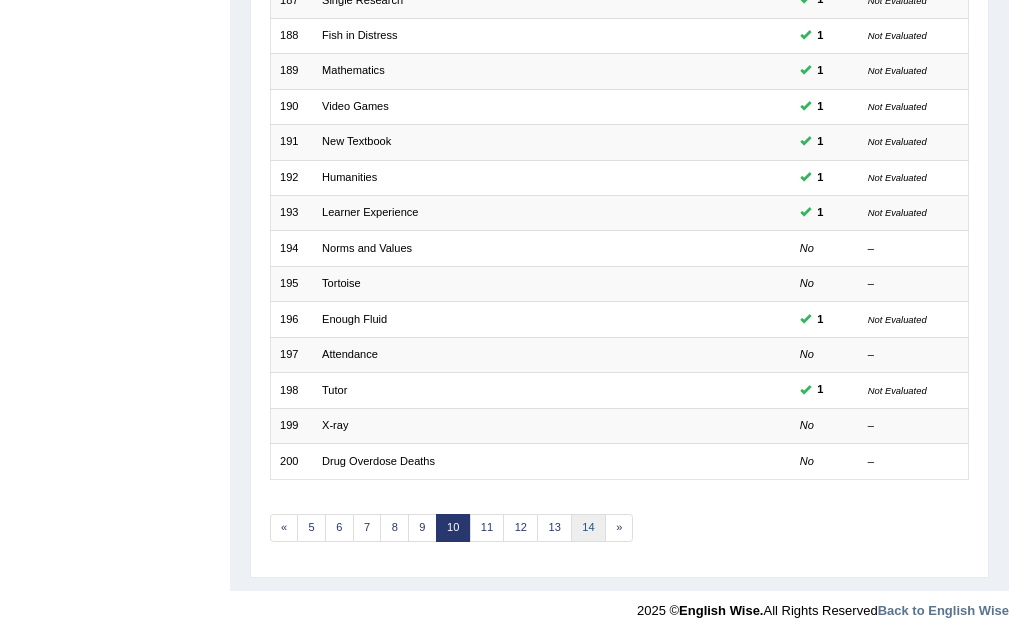 click on "14" at bounding box center (588, 528) 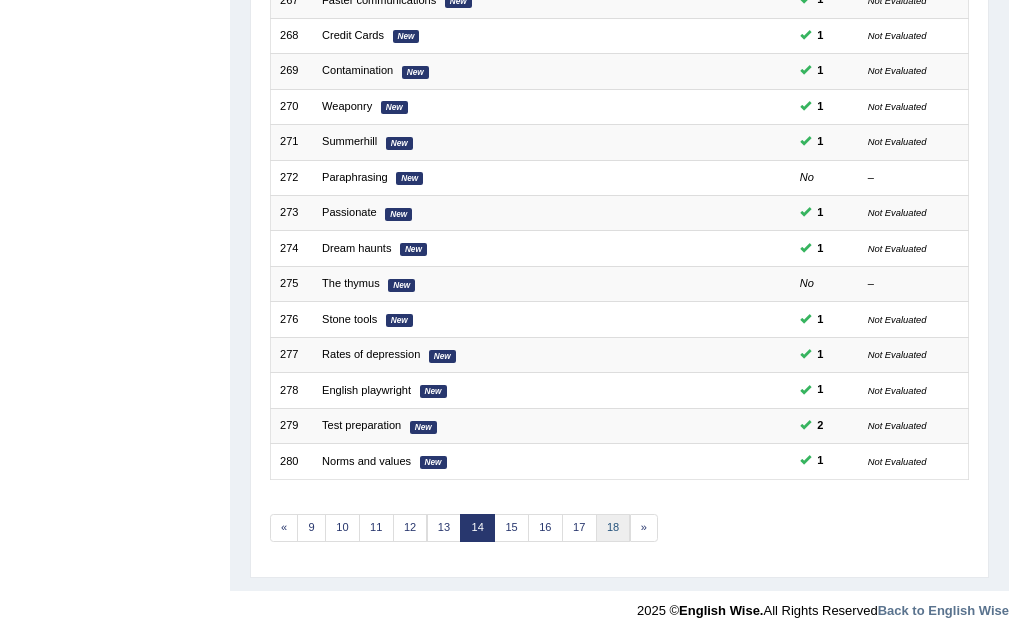 scroll, scrollTop: 0, scrollLeft: 0, axis: both 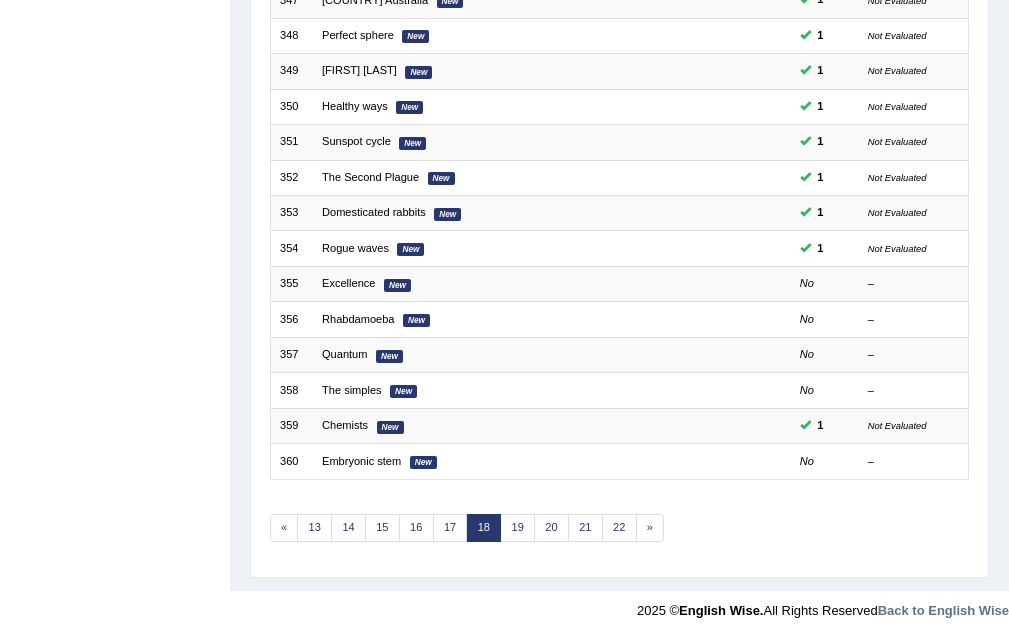 click on "21" at bounding box center (585, 528) 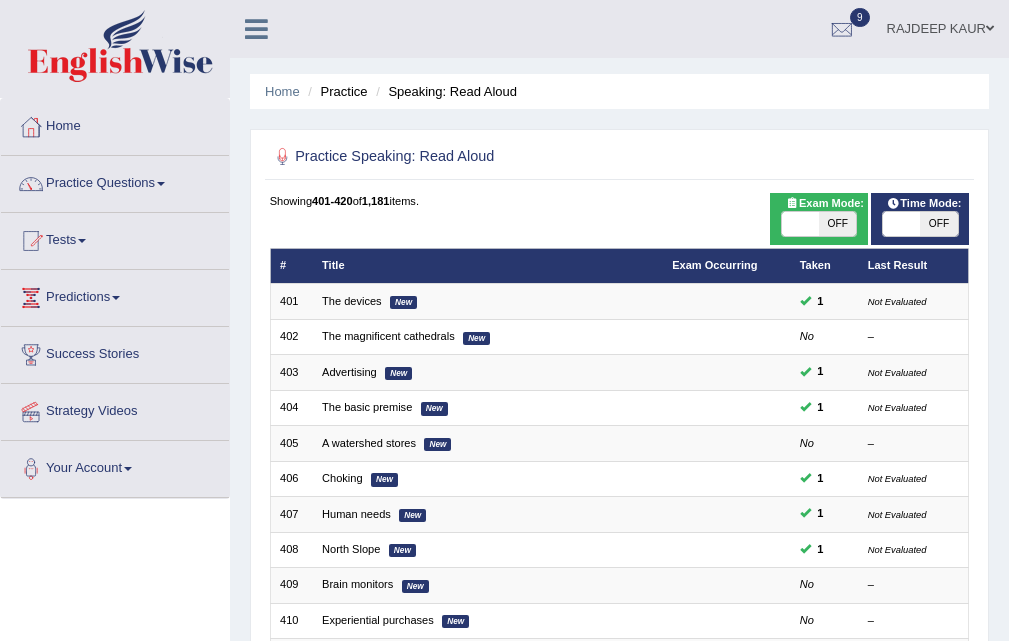 scroll, scrollTop: 500, scrollLeft: 0, axis: vertical 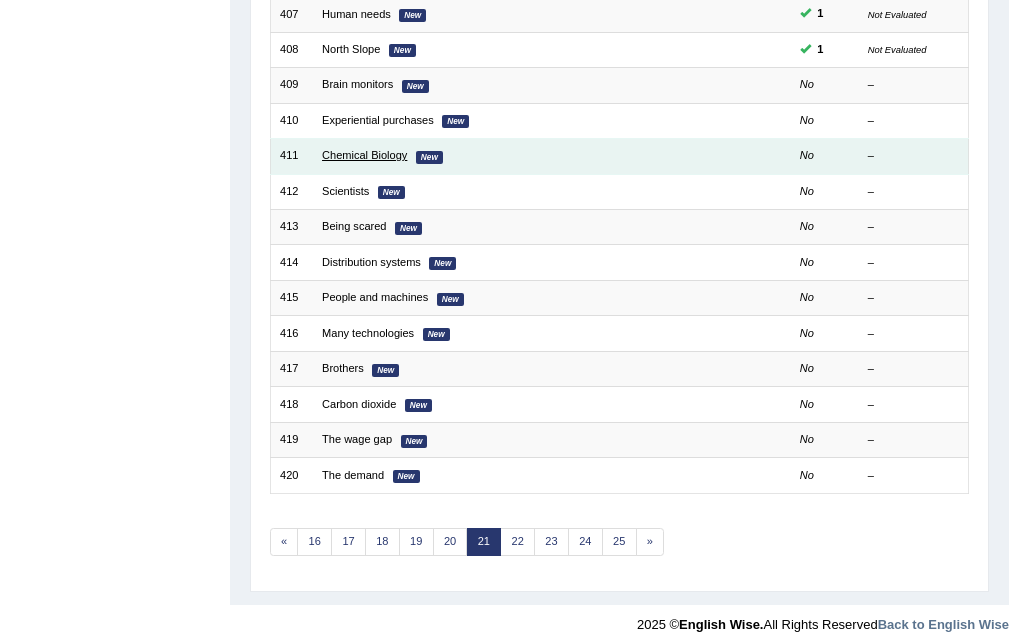 click on "Chemical Biology" at bounding box center [364, 155] 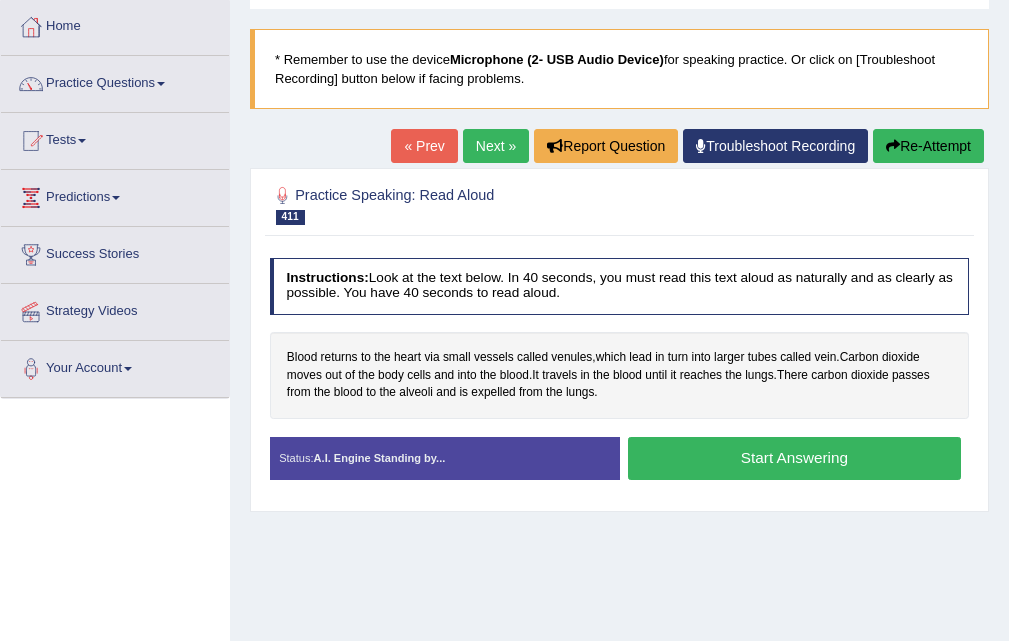scroll, scrollTop: 0, scrollLeft: 0, axis: both 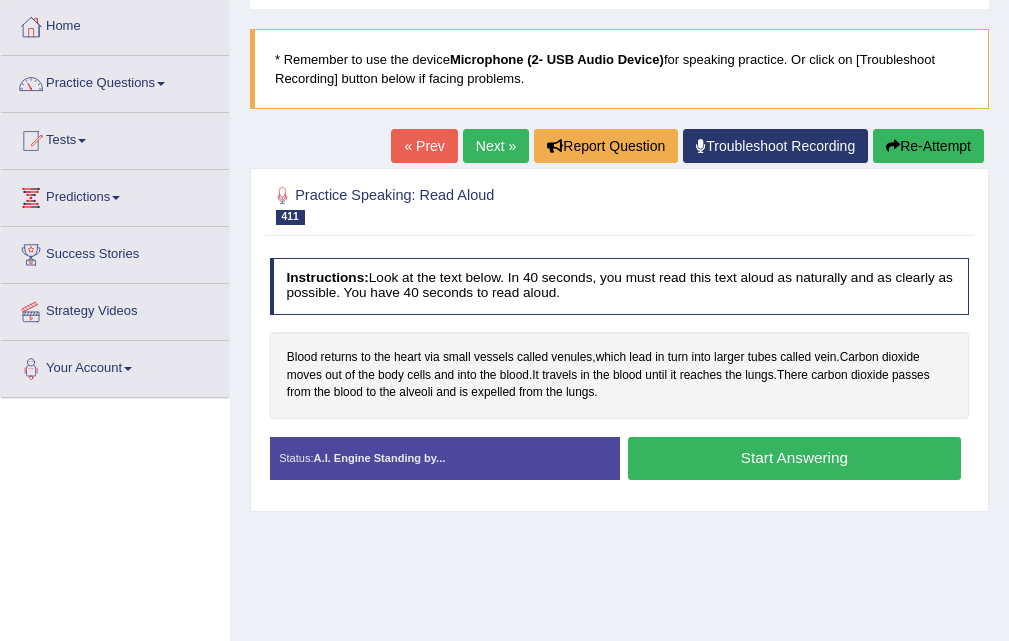 click on "Start Answering" at bounding box center [794, 458] 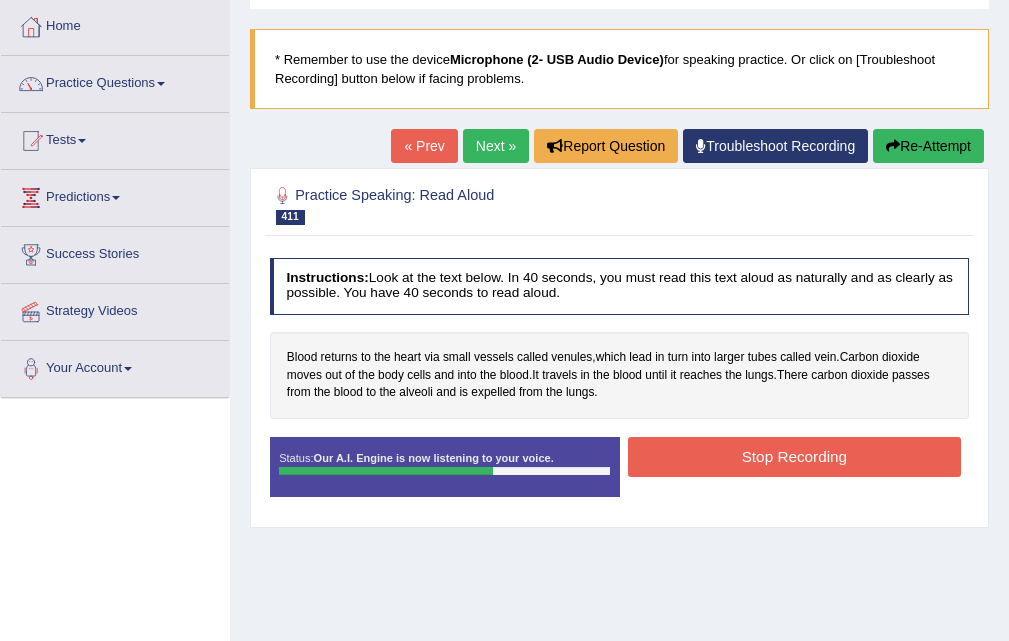 click on "Stop Recording" at bounding box center (794, 456) 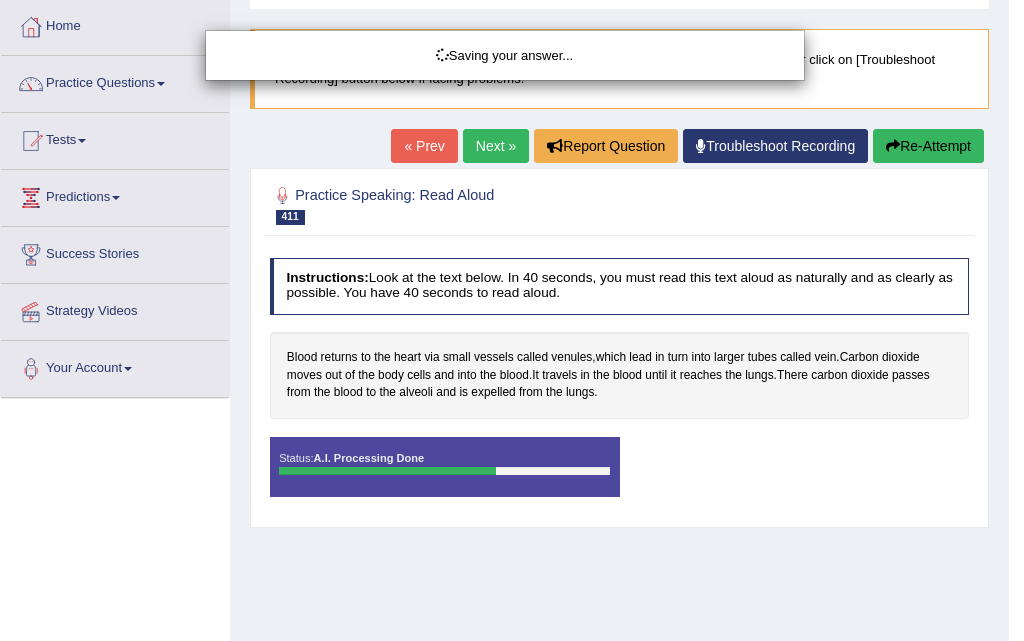 click on "Saving your answer..." at bounding box center (512, 320) 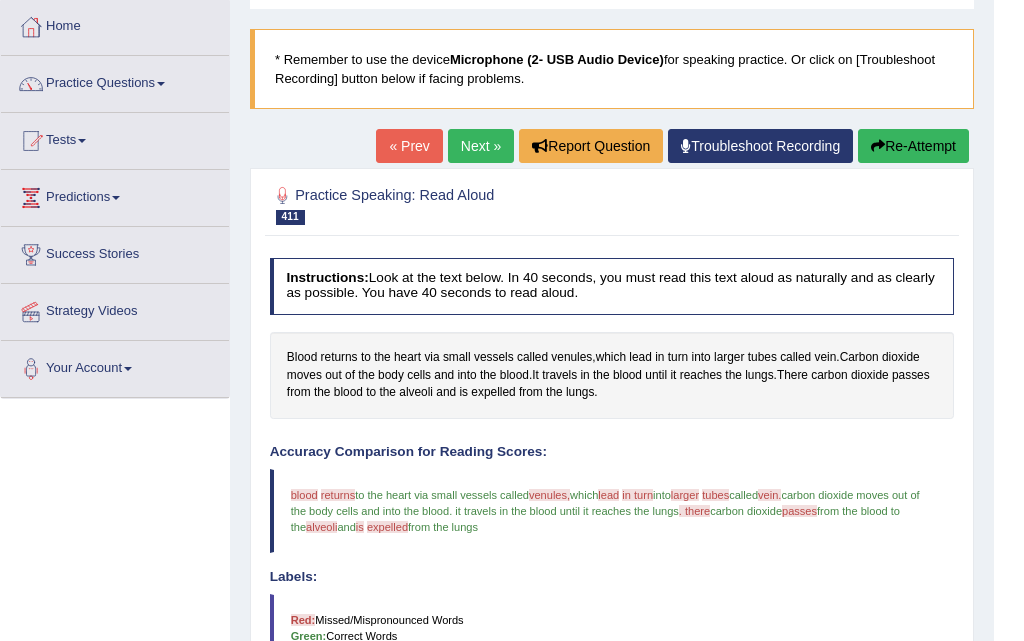 click on "Toggle navigation
Home
Practice Questions   Speaking Practice Read Aloud
Repeat Sentence
Describe Image
Re-tell Lecture
Answer Short Question
Summarize Group Discussion
Respond To A Situation
Writing Practice  Summarize Written Text
Write Essay
Reading Practice  Reading & Writing: Fill In The Blanks
Choose Multiple Answers
Re-order Paragraphs
Fill In The Blanks
Choose Single Answer
Listening Practice  Summarize Spoken Text
Highlight Incorrect Words
Highlight Correct Summary
Select Missing Word
Choose Single Answer
Choose Multiple Answers
Fill In The Blanks
Write From Dictation
Pronunciation
Tests  Take Practice Sectional Test" at bounding box center (512, 220) 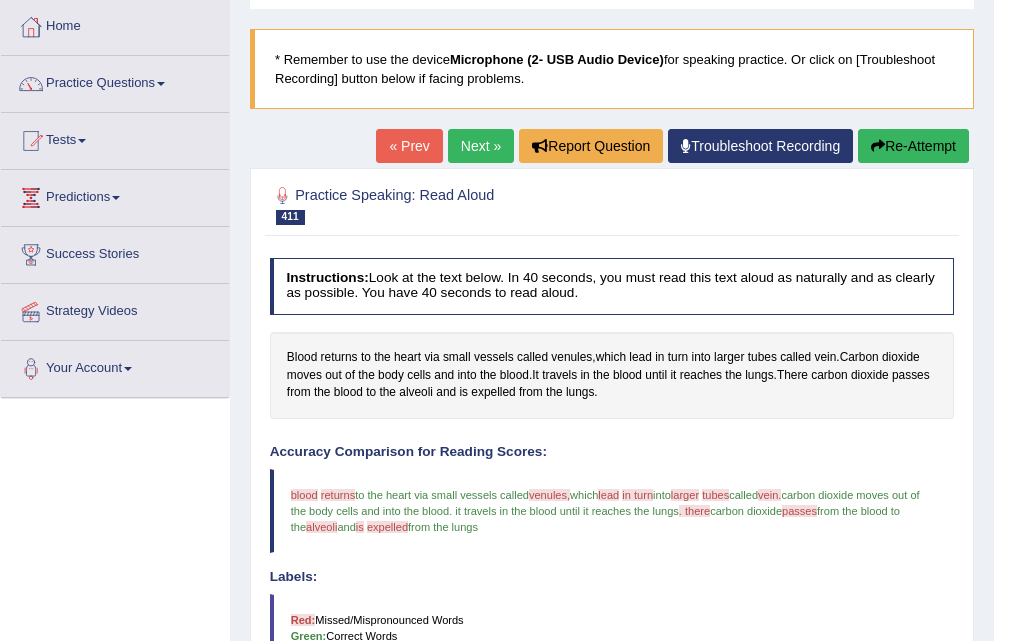 drag, startPoint x: 489, startPoint y: 148, endPoint x: 537, endPoint y: 314, distance: 172.80046 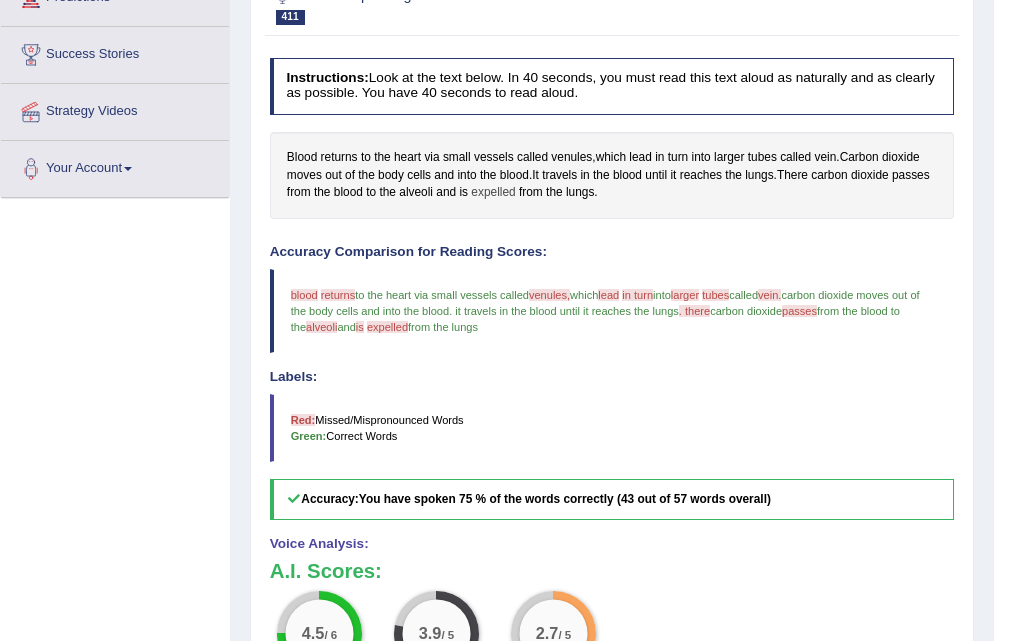 scroll, scrollTop: 0, scrollLeft: 0, axis: both 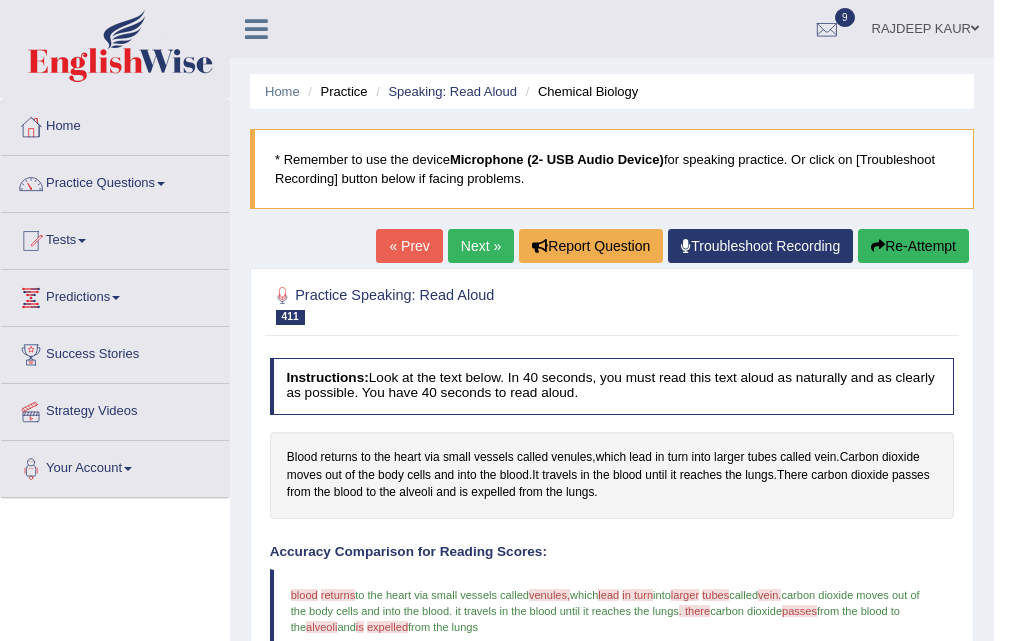 click on "Next »" at bounding box center [481, 246] 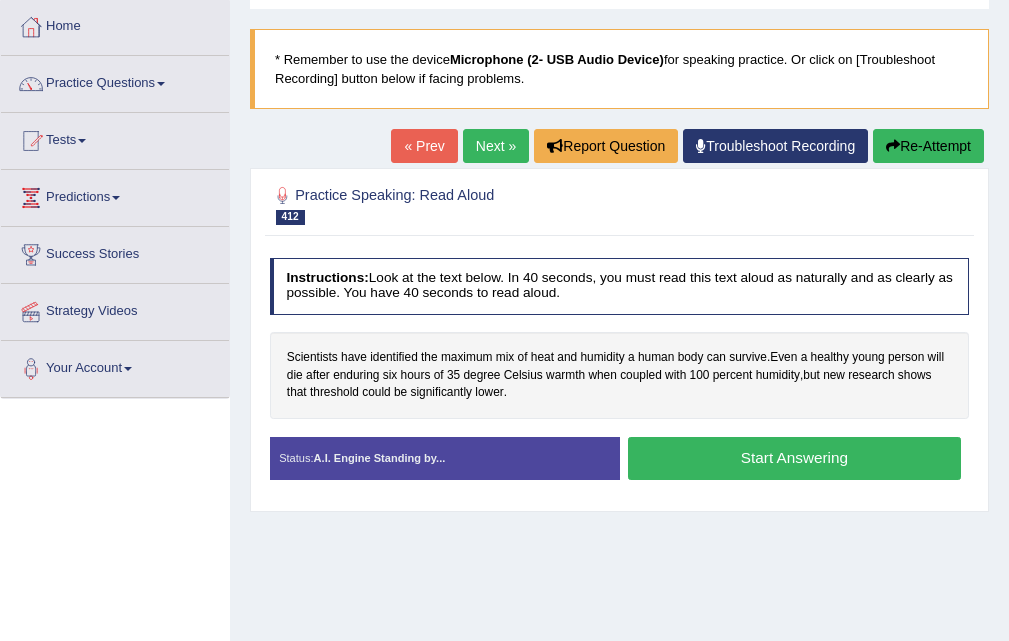 scroll, scrollTop: 100, scrollLeft: 0, axis: vertical 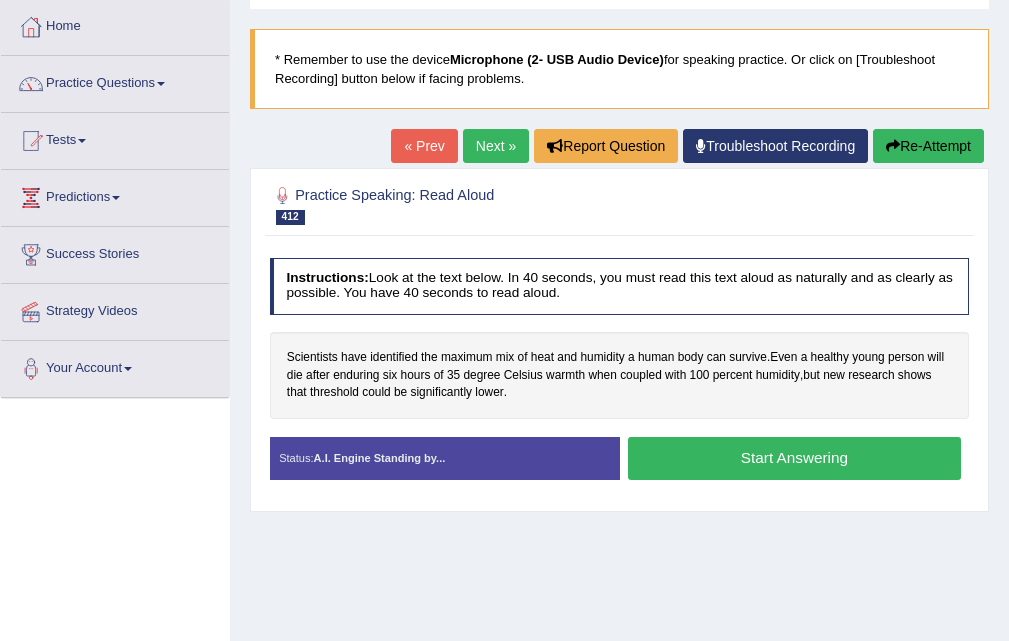 click on "Start Answering" at bounding box center (794, 458) 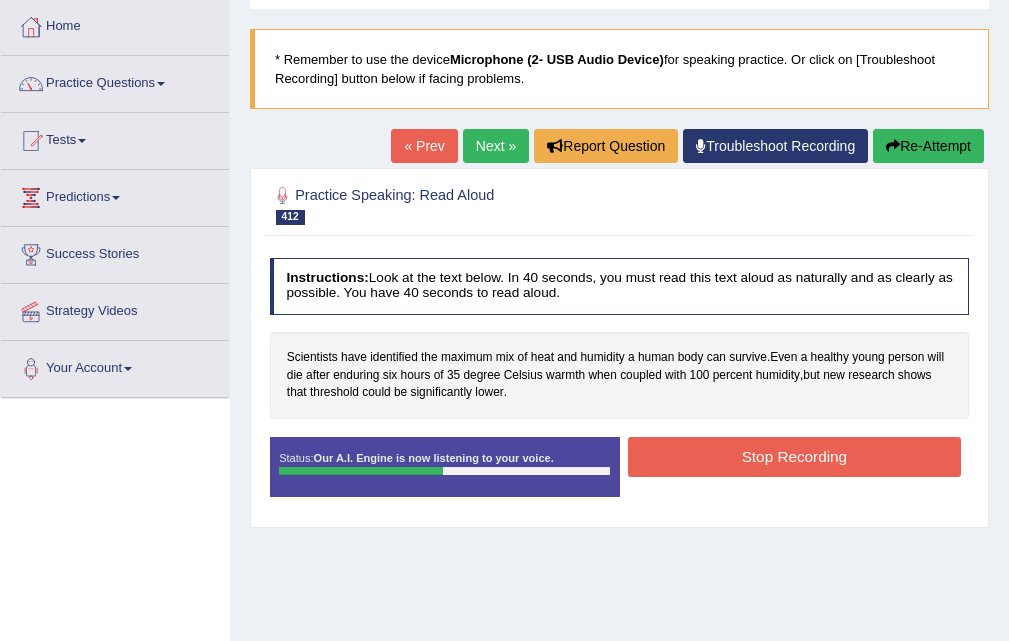click on "Stop Recording" at bounding box center [794, 456] 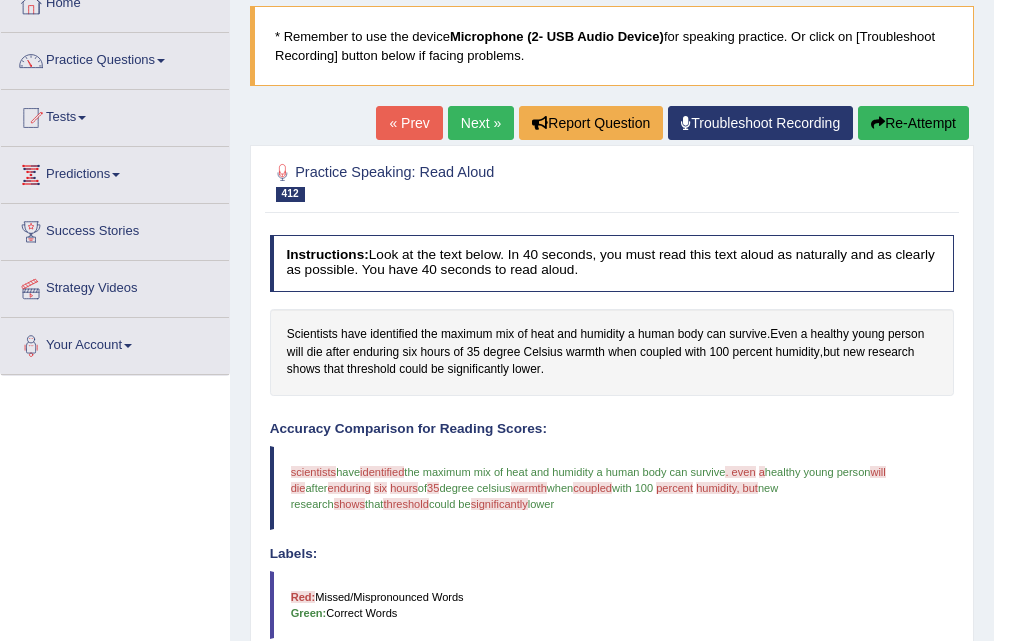 scroll, scrollTop: 100, scrollLeft: 0, axis: vertical 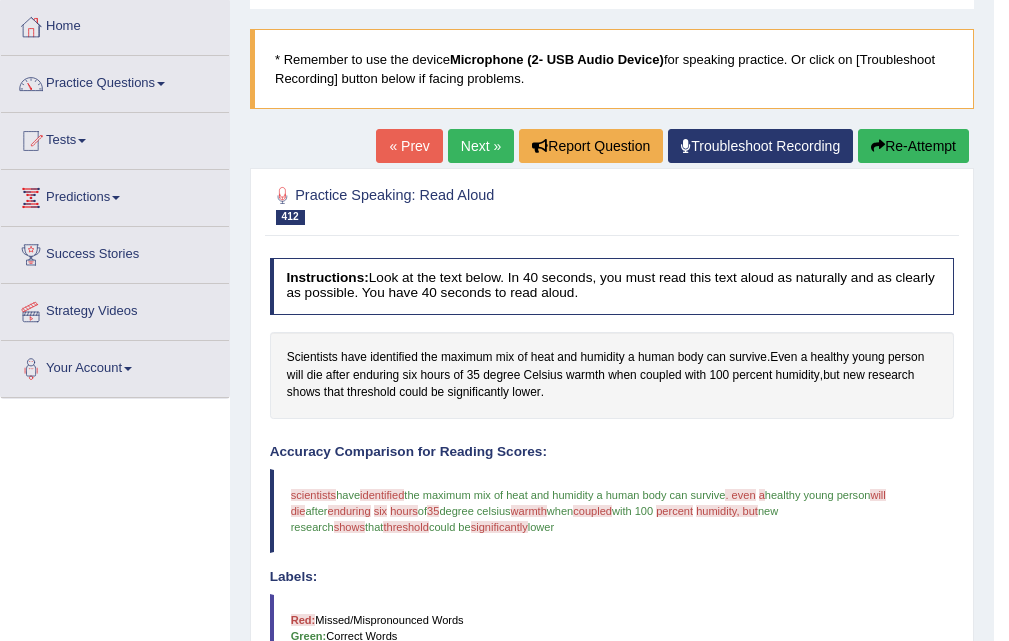click on "Next »" at bounding box center [481, 146] 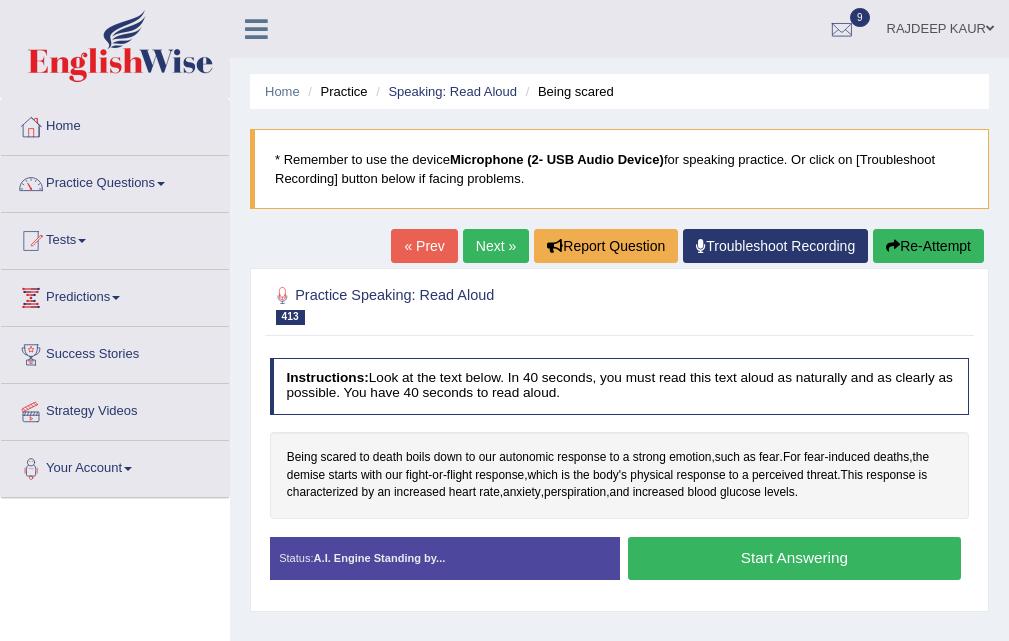 scroll, scrollTop: 100, scrollLeft: 0, axis: vertical 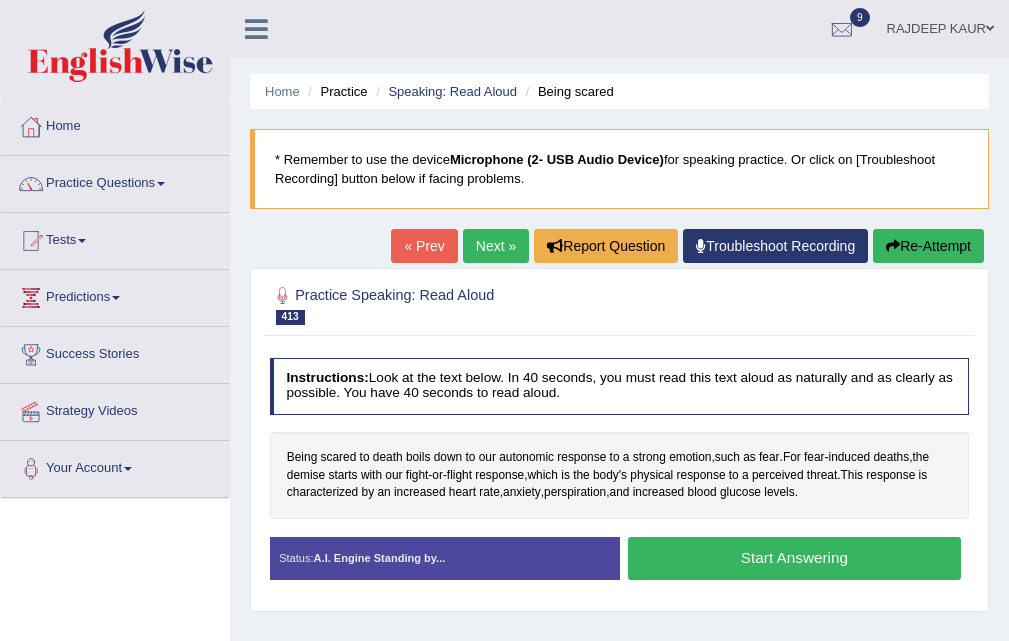 click on "Next »" at bounding box center [496, 246] 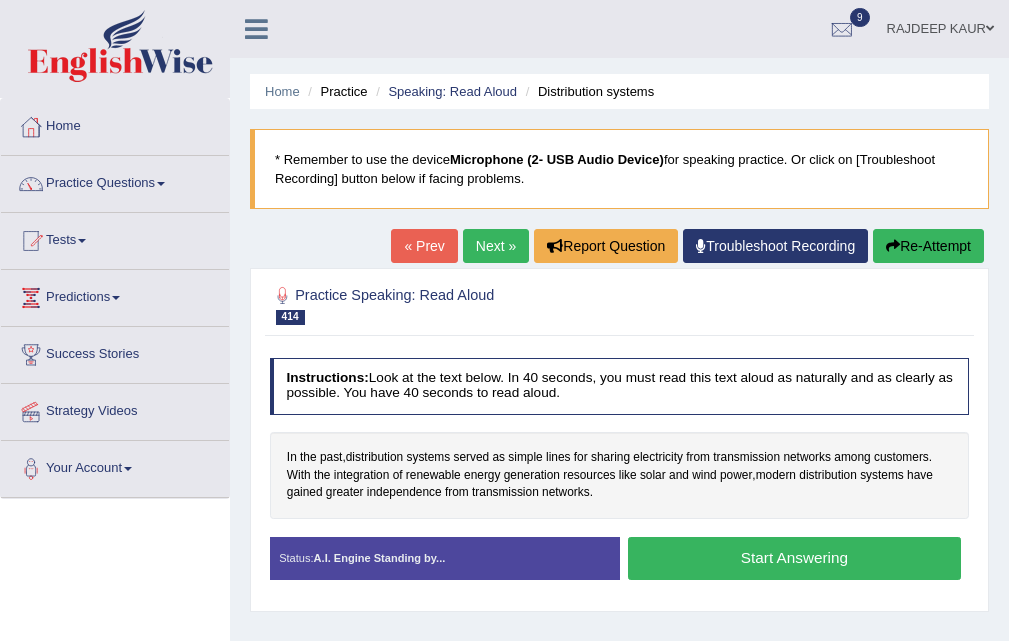 scroll, scrollTop: 0, scrollLeft: 0, axis: both 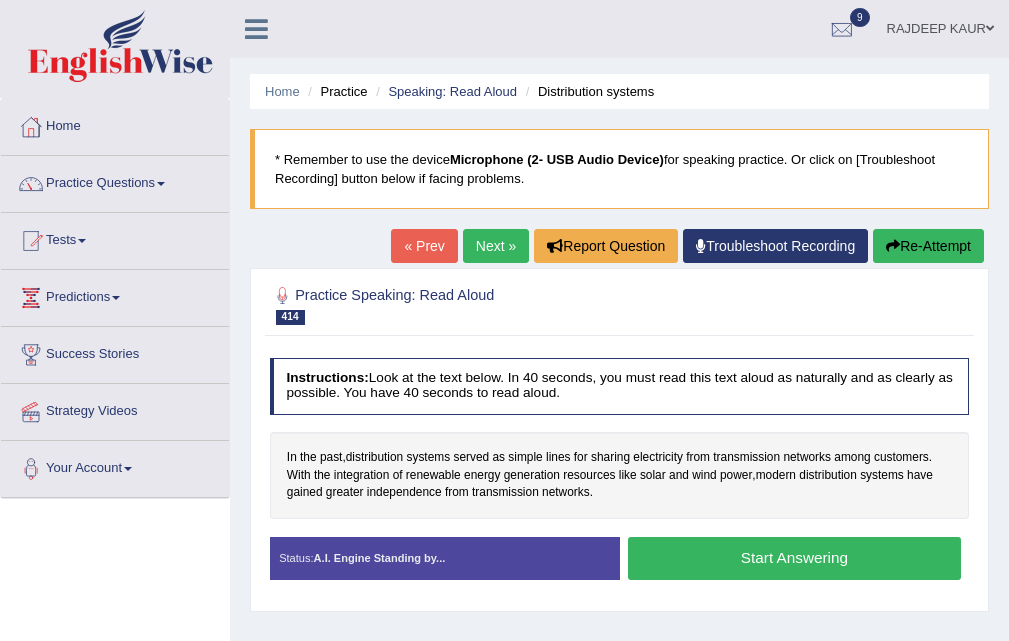 click on "Next »" at bounding box center [496, 246] 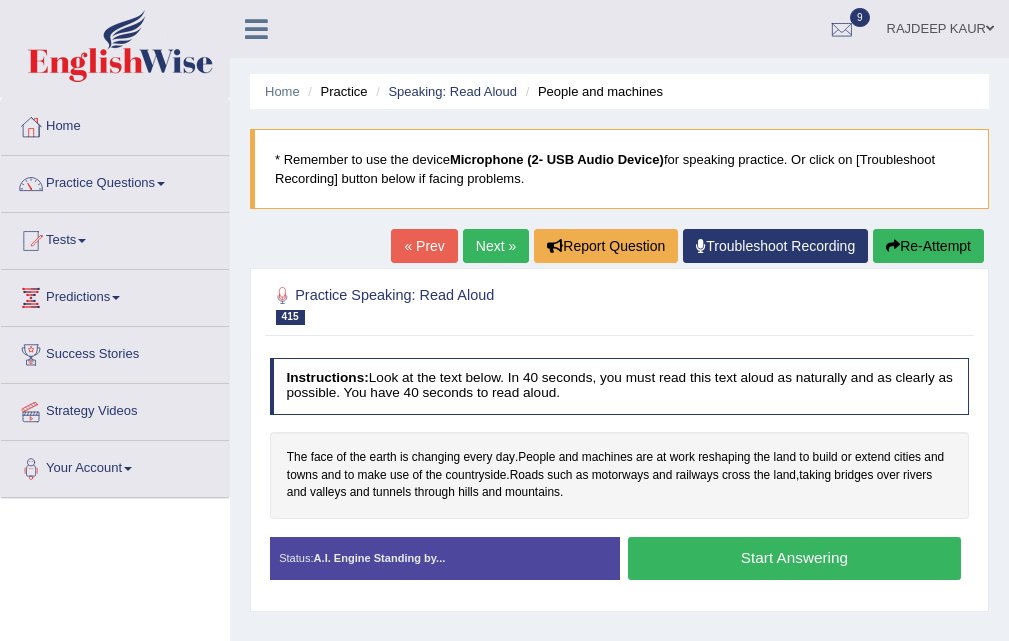 scroll, scrollTop: 0, scrollLeft: 0, axis: both 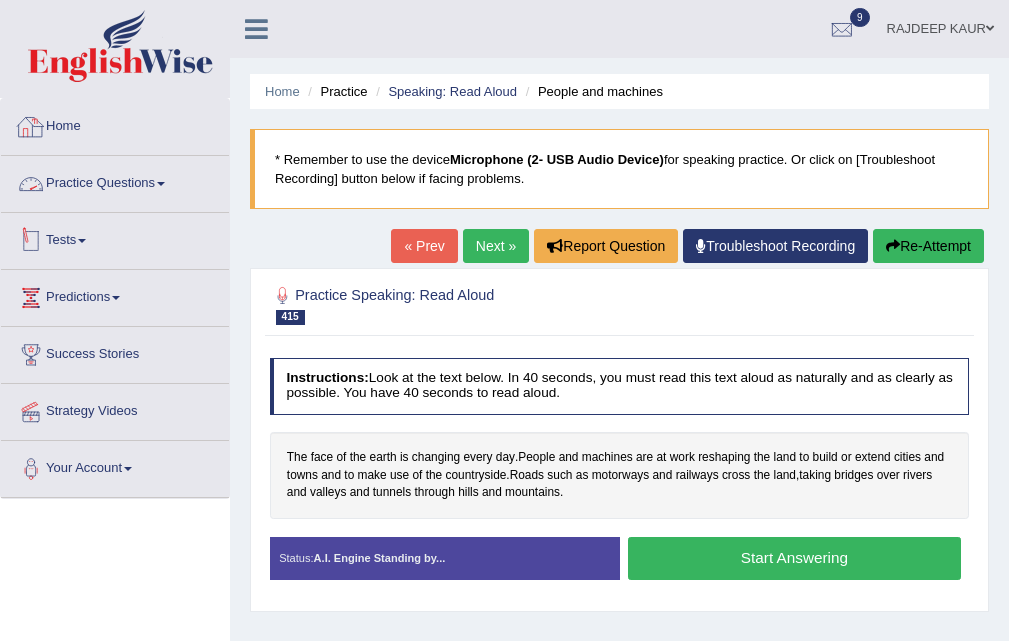 click on "Practice Questions" at bounding box center [115, 181] 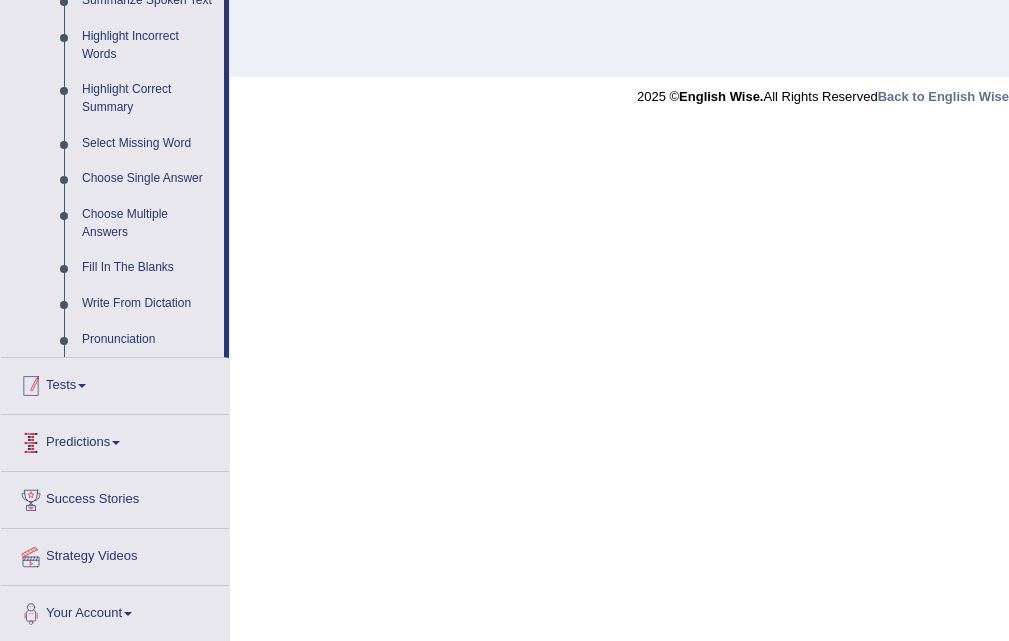 scroll, scrollTop: 926, scrollLeft: 0, axis: vertical 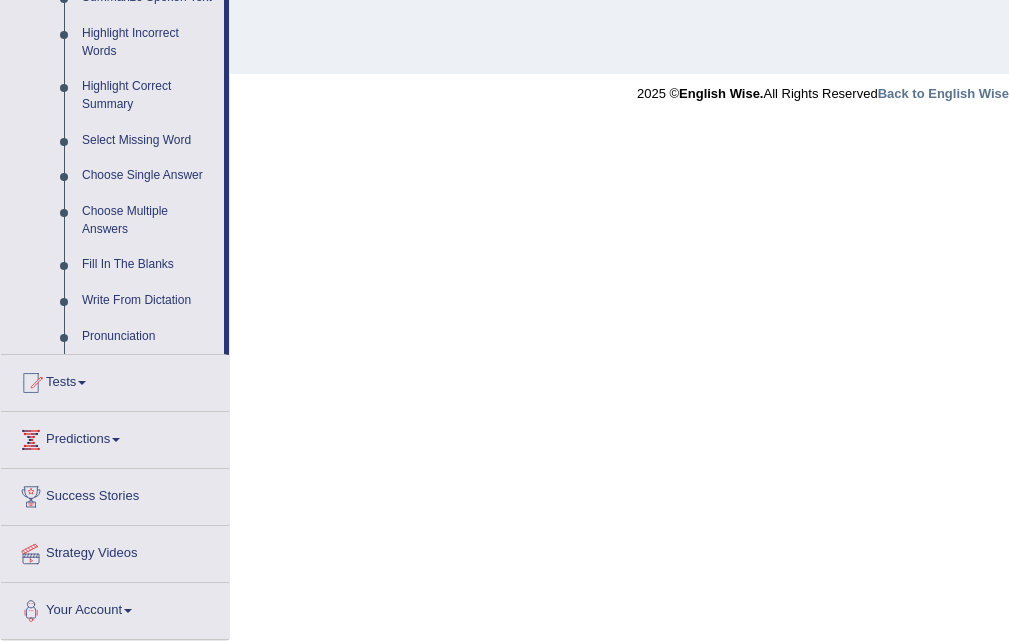 click on "Predictions" at bounding box center [115, 437] 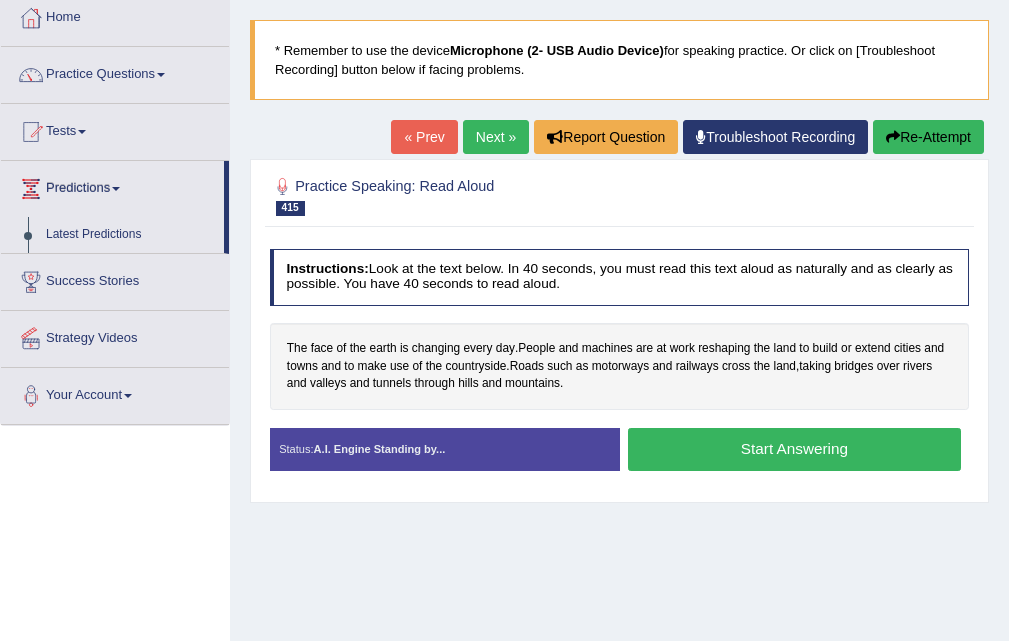 scroll, scrollTop: 0, scrollLeft: 0, axis: both 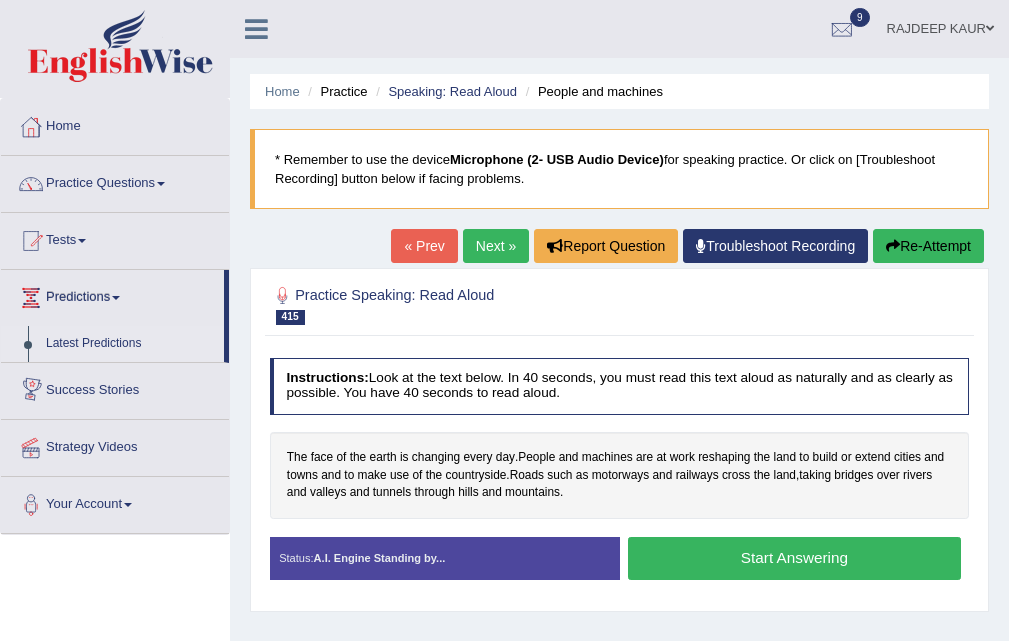 click on "Latest Predictions" at bounding box center (130, 344) 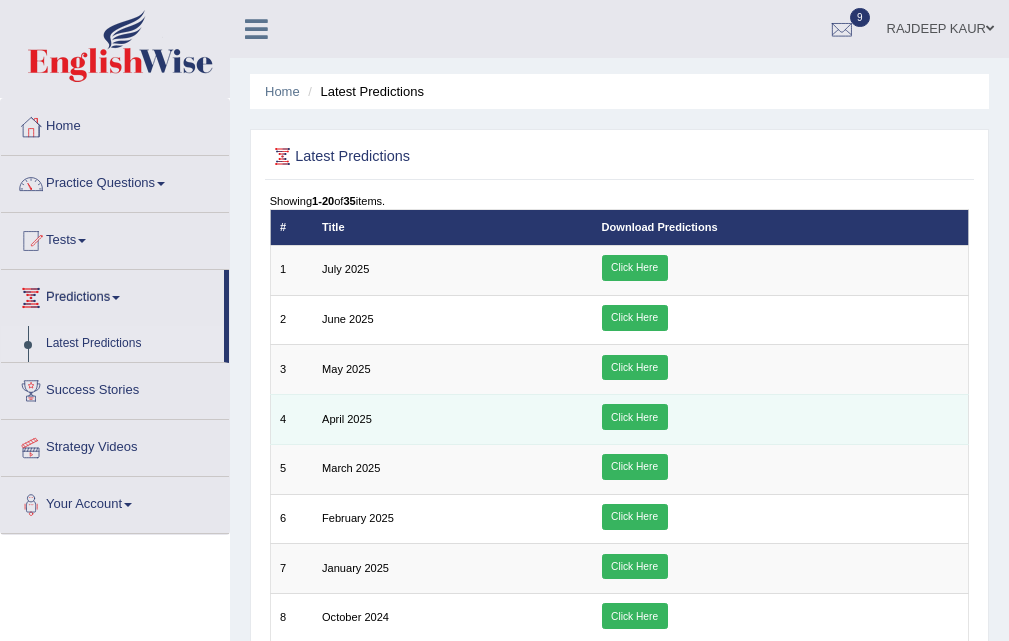 scroll, scrollTop: 0, scrollLeft: 0, axis: both 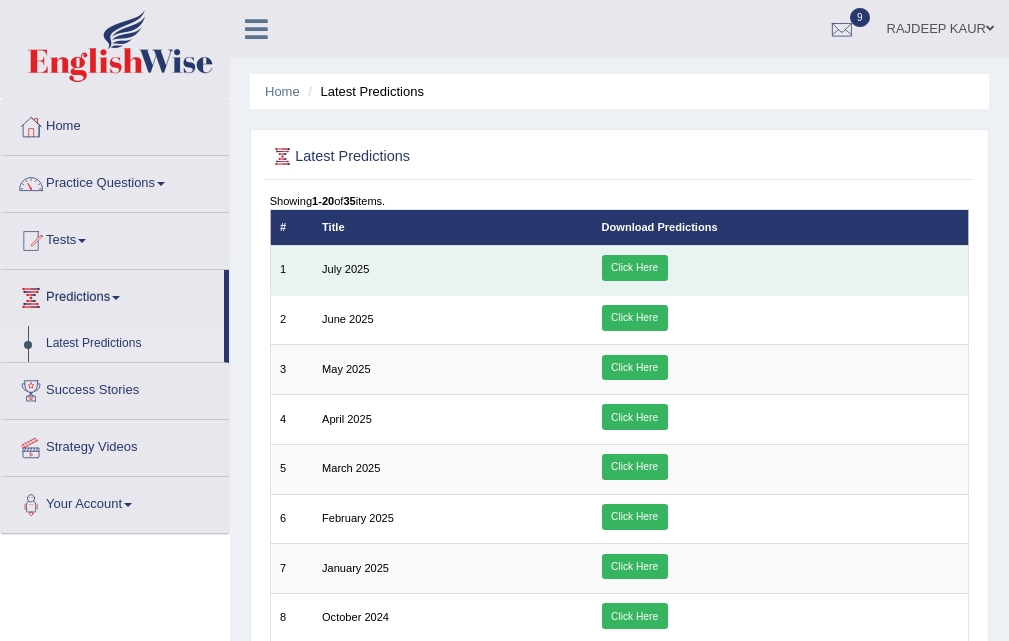 click on "Click Here" at bounding box center [635, 268] 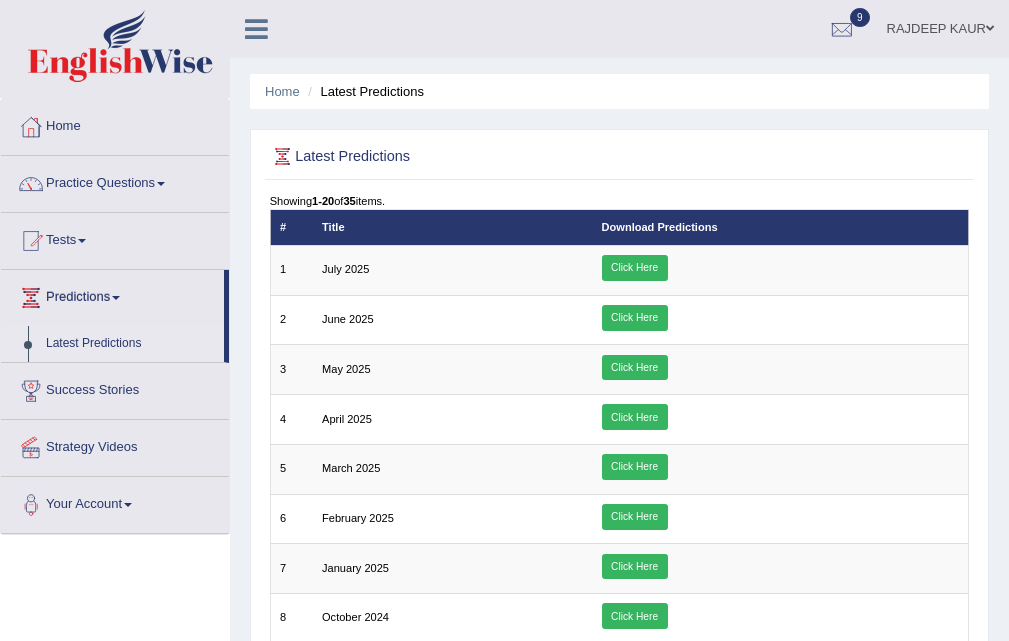 click on "Latest Predictions" at bounding box center (130, 344) 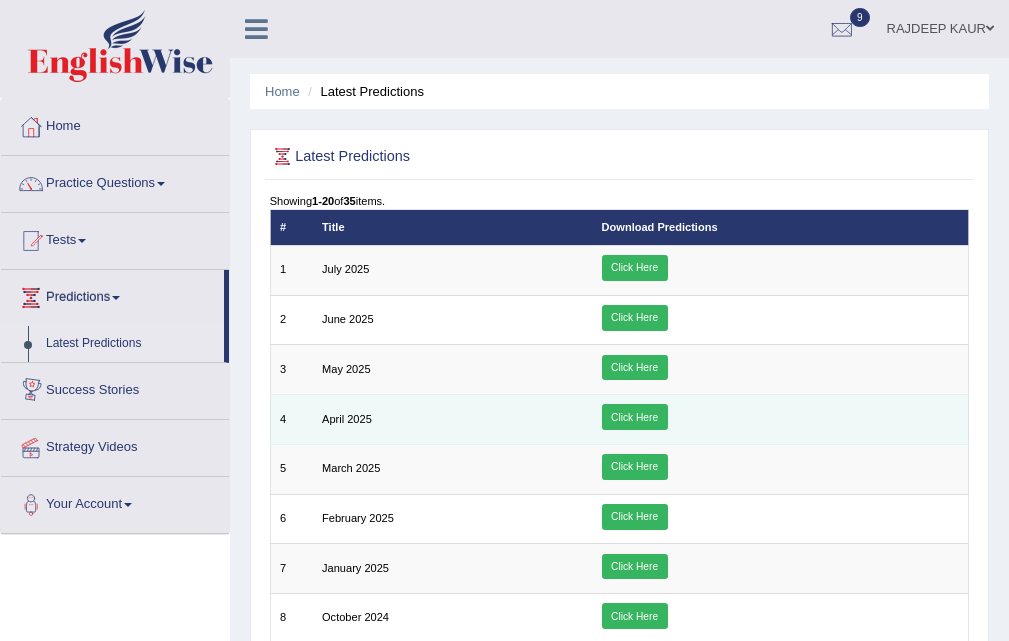 scroll, scrollTop: 0, scrollLeft: 0, axis: both 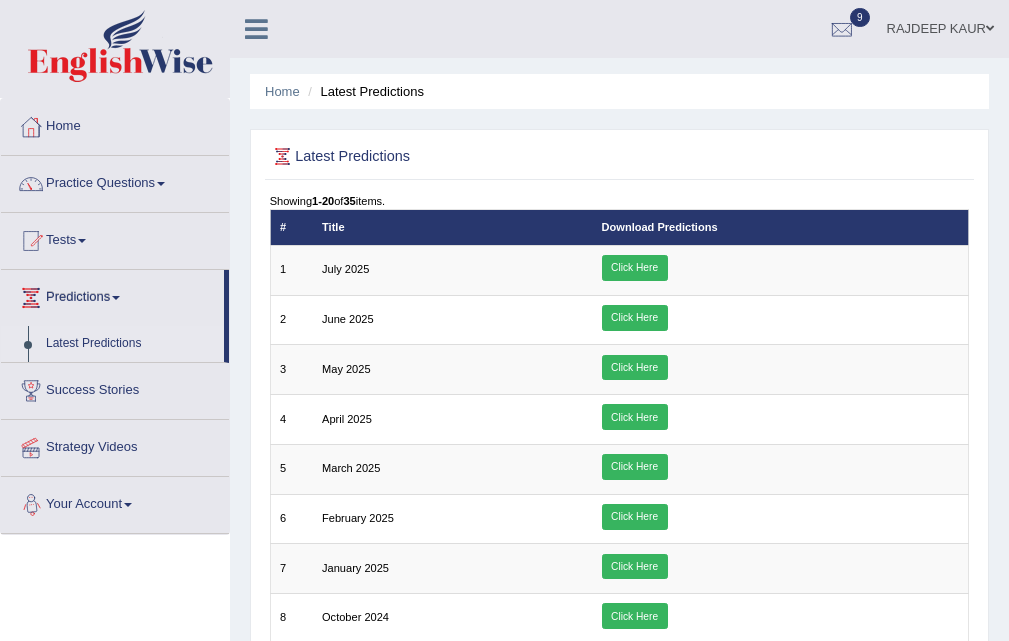 click on "Your Account" at bounding box center (115, 502) 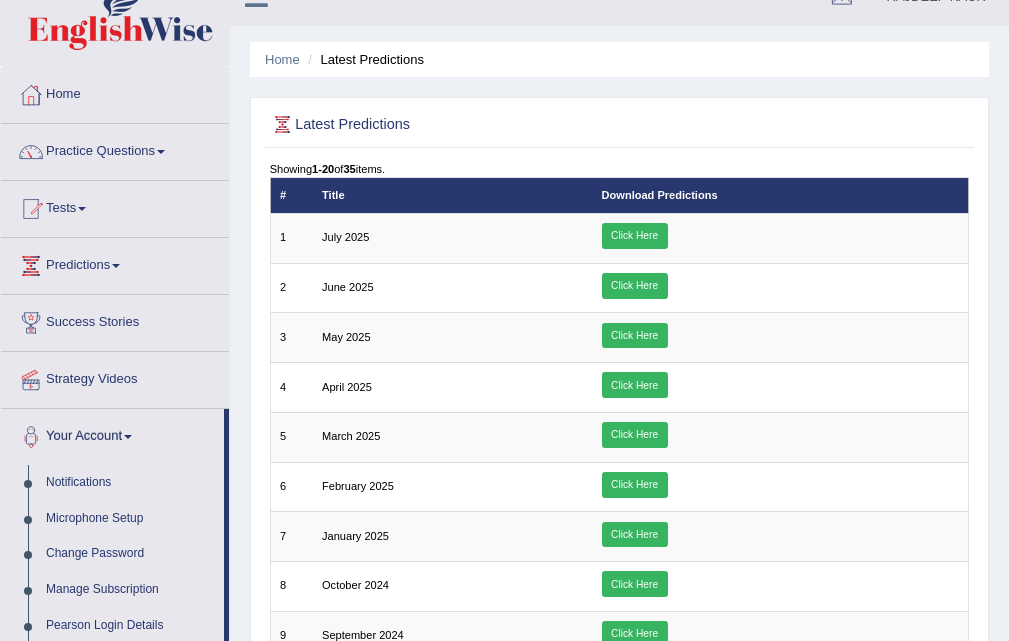scroll, scrollTop: 0, scrollLeft: 0, axis: both 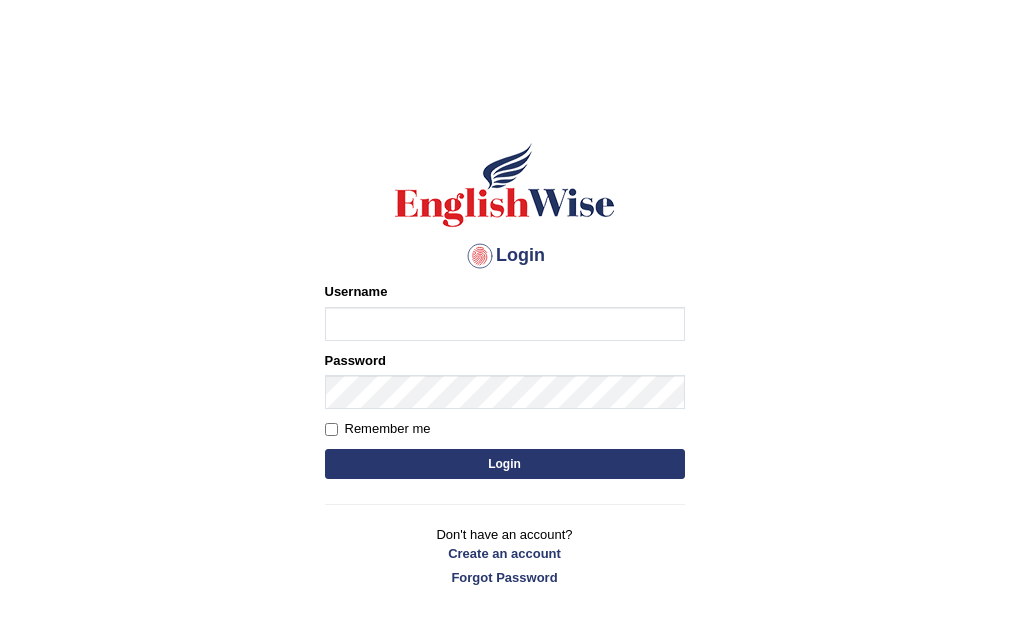 type on "RAJDEEPKAUR068" 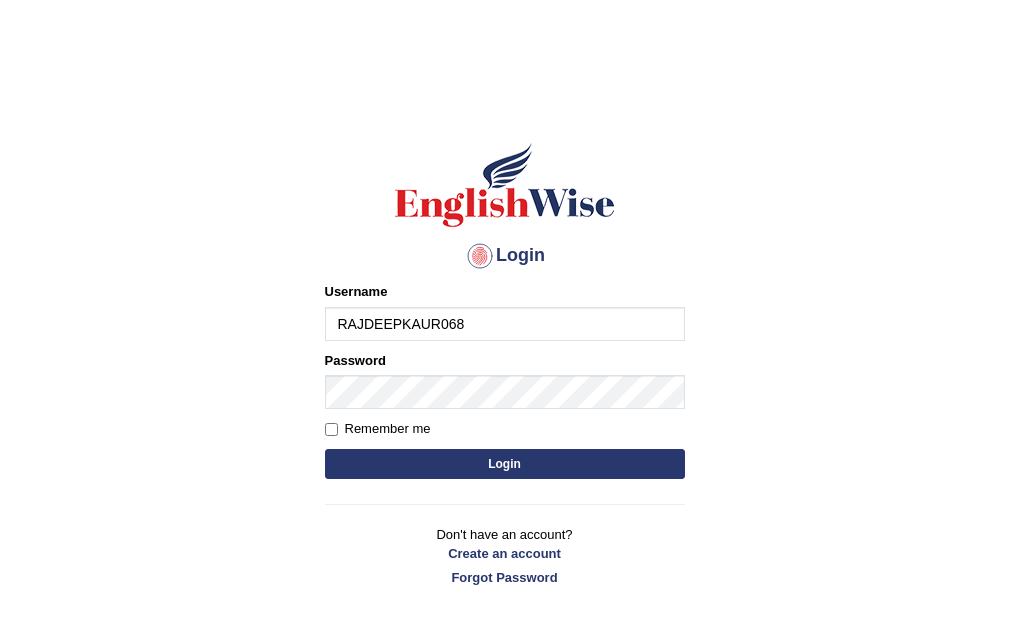 click on "Login" at bounding box center (505, 464) 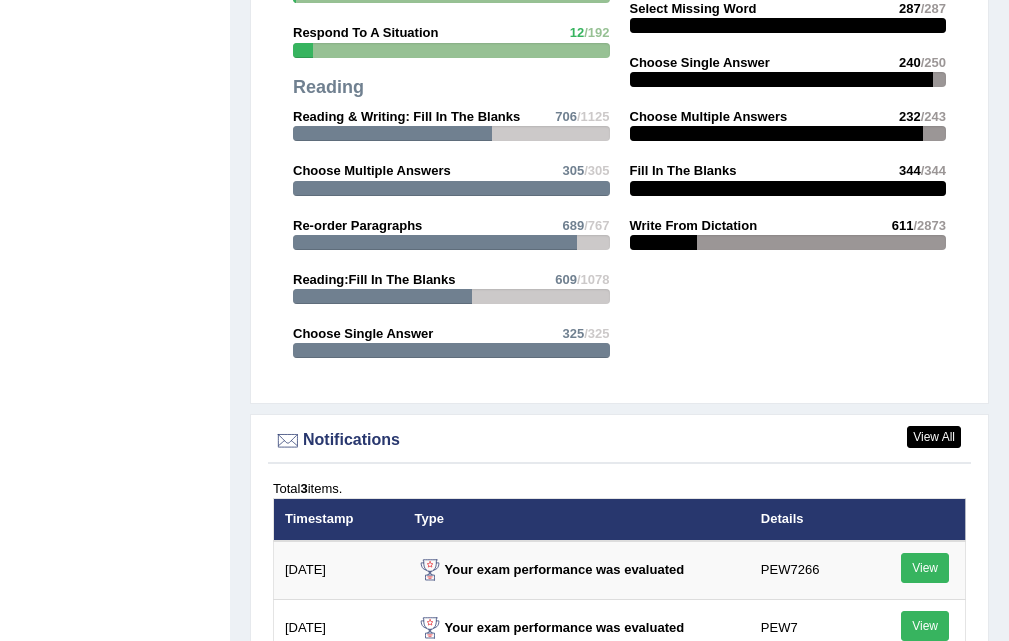scroll, scrollTop: 0, scrollLeft: 0, axis: both 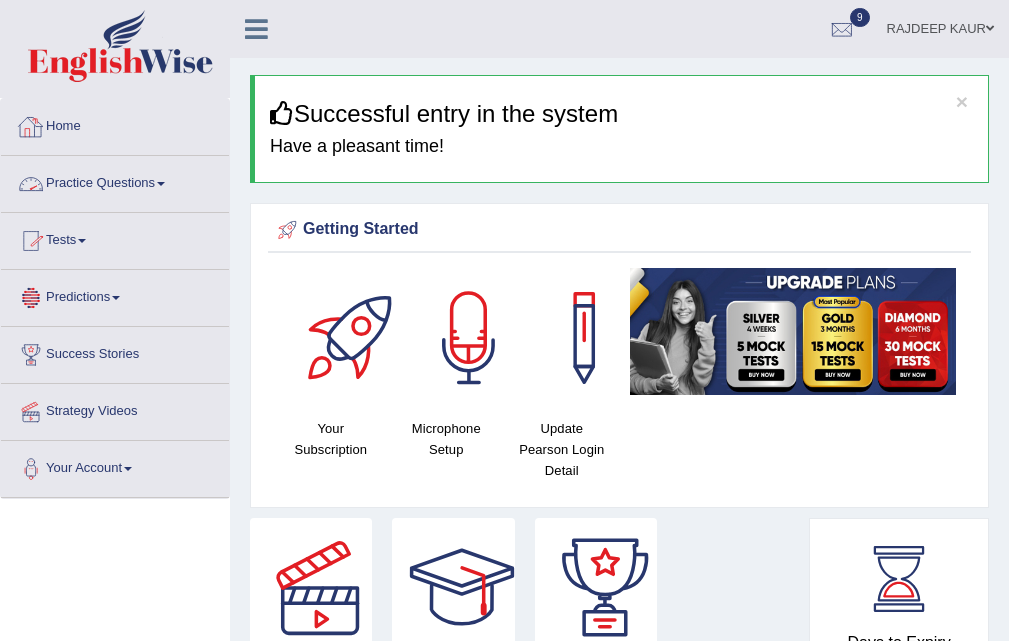 click on "Tests" at bounding box center (115, 238) 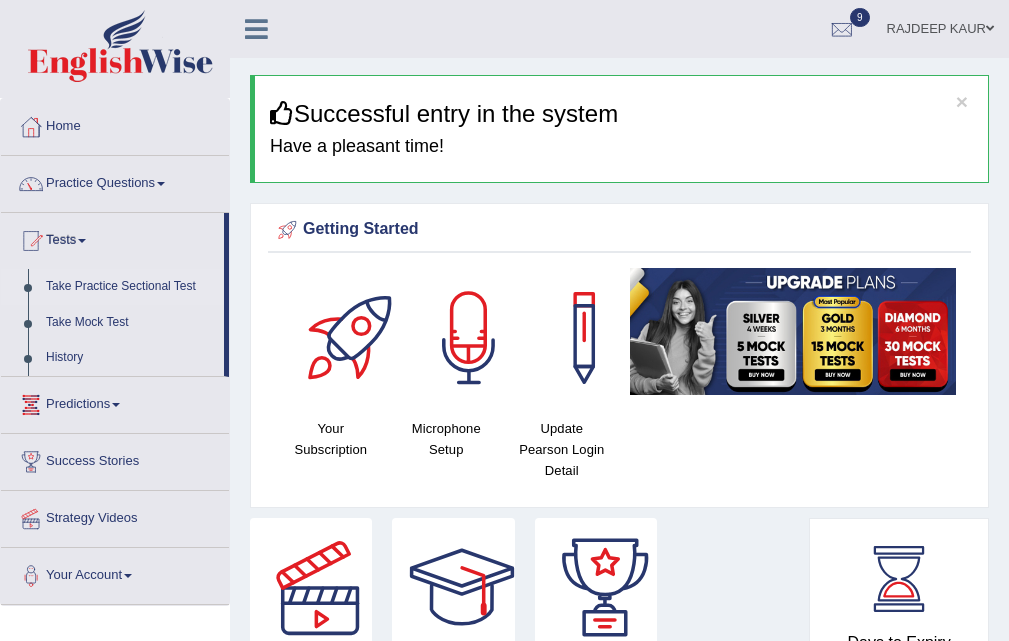 click on "Take Practice Sectional Test" at bounding box center (130, 287) 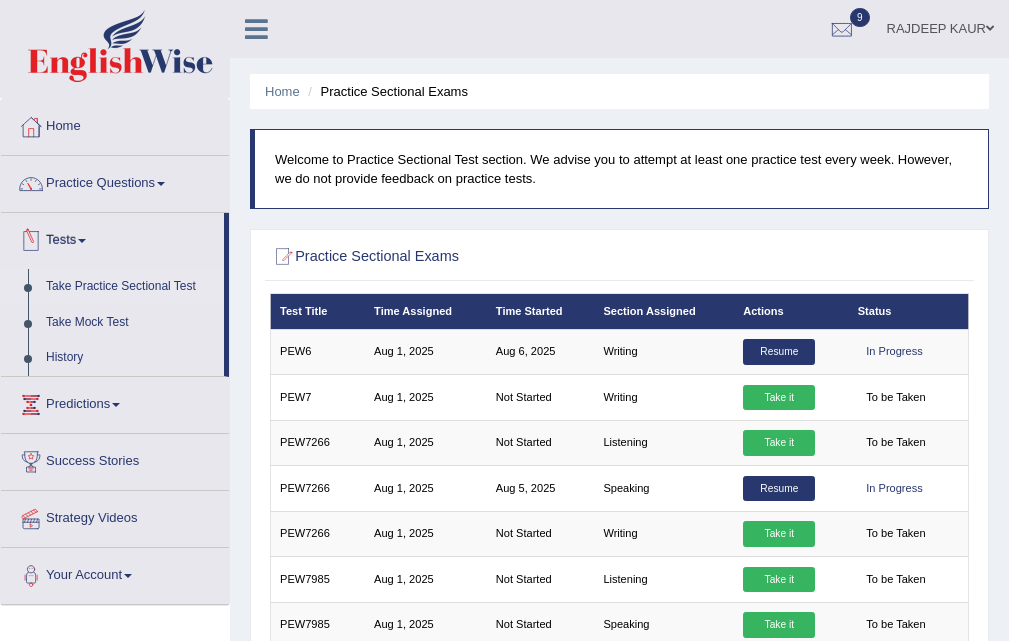 scroll, scrollTop: 300, scrollLeft: 0, axis: vertical 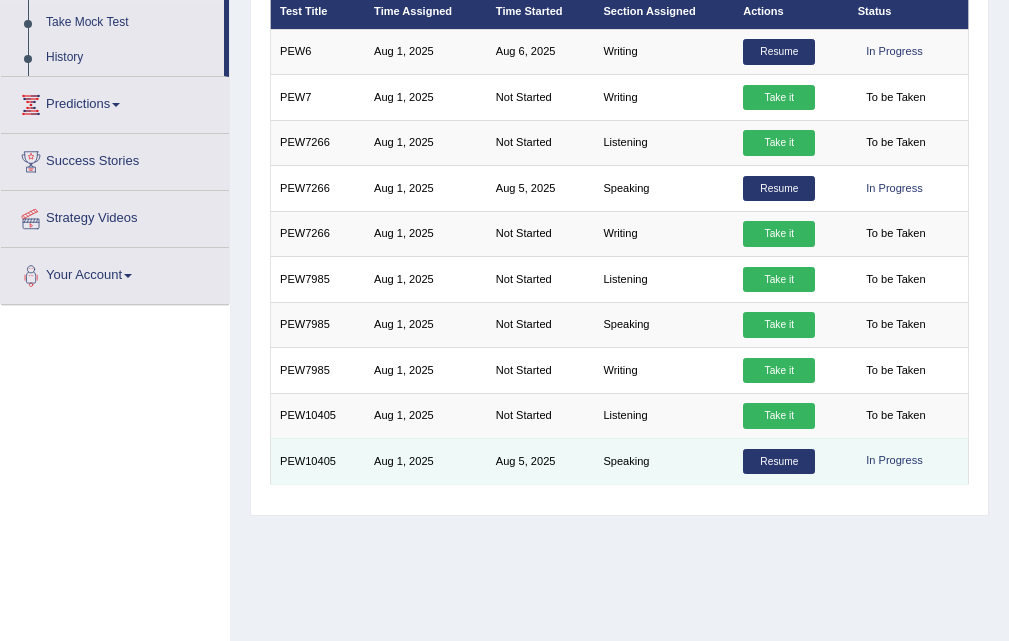 click on "Resume" at bounding box center [779, 462] 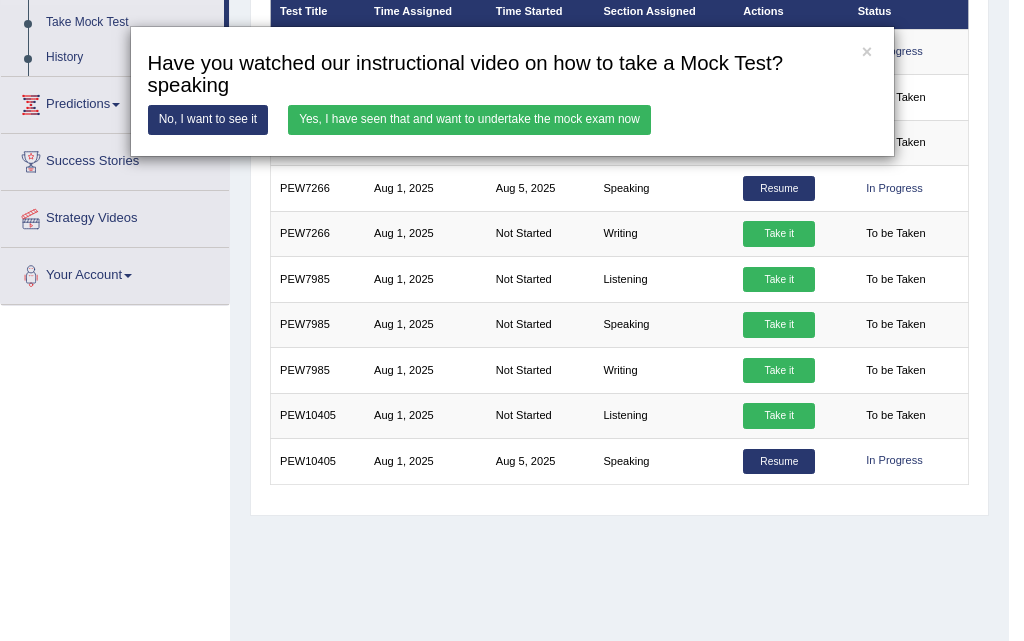 drag, startPoint x: 575, startPoint y: 578, endPoint x: 575, endPoint y: 560, distance: 18 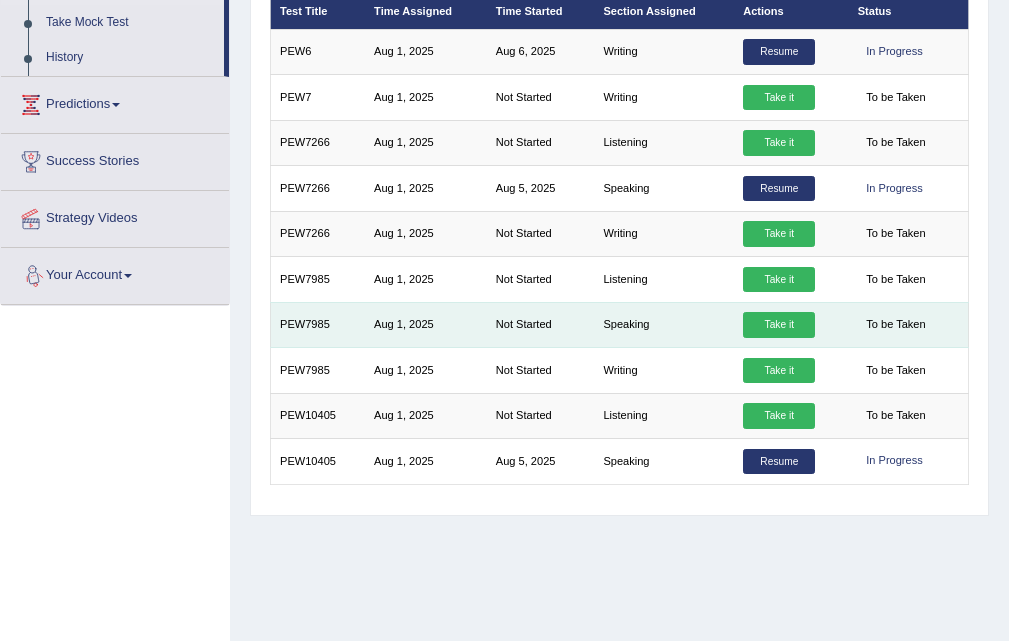 click on "Take it" at bounding box center (779, 325) 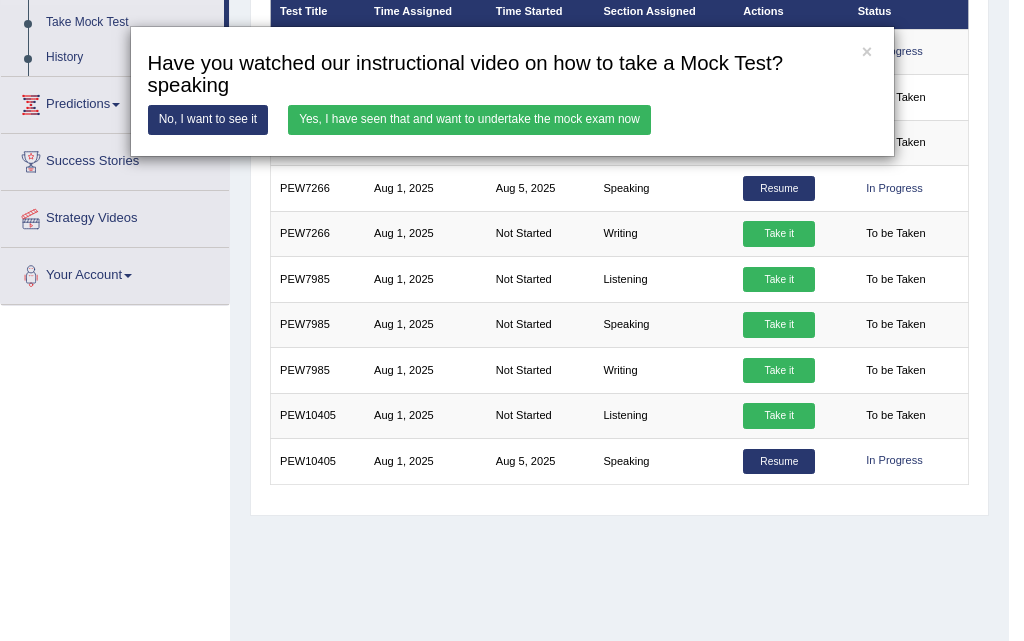 click on "Yes, I have seen that and want to undertake the mock exam now" at bounding box center (469, 119) 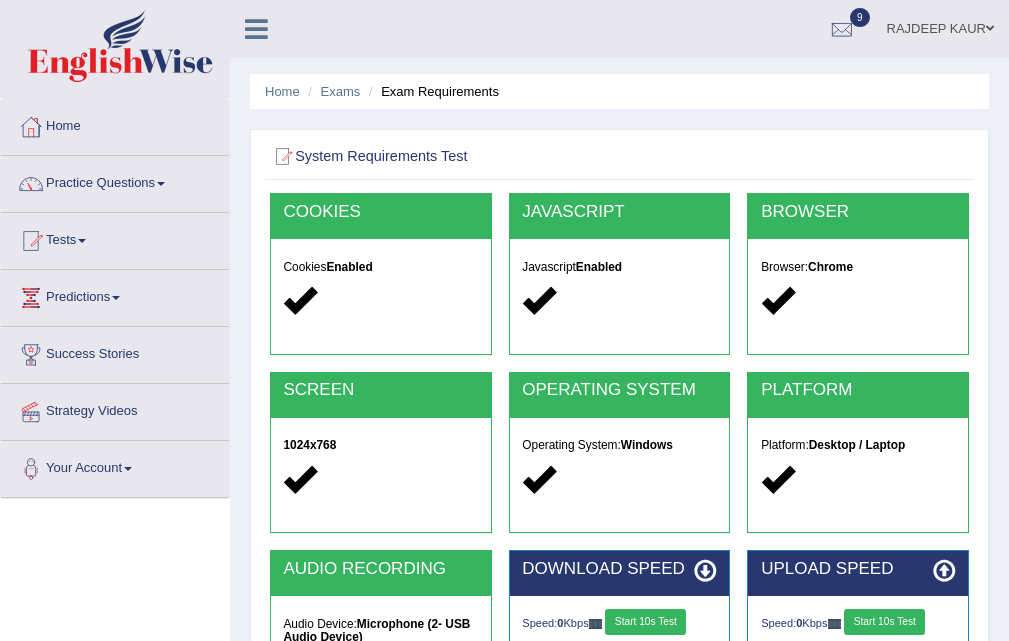 scroll, scrollTop: 409, scrollLeft: 0, axis: vertical 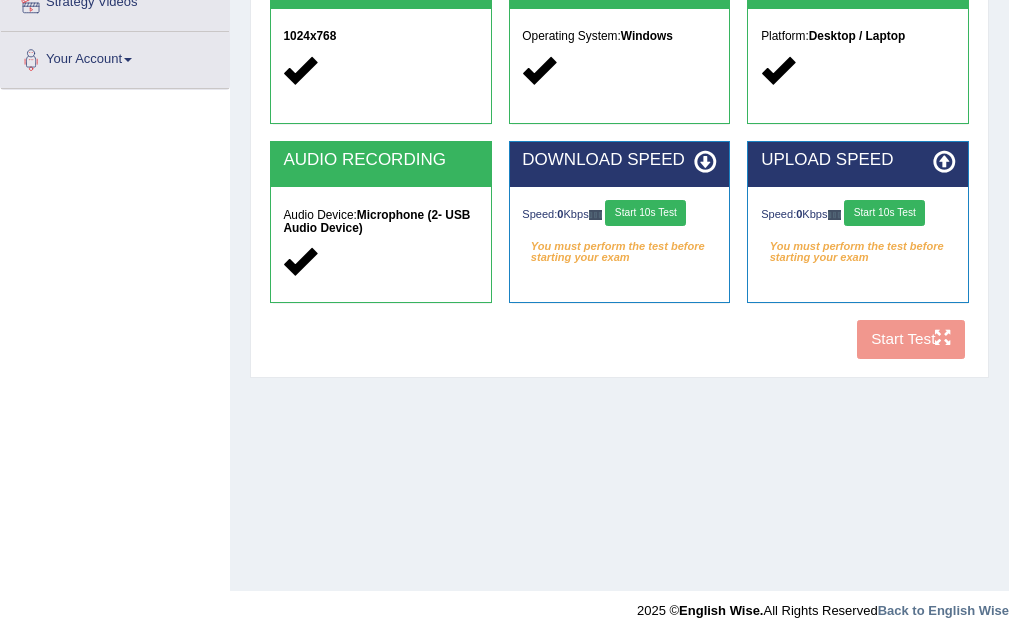click on "Start 10s Test" at bounding box center [884, 213] 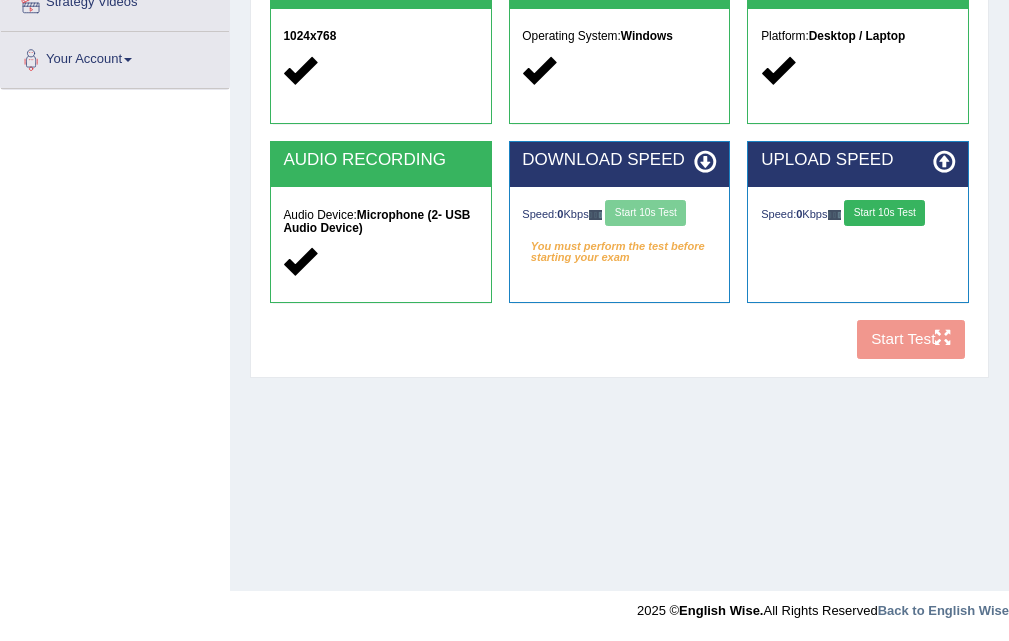 click on "Speed:  0  Kbps    Start 10s Test" at bounding box center [858, 215] 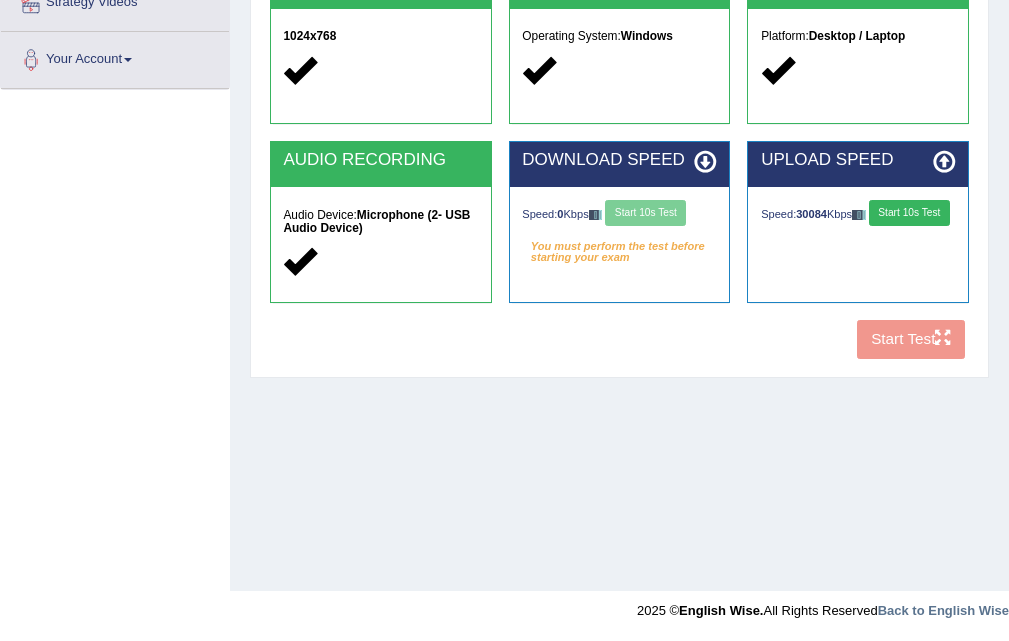 click on "Speed:  0  Kbps    Start 10s Test" at bounding box center [619, 215] 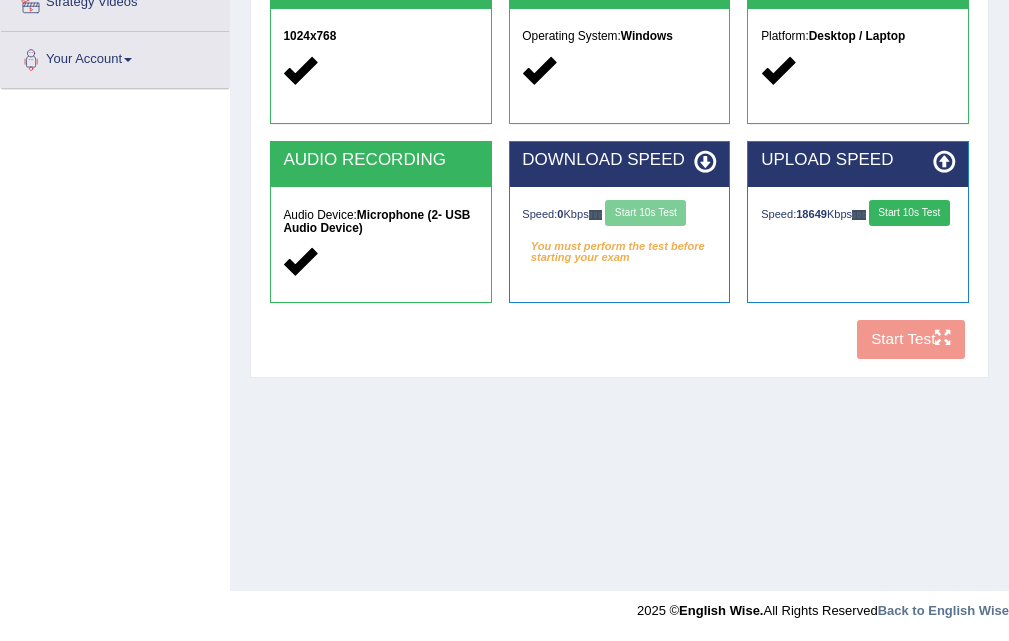 click on "Start 10s Test" at bounding box center [909, 213] 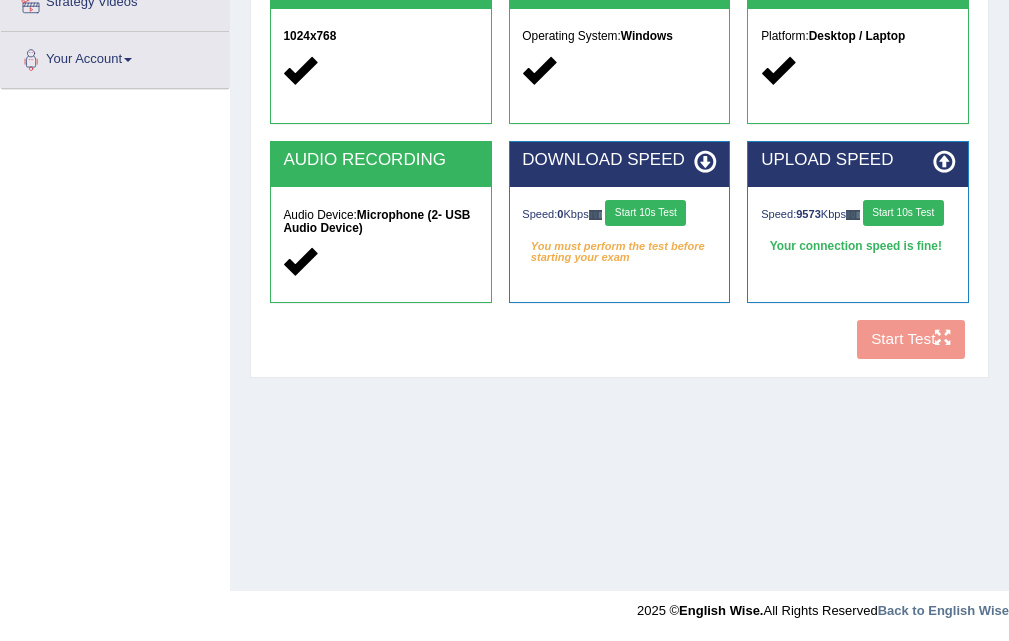 click on "Start 10s Test" at bounding box center [645, 213] 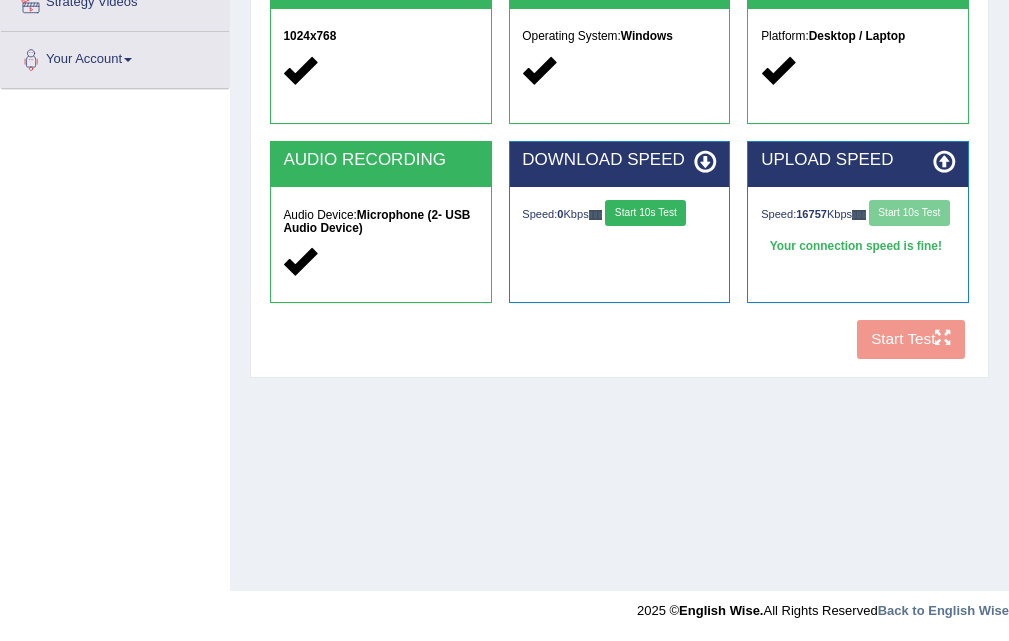 drag, startPoint x: 646, startPoint y: 211, endPoint x: 657, endPoint y: 211, distance: 11 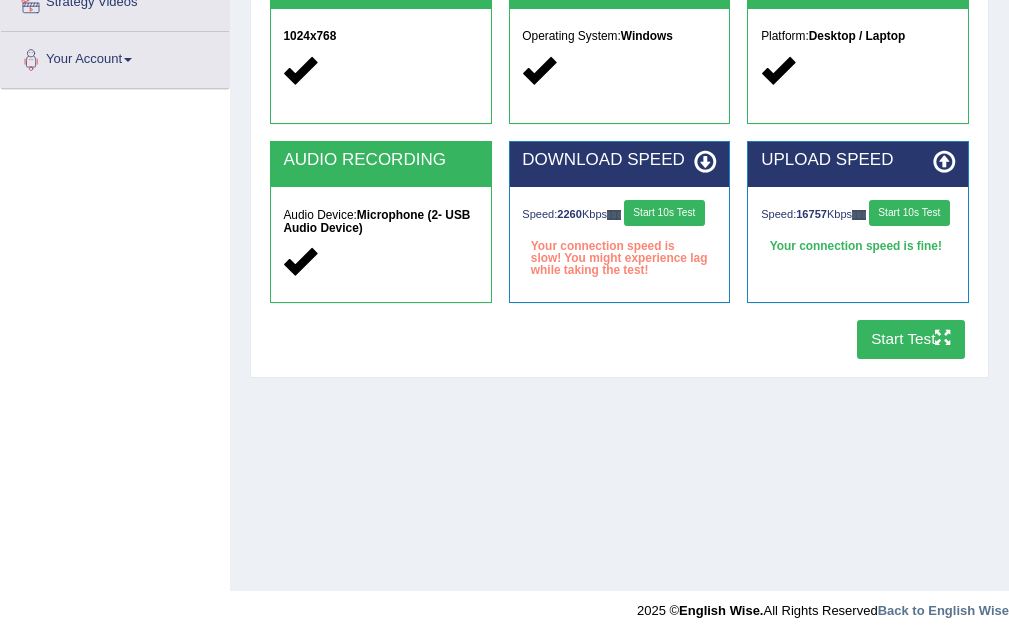 click on "Start 10s Test" at bounding box center [909, 213] 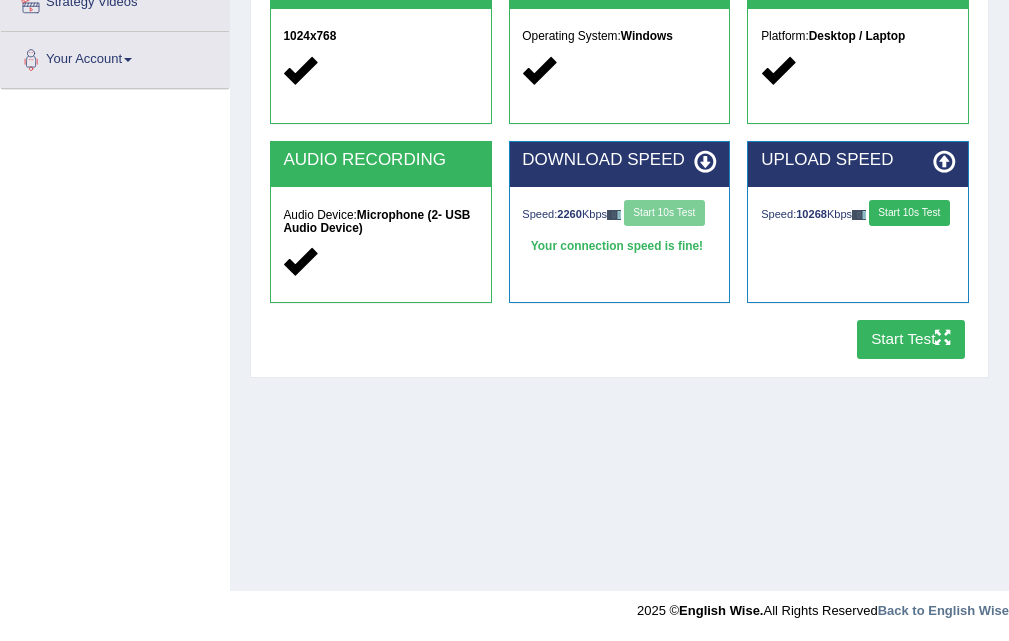 click on "Speed:  2260  Kbps    Start 10s Test" at bounding box center [619, 215] 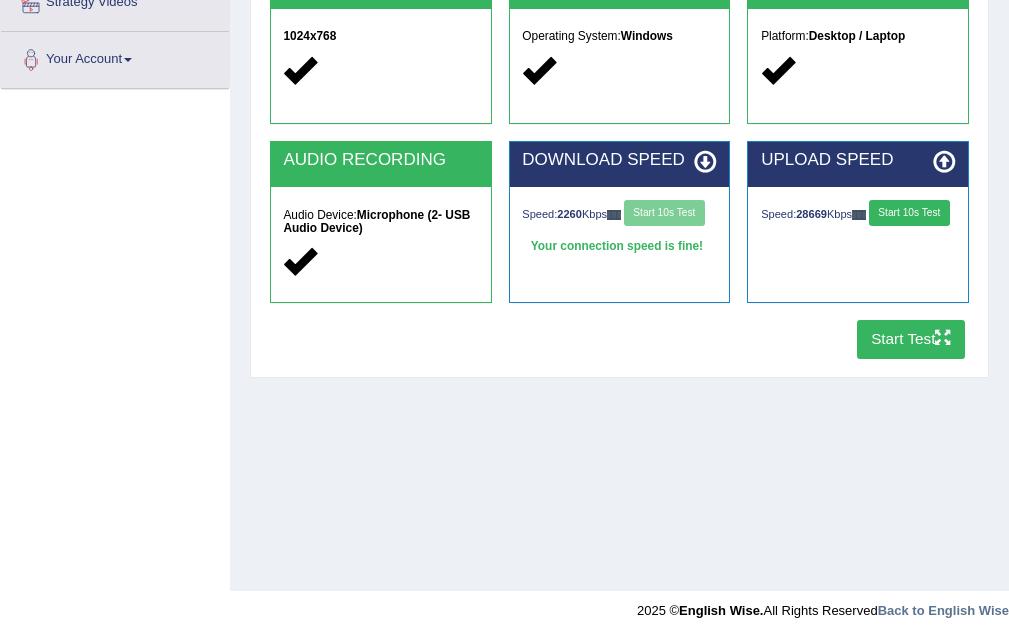 click on "Start 10s Test" at bounding box center [909, 213] 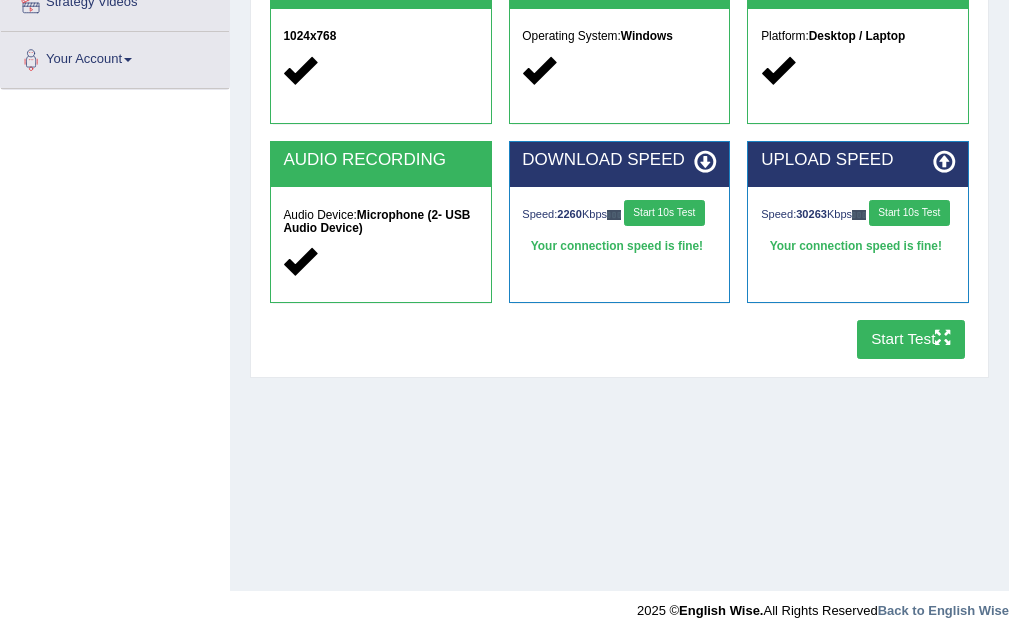 click on "COOKIES
Cookies  Enabled
JAVASCRIPT
Javascript  Enabled
BROWSER
Browser:  Chrome
SCREEN
1024x768
OPERATING SYSTEM
Operating System:  Windows
PLATFORM
Platform:  Desktop / Laptop
AUDIO RECORDING
Audio Device:  Microphone (2- USB Audio Device)
DOWNLOAD SPEED
Speed:  2260  Kbps    Start 10s Test
Your connection speed is fine!
Select Audio Quality
UPLOAD SPEED
Speed:  30263  Kbps    Start 10s Test
Your connection speed is fine!
Start Test" at bounding box center (619, 76) 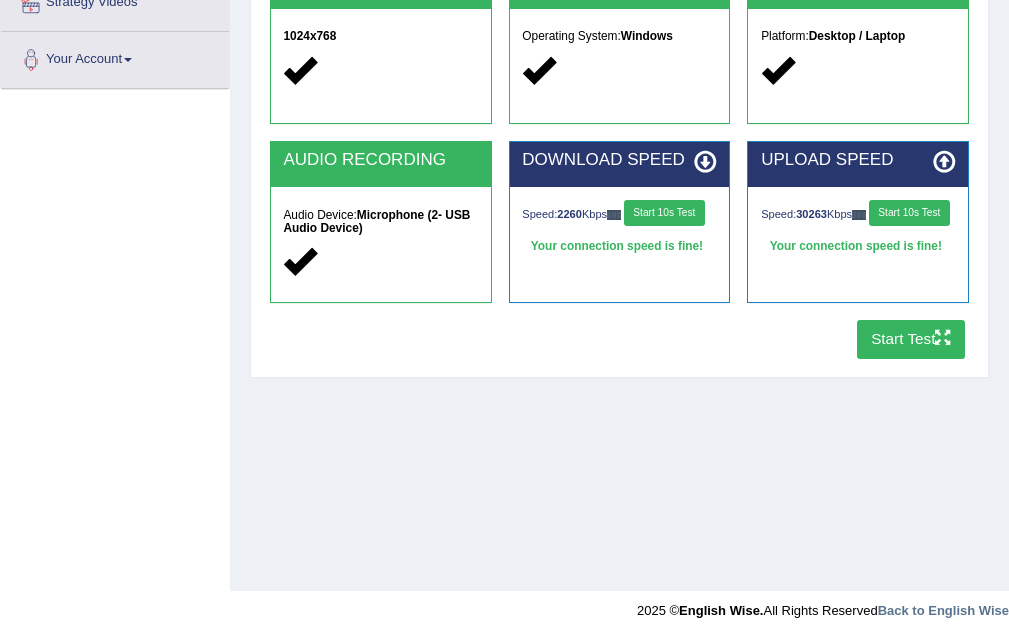 click on "Start Test" at bounding box center (911, 339) 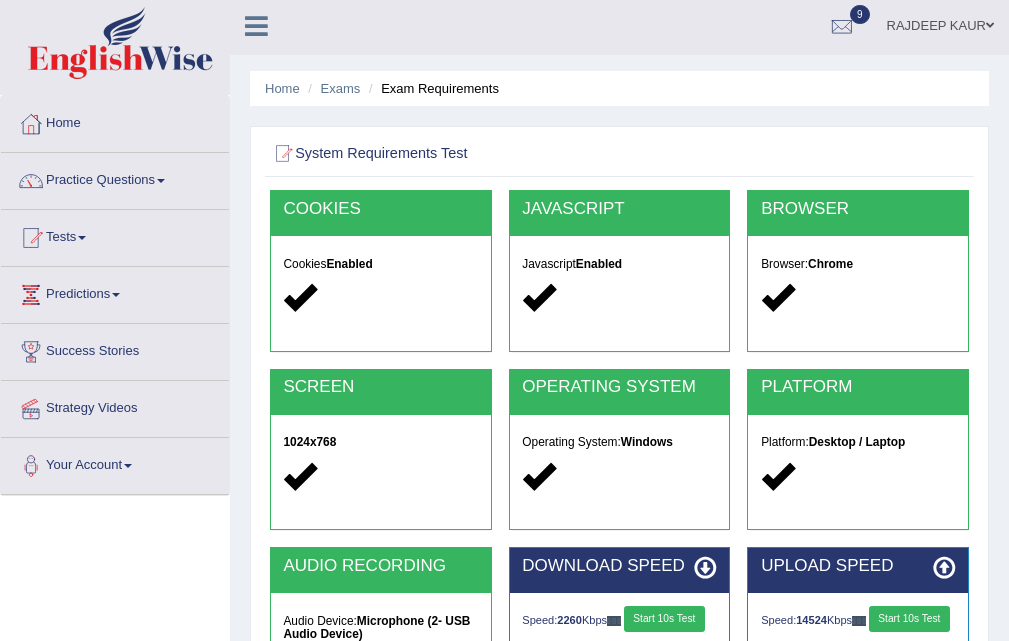 scroll, scrollTop: 0, scrollLeft: 0, axis: both 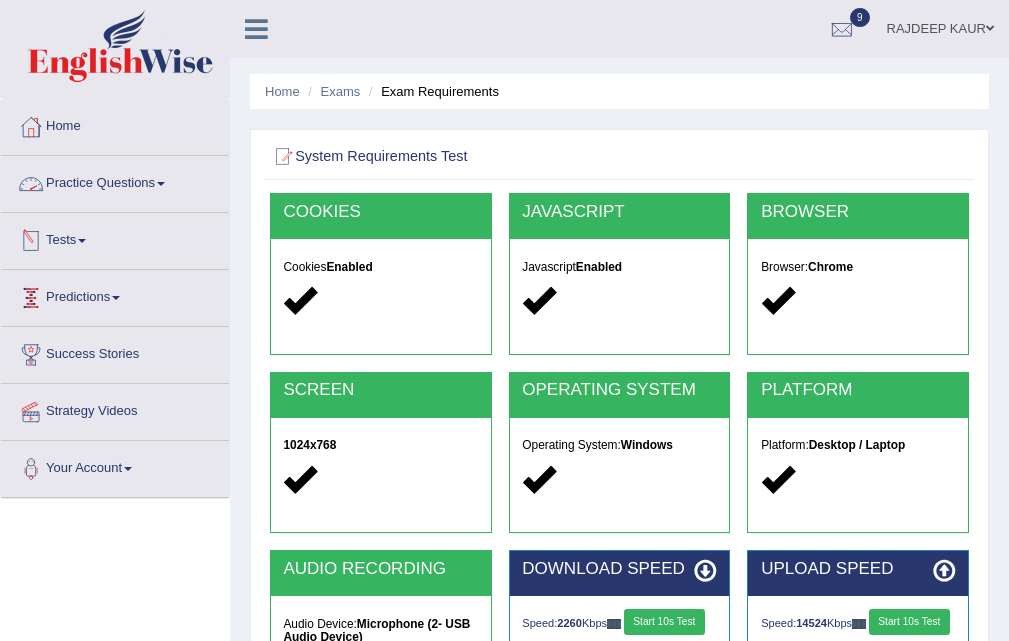 click on "Practice Questions" at bounding box center [115, 181] 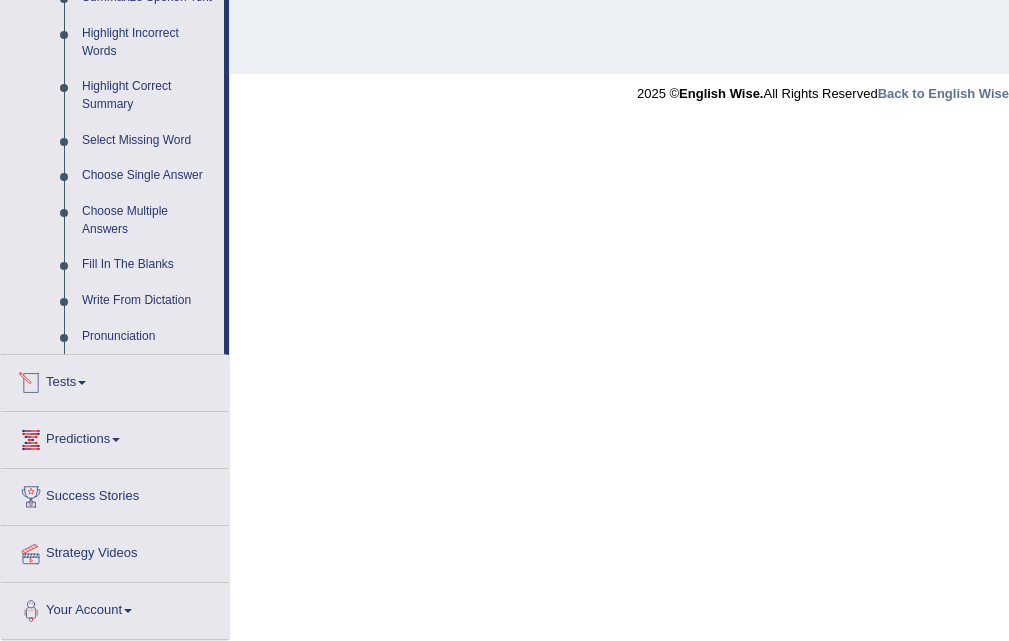 click on "Tests" at bounding box center (115, 380) 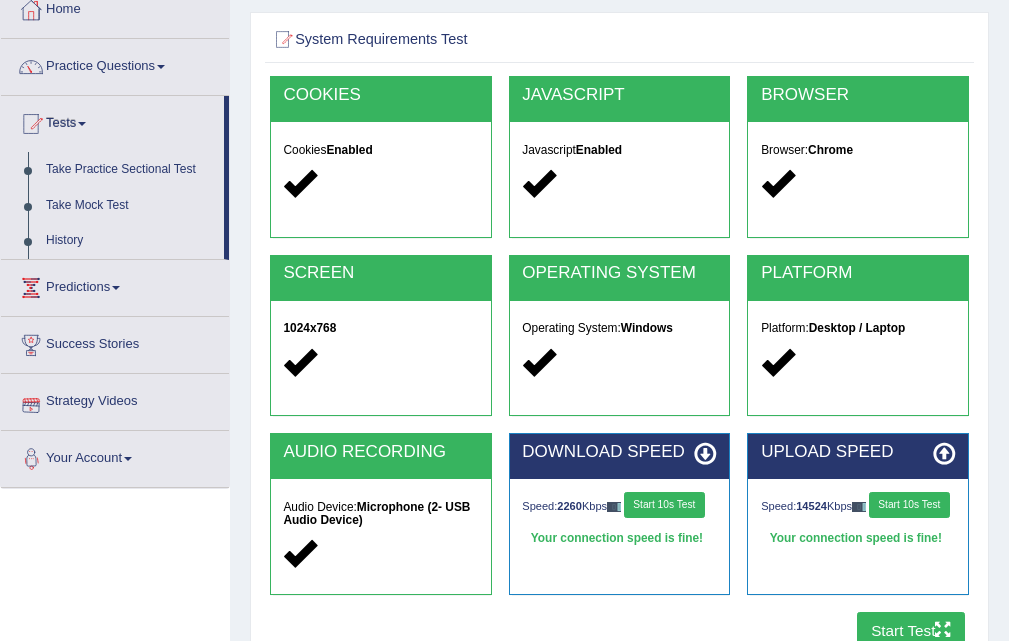 scroll, scrollTop: 0, scrollLeft: 0, axis: both 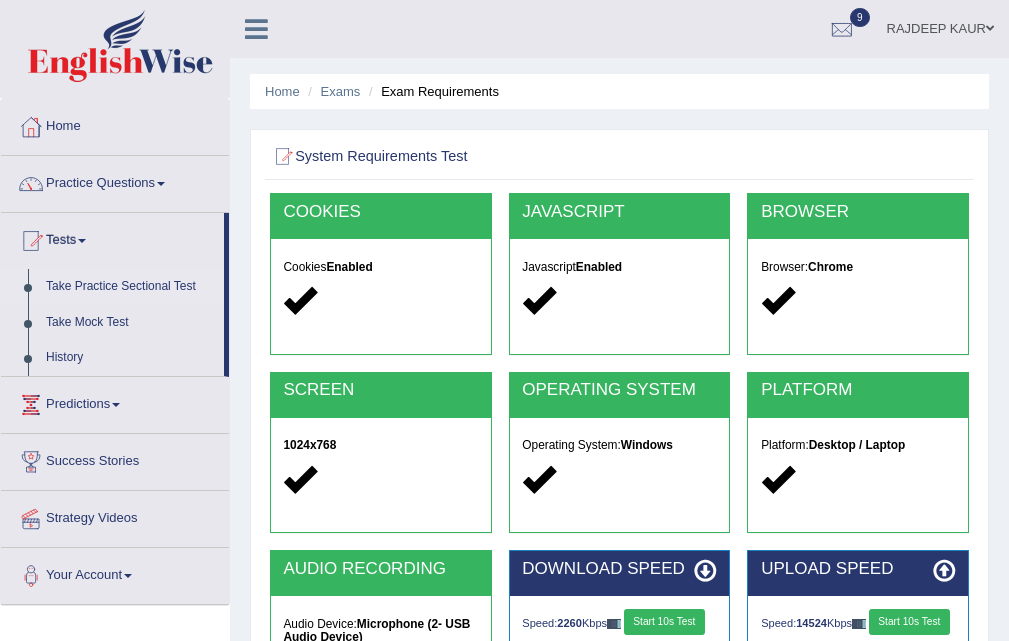 click on "Take Practice Sectional Test" at bounding box center (130, 287) 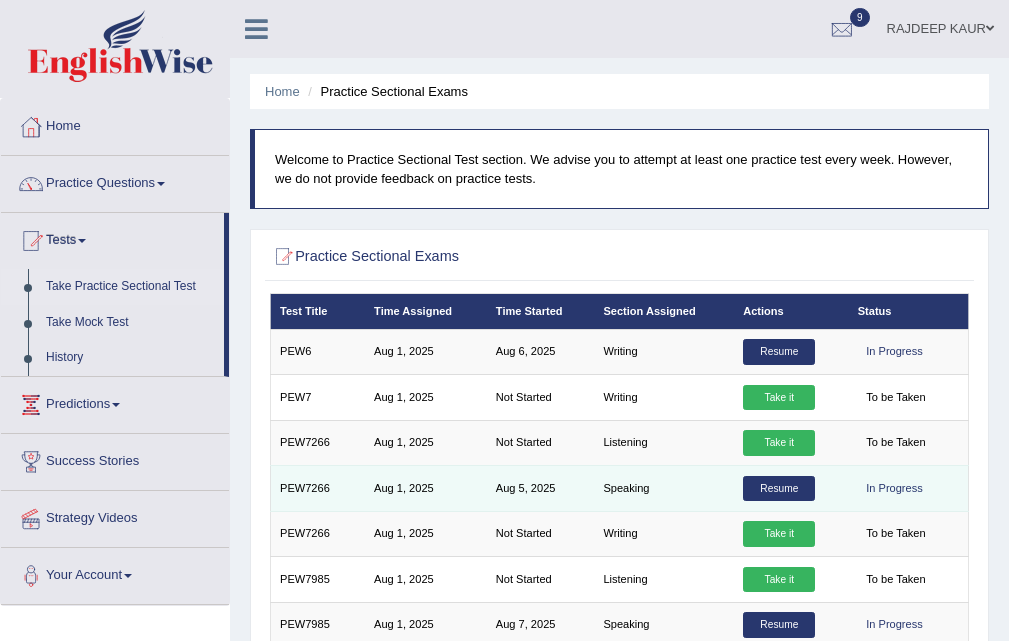 scroll, scrollTop: 200, scrollLeft: 0, axis: vertical 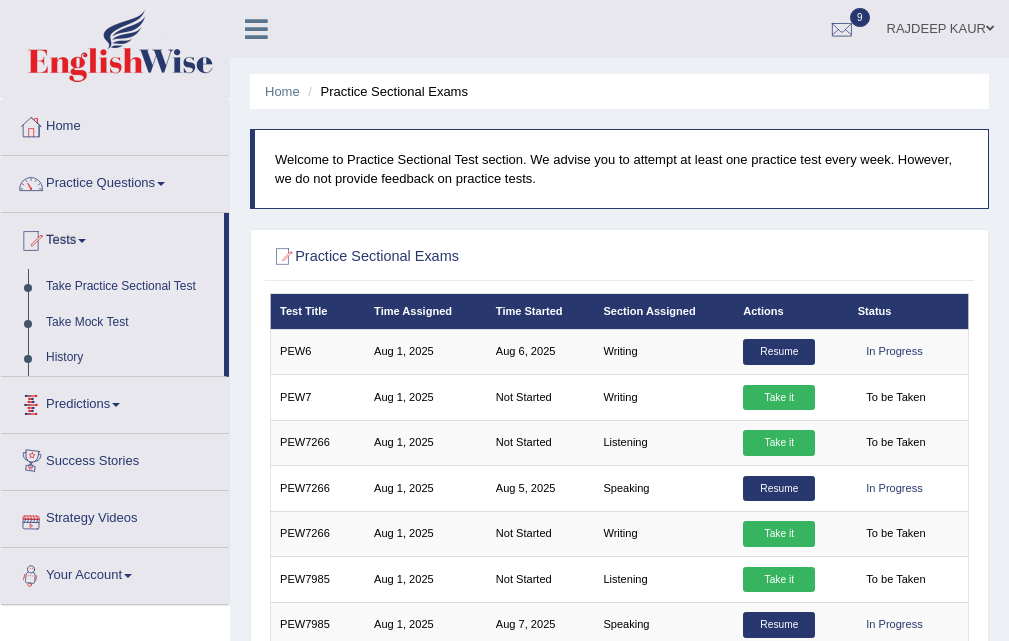 click on "Take Mock Test" at bounding box center [130, 323] 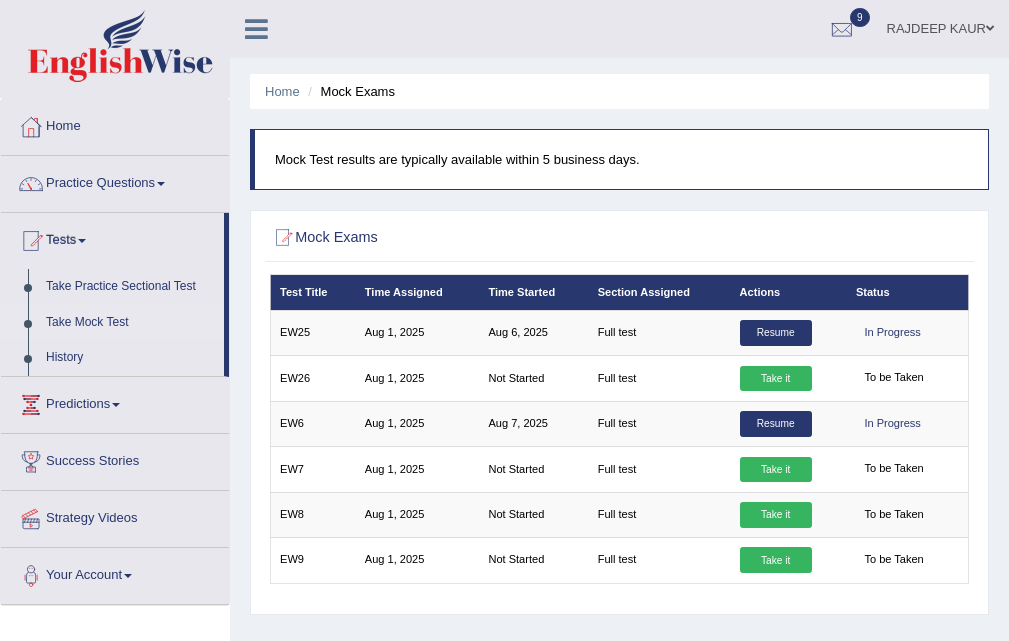 scroll, scrollTop: 200, scrollLeft: 0, axis: vertical 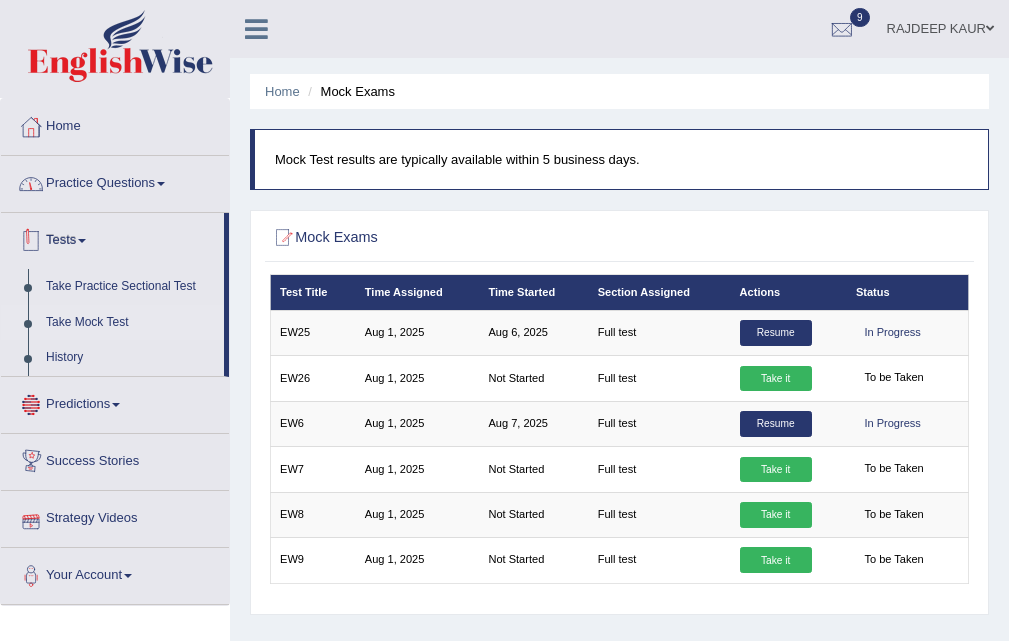 click on "Practice Questions" at bounding box center [115, 181] 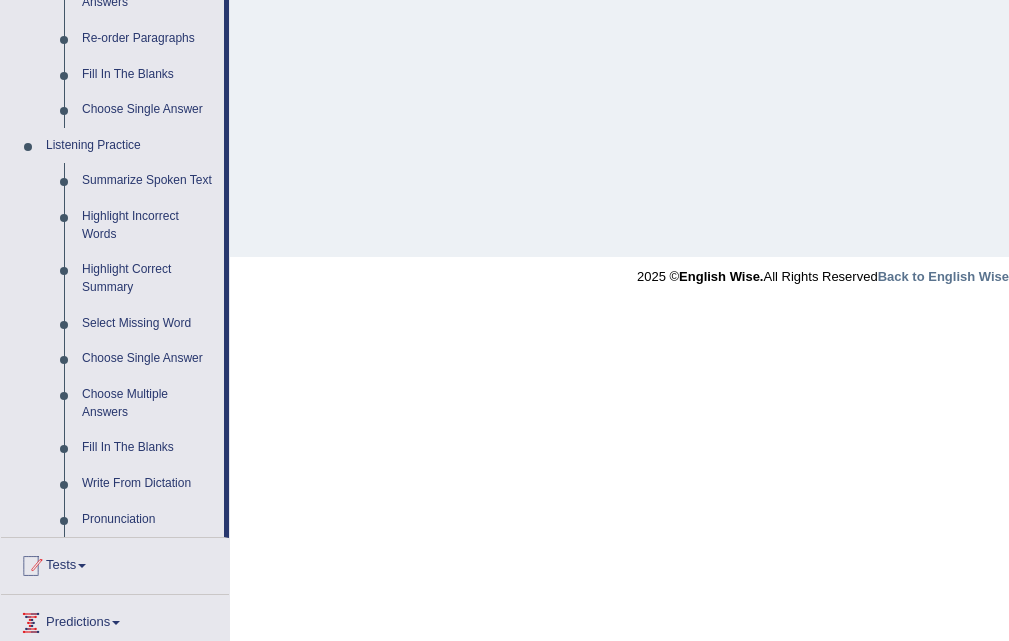 scroll, scrollTop: 926, scrollLeft: 0, axis: vertical 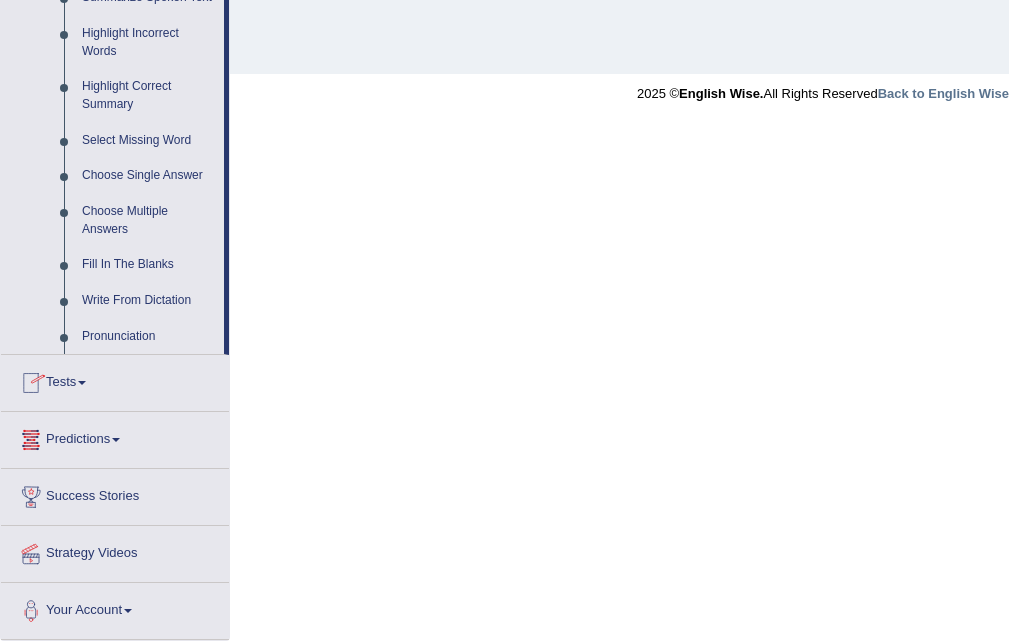 click on "Tests" at bounding box center [115, 380] 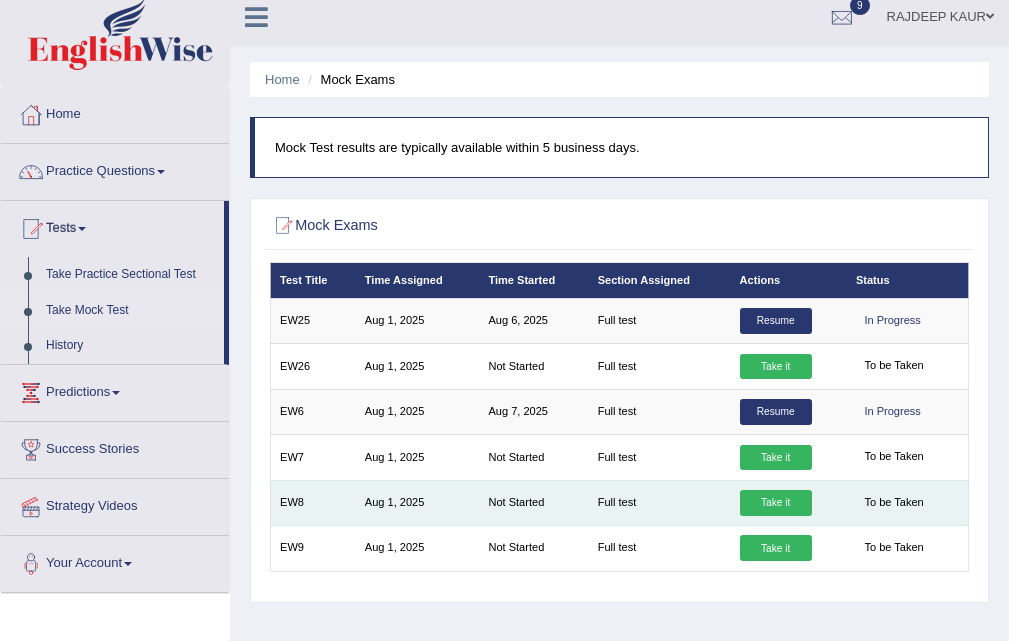 scroll, scrollTop: 0, scrollLeft: 0, axis: both 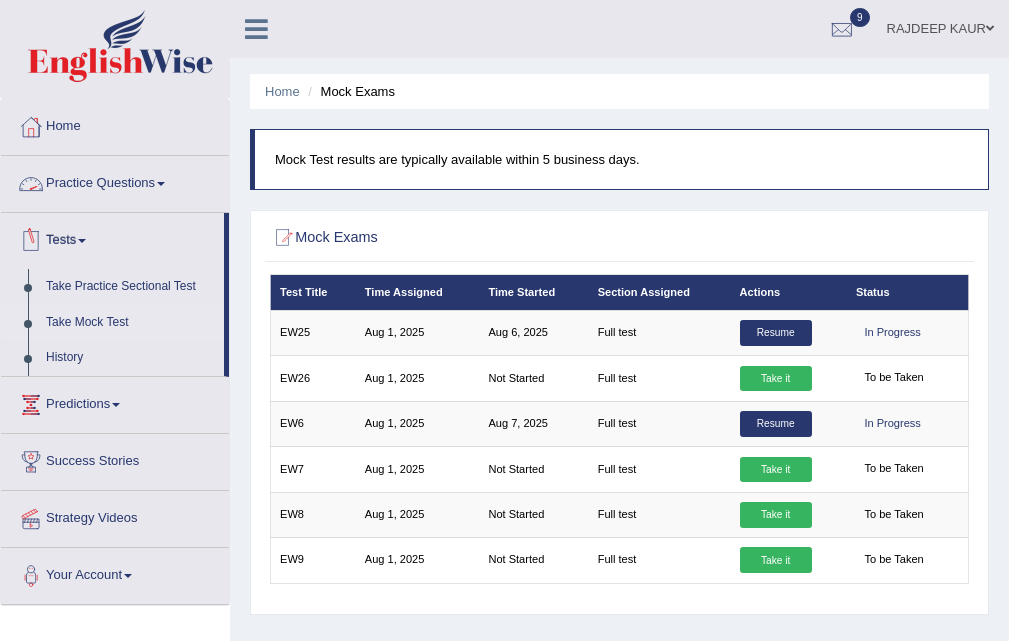 click on "Practice Questions" at bounding box center [115, 181] 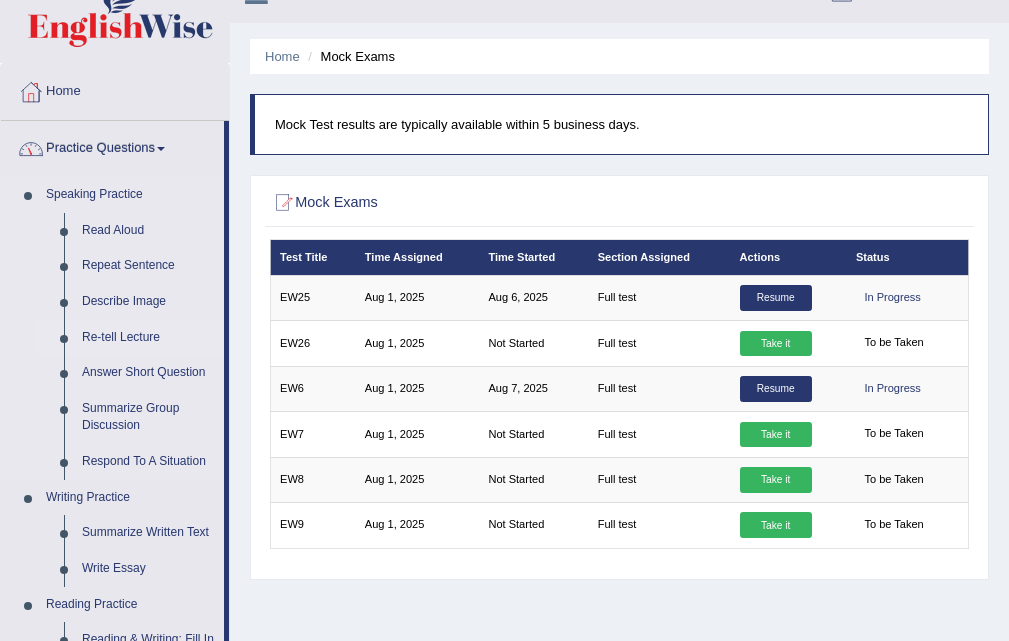 scroll, scrollTop: 0, scrollLeft: 0, axis: both 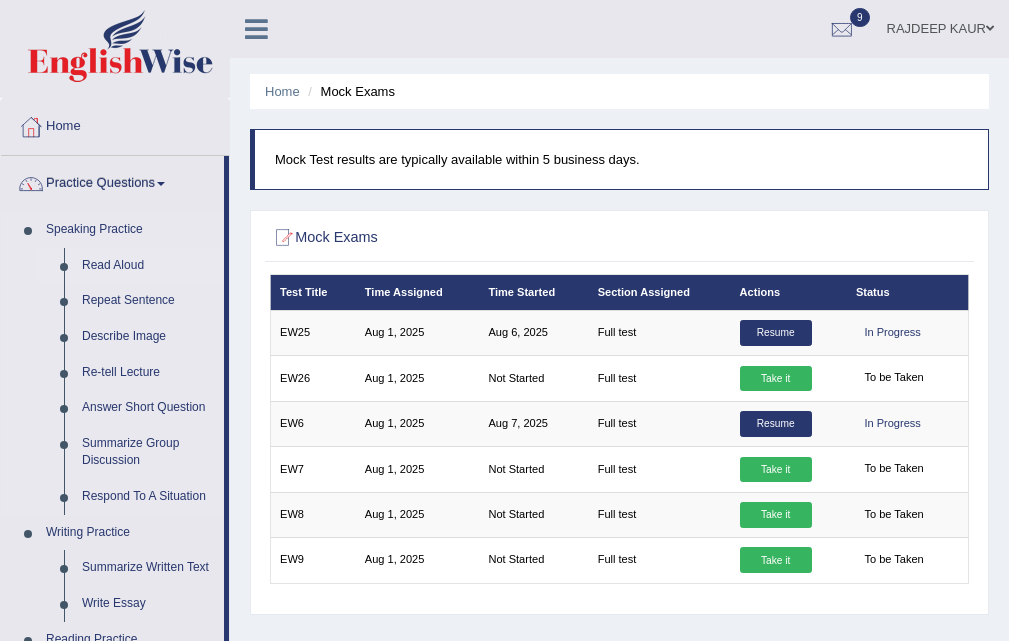 click on "Read Aloud" at bounding box center [148, 266] 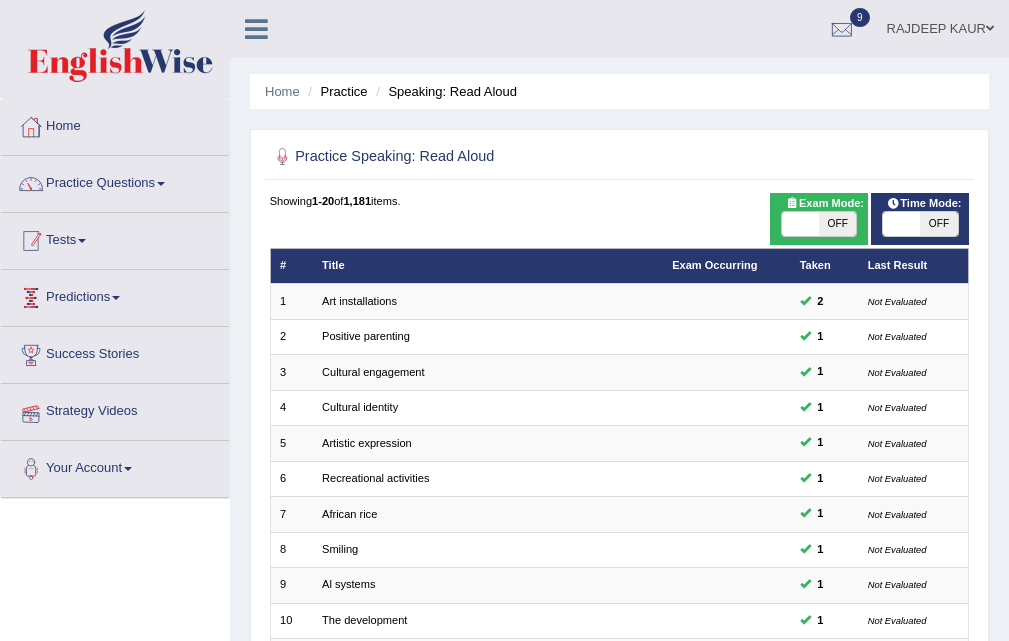 scroll, scrollTop: 0, scrollLeft: 0, axis: both 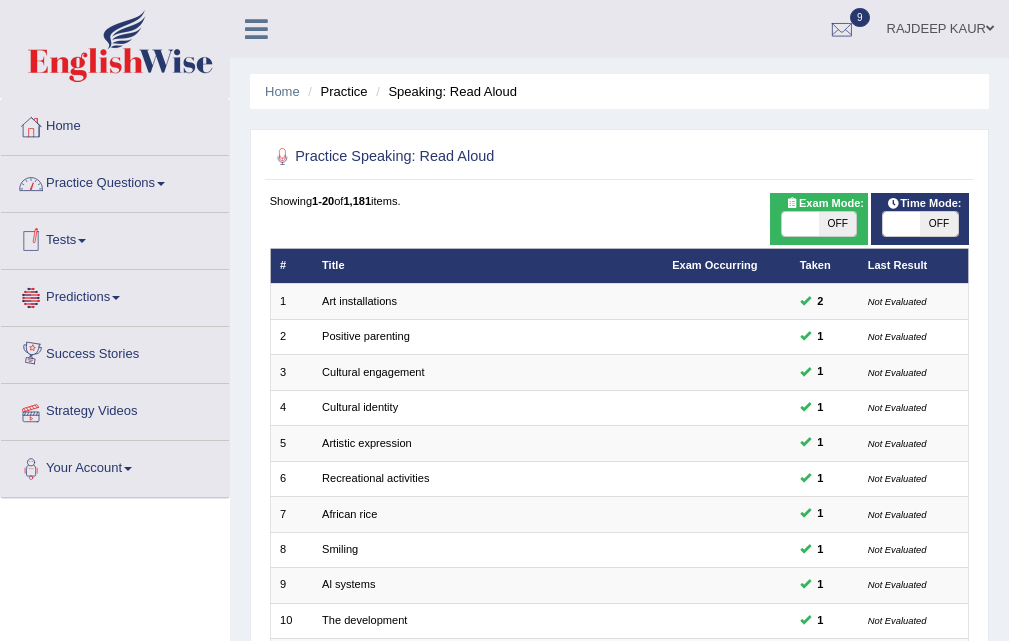 click on "Practice Questions" at bounding box center (115, 181) 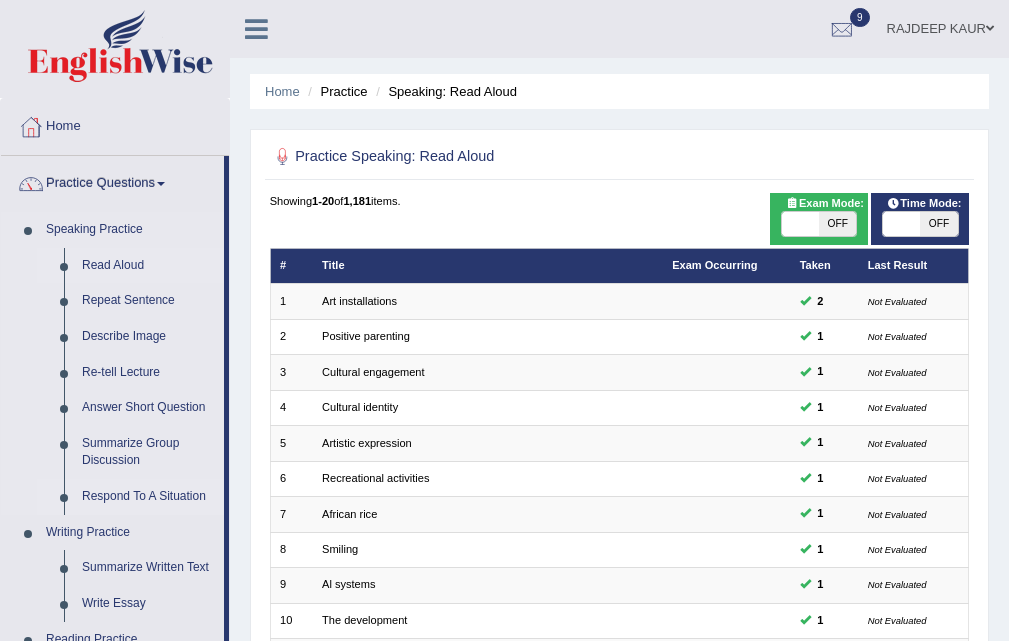 click on "Respond To A Situation" at bounding box center (148, 497) 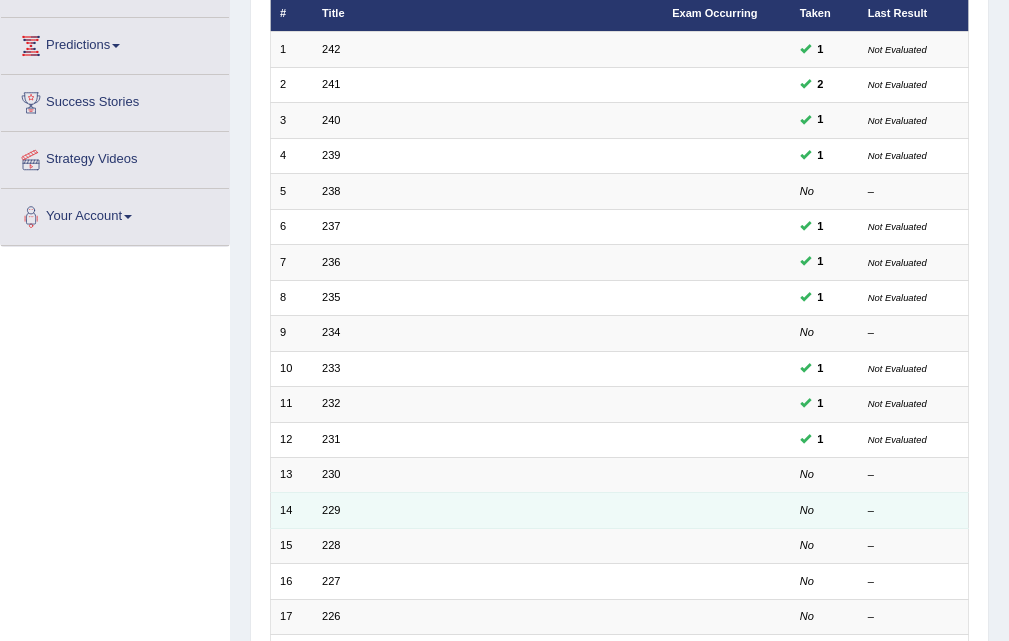 scroll, scrollTop: 300, scrollLeft: 0, axis: vertical 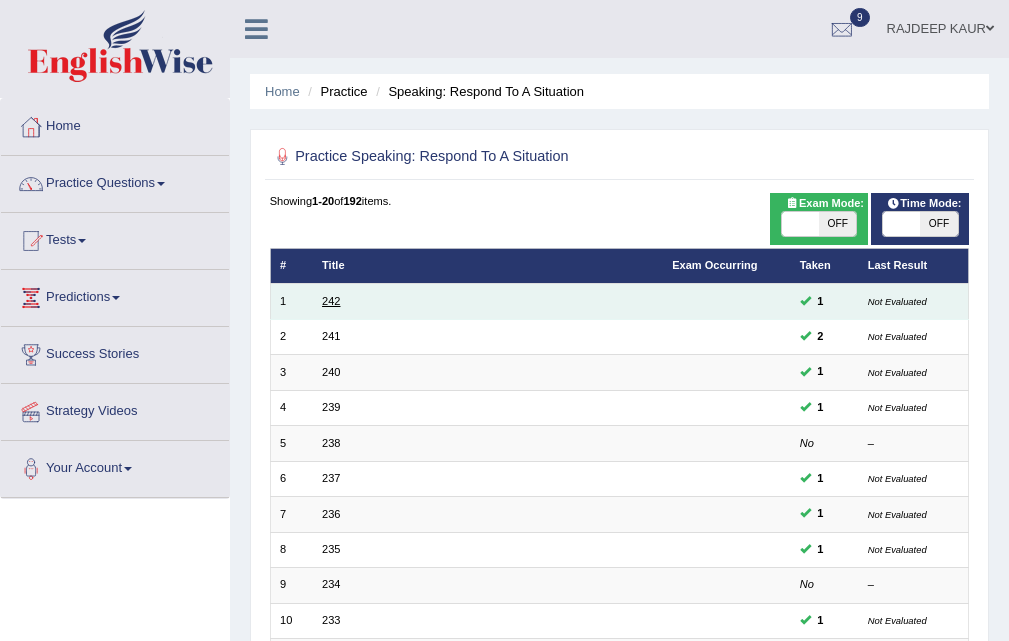 click on "242" at bounding box center (331, 301) 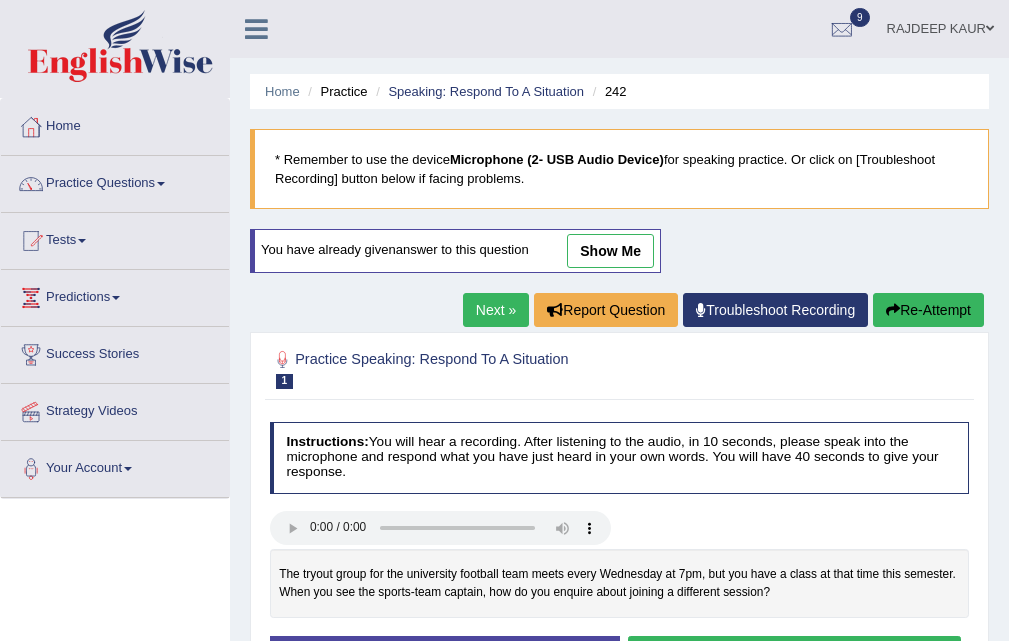 scroll, scrollTop: 0, scrollLeft: 0, axis: both 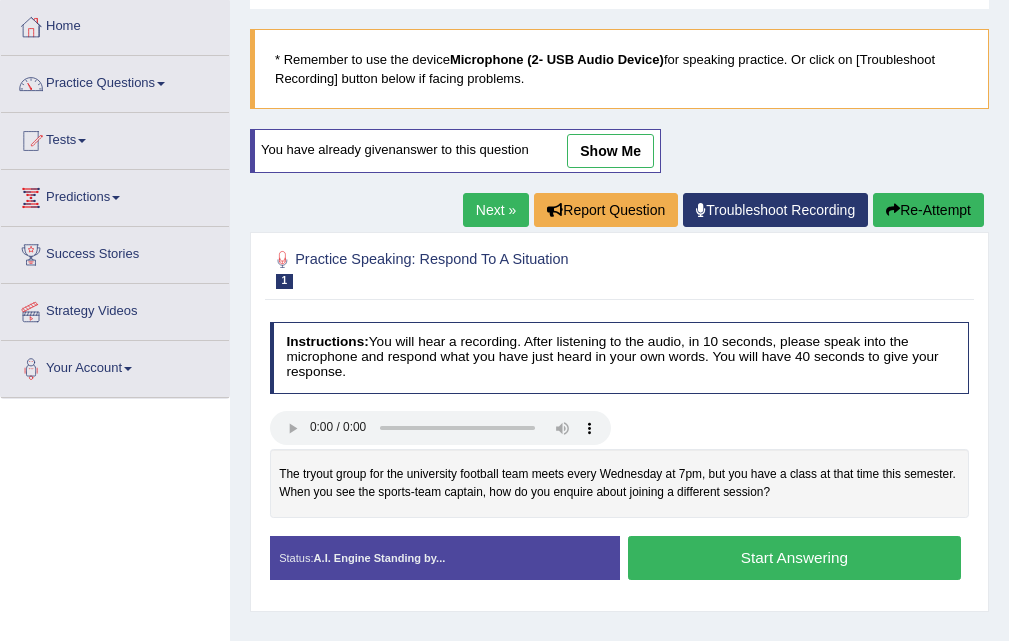 click on "show me" at bounding box center (610, 151) 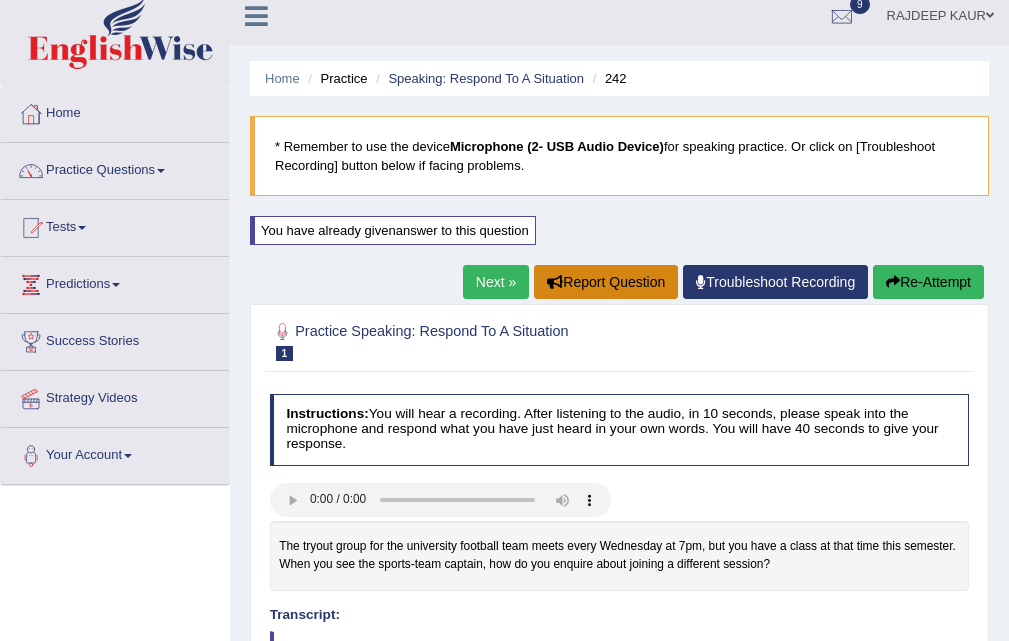 scroll, scrollTop: 0, scrollLeft: 0, axis: both 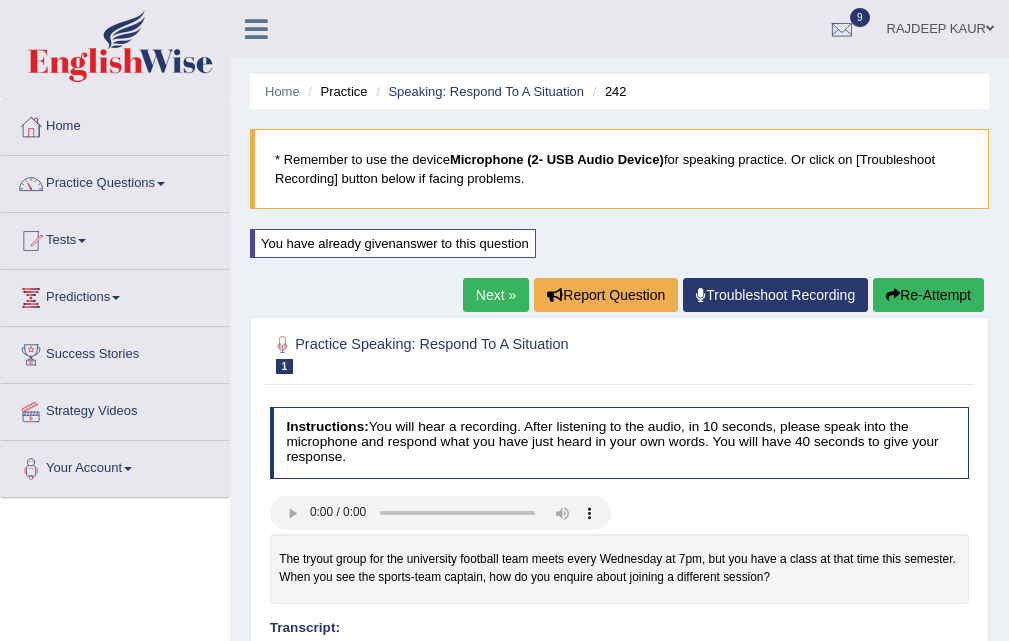 click on "Next »" at bounding box center [496, 295] 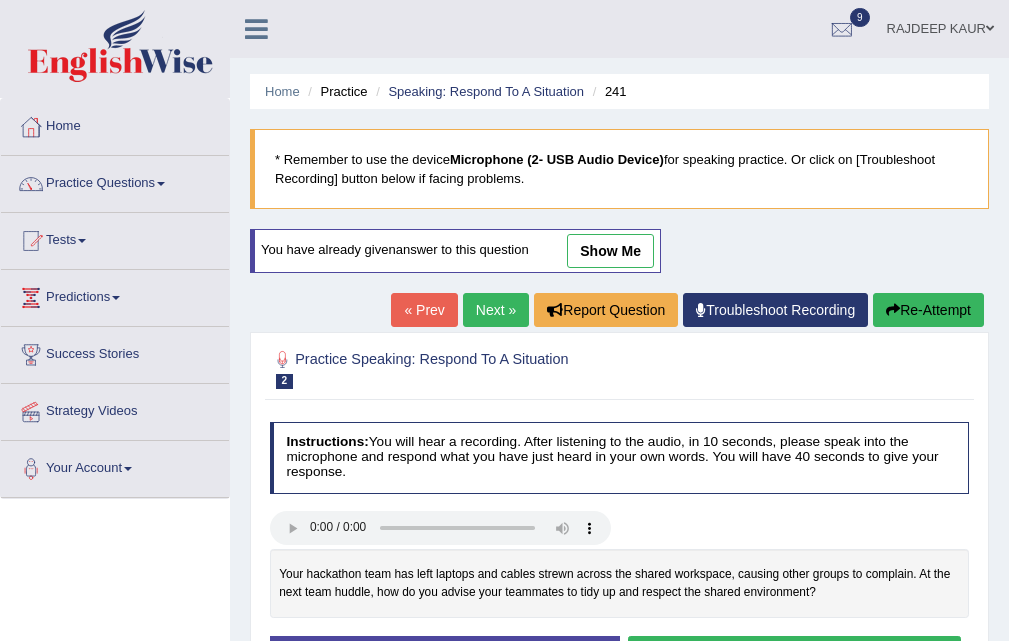 scroll, scrollTop: 0, scrollLeft: 0, axis: both 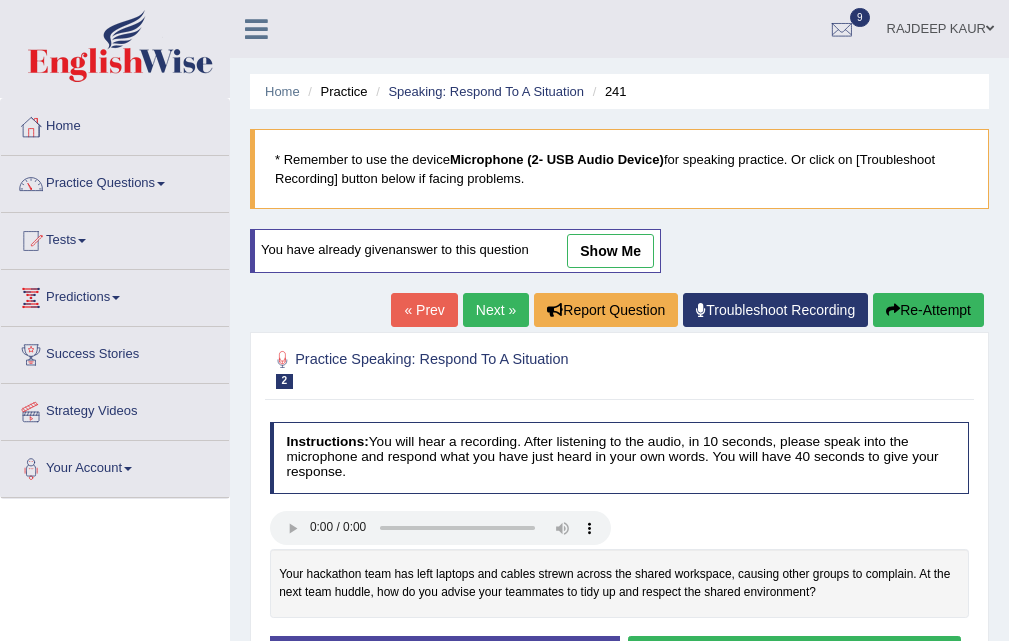 click on "show me" at bounding box center (610, 251) 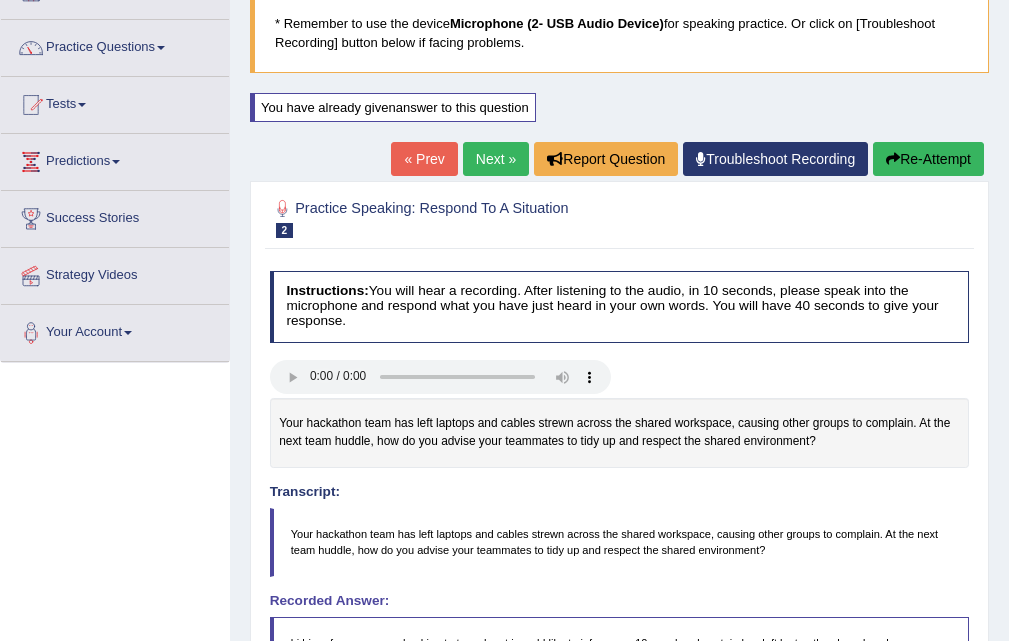 scroll, scrollTop: 0, scrollLeft: 0, axis: both 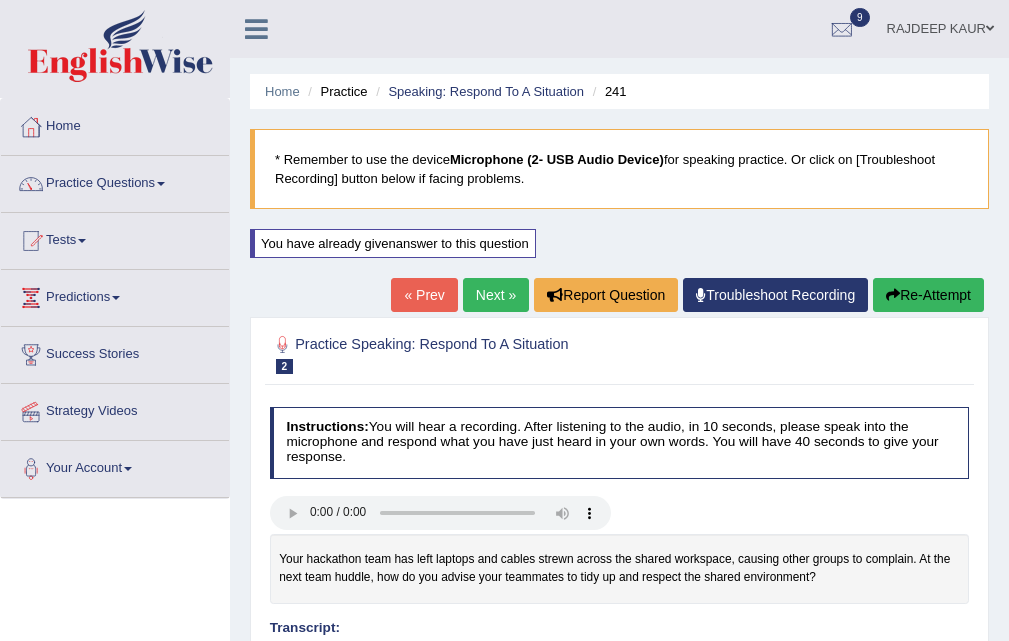 click on "Next »" at bounding box center [496, 295] 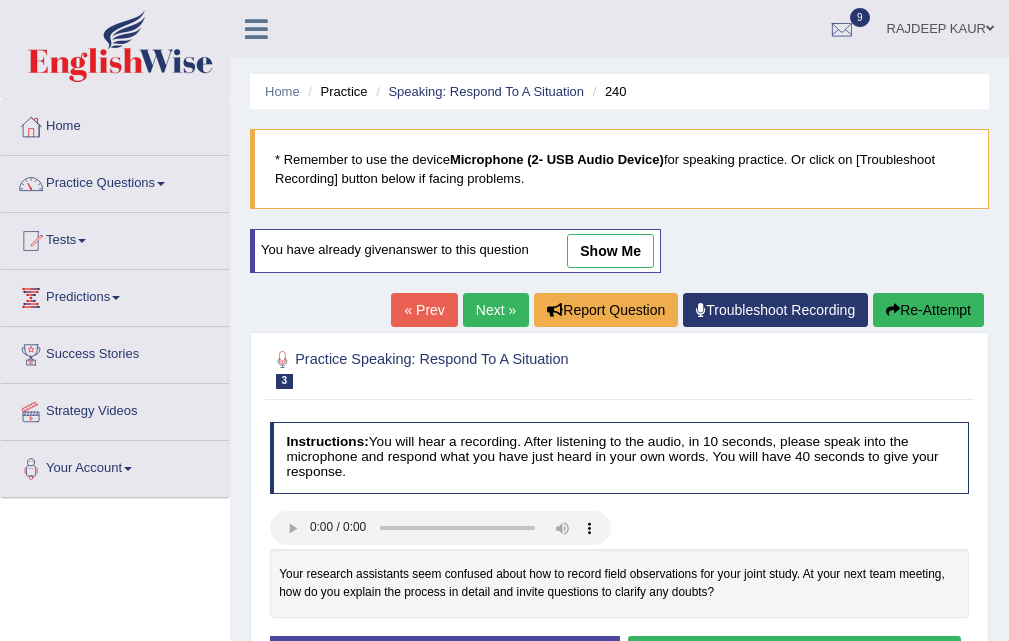 scroll, scrollTop: 0, scrollLeft: 0, axis: both 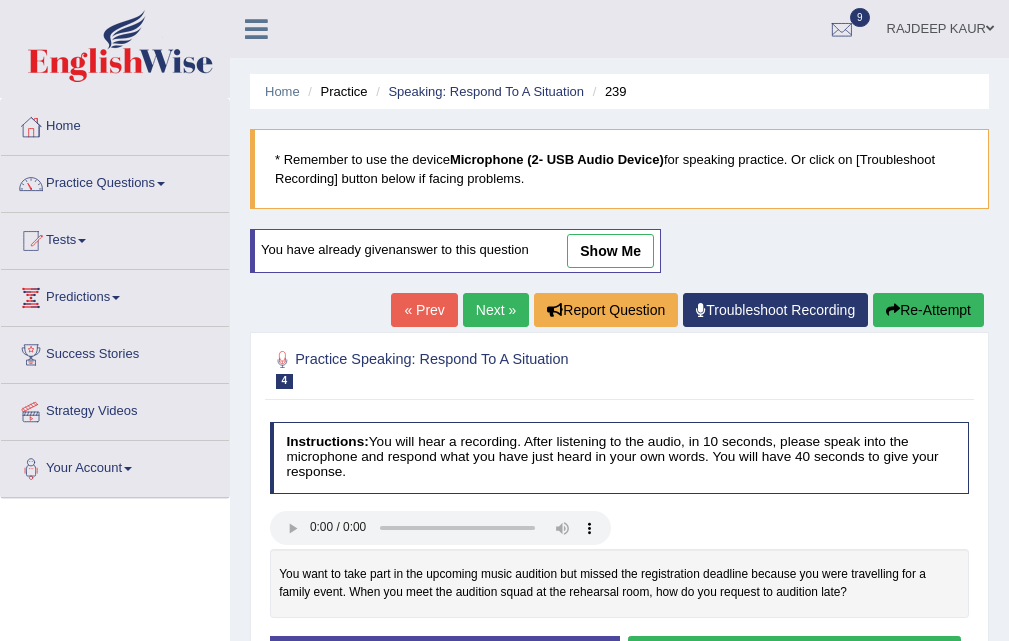 click on "Next »" at bounding box center [496, 310] 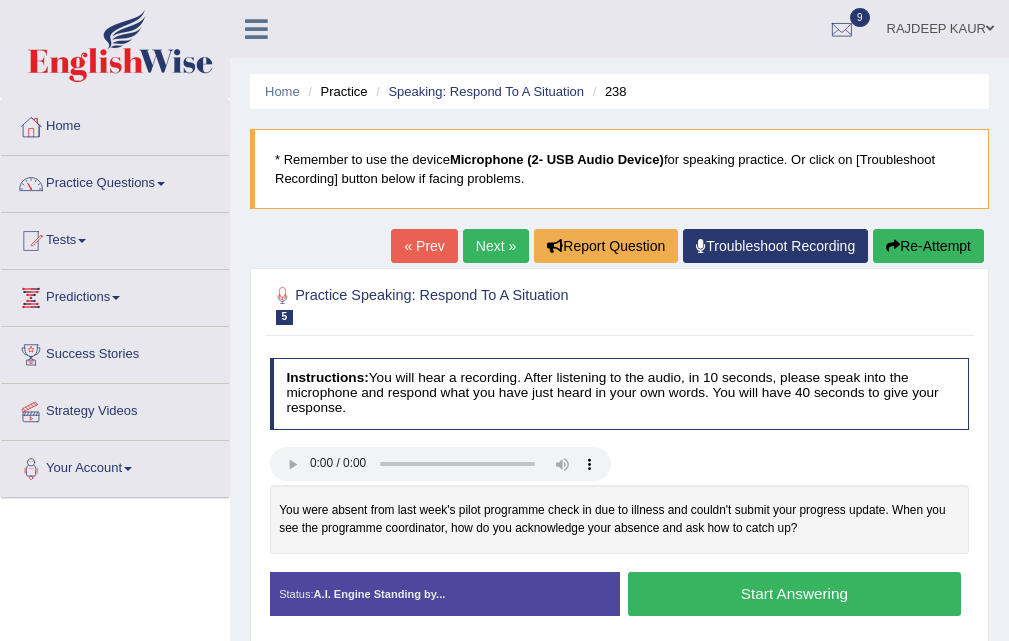 scroll, scrollTop: 0, scrollLeft: 0, axis: both 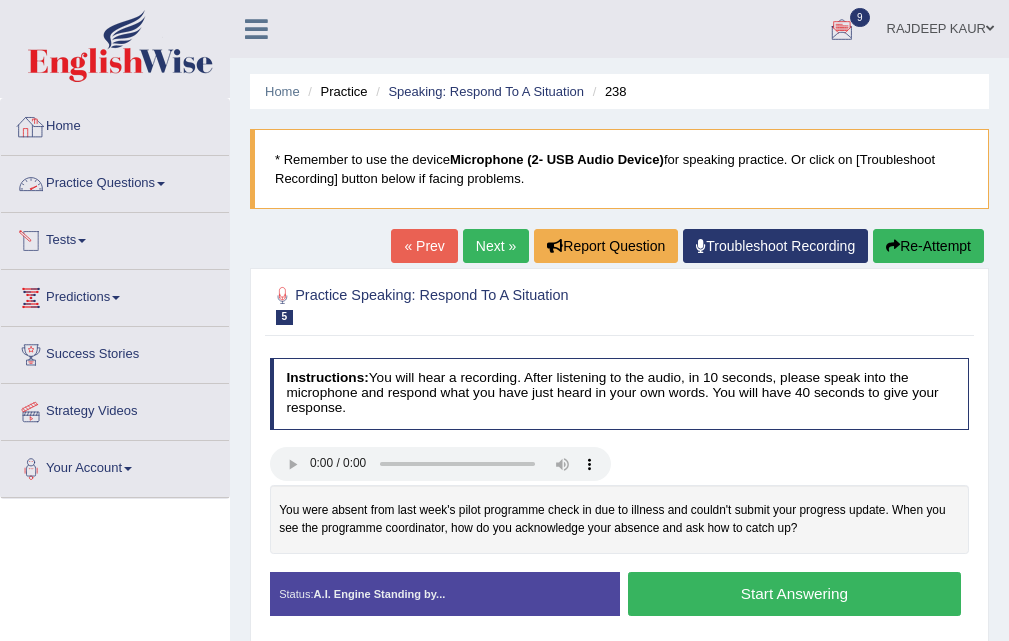 click on "Practice Questions" at bounding box center (115, 181) 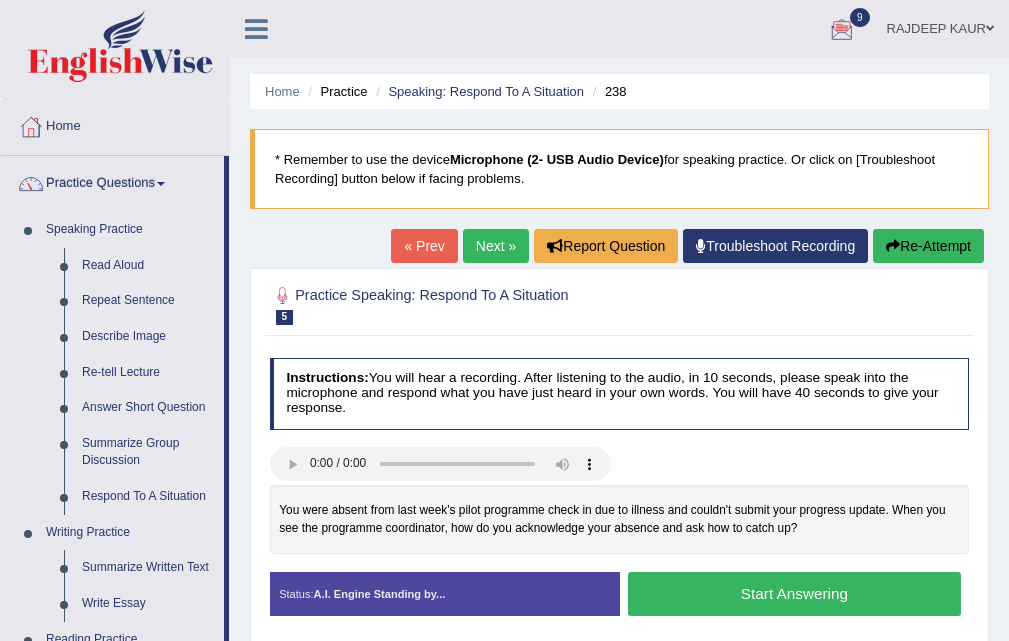 click on "Describe Image" at bounding box center (148, 337) 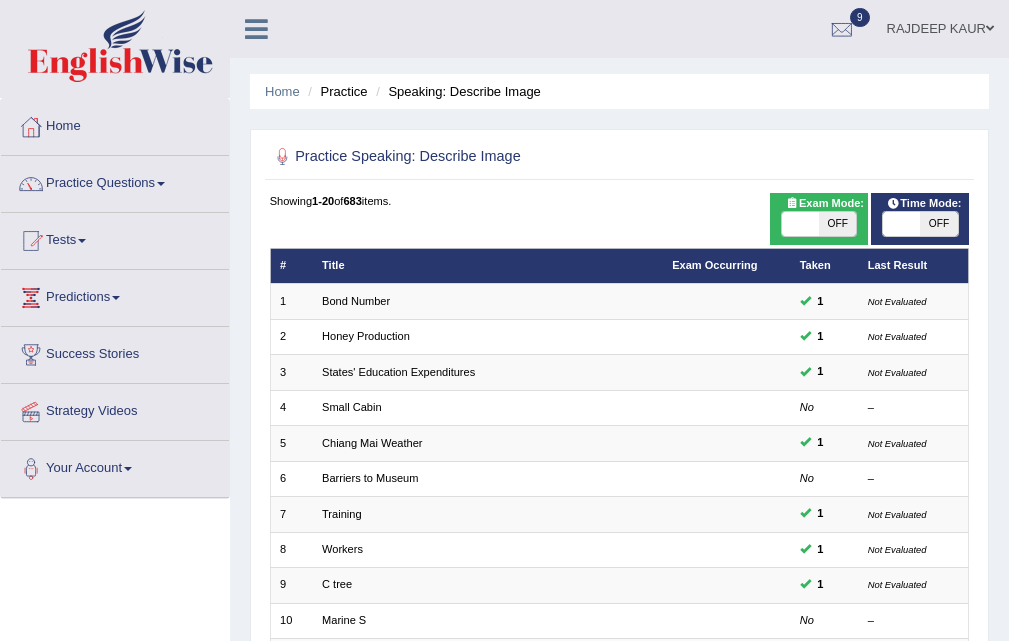 scroll, scrollTop: 0, scrollLeft: 0, axis: both 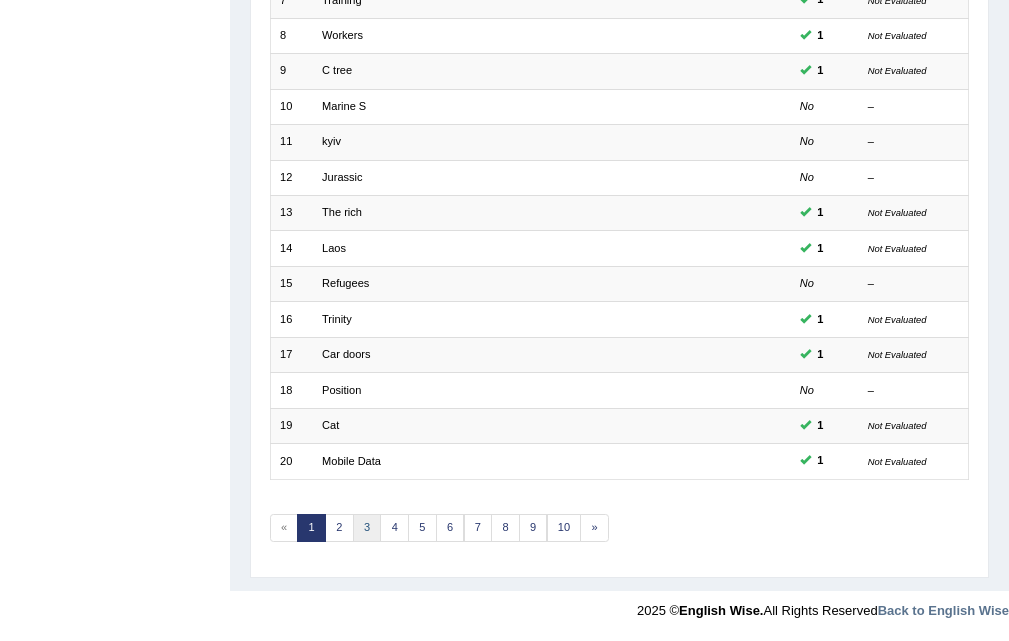 click on "3" at bounding box center (367, 528) 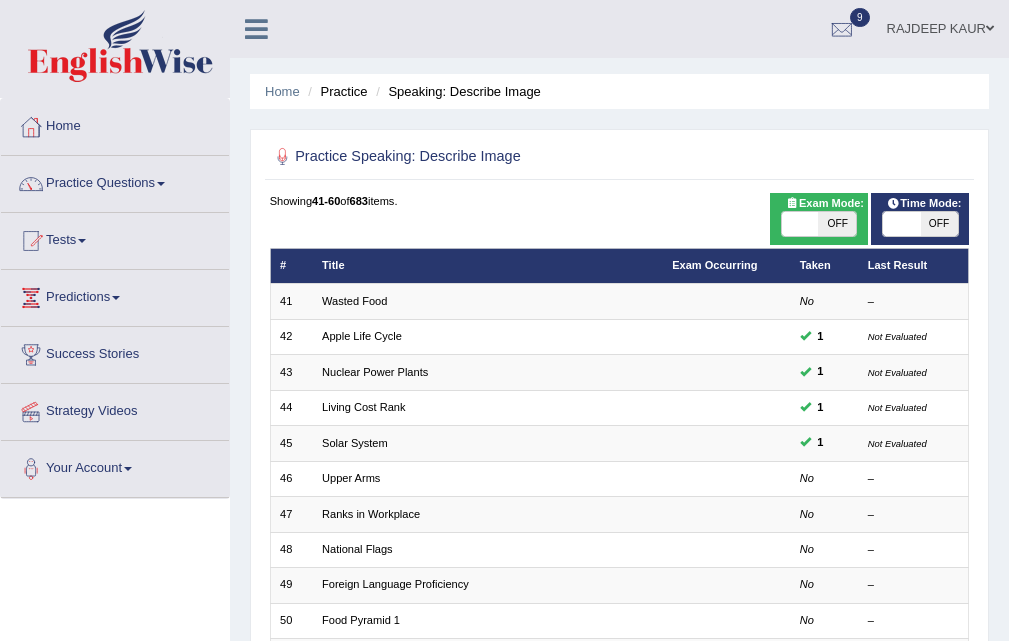 scroll, scrollTop: 514, scrollLeft: 0, axis: vertical 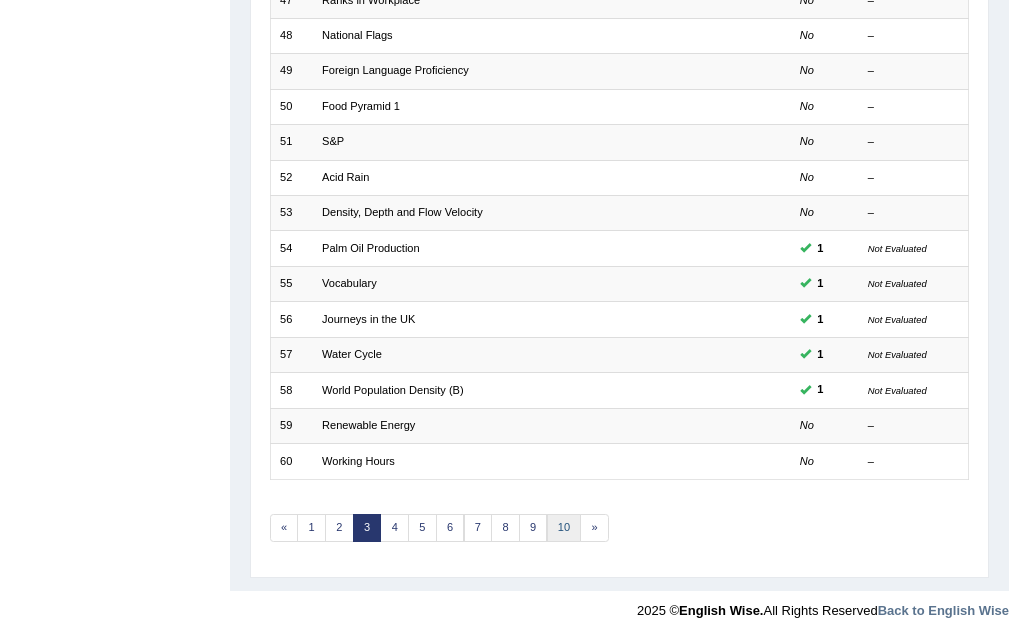 click on "10" at bounding box center (564, 528) 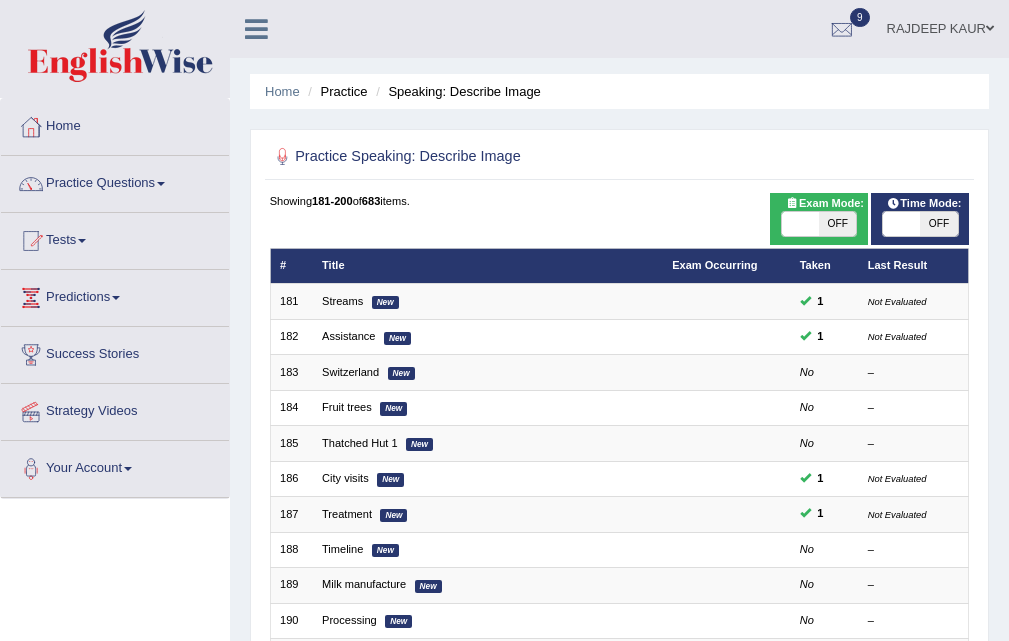 scroll, scrollTop: 514, scrollLeft: 0, axis: vertical 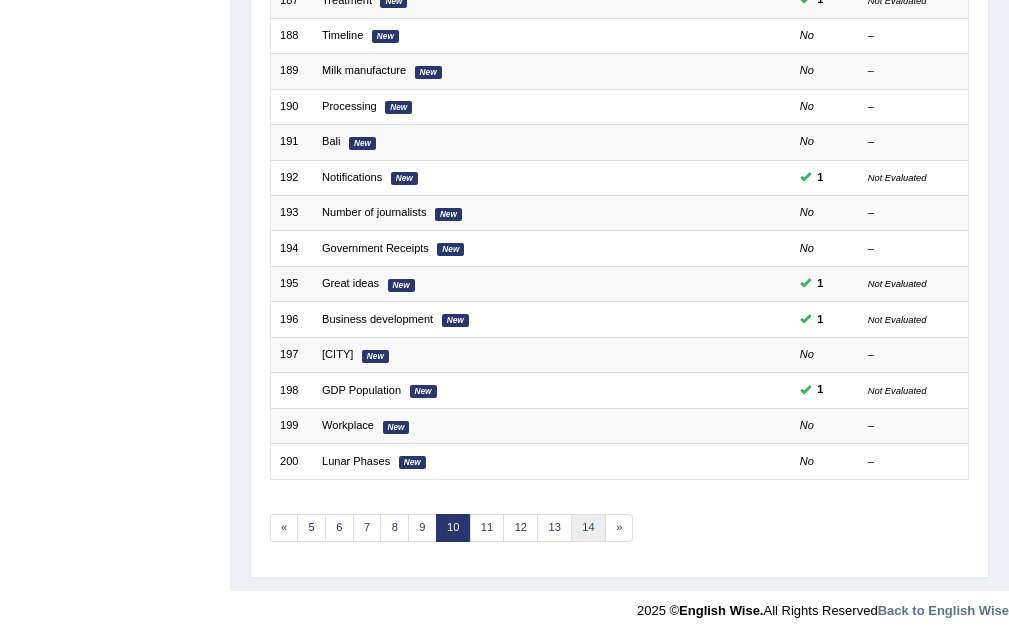 click on "14" at bounding box center [588, 528] 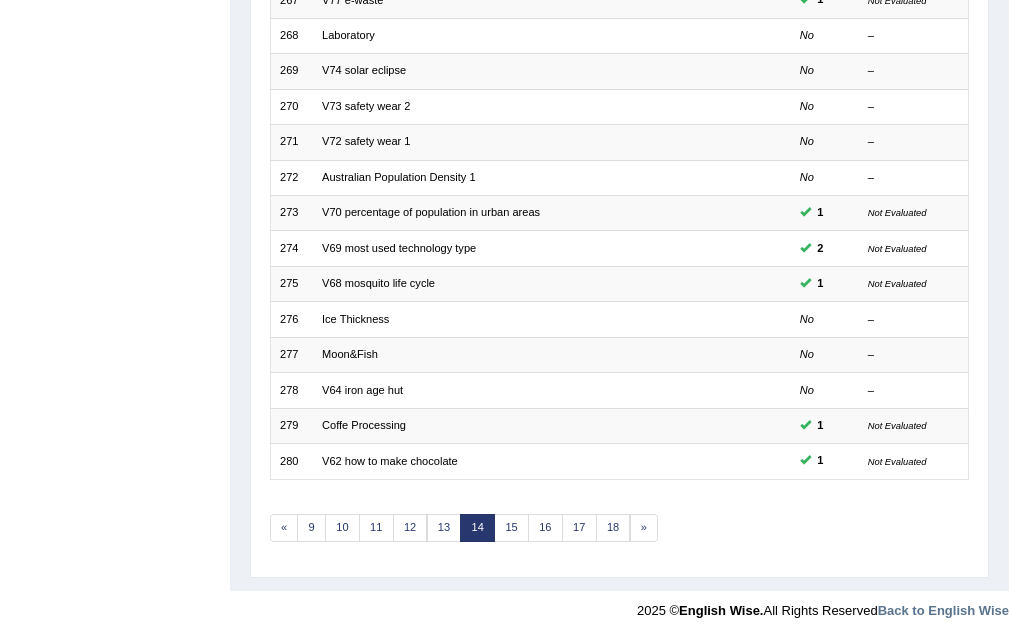 scroll, scrollTop: 514, scrollLeft: 0, axis: vertical 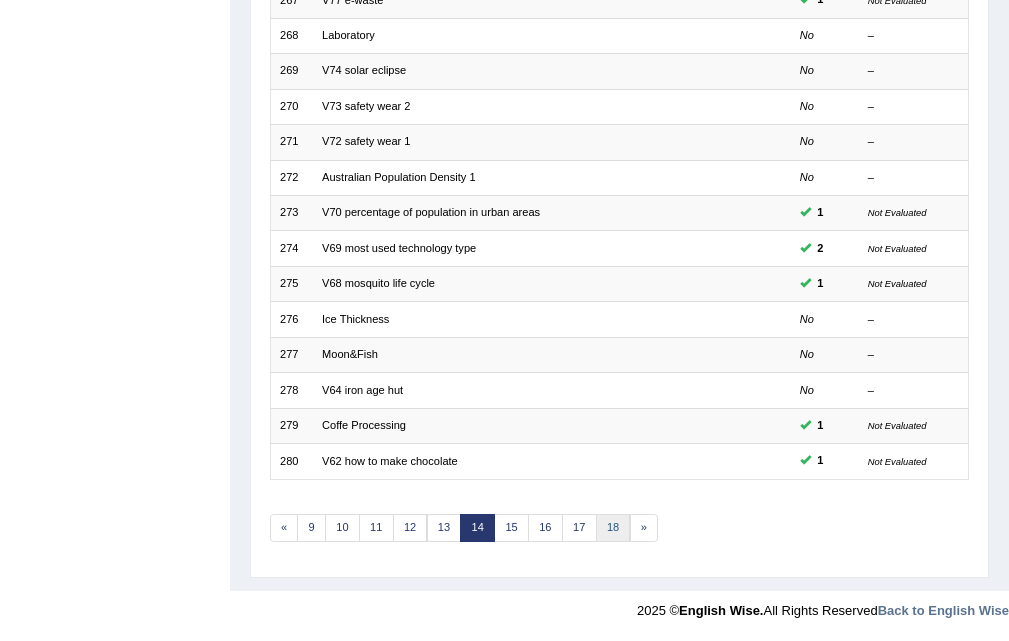 click on "18" at bounding box center [613, 528] 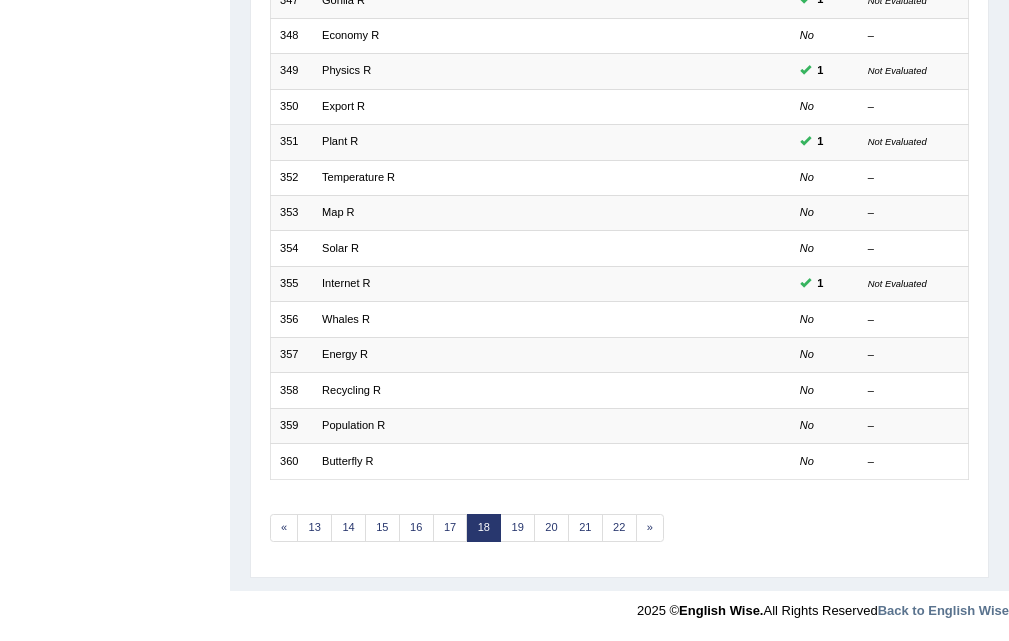 scroll, scrollTop: 514, scrollLeft: 0, axis: vertical 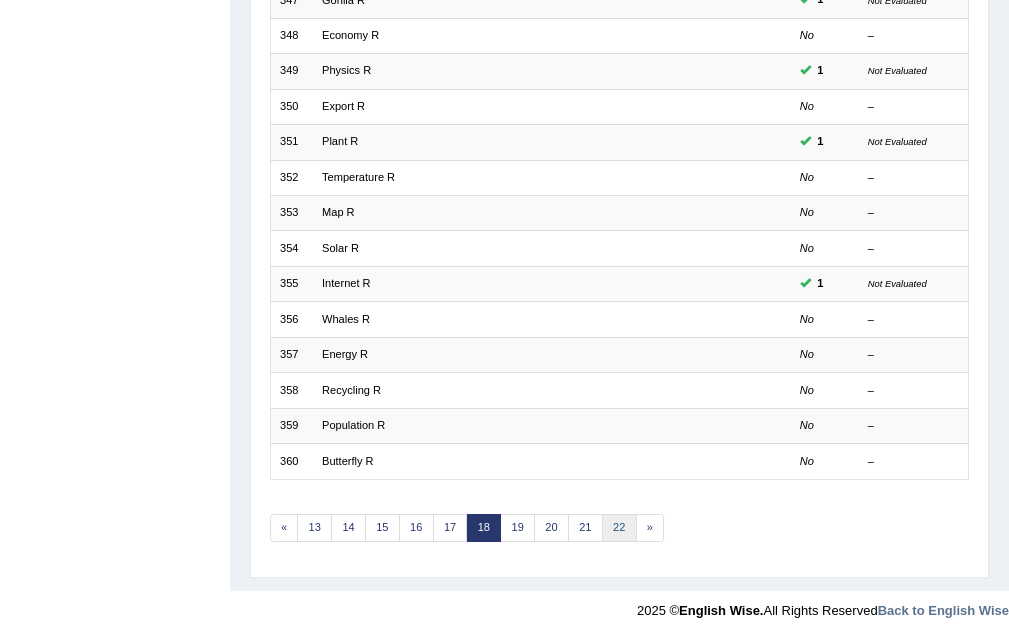 click on "22" at bounding box center [619, 528] 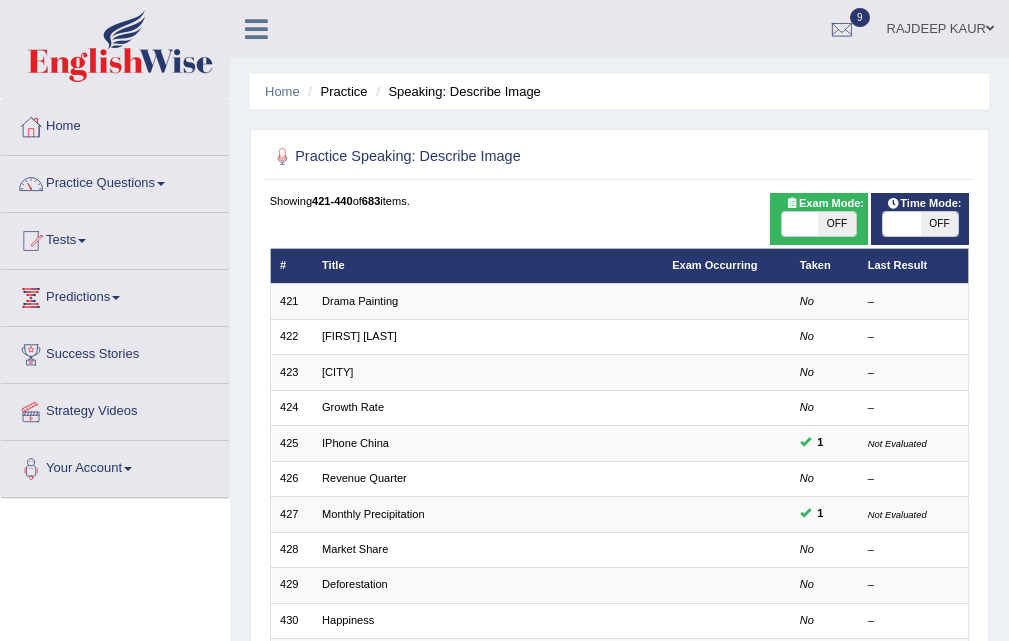 scroll, scrollTop: 514, scrollLeft: 0, axis: vertical 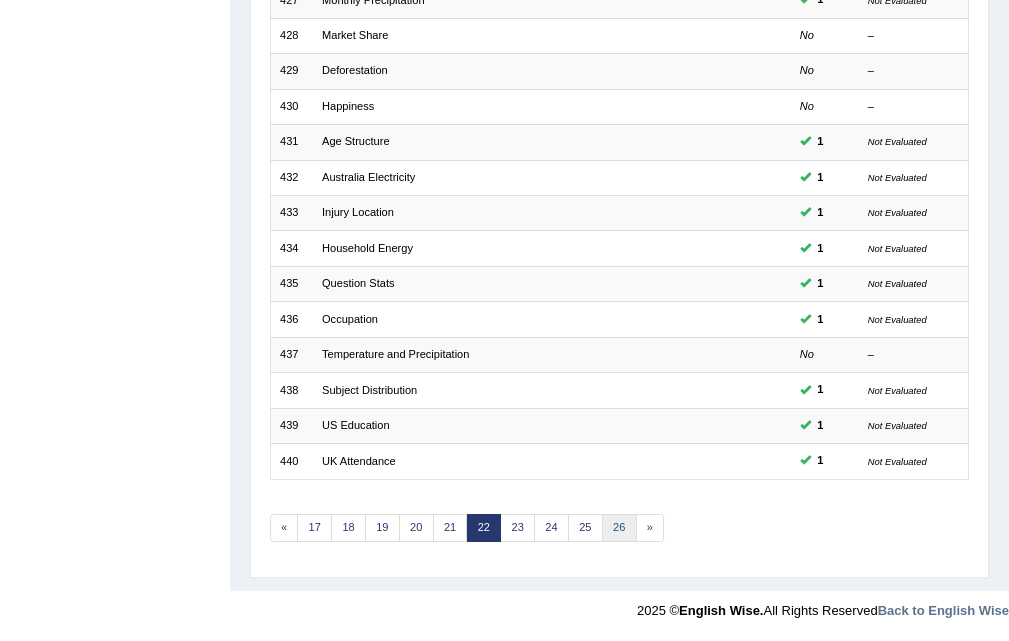 click on "26" at bounding box center [619, 528] 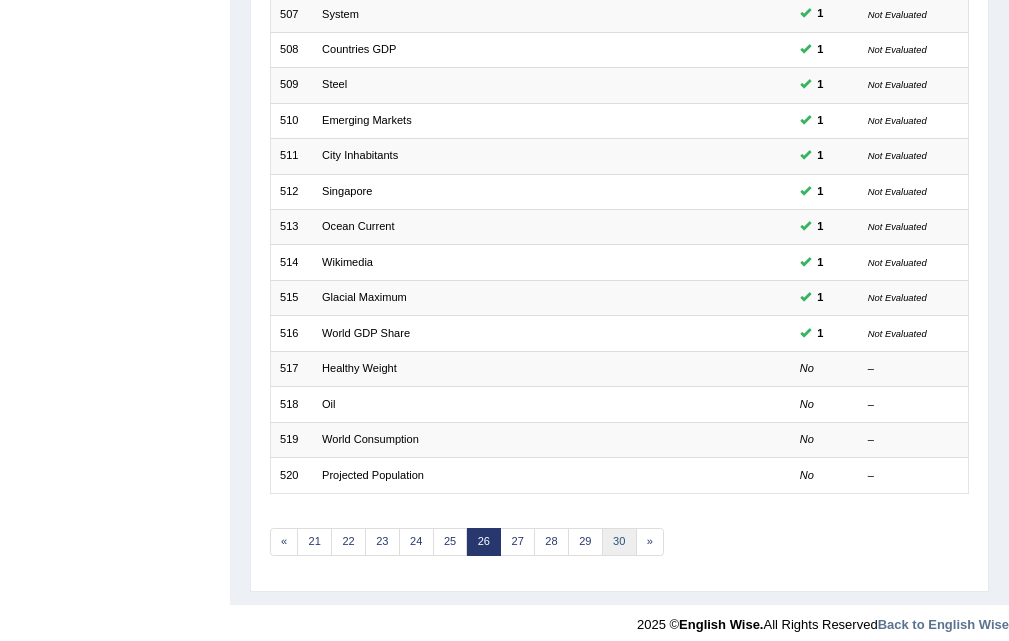 scroll, scrollTop: 500, scrollLeft: 0, axis: vertical 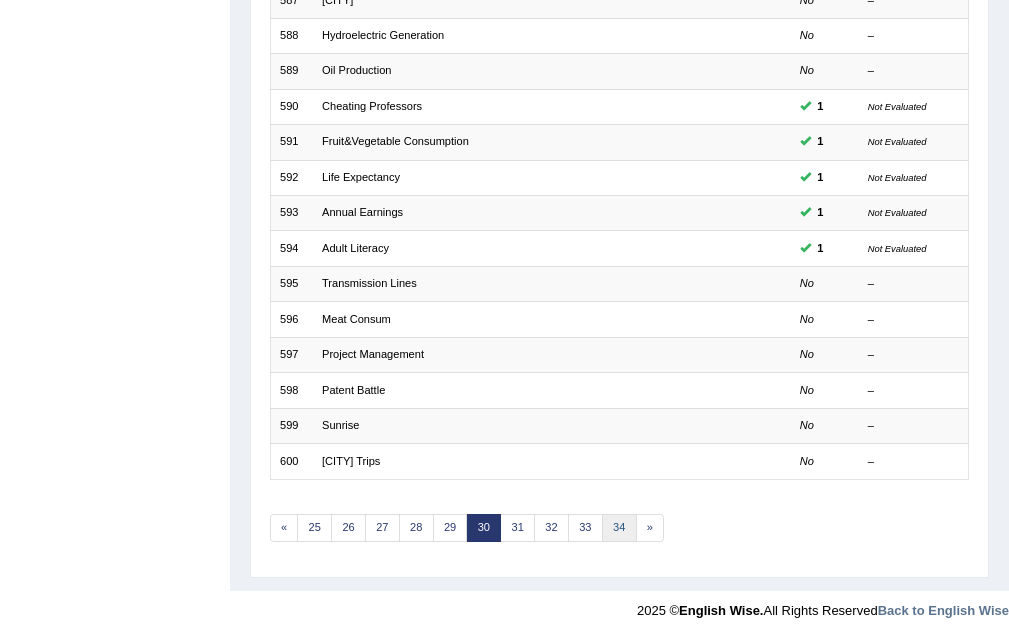click on "34" at bounding box center (619, 528) 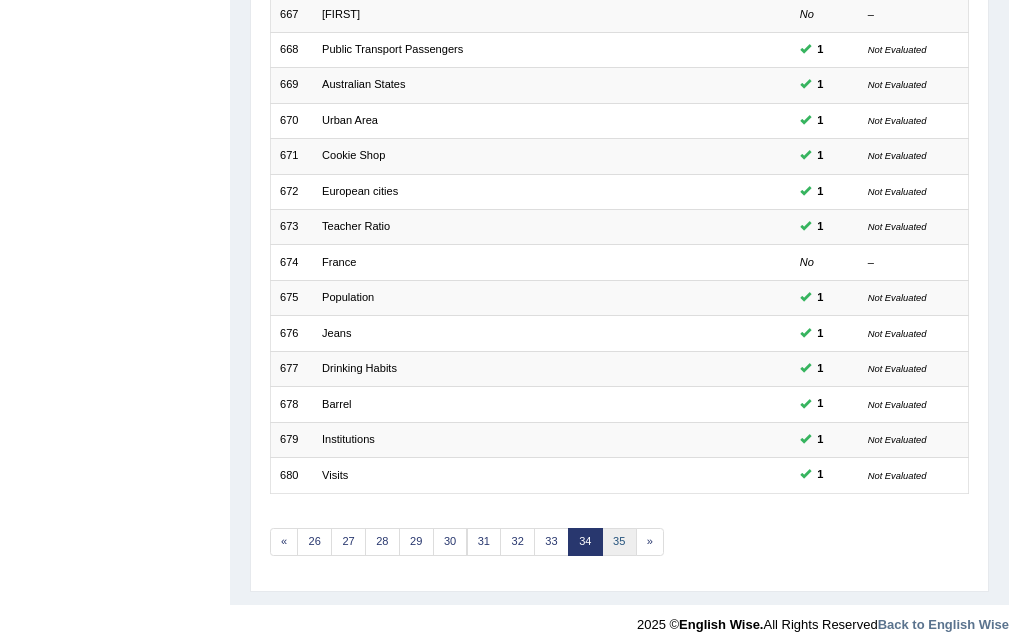 scroll, scrollTop: 500, scrollLeft: 0, axis: vertical 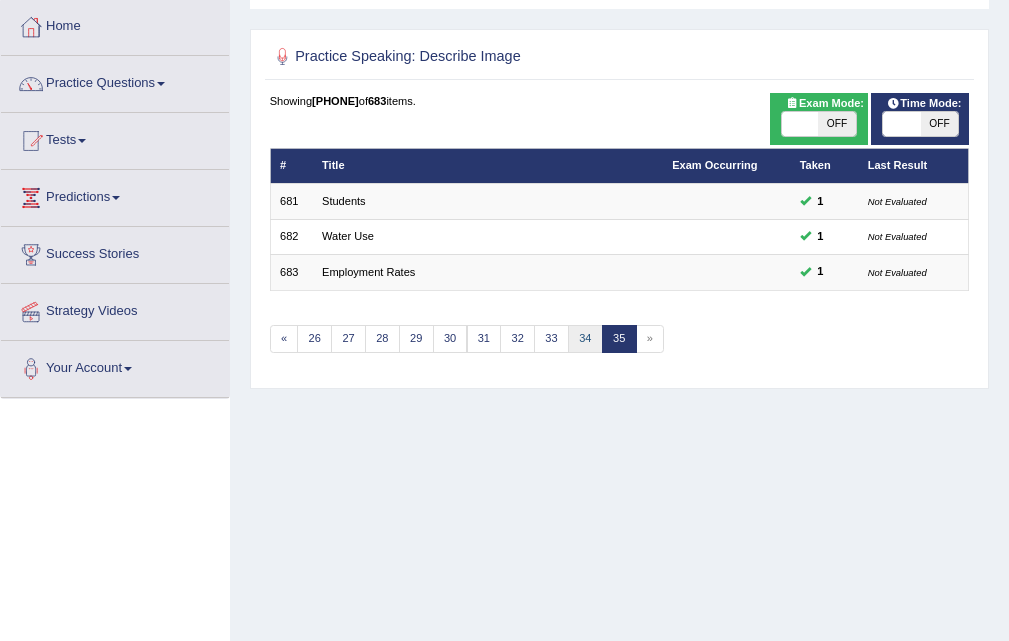 click on "34" at bounding box center (585, 339) 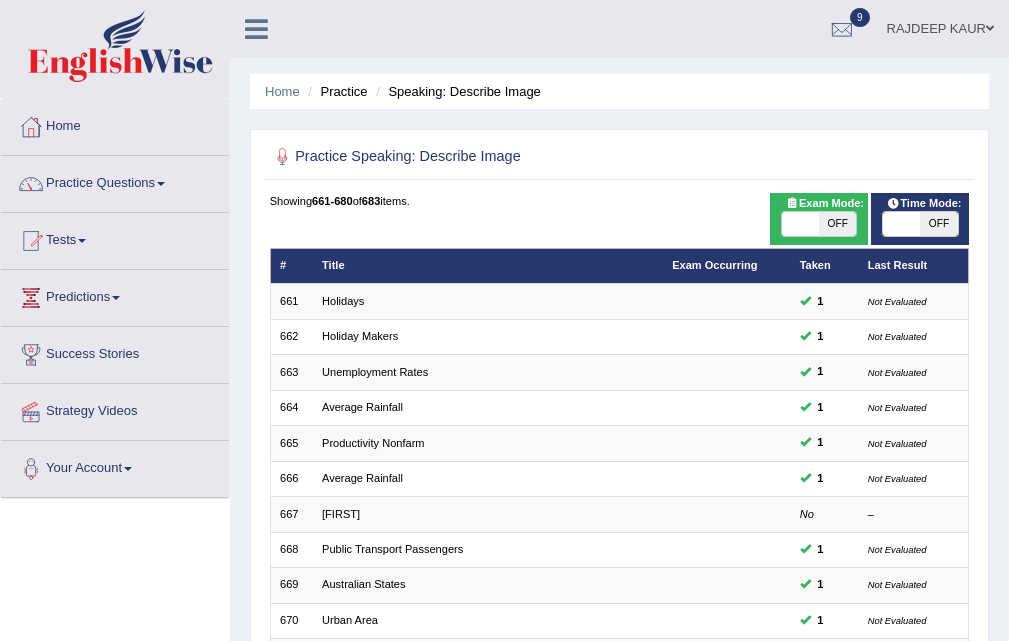 scroll, scrollTop: 514, scrollLeft: 0, axis: vertical 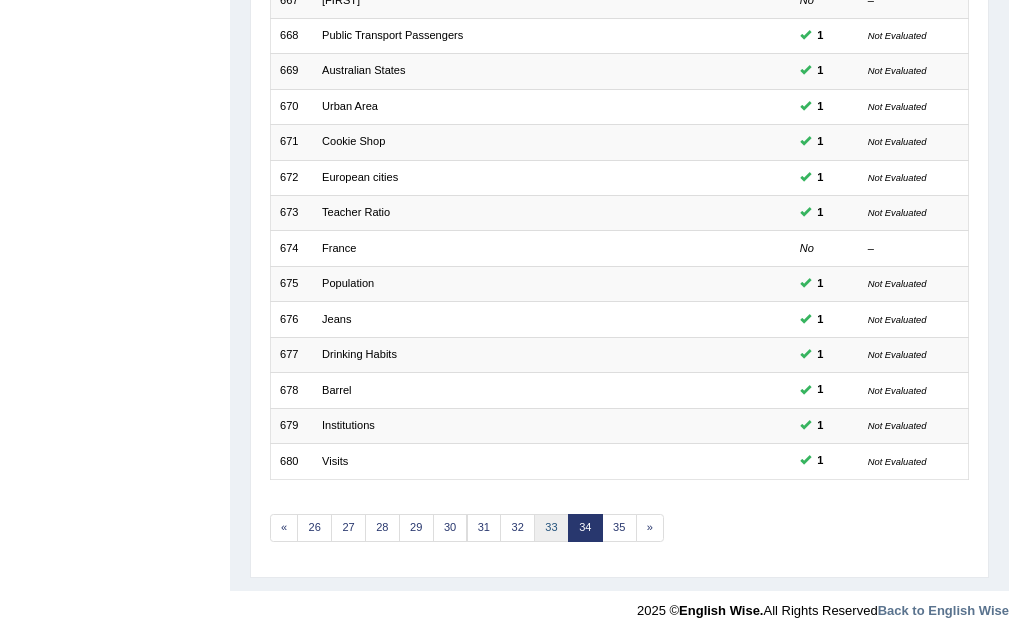 click on "33" at bounding box center [551, 528] 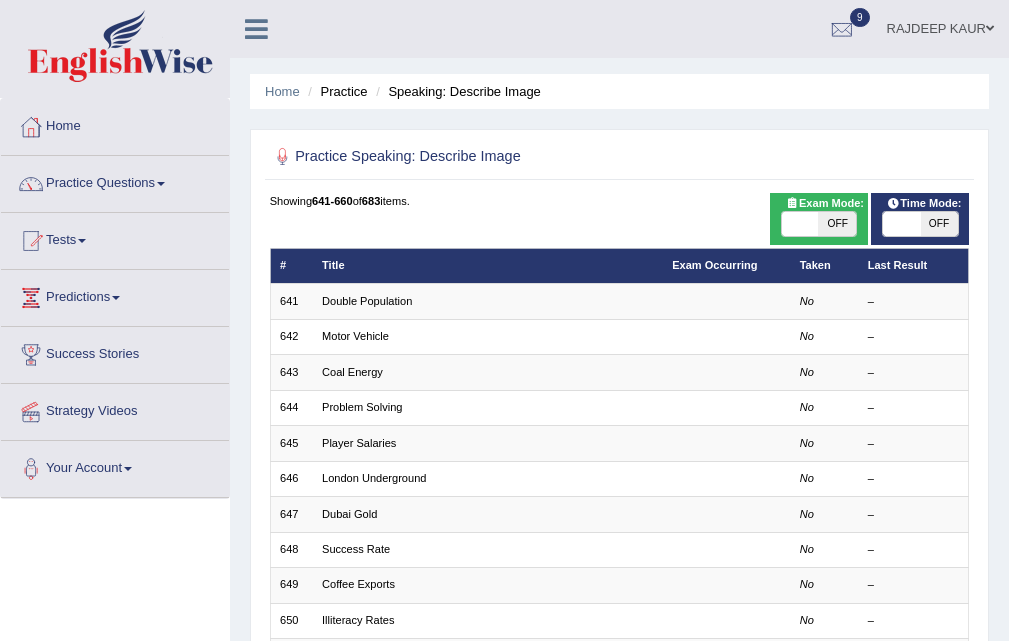 scroll, scrollTop: 114, scrollLeft: 0, axis: vertical 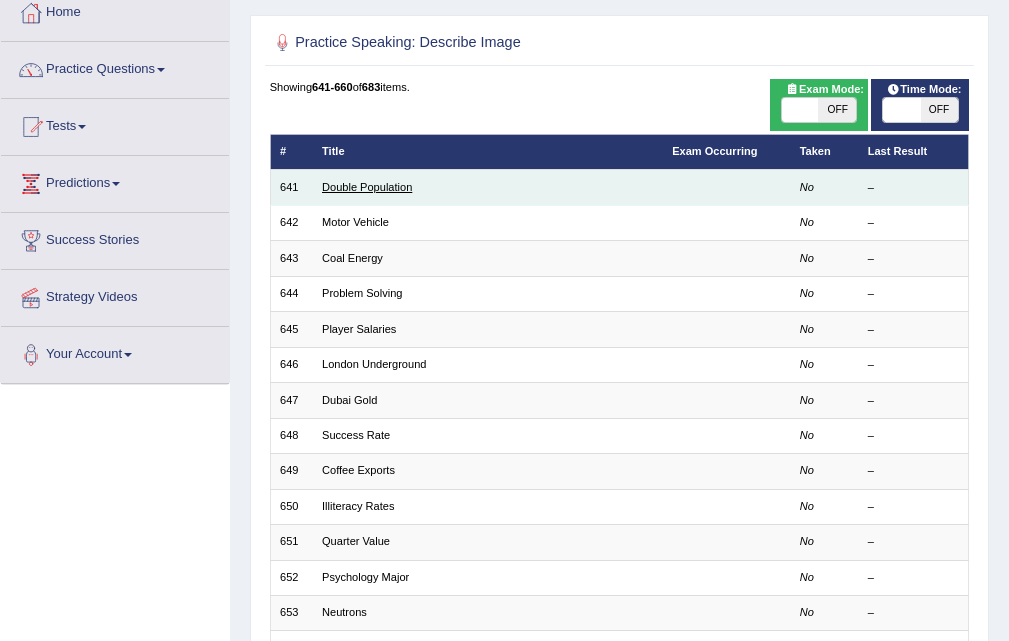 click on "Double Population" at bounding box center [367, 187] 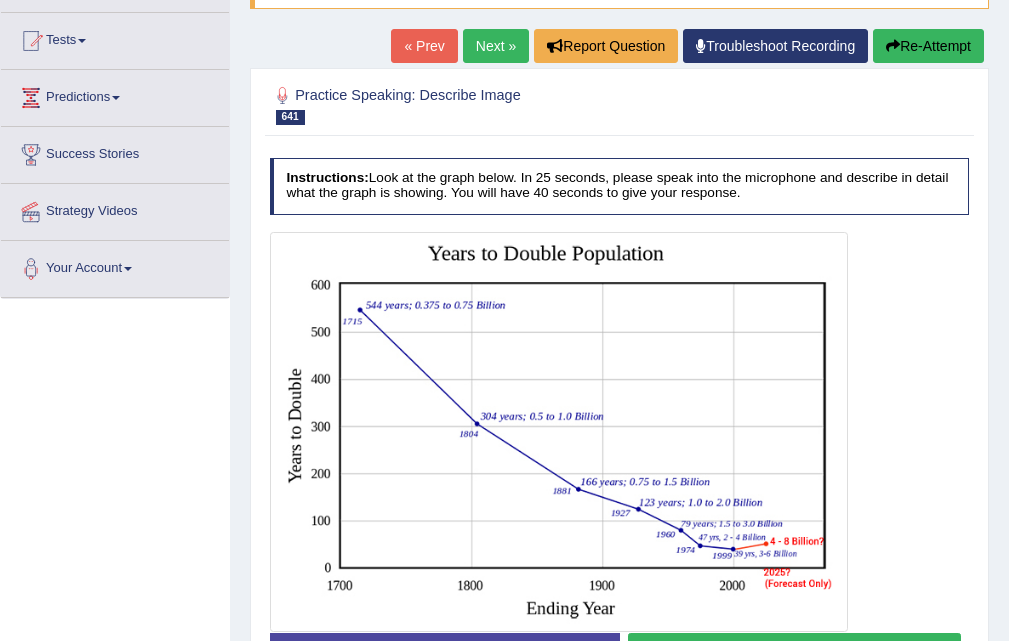 scroll, scrollTop: 200, scrollLeft: 0, axis: vertical 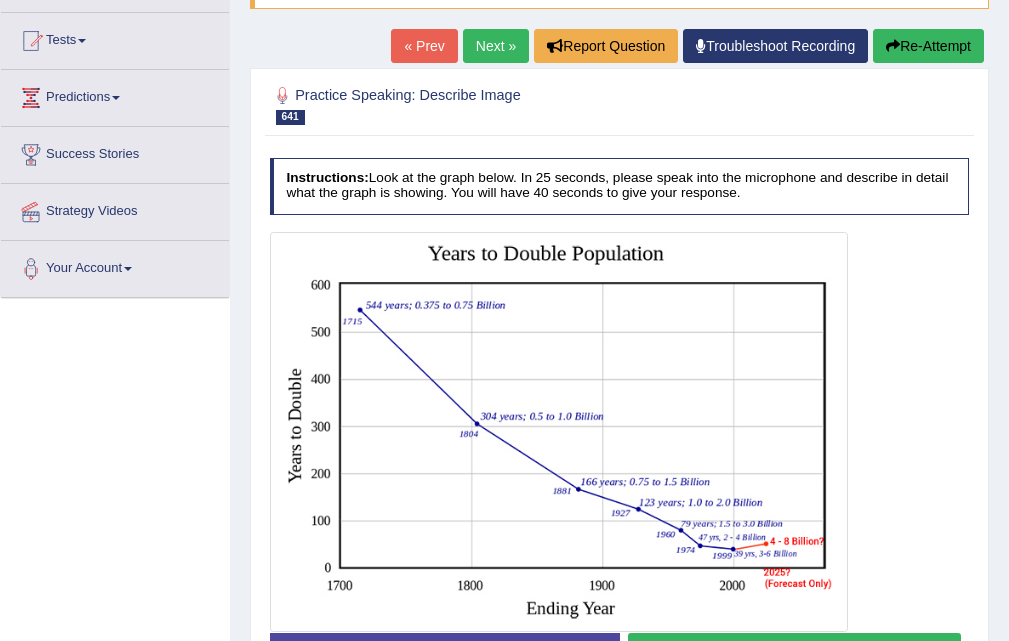 click on "Next »" at bounding box center (496, 46) 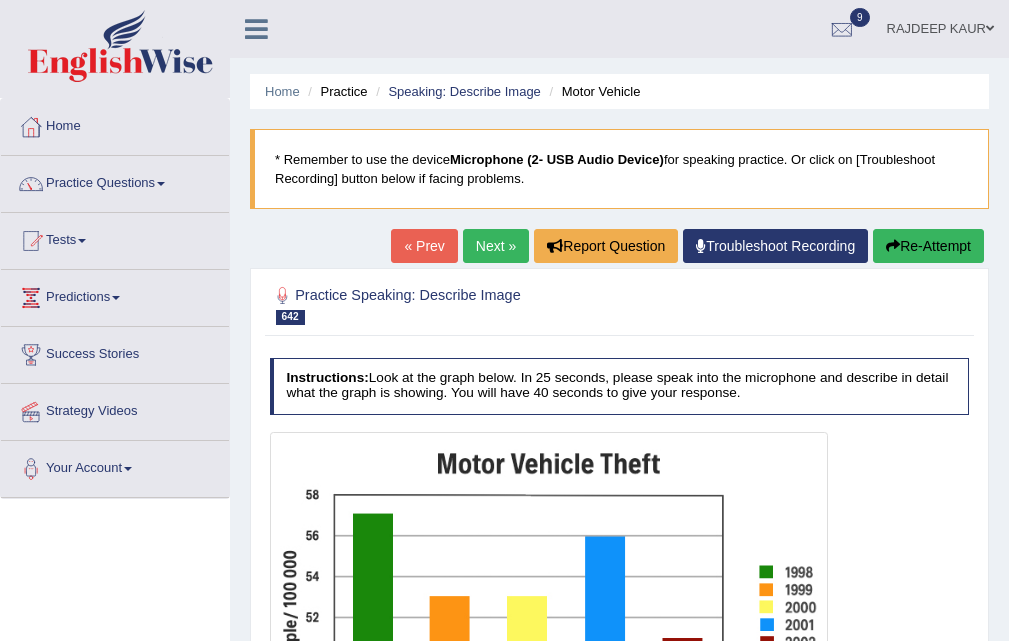 scroll, scrollTop: 409, scrollLeft: 0, axis: vertical 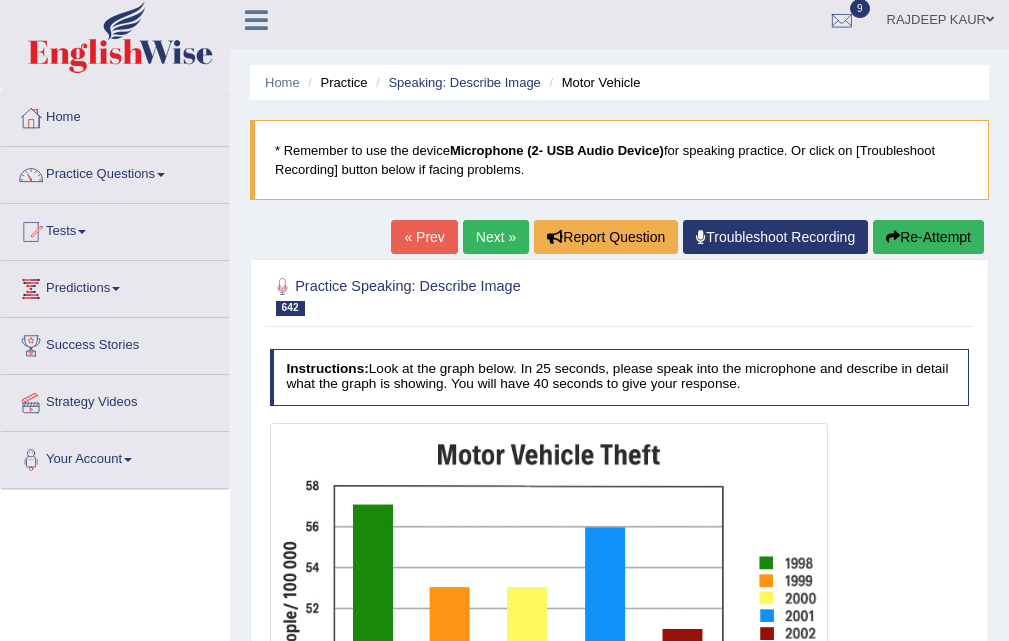 click on "Next »" at bounding box center (496, 237) 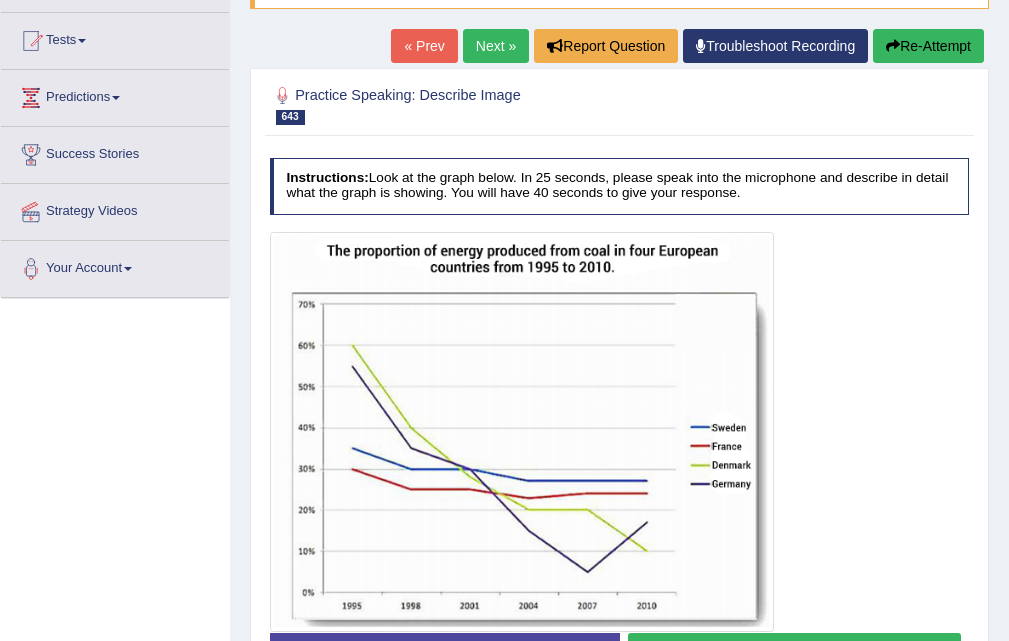 scroll, scrollTop: 200, scrollLeft: 0, axis: vertical 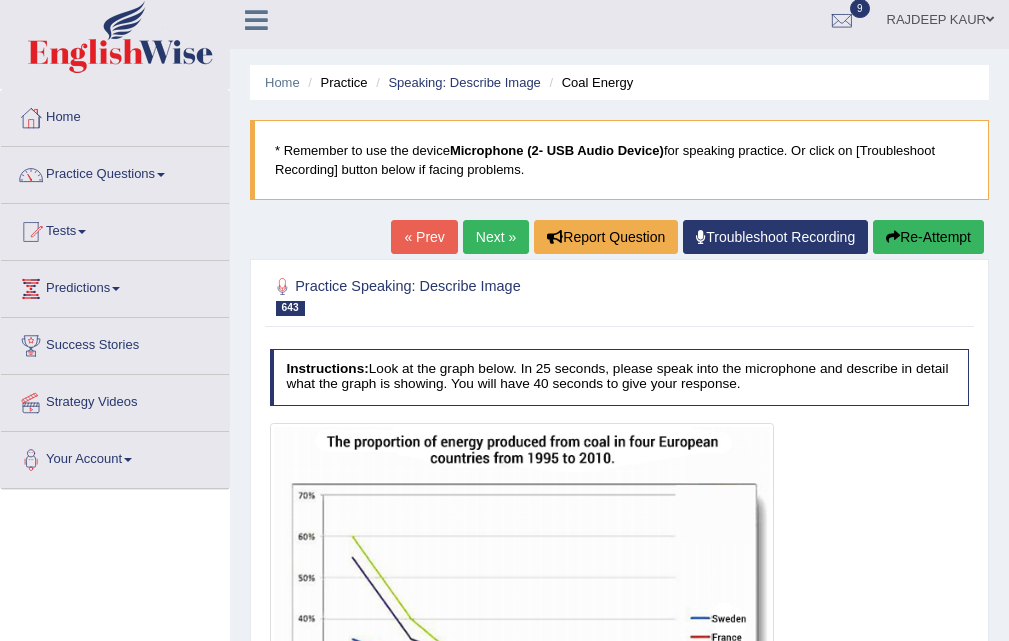 click on "Next »" at bounding box center [496, 237] 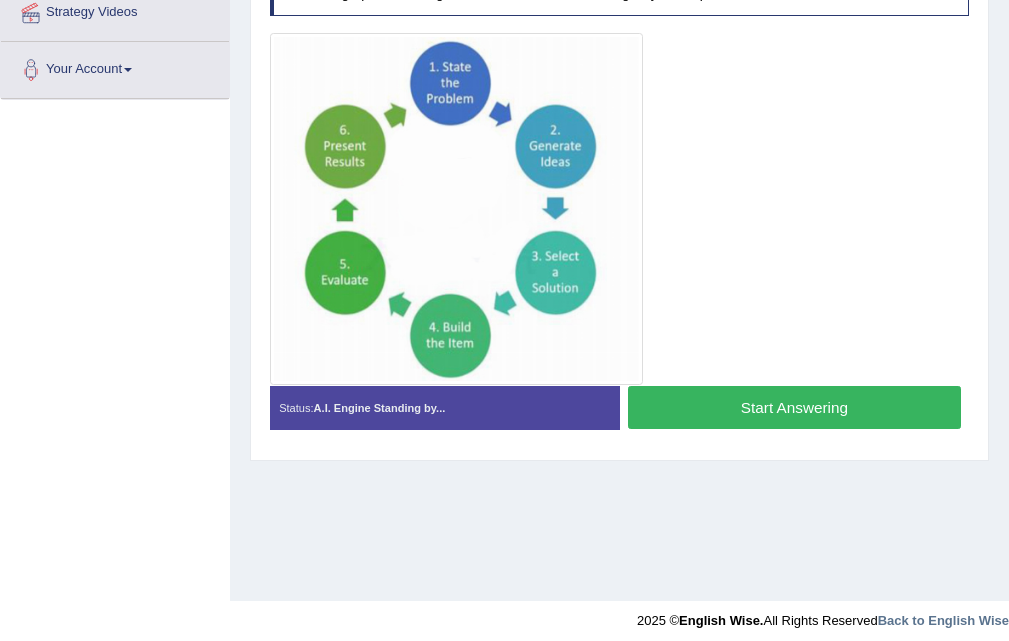 scroll, scrollTop: 0, scrollLeft: 0, axis: both 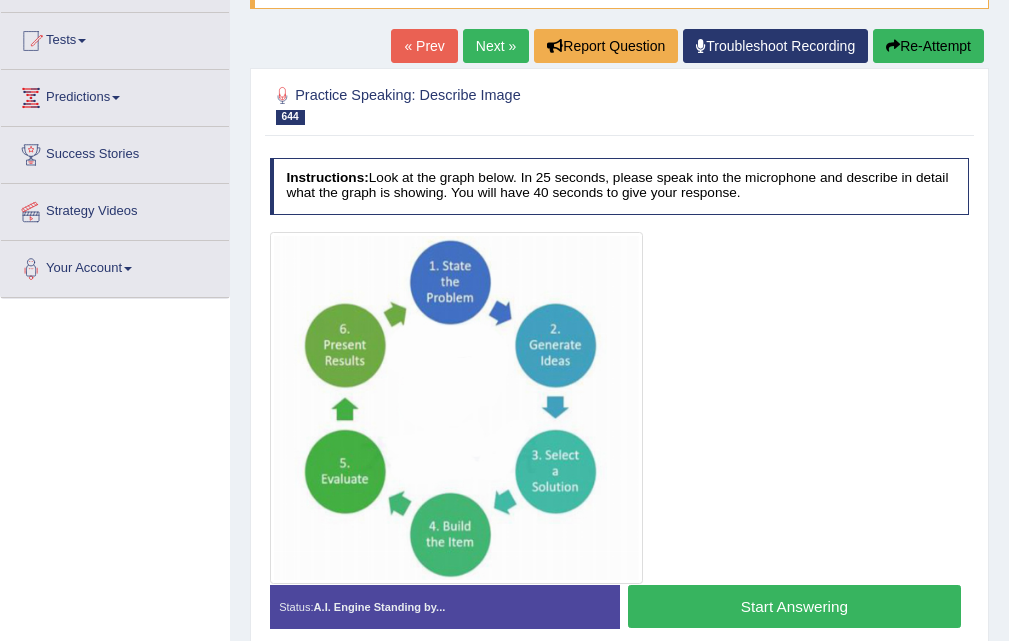 click on "Stop Recording" at bounding box center (795, 633) 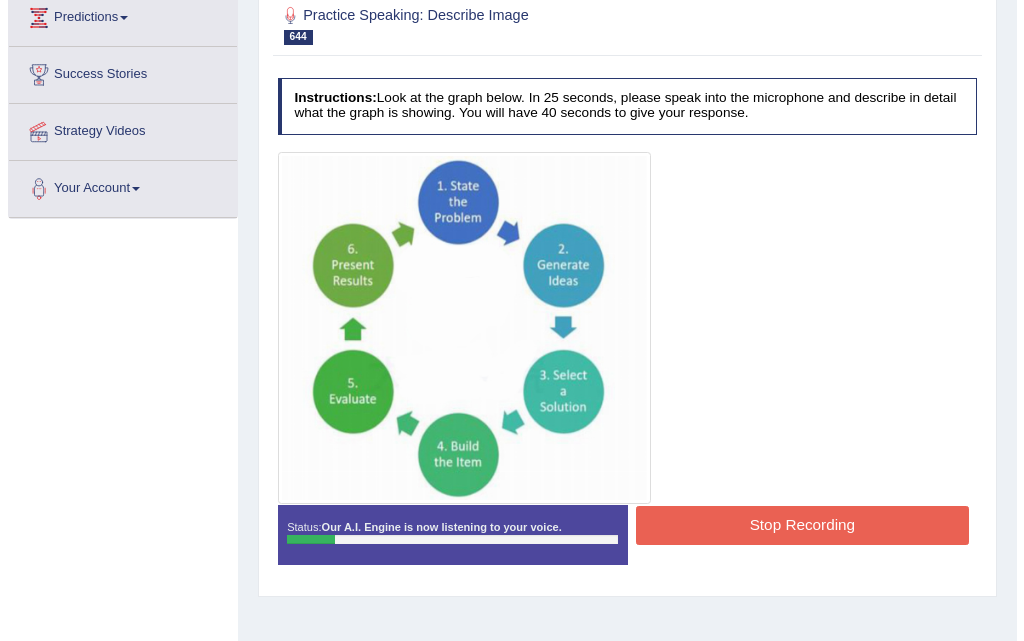 scroll, scrollTop: 300, scrollLeft: 0, axis: vertical 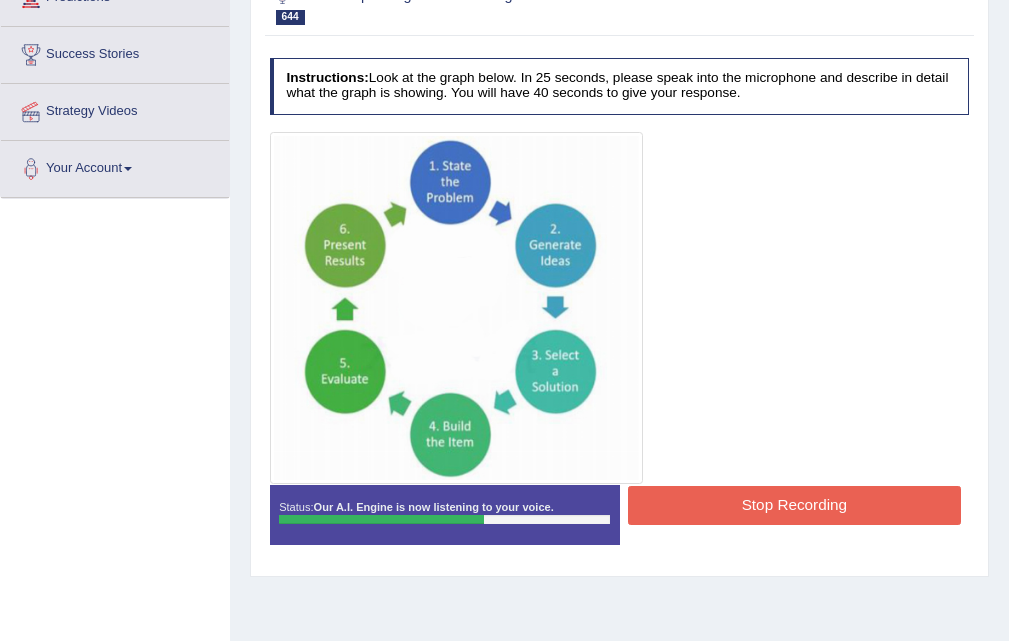 click on "Stop Recording" at bounding box center (794, 505) 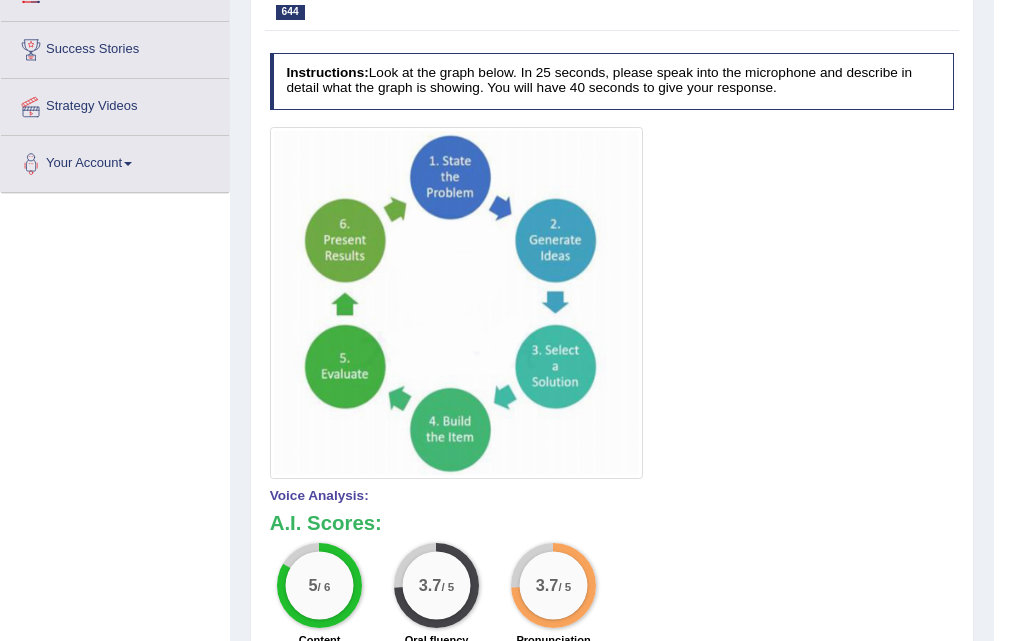 scroll, scrollTop: 0, scrollLeft: 0, axis: both 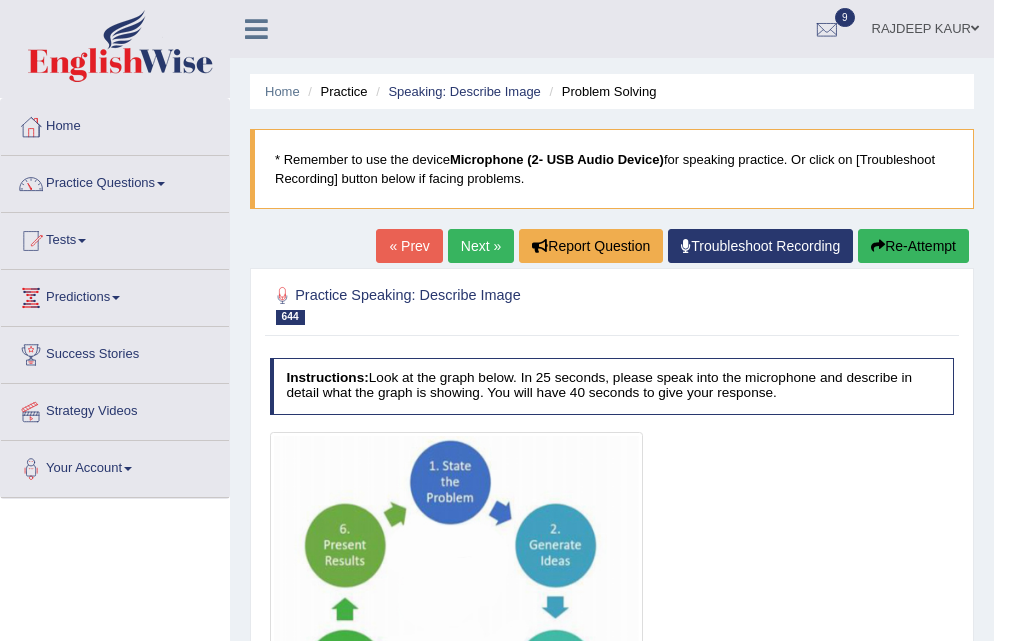 click on "Next »" at bounding box center [481, 246] 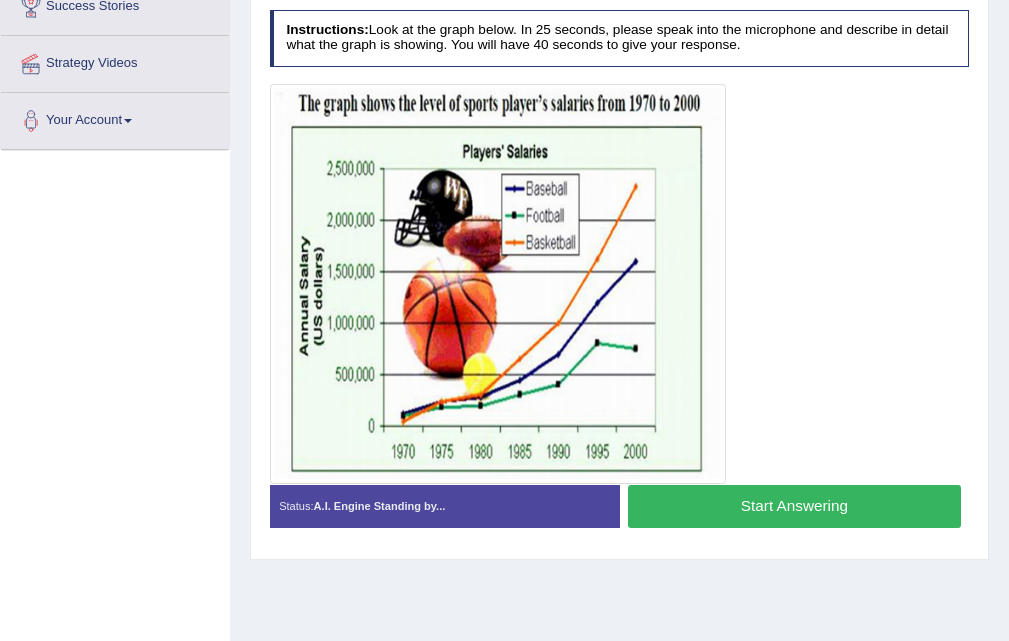 scroll, scrollTop: 348, scrollLeft: 0, axis: vertical 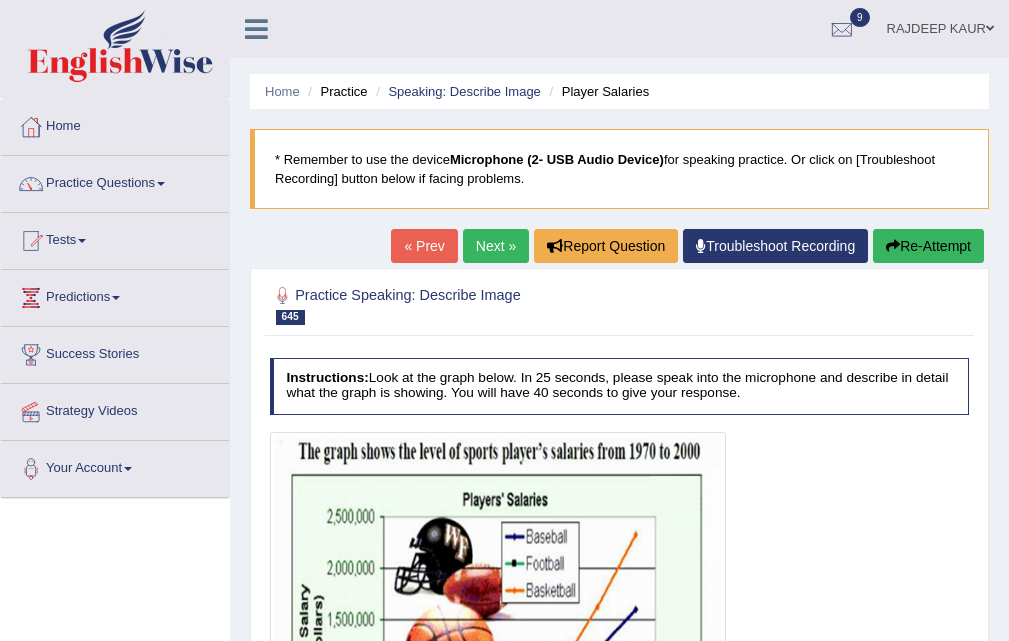 click on "Next »" at bounding box center [496, 246] 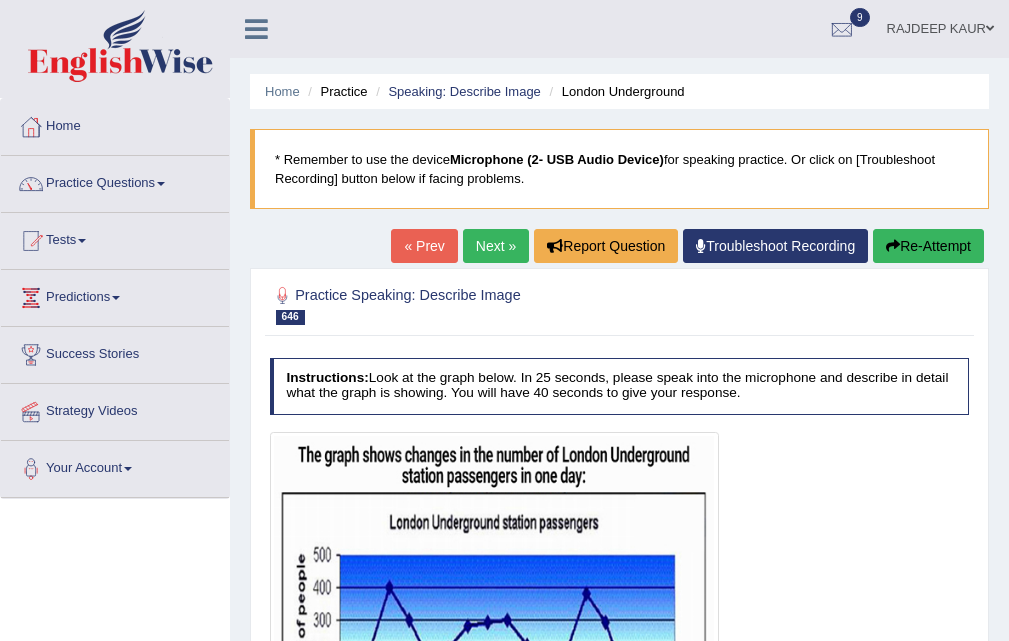 scroll, scrollTop: 300, scrollLeft: 0, axis: vertical 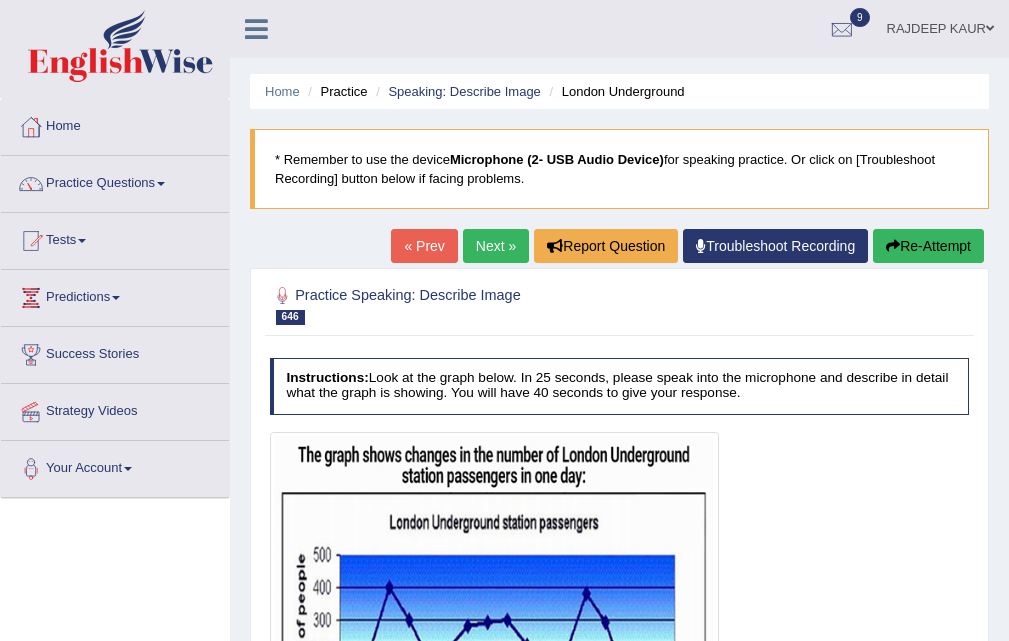 click on "Next »" at bounding box center (496, 246) 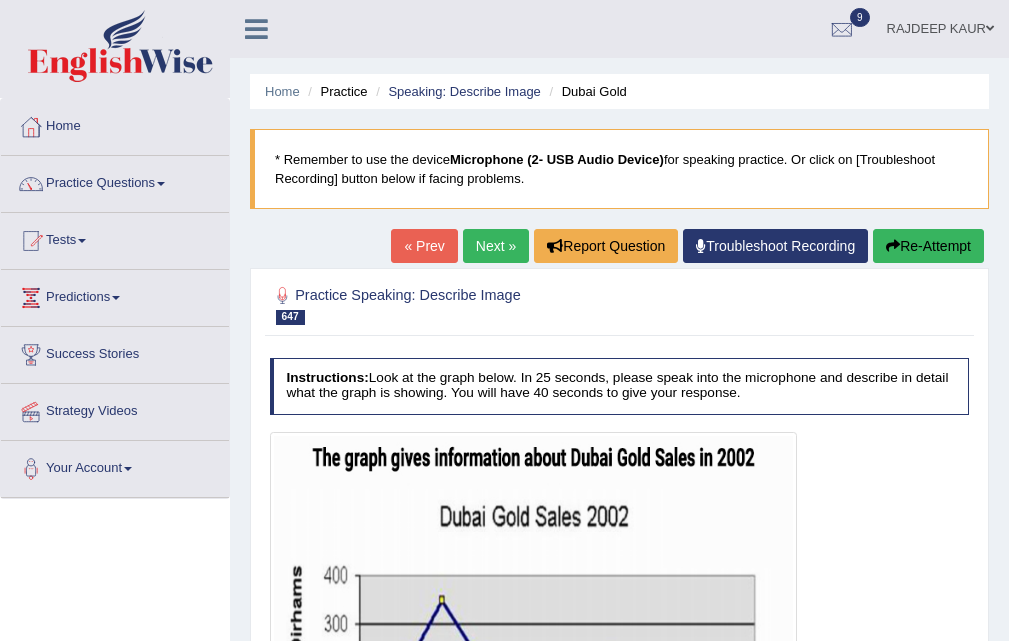 scroll, scrollTop: 300, scrollLeft: 0, axis: vertical 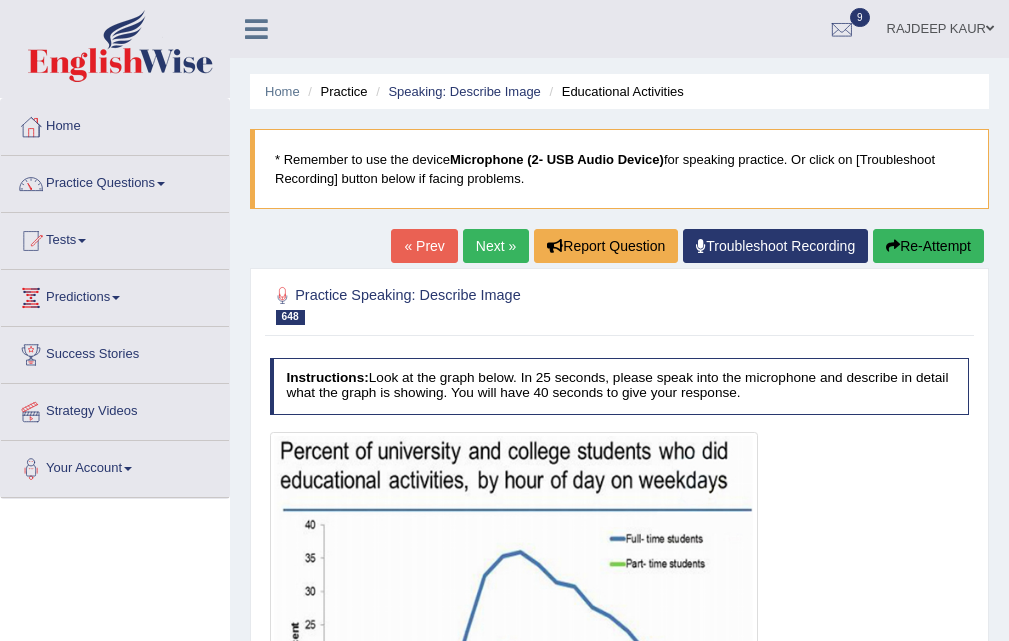 click on "Next »" at bounding box center [496, 246] 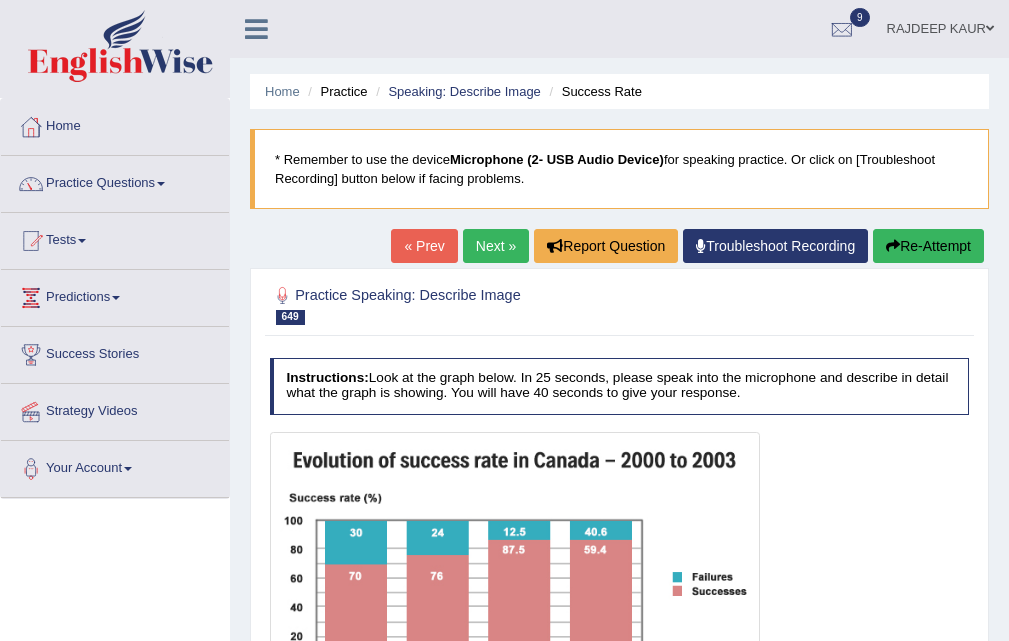 scroll, scrollTop: 359, scrollLeft: 0, axis: vertical 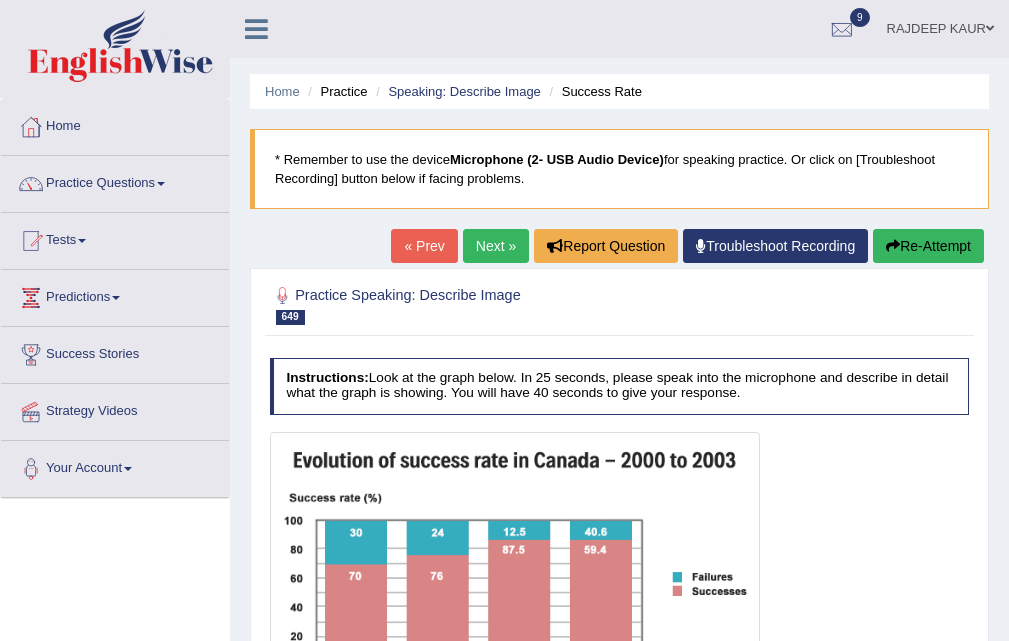 click on "Next »" at bounding box center (496, 246) 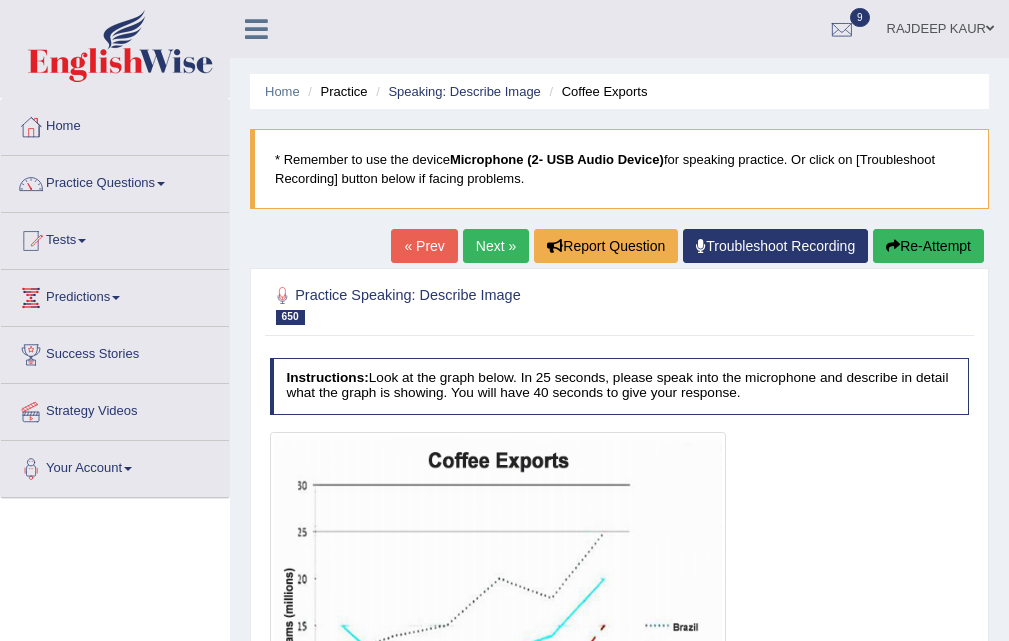 scroll, scrollTop: 409, scrollLeft: 0, axis: vertical 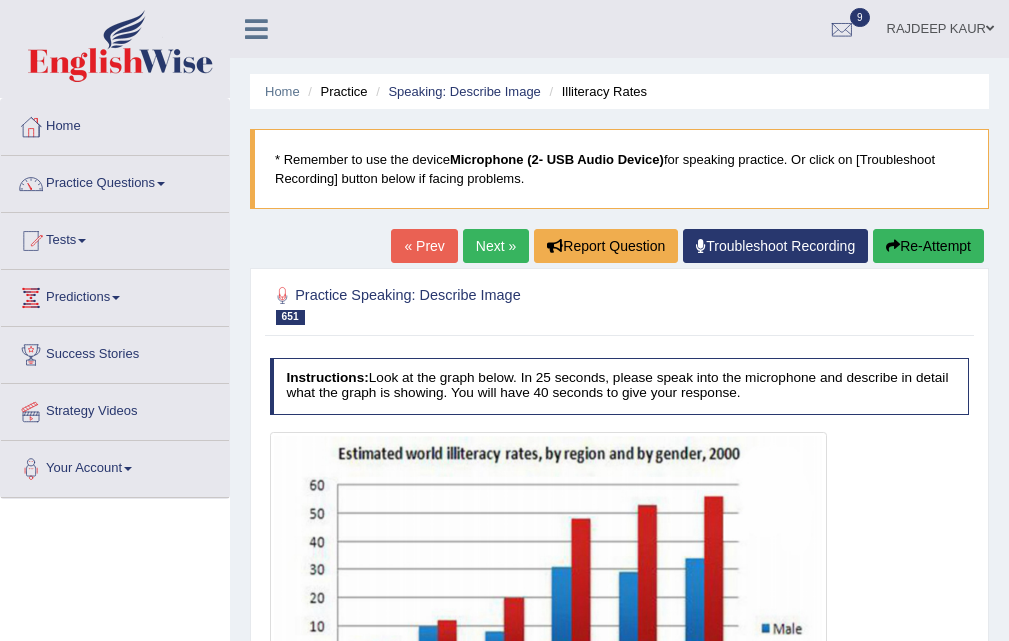 click on "Next »" at bounding box center [496, 246] 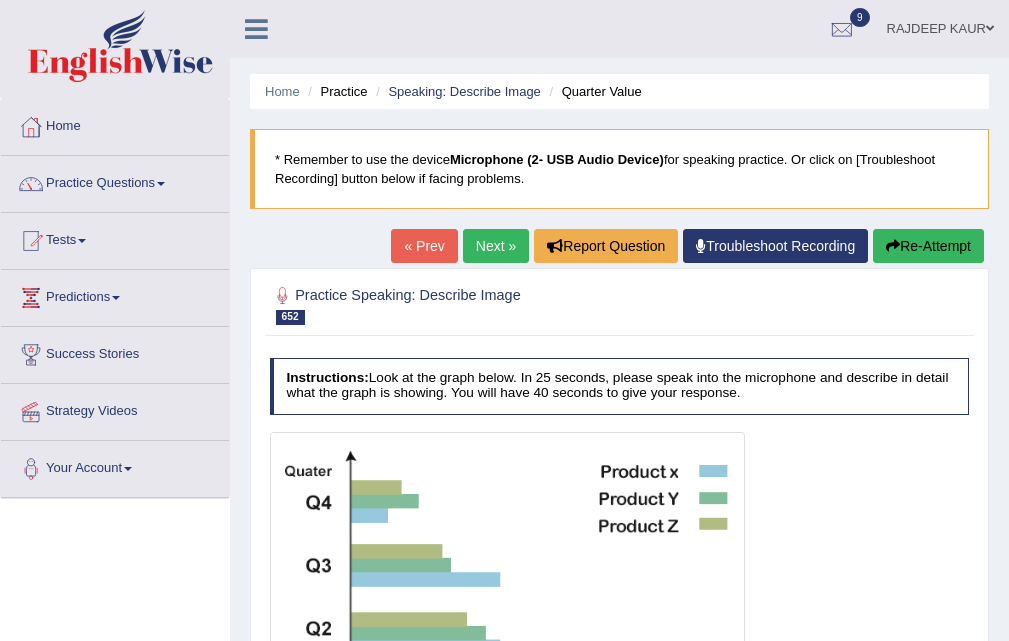 scroll, scrollTop: 400, scrollLeft: 0, axis: vertical 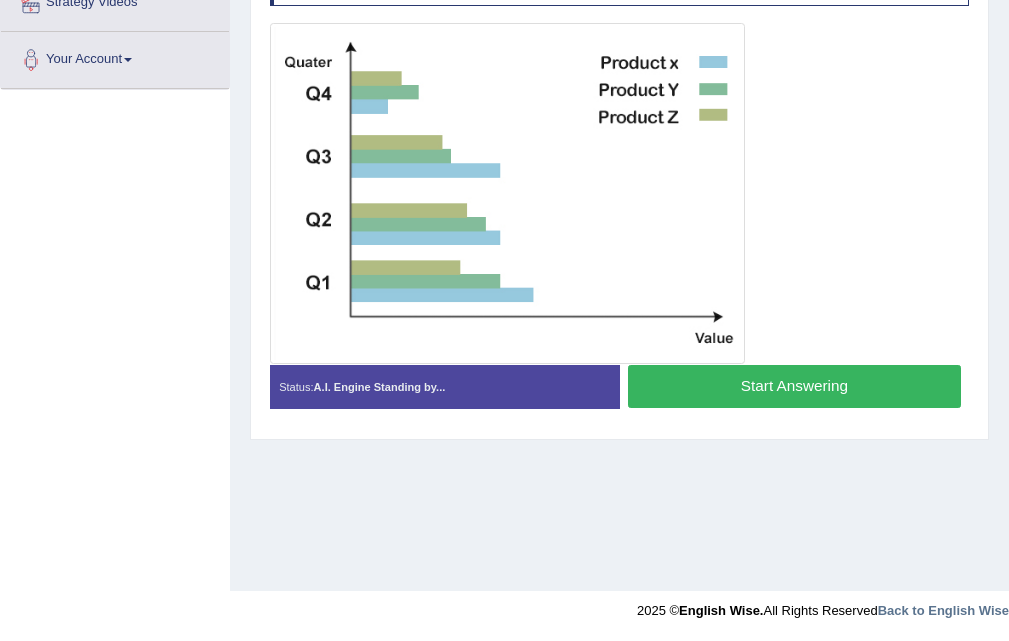 click on "Start Answering" at bounding box center [794, 386] 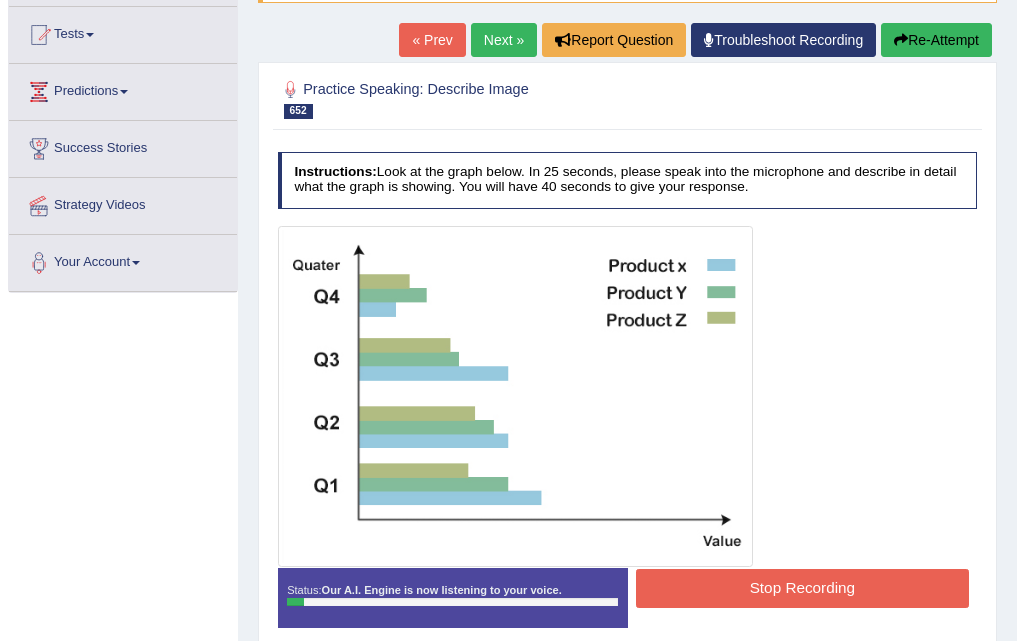 scroll, scrollTop: 409, scrollLeft: 0, axis: vertical 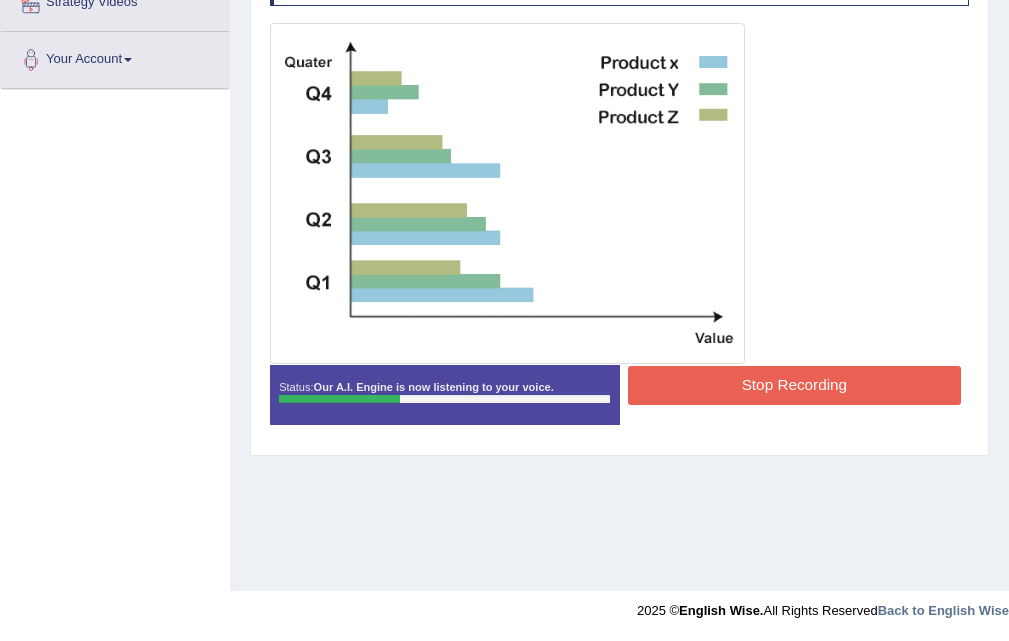 click on "Stop Recording" at bounding box center [794, 385] 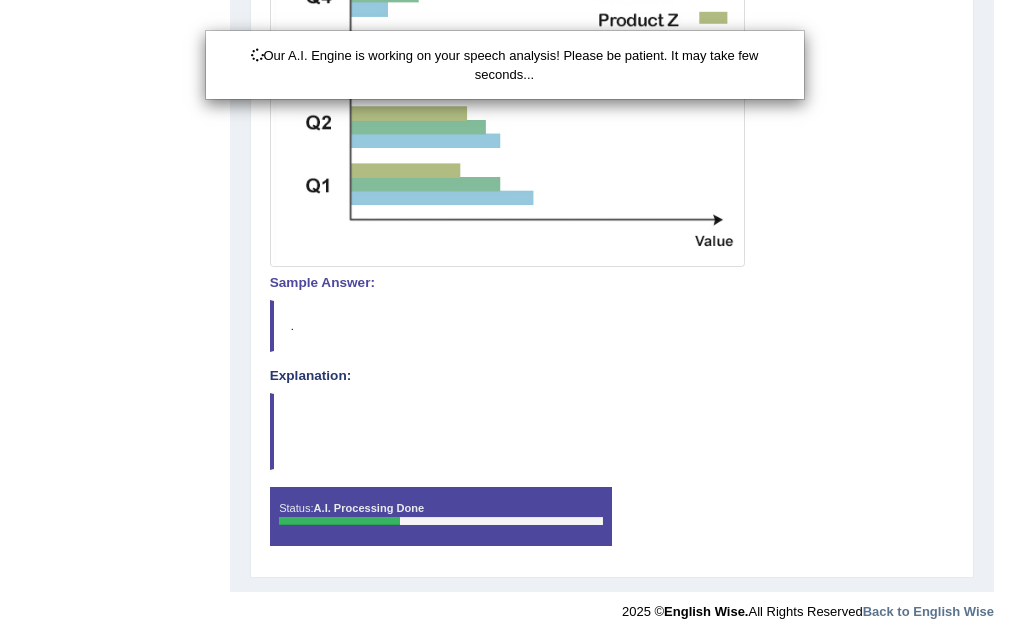 scroll, scrollTop: 507, scrollLeft: 0, axis: vertical 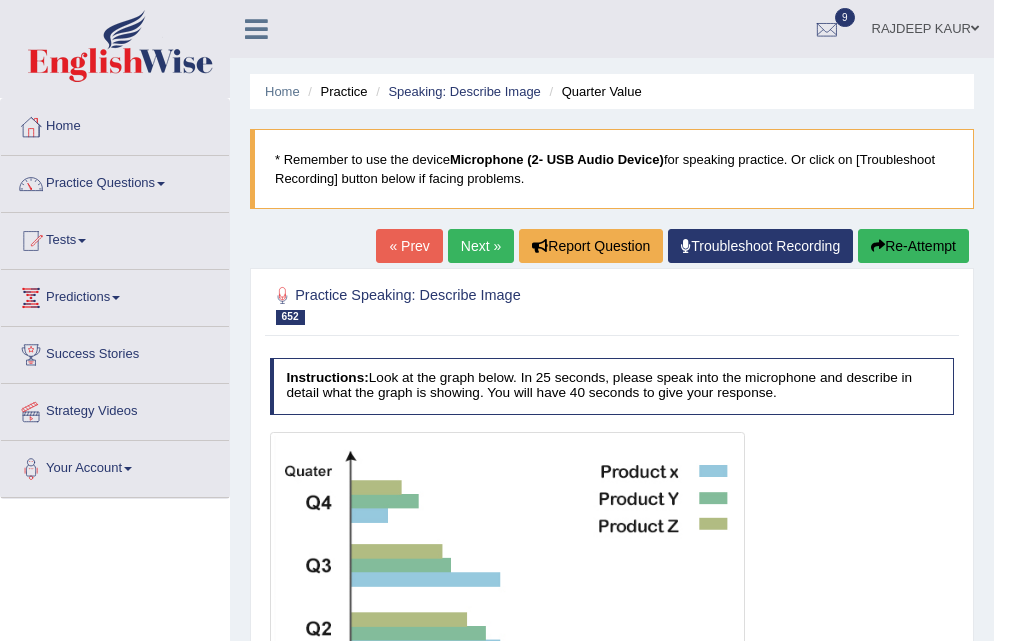 click on "Next »" at bounding box center [481, 246] 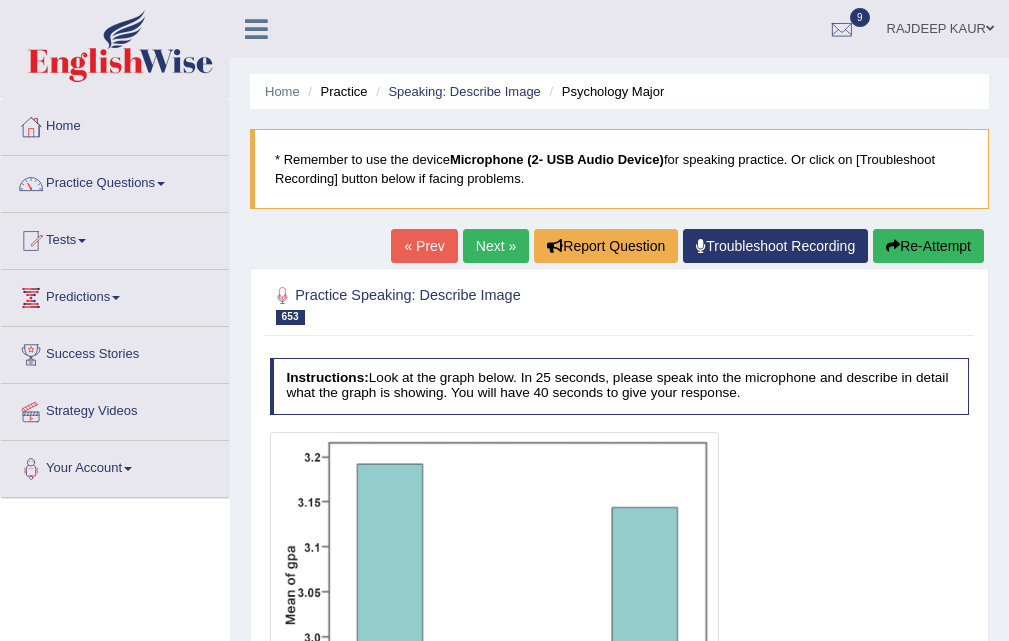 scroll, scrollTop: 300, scrollLeft: 0, axis: vertical 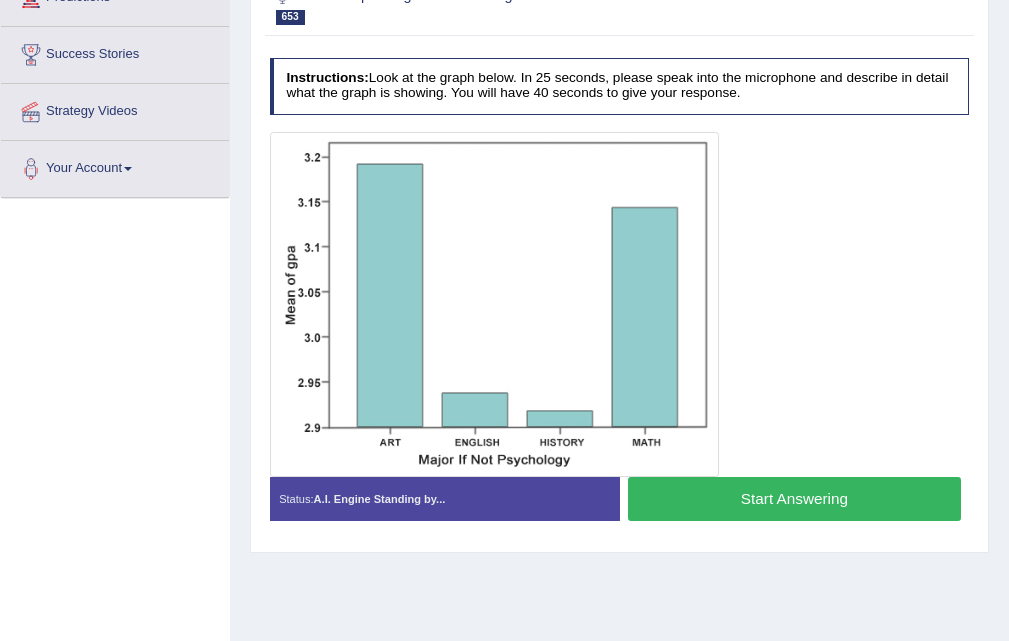click on "Start Answering" at bounding box center [794, 498] 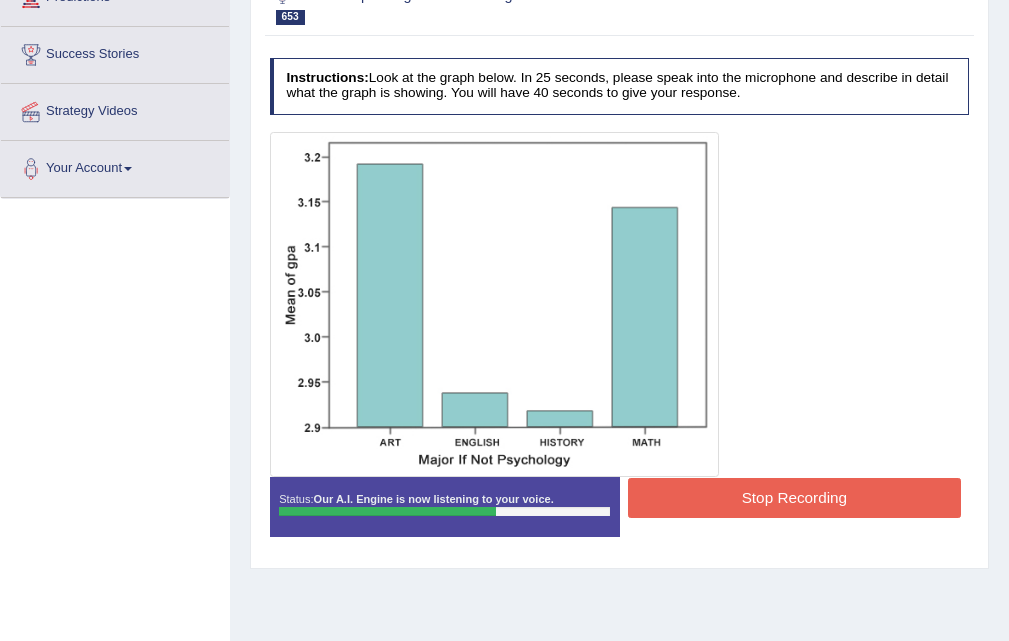 drag, startPoint x: 733, startPoint y: 503, endPoint x: 462, endPoint y: 586, distance: 283.42548 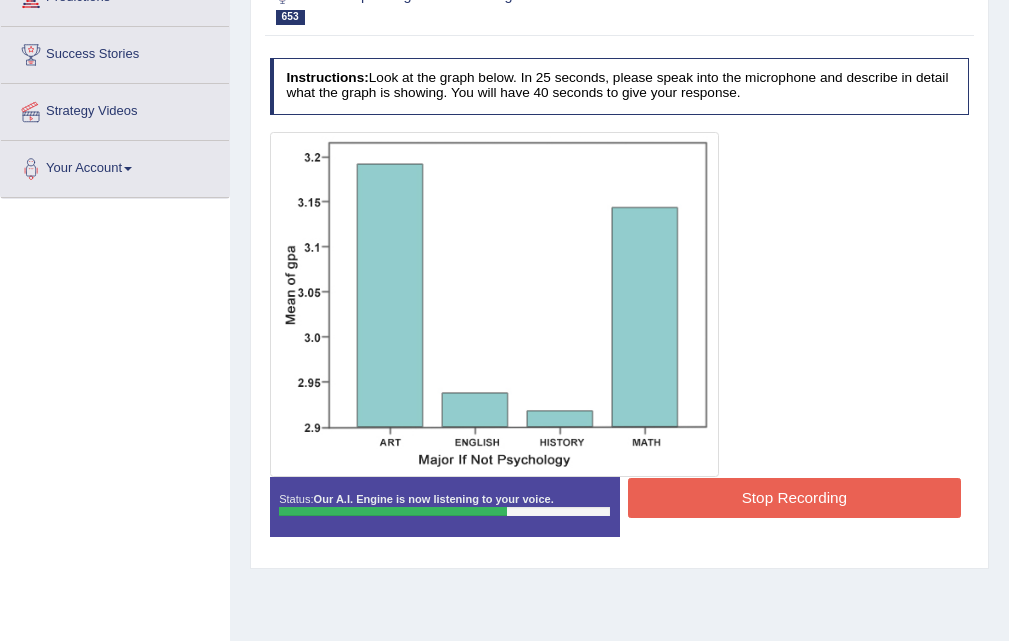 click on "Stop Recording" at bounding box center (794, 497) 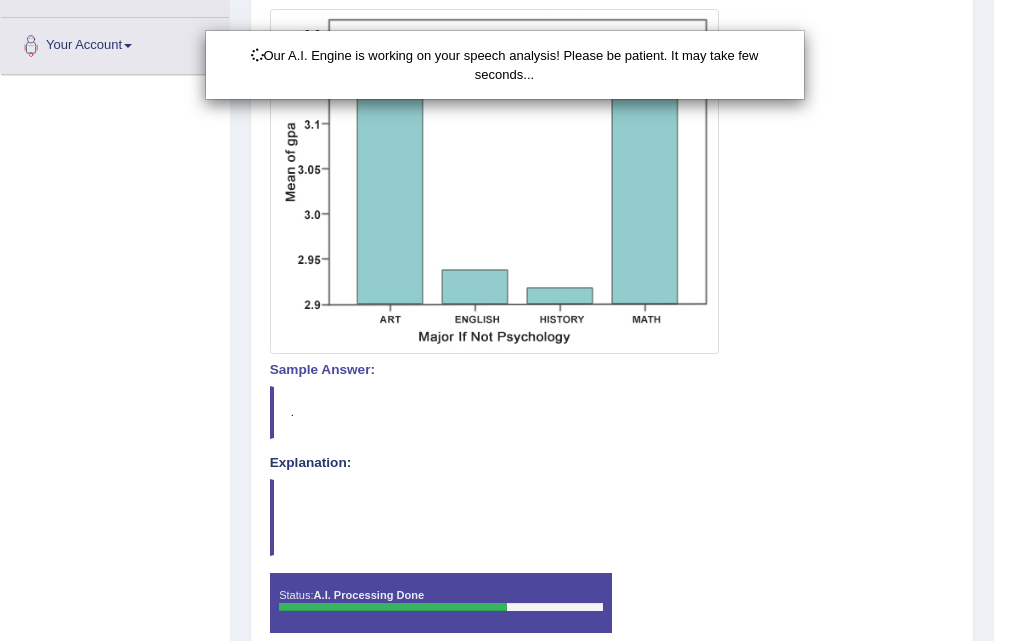 scroll, scrollTop: 510, scrollLeft: 0, axis: vertical 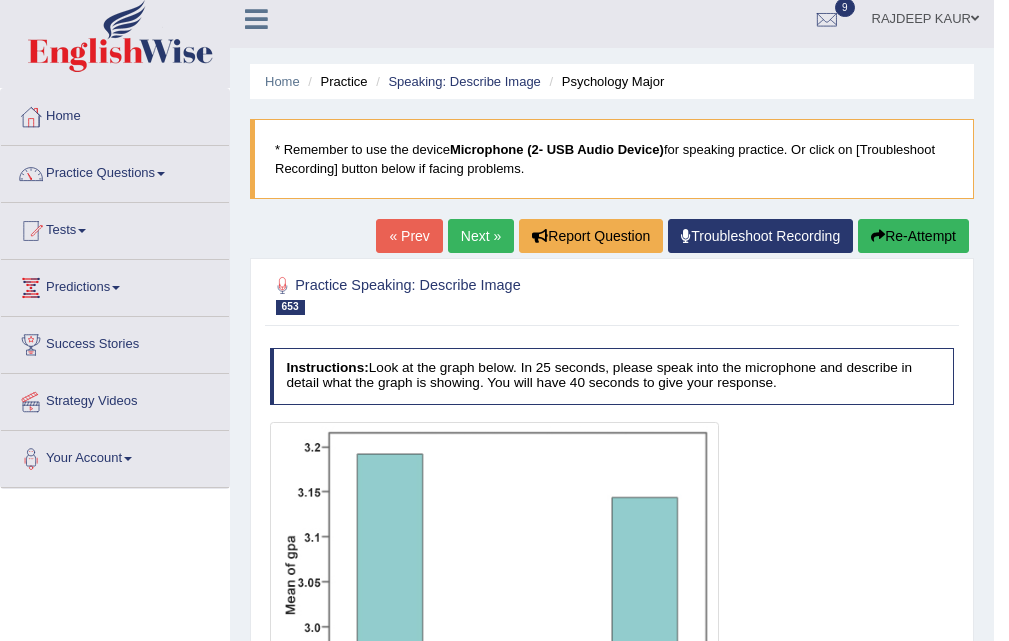 click on "Next »" at bounding box center [481, 236] 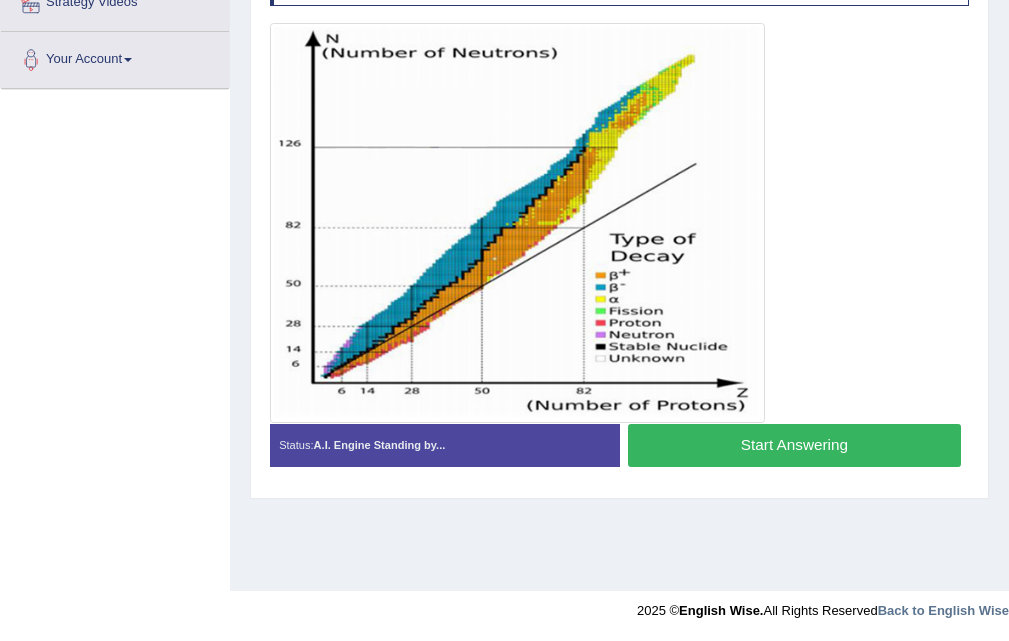 scroll, scrollTop: 409, scrollLeft: 0, axis: vertical 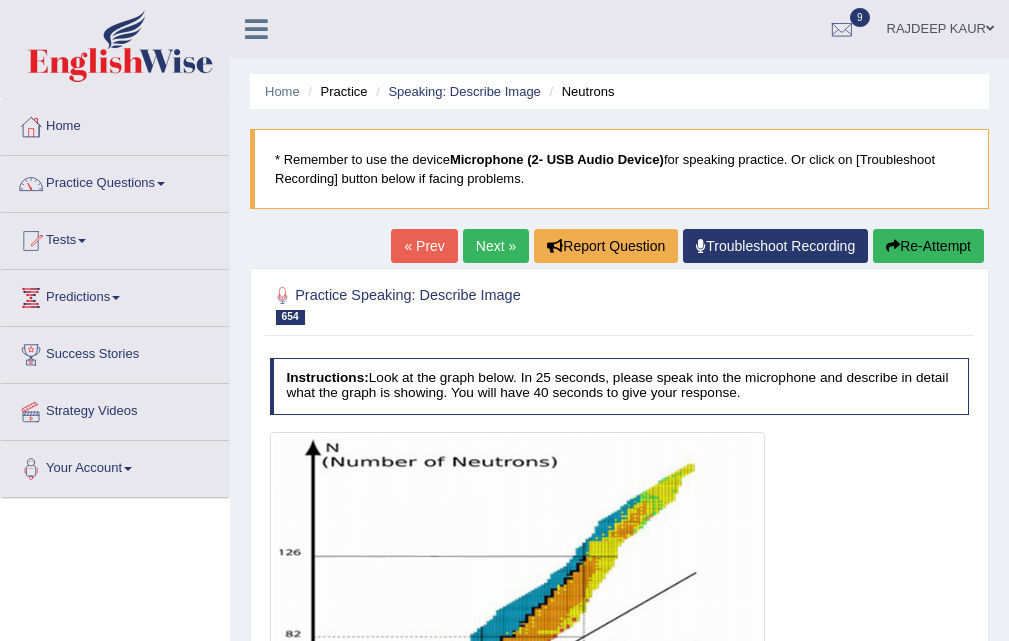 click on "Next »" at bounding box center (496, 246) 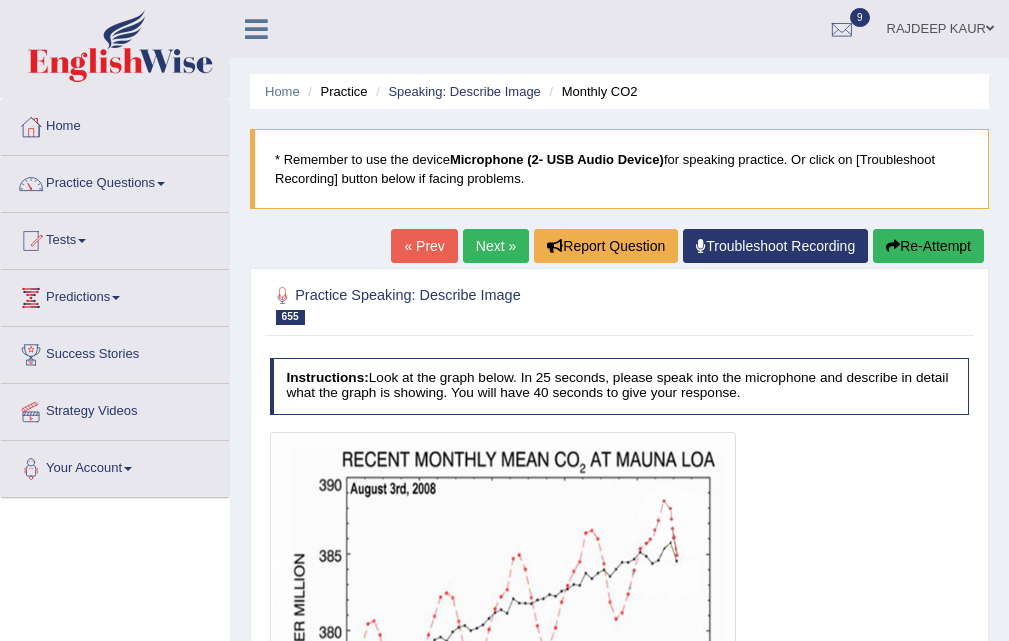 scroll, scrollTop: 0, scrollLeft: 0, axis: both 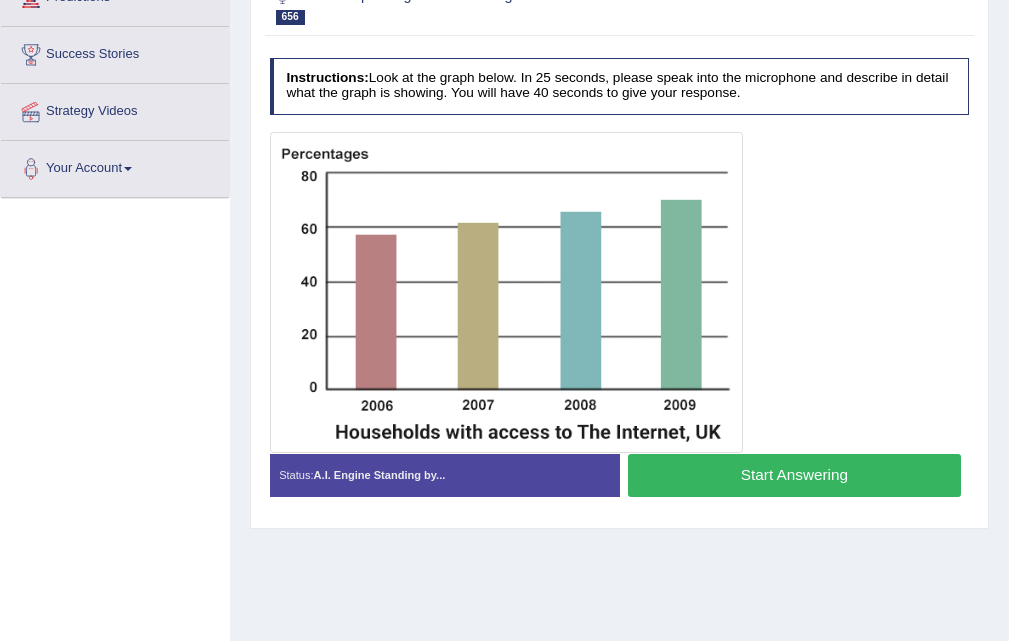 click on "Start Answering" at bounding box center (794, 475) 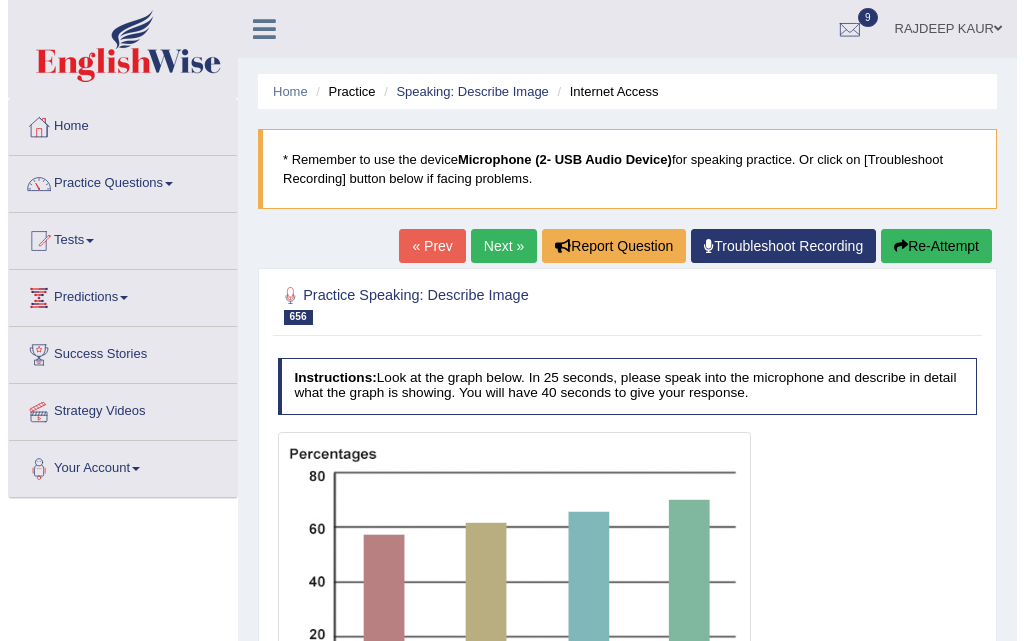 scroll, scrollTop: 300, scrollLeft: 0, axis: vertical 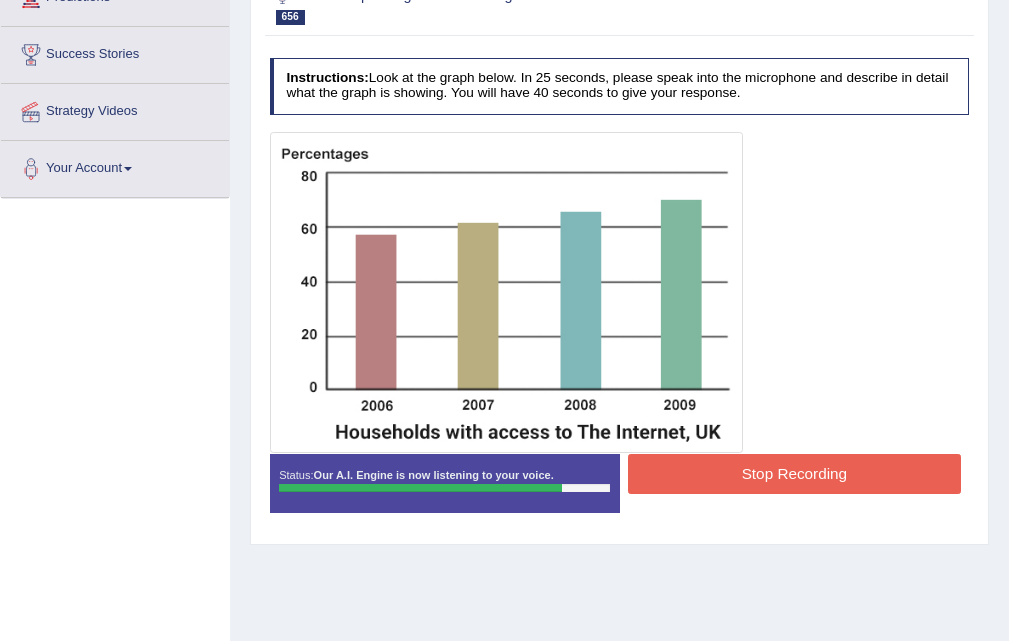 click on "Stop Recording" at bounding box center (794, 473) 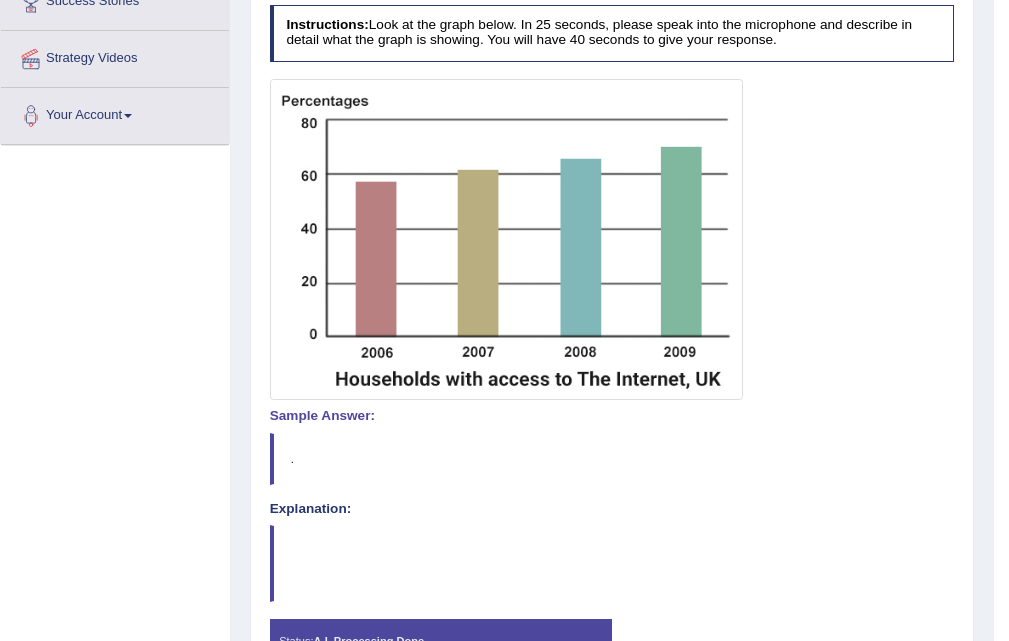 scroll, scrollTop: 400, scrollLeft: 0, axis: vertical 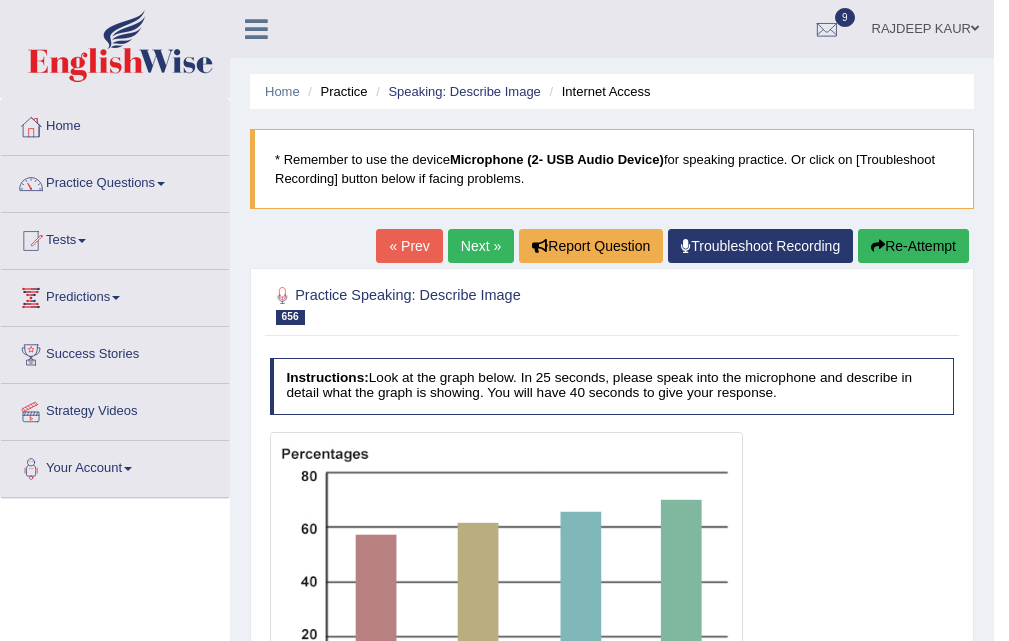 click on "Next »" at bounding box center [481, 246] 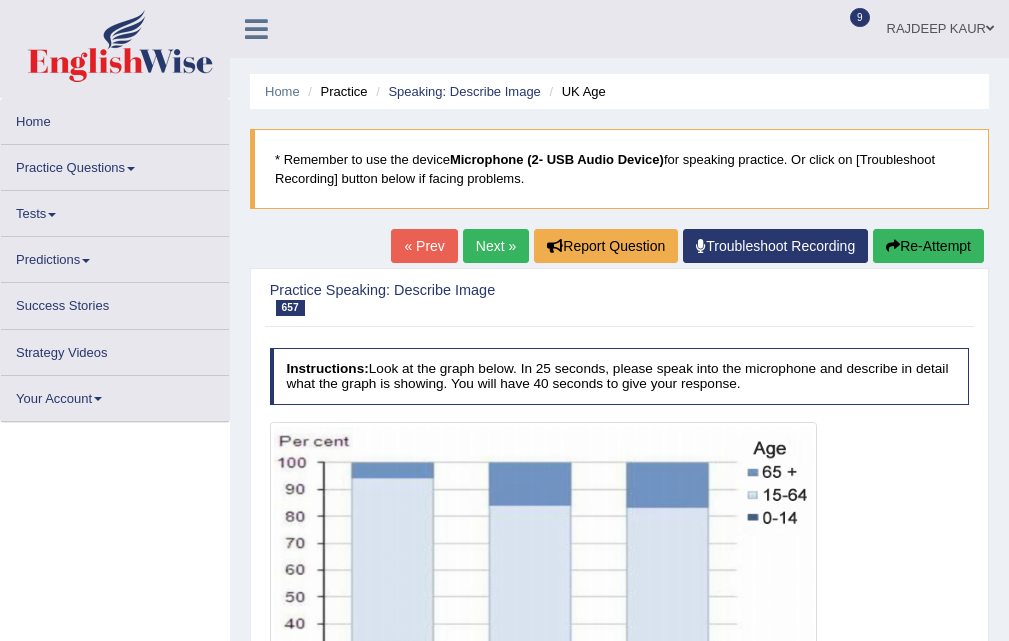 scroll, scrollTop: 300, scrollLeft: 0, axis: vertical 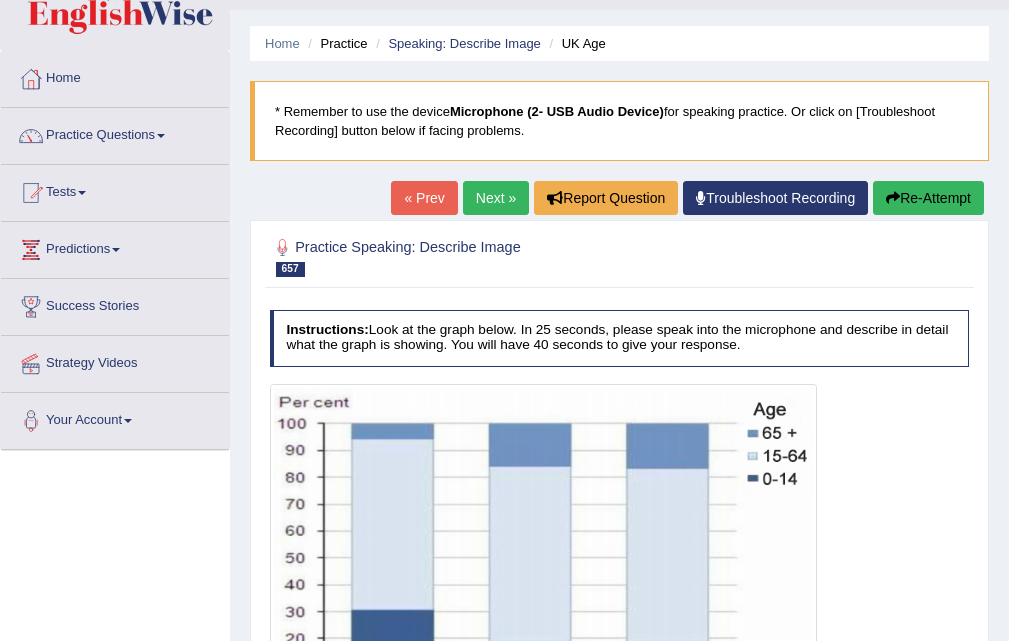 click on "Next »" at bounding box center [496, 198] 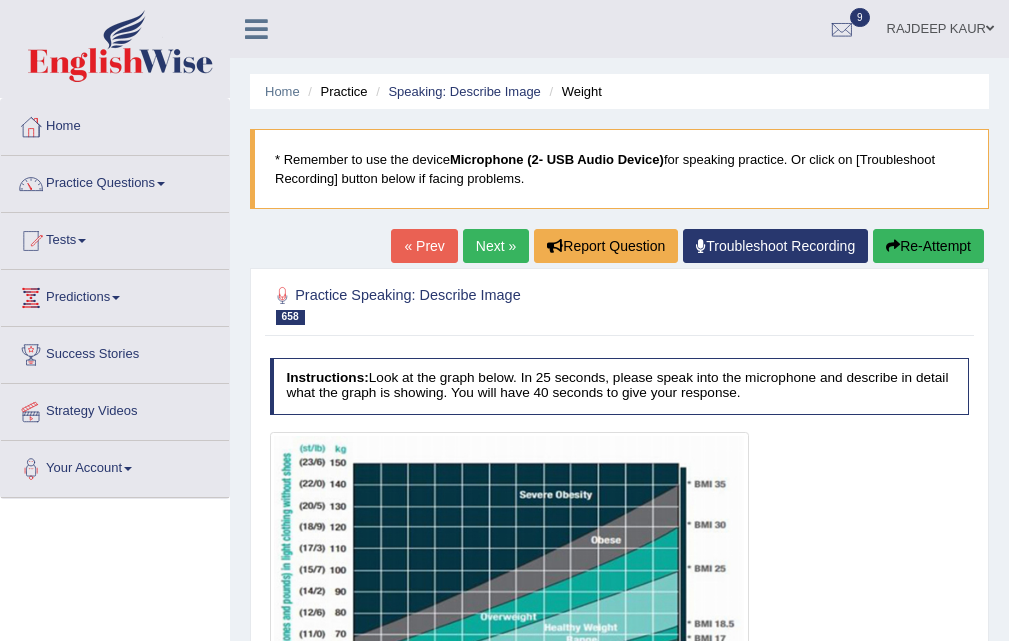 scroll, scrollTop: 82, scrollLeft: 0, axis: vertical 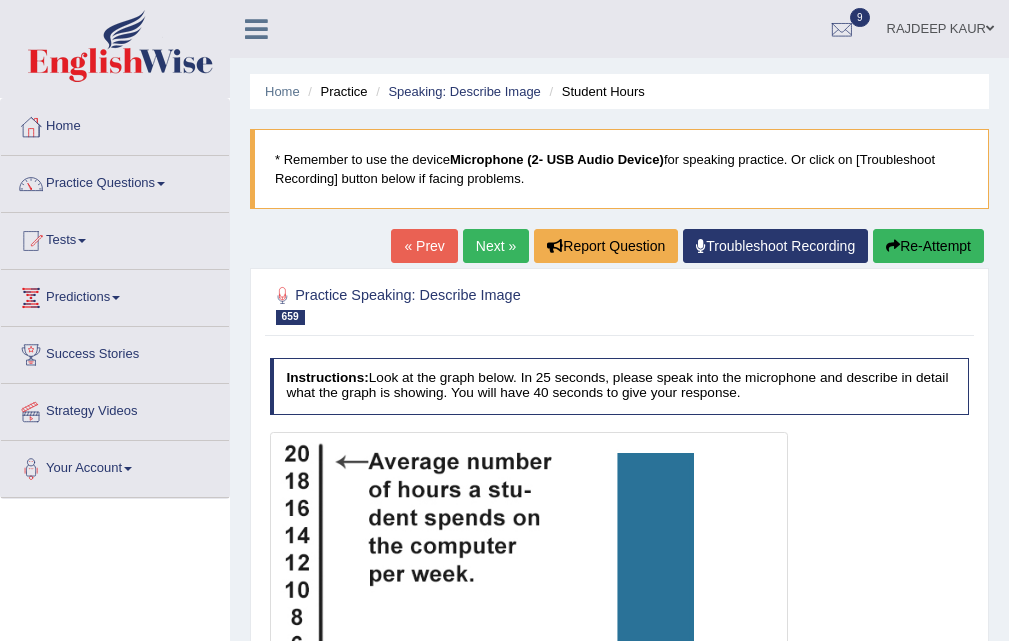 click on "Next »" at bounding box center [496, 246] 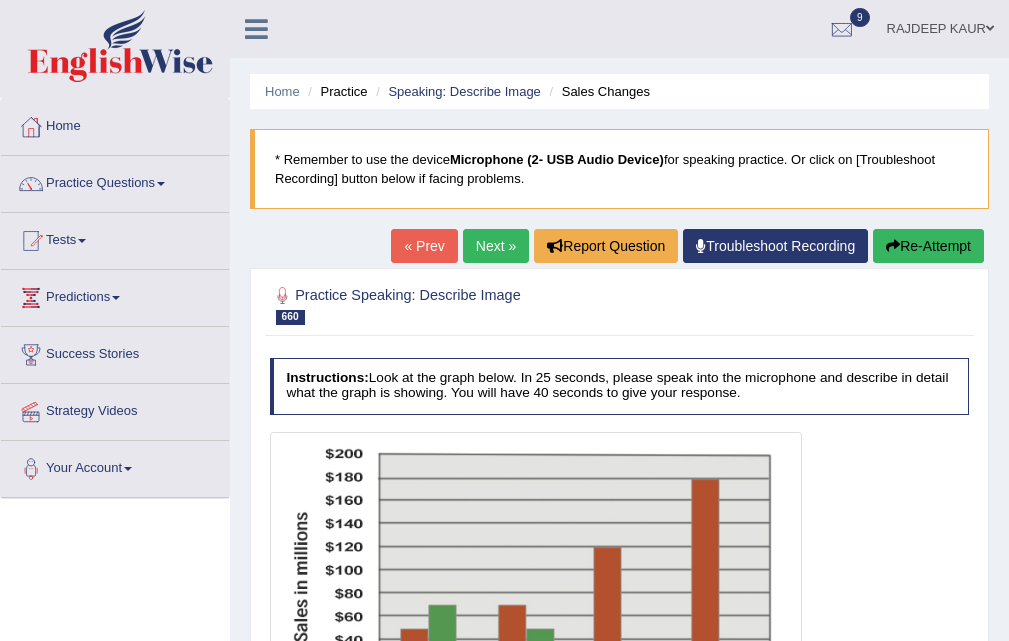 scroll, scrollTop: 0, scrollLeft: 0, axis: both 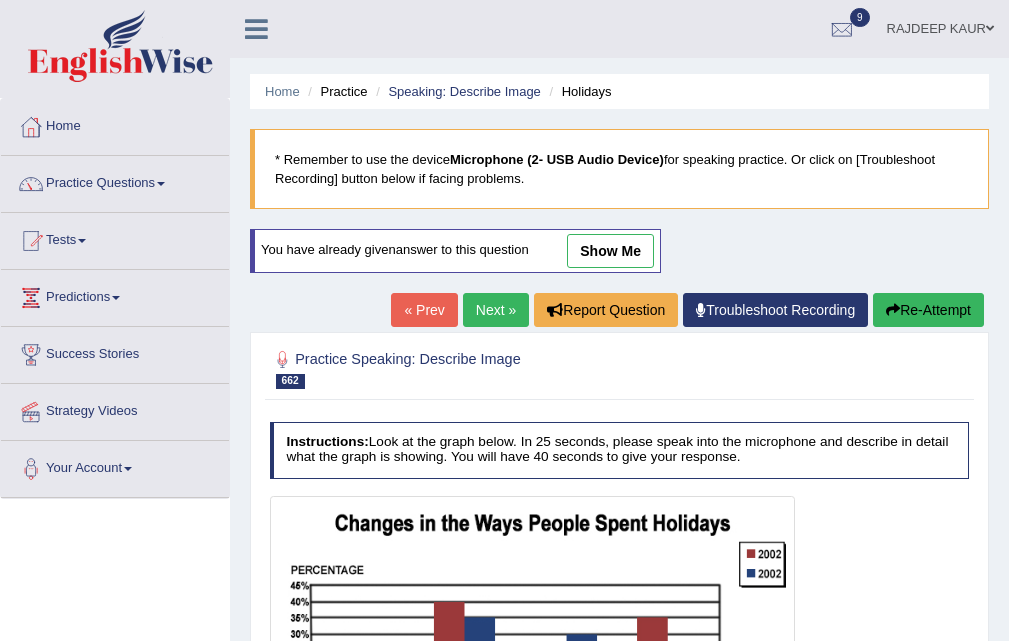 click on "« Prev" at bounding box center [424, 310] 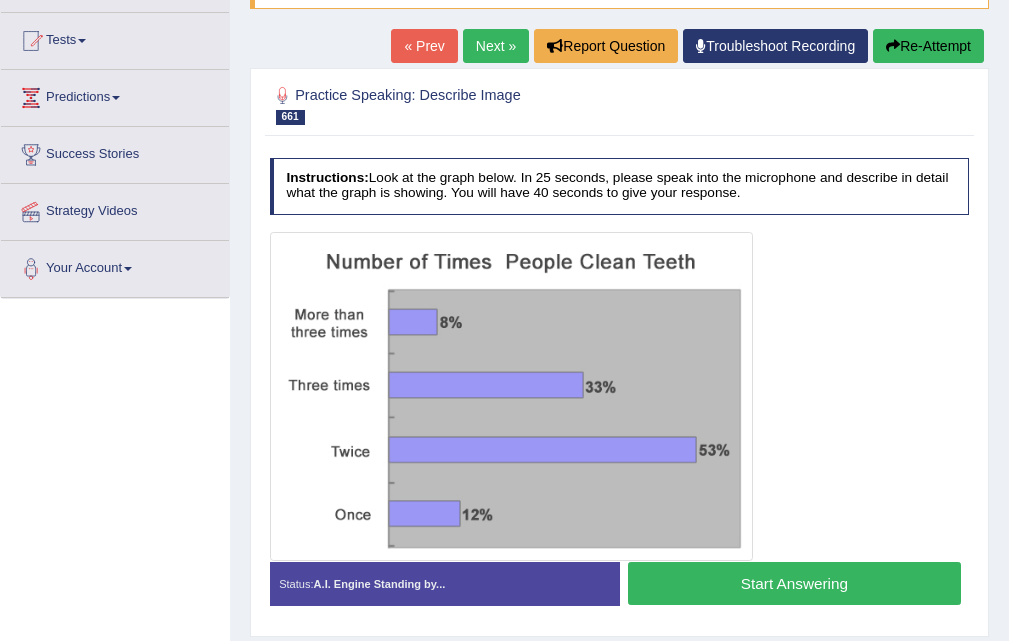scroll, scrollTop: 200, scrollLeft: 0, axis: vertical 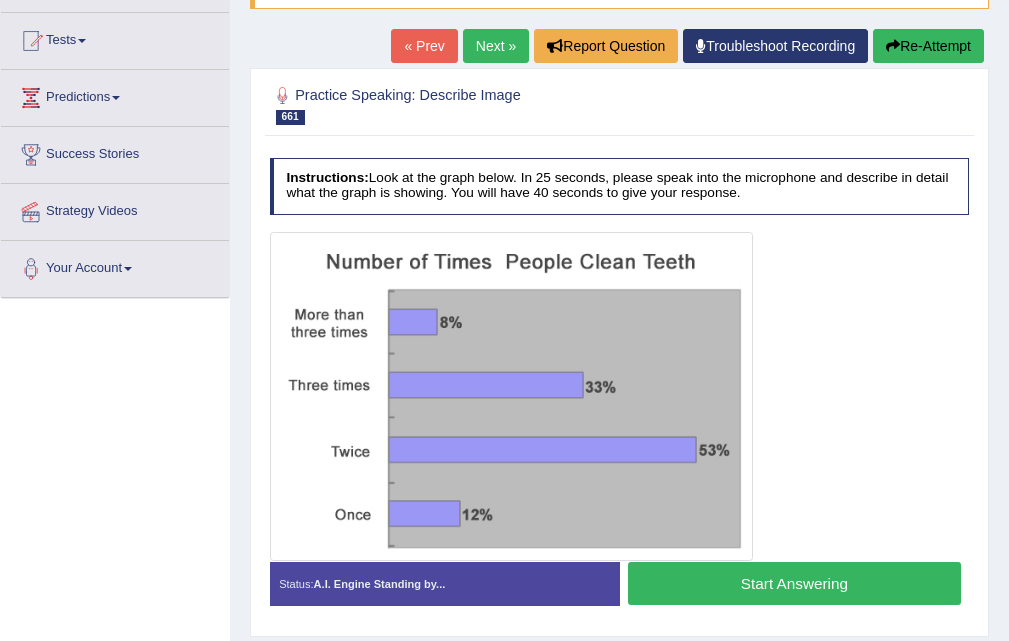 click on "Start Answering" at bounding box center (794, 583) 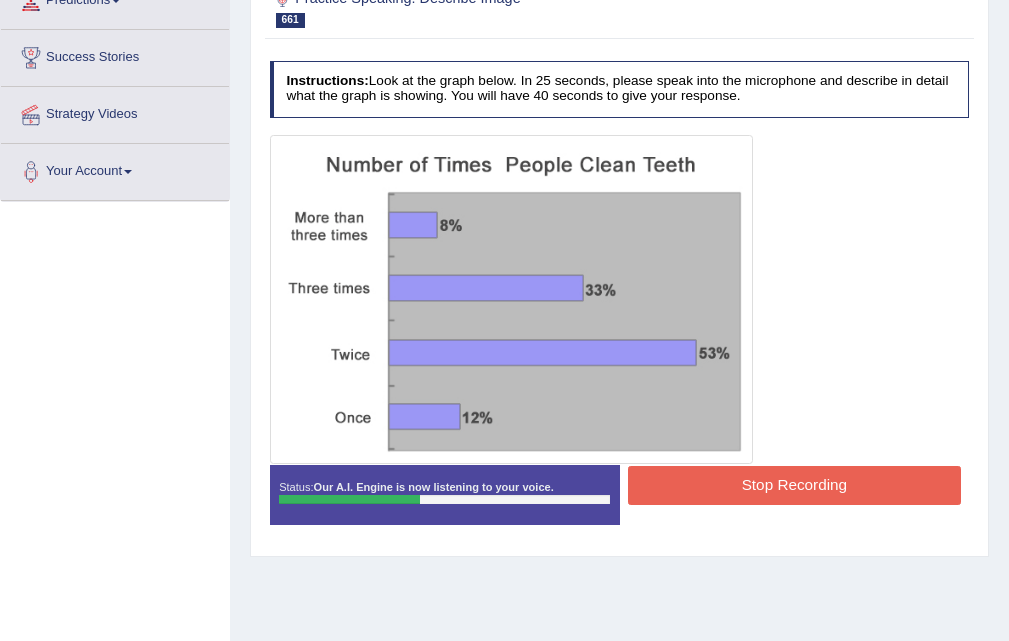 scroll, scrollTop: 409, scrollLeft: 0, axis: vertical 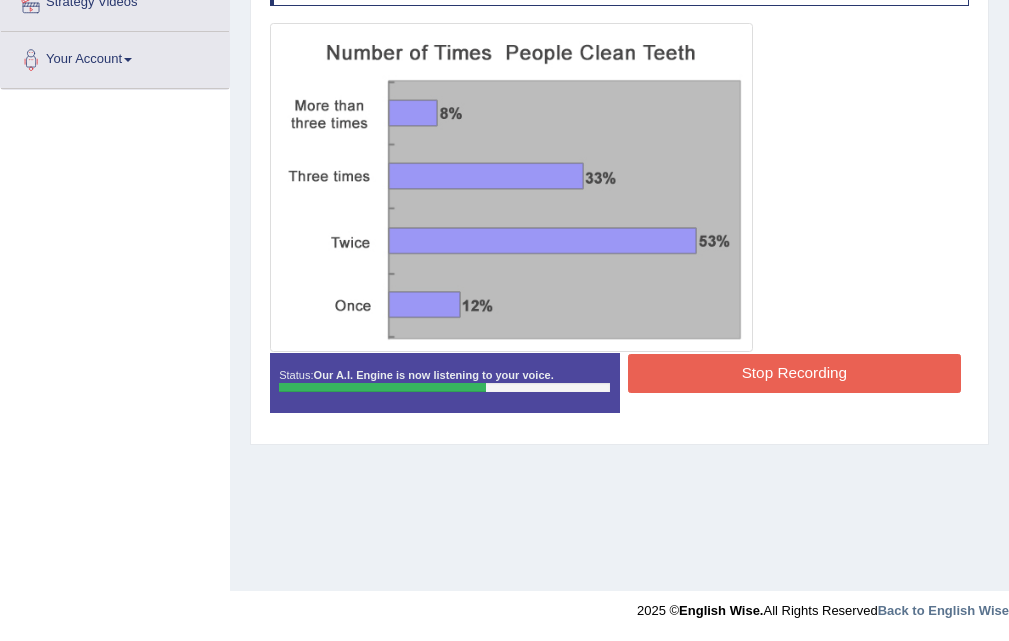click on "Stop Recording" at bounding box center [794, 373] 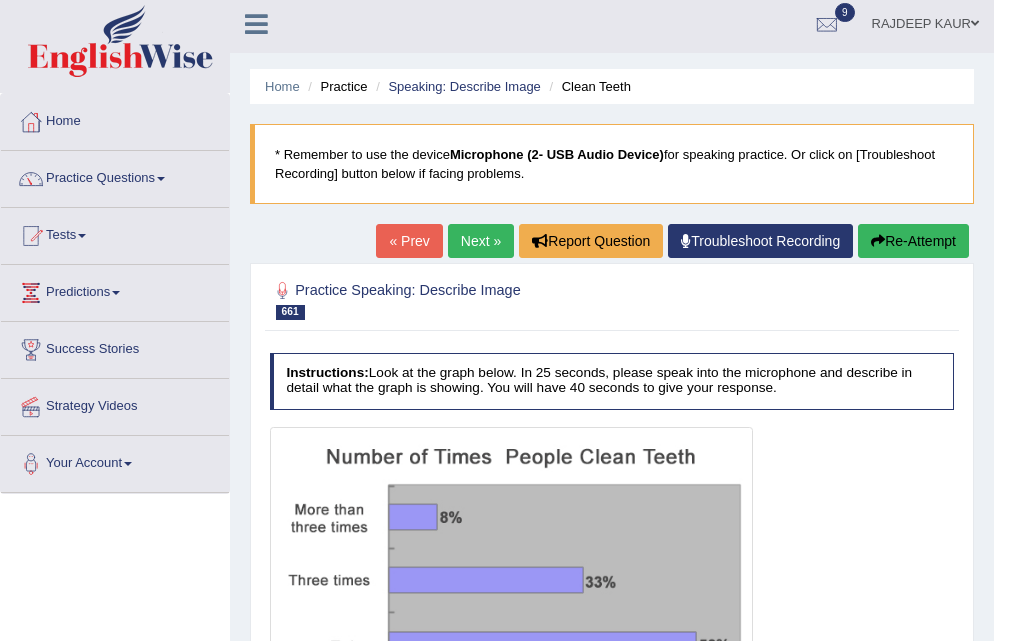 scroll, scrollTop: 0, scrollLeft: 0, axis: both 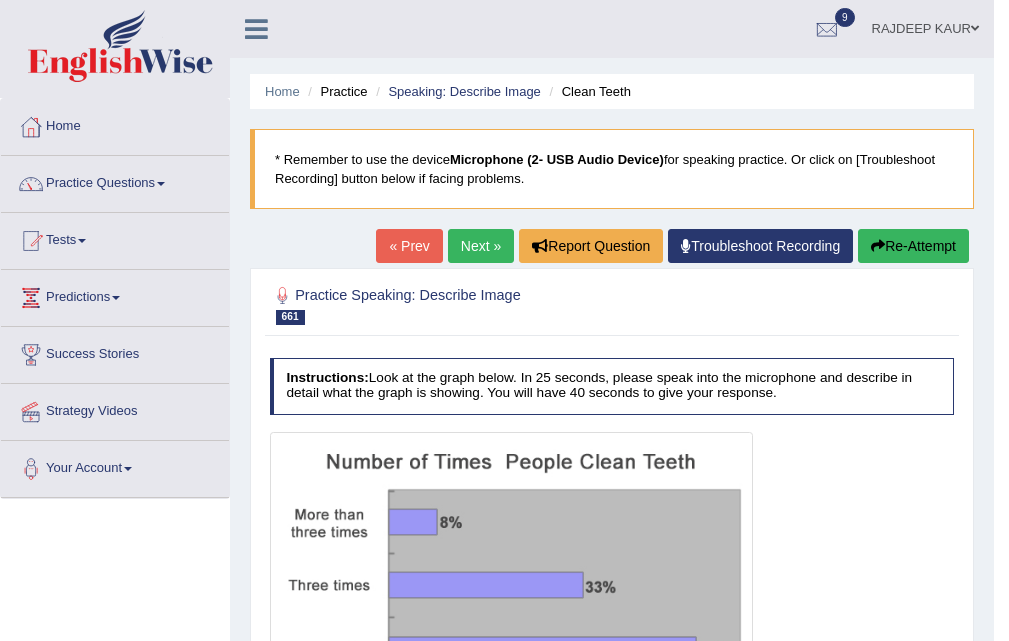 click on "Next »" at bounding box center (481, 246) 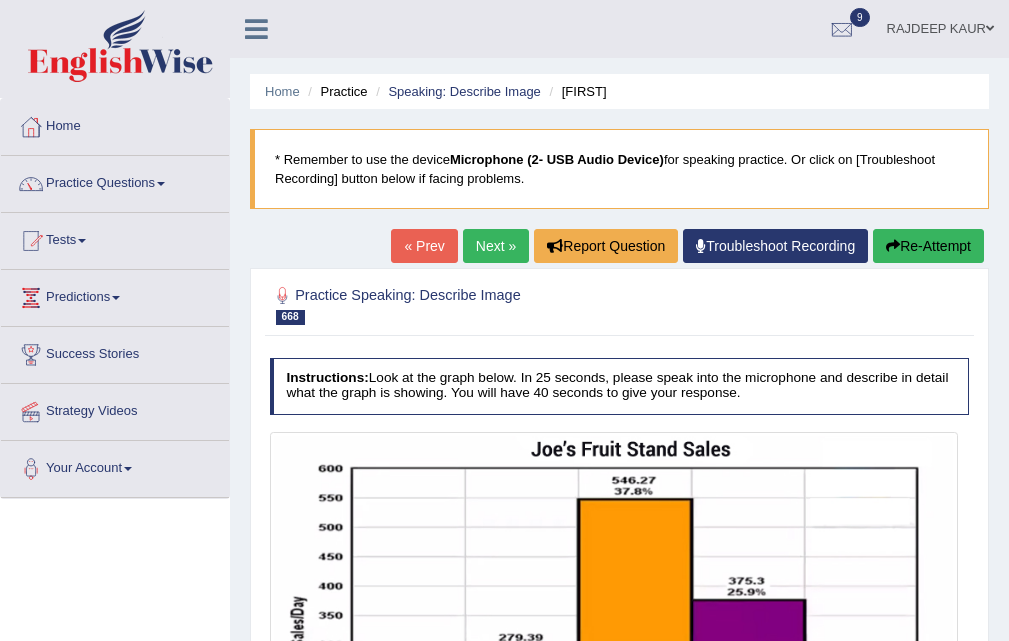 scroll, scrollTop: 400, scrollLeft: 0, axis: vertical 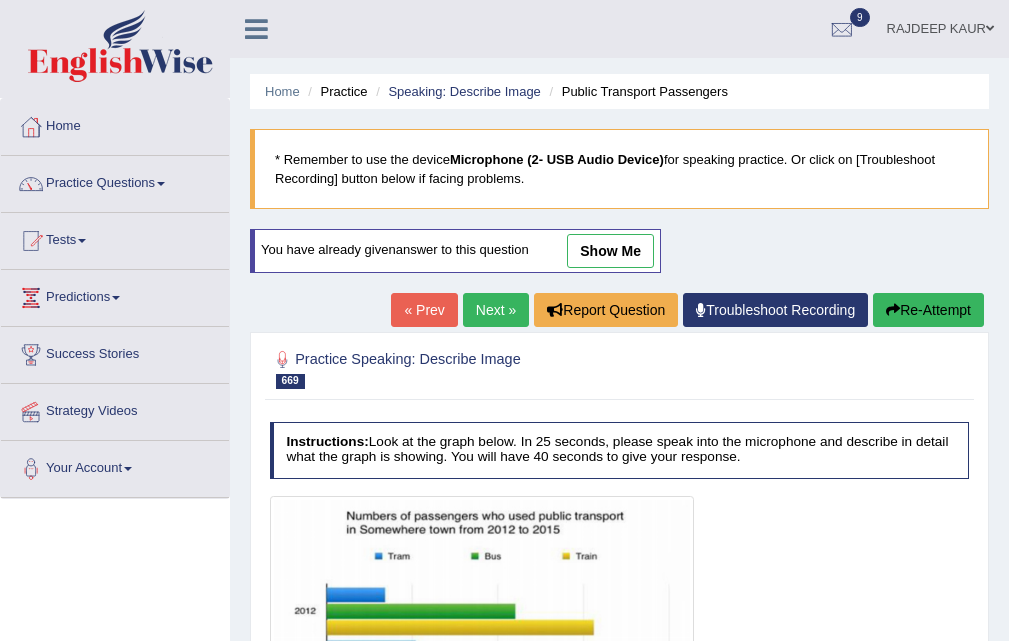 click on "You have already given   answer to this question
show me" at bounding box center (455, 251) 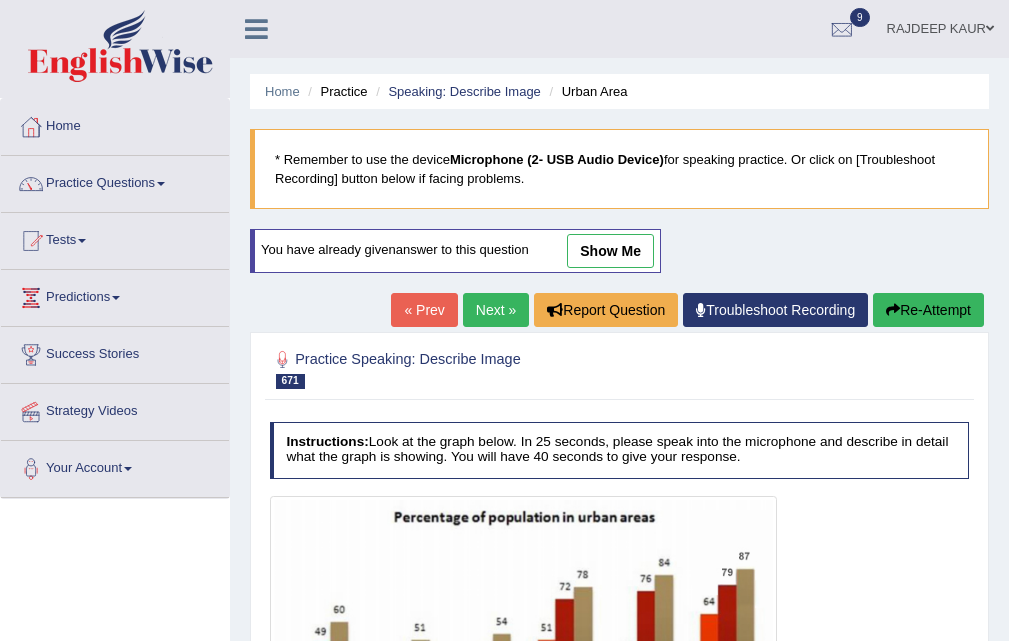 scroll, scrollTop: 0, scrollLeft: 0, axis: both 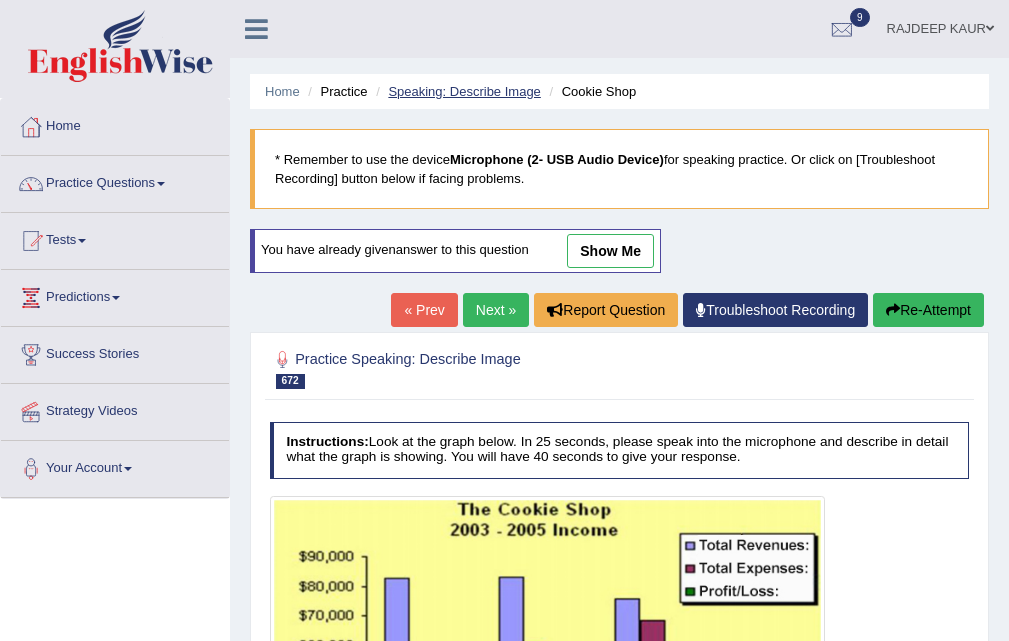click on "Speaking: Describe Image" at bounding box center (464, 91) 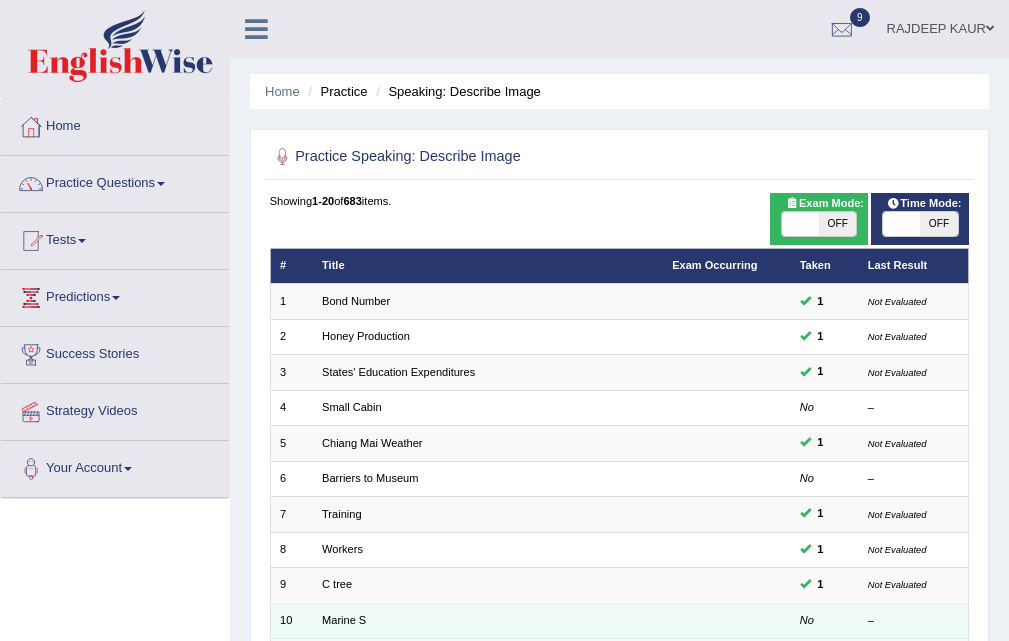 scroll, scrollTop: 0, scrollLeft: 0, axis: both 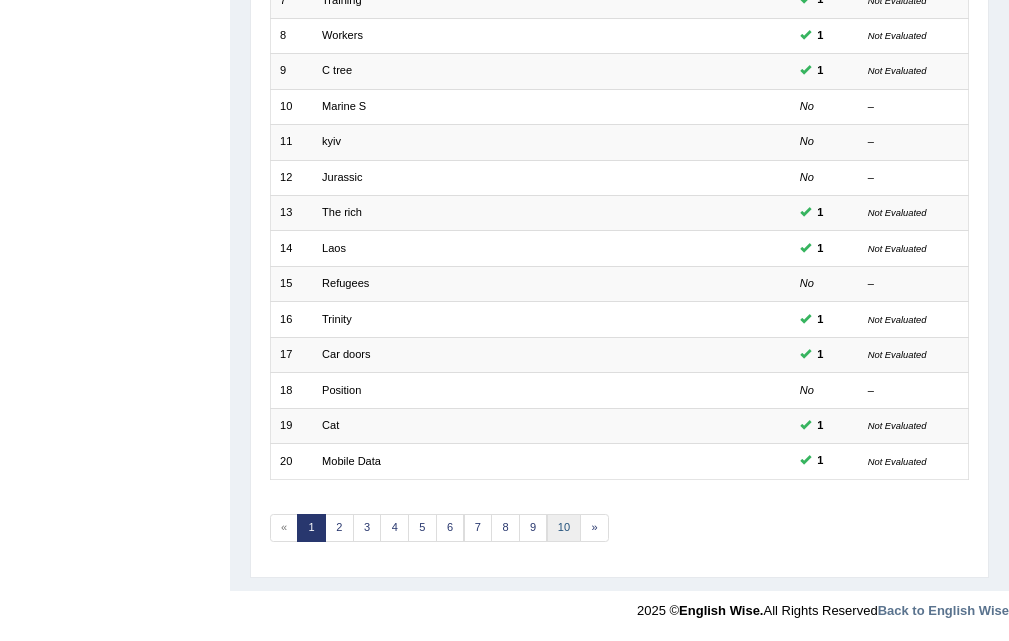 click on "10" at bounding box center (564, 528) 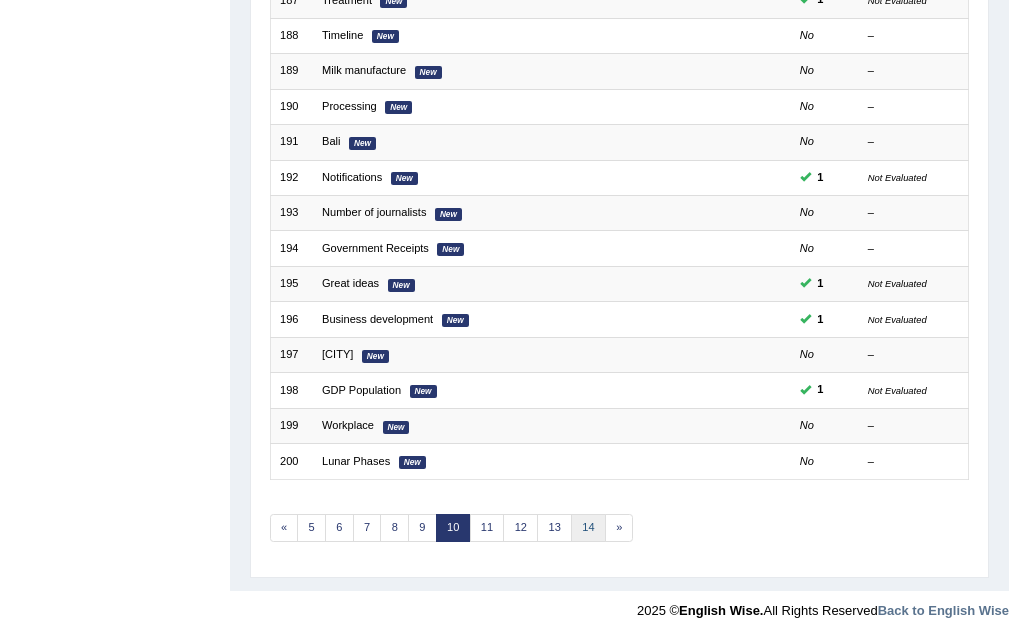 scroll, scrollTop: 514, scrollLeft: 0, axis: vertical 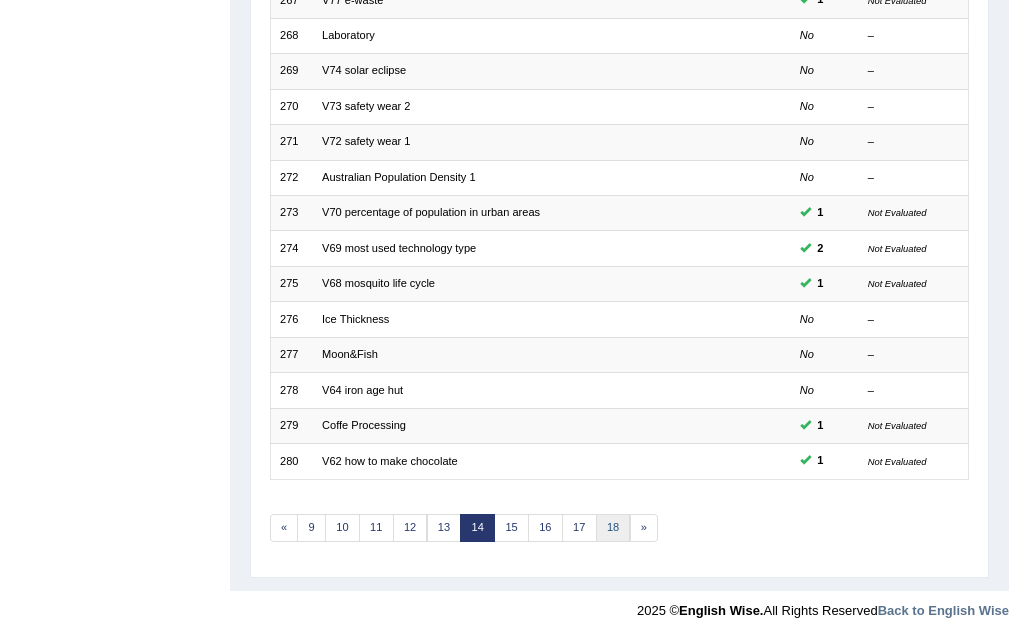 click on "18" at bounding box center [613, 528] 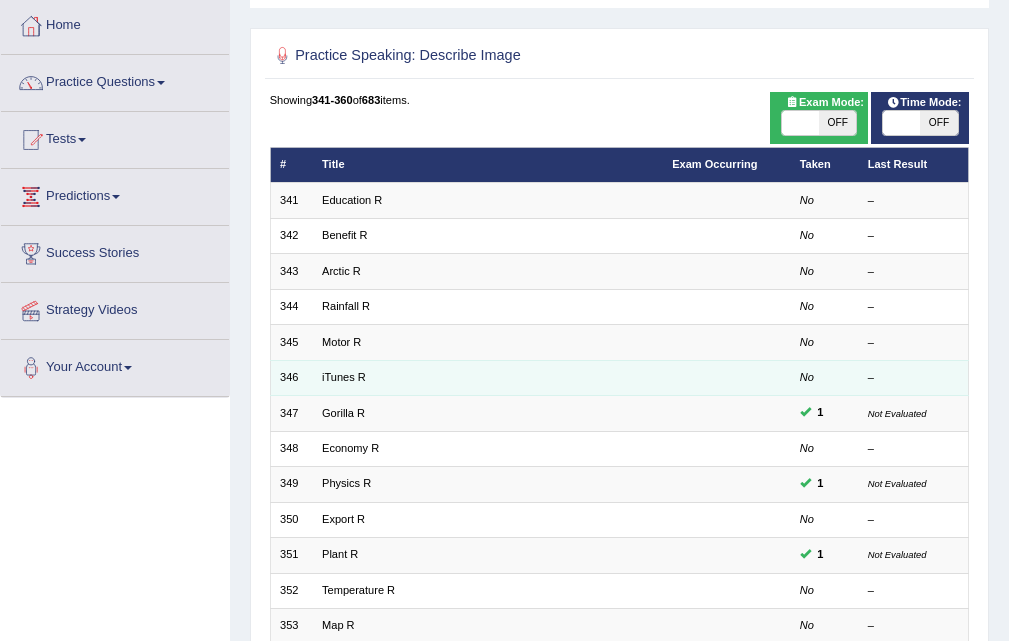 scroll, scrollTop: 0, scrollLeft: 0, axis: both 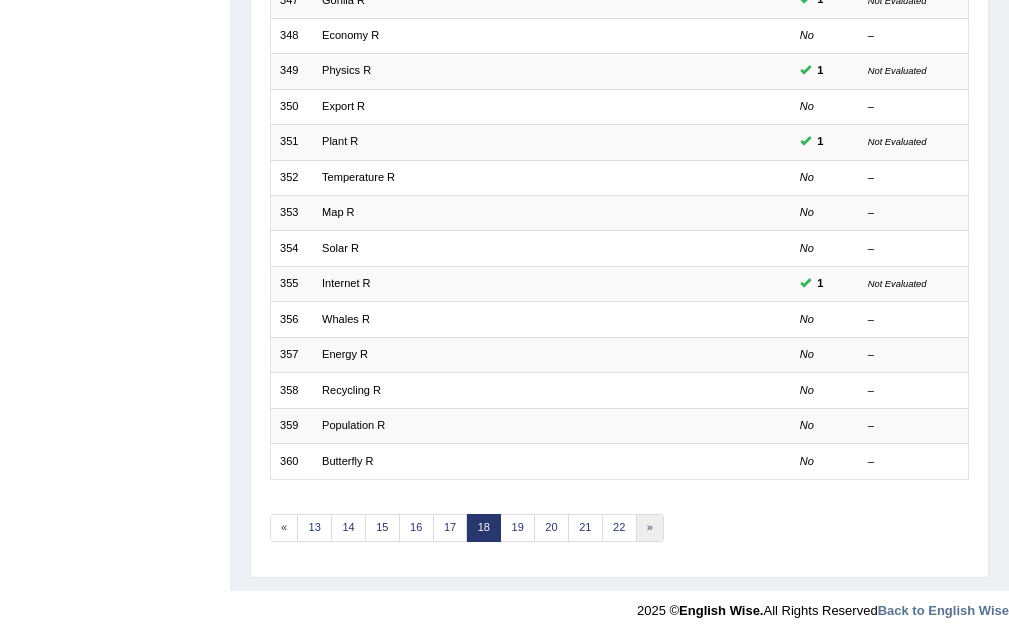 click on "»" at bounding box center (650, 528) 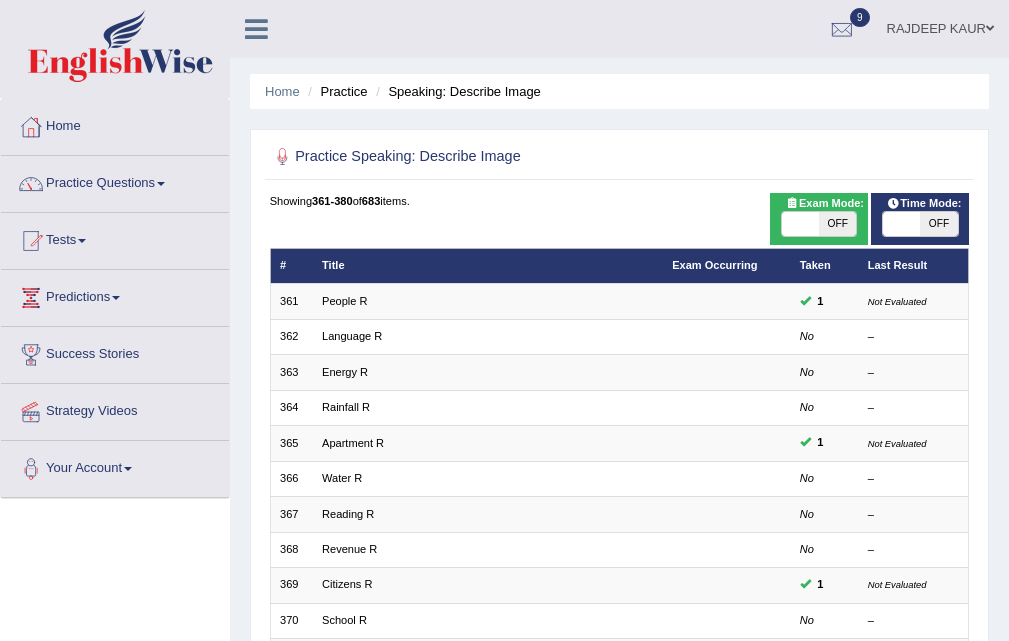 scroll, scrollTop: 500, scrollLeft: 0, axis: vertical 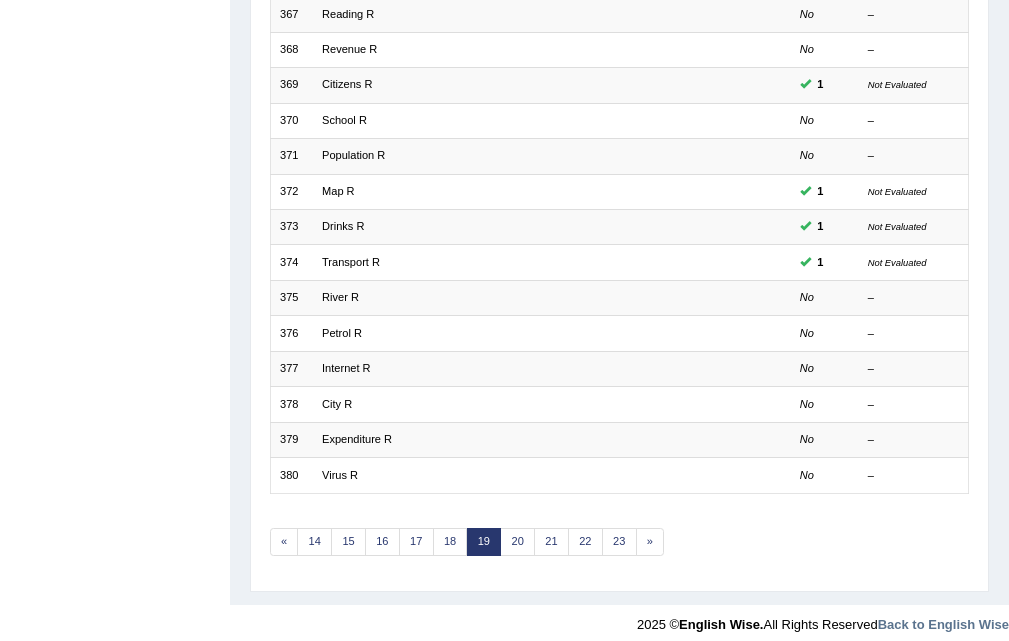 click on "Showing  361-380  of  683  items.
# Title Exam Occurring Taken Last Result
361 People R 1 Not Evaluated
362 Language R No –
363 Energy R No –
364 Rainfall R No –
365 Apartment R 1 Not Evaluated
366 Water R No –
367 Reading R No –
368 Revenue R No –
369 Citizens R 1 Not Evaluated
370 School R No –
371 Population R No –
372 Map R 1 Not Evaluated
373 Drinks R 1 Not Evaluated
374 Transport R 1 Not Evaluated
375 River R No –
376 Petrol R No –
377 Internet R No –
378 City R No –
379 Expenditure R No –
380 Virus R No –
«
14
15
16
17
18
19
20
21
22
23
»" at bounding box center [620, 135] 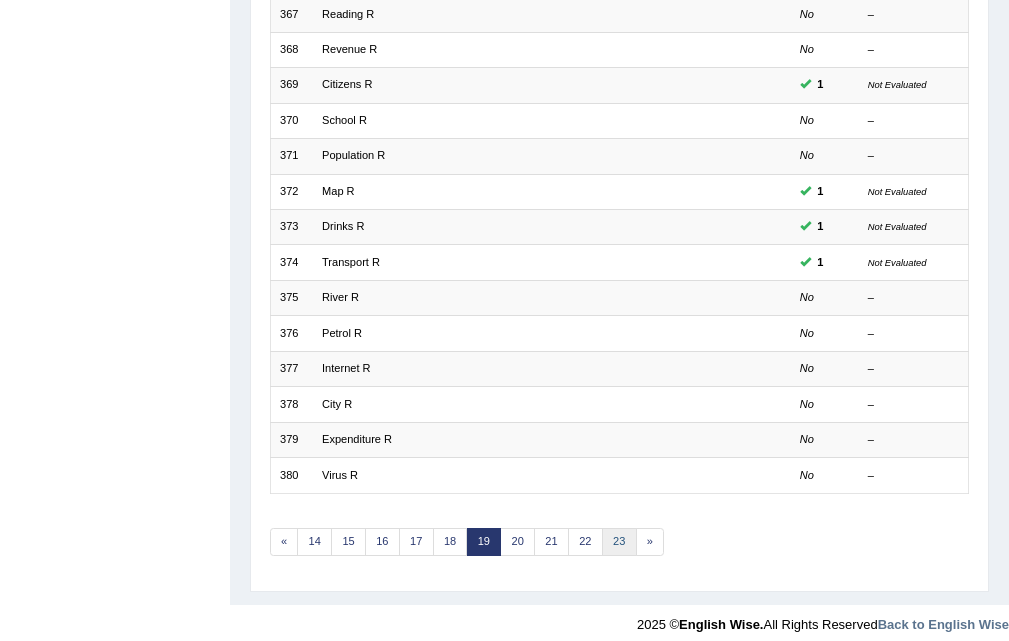 click on "23" at bounding box center (619, 542) 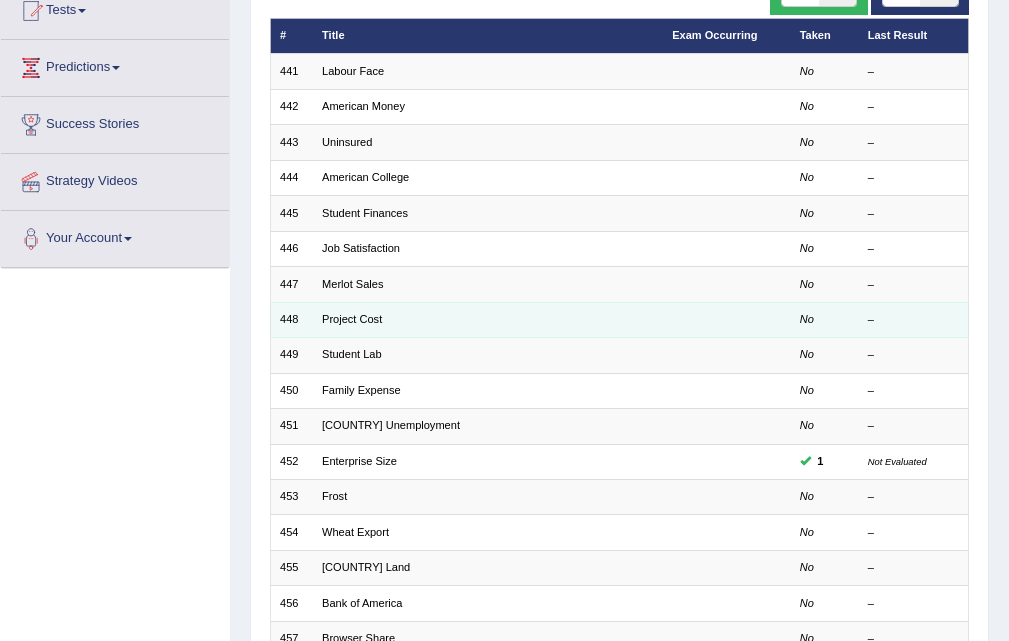 scroll, scrollTop: 207, scrollLeft: 0, axis: vertical 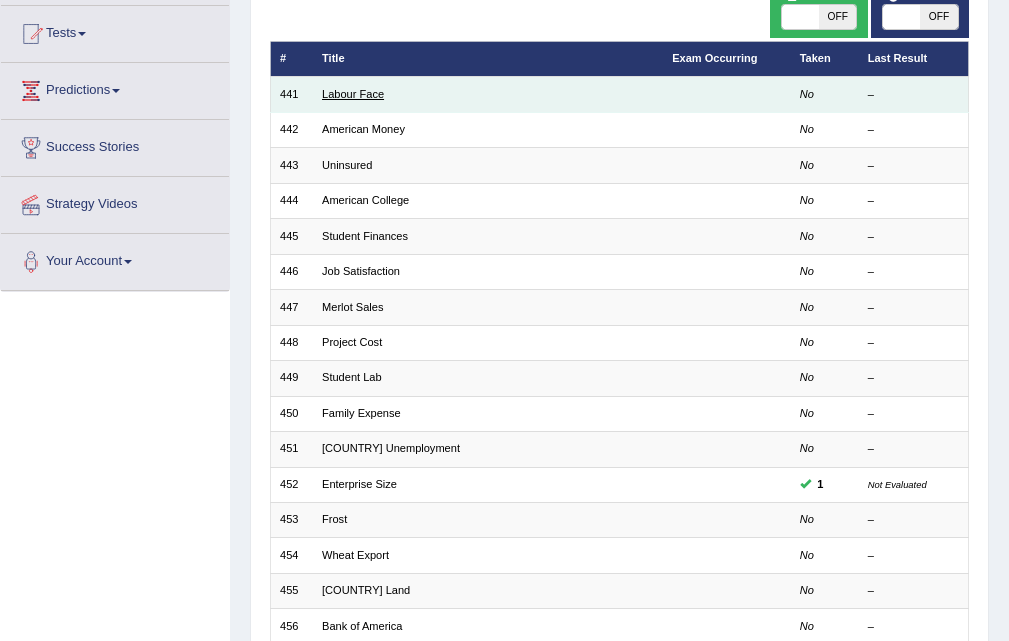 click on "Labour Face" at bounding box center [353, 94] 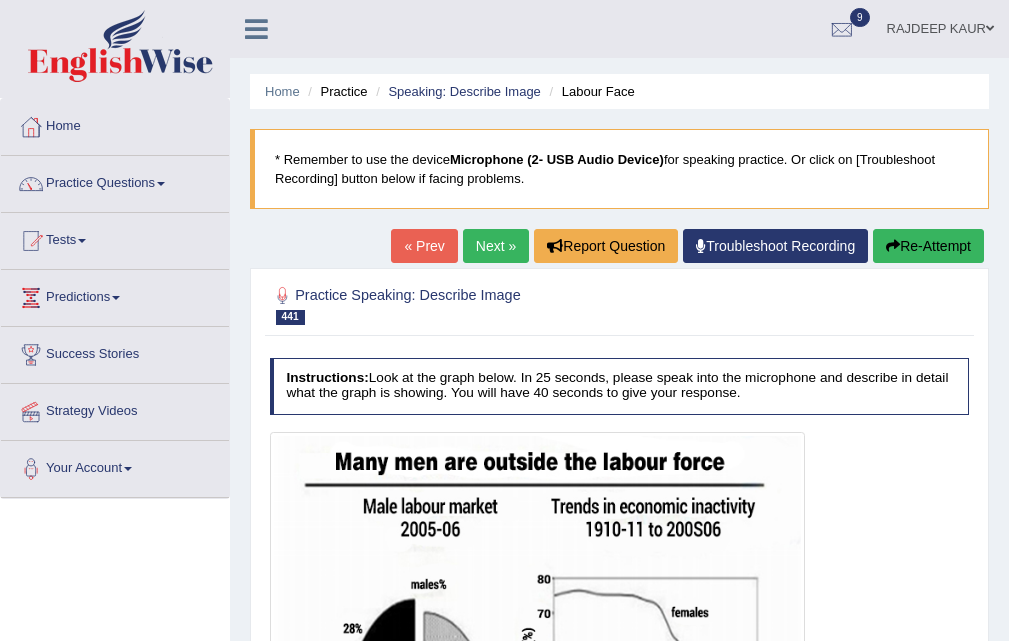 scroll, scrollTop: 0, scrollLeft: 0, axis: both 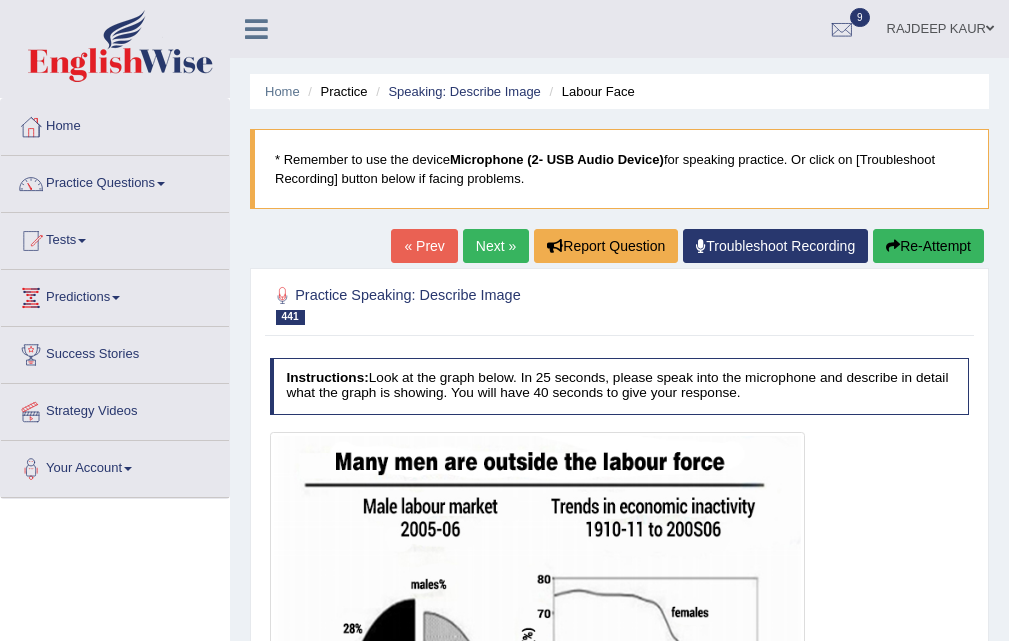 click on "Next »" at bounding box center (496, 246) 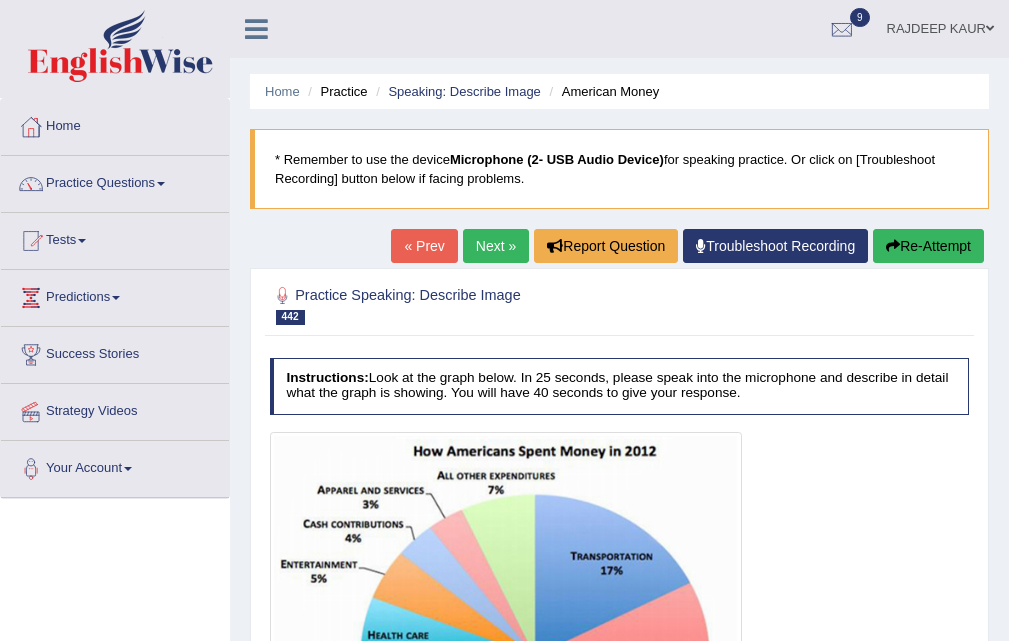 scroll, scrollTop: 0, scrollLeft: 0, axis: both 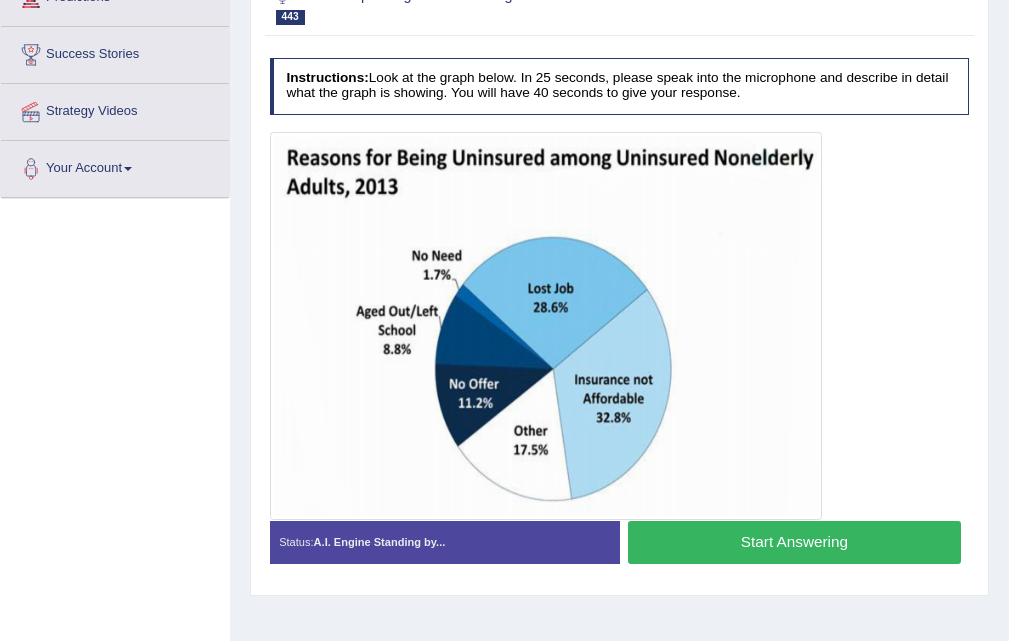 click on "Start Answering" at bounding box center [794, 542] 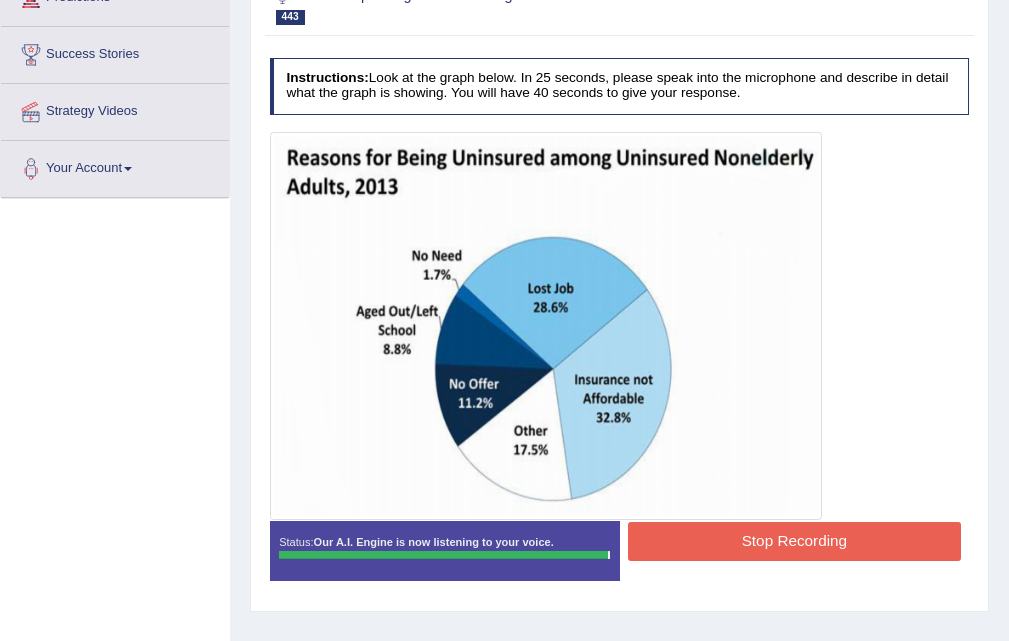 click on "Stop Recording" at bounding box center (794, 541) 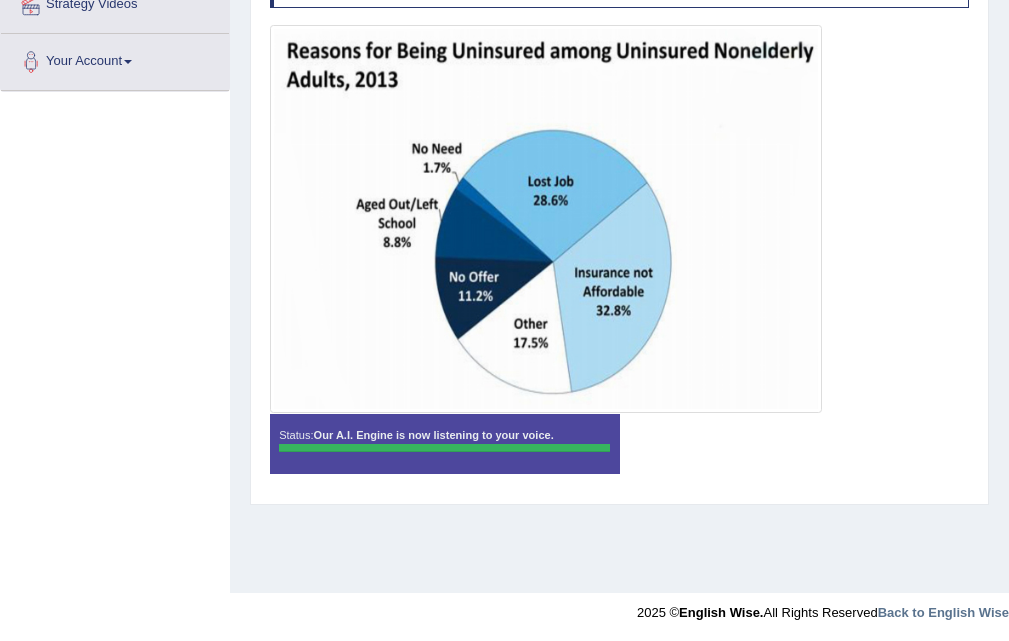 scroll, scrollTop: 409, scrollLeft: 0, axis: vertical 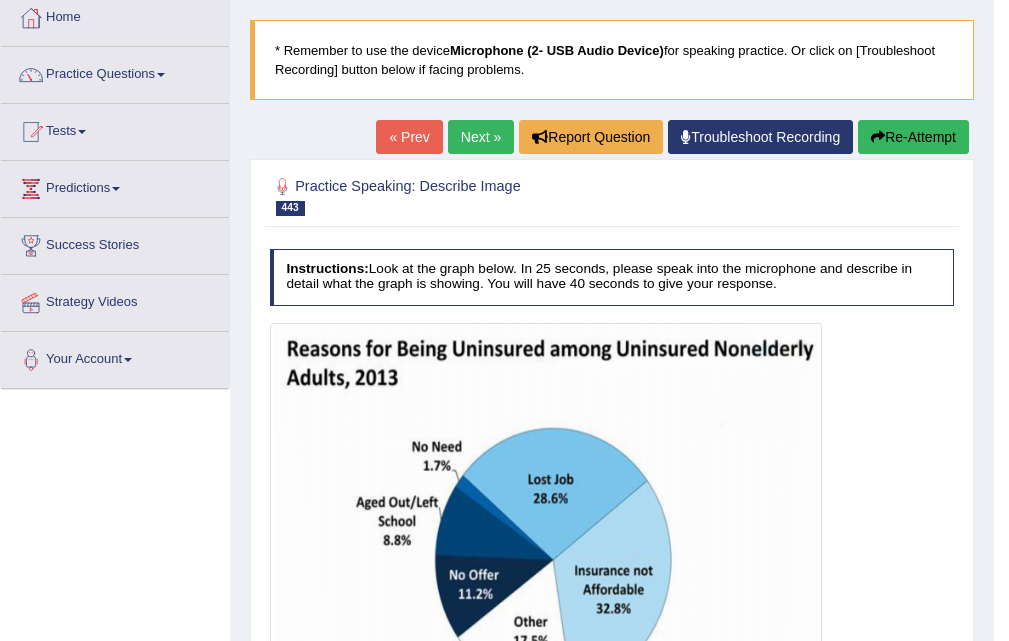 click on "Next »" at bounding box center (481, 137) 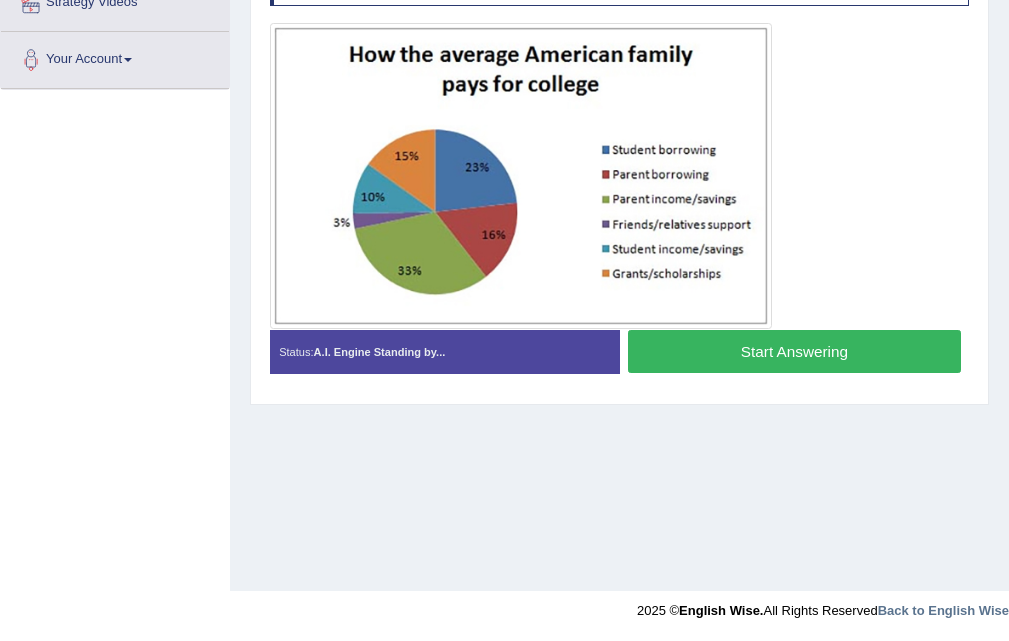scroll, scrollTop: 409, scrollLeft: 0, axis: vertical 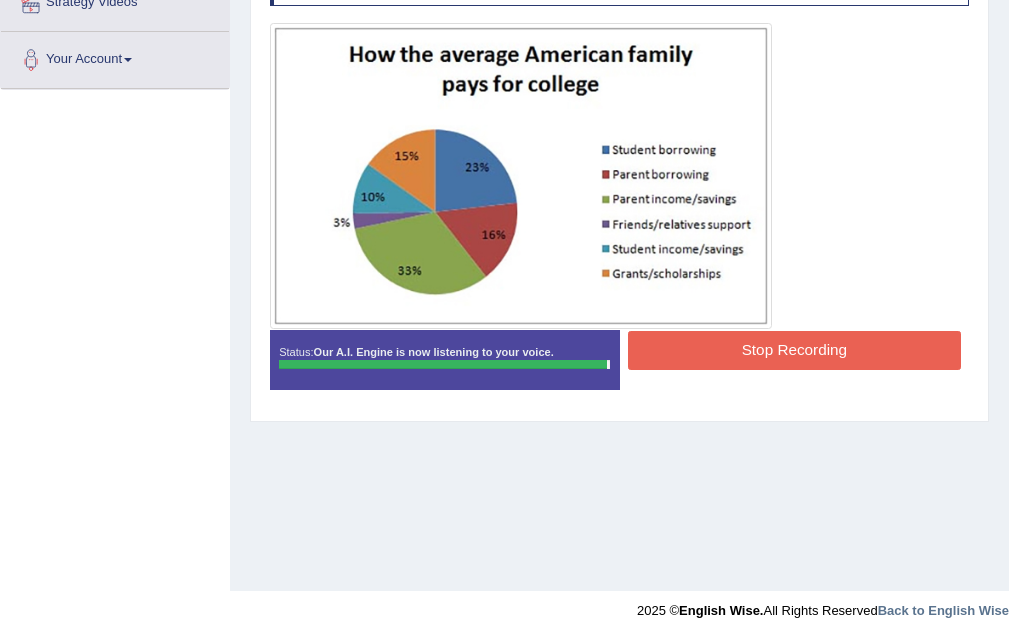 click on "Stop Recording" at bounding box center [794, 350] 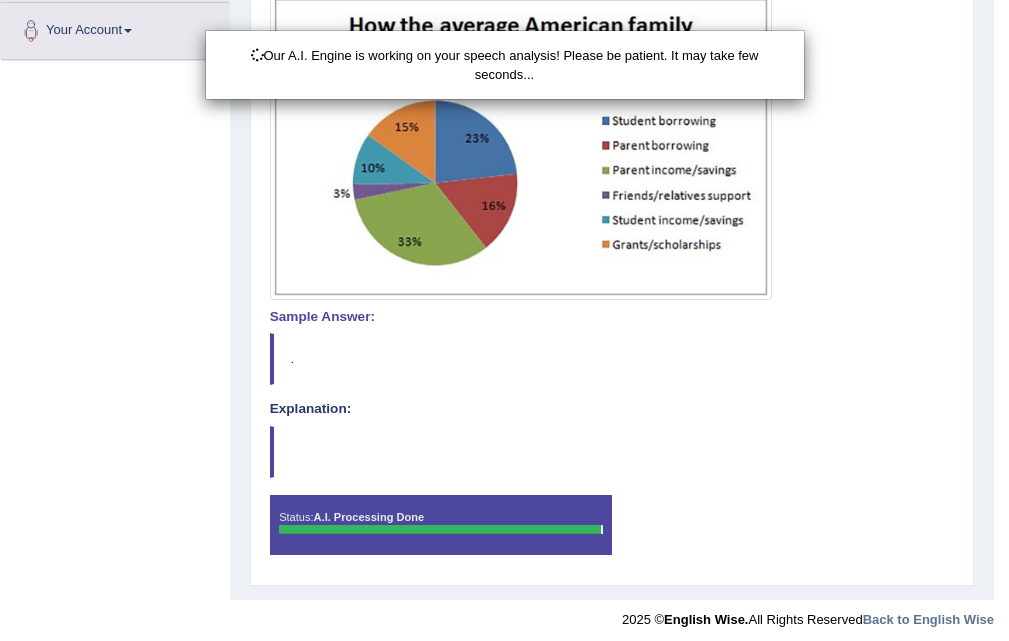 scroll, scrollTop: 447, scrollLeft: 0, axis: vertical 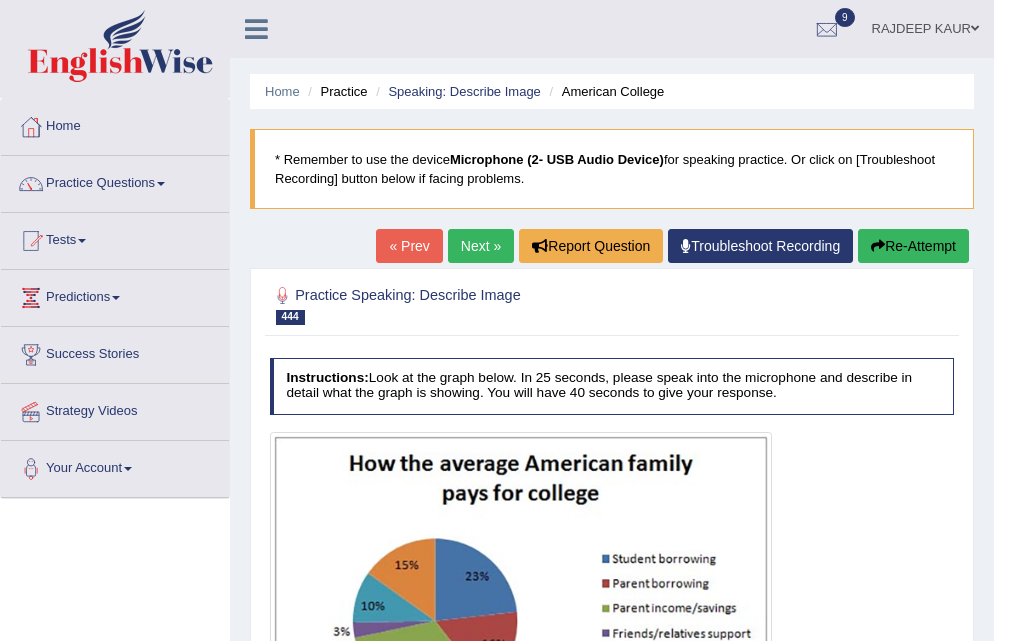 click on "Next »" at bounding box center [481, 246] 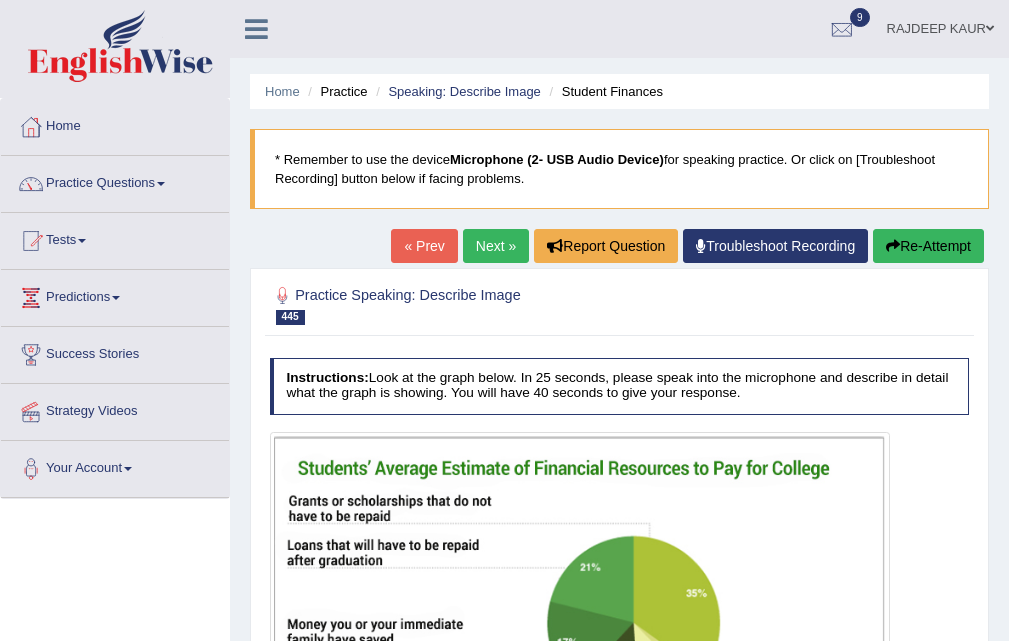 scroll, scrollTop: 300, scrollLeft: 0, axis: vertical 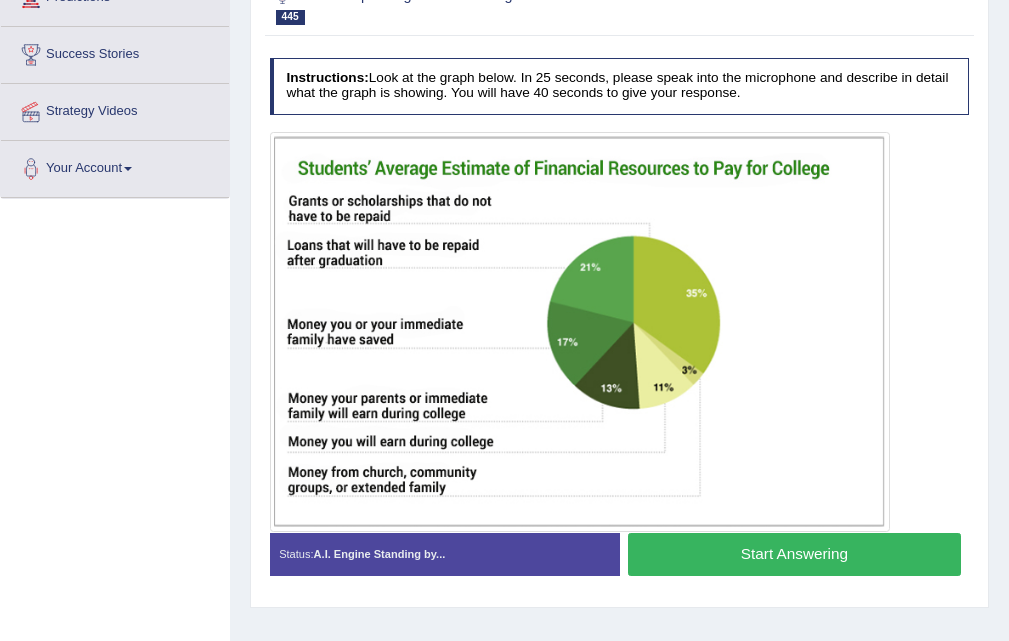 click on "Start Answering" at bounding box center [794, 554] 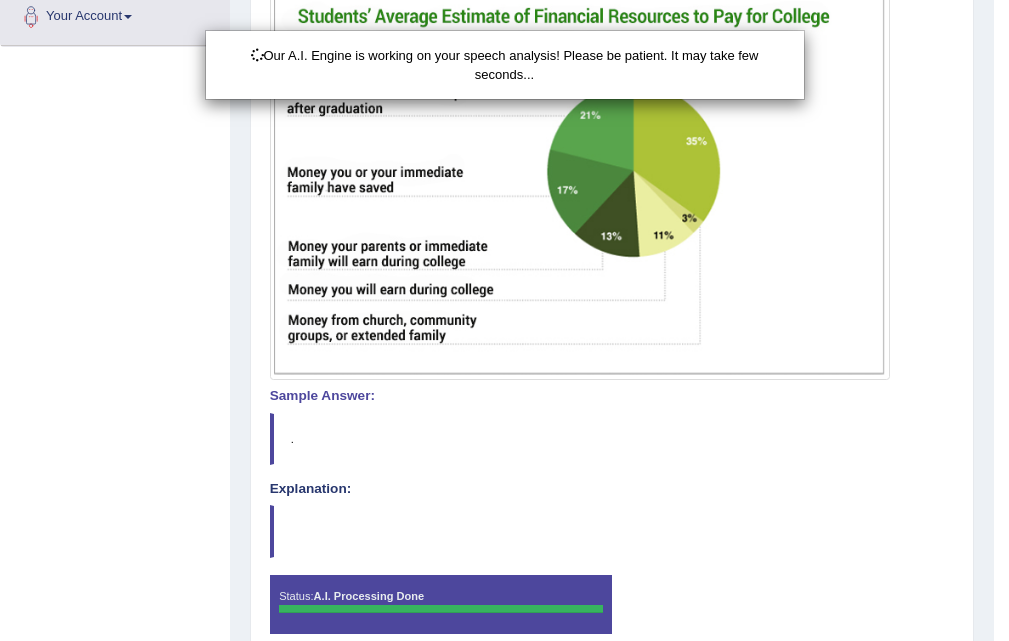 scroll, scrollTop: 541, scrollLeft: 0, axis: vertical 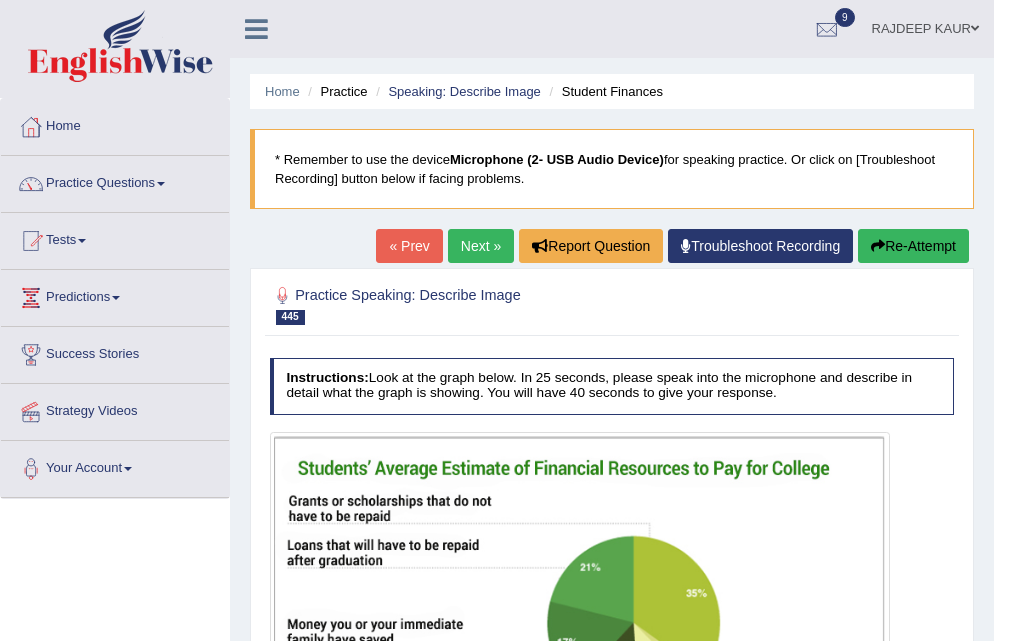 click on "Next »" at bounding box center [481, 246] 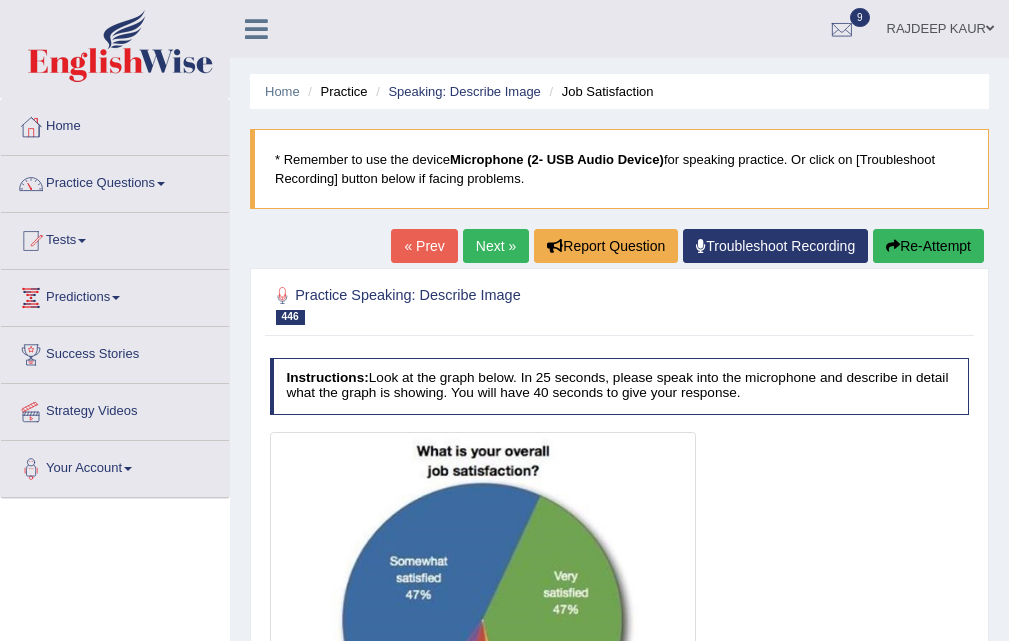 scroll, scrollTop: 200, scrollLeft: 0, axis: vertical 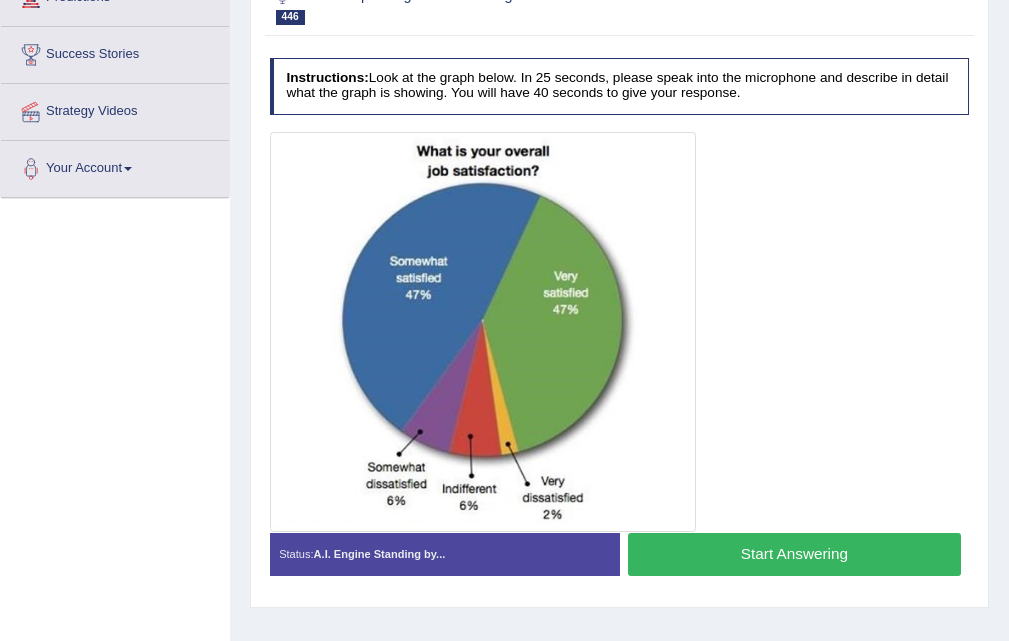 click on "Start Answering" at bounding box center [794, 554] 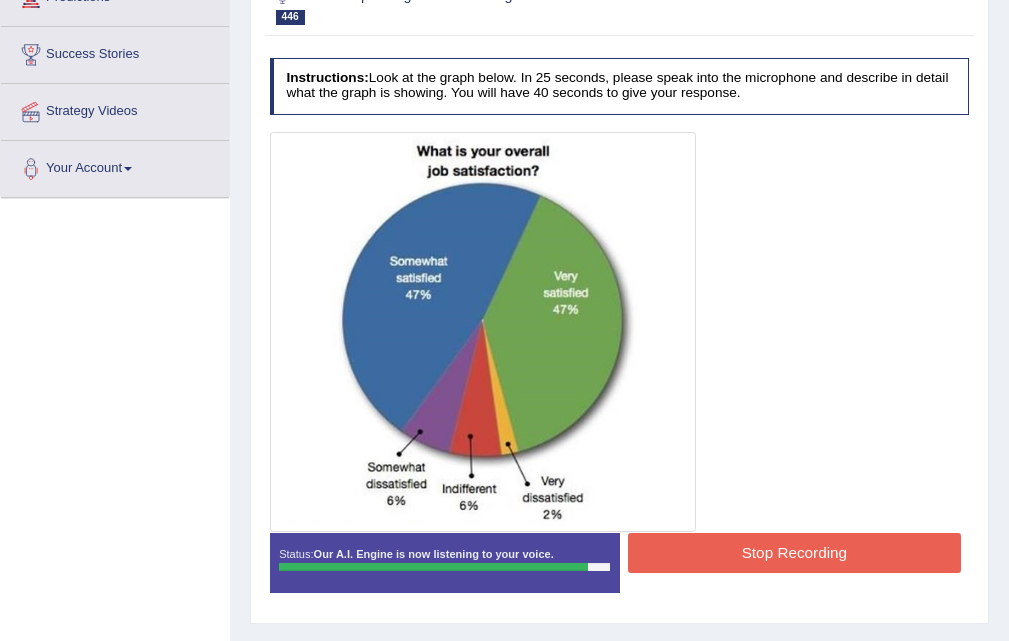 click on "Stop Recording" at bounding box center (794, 552) 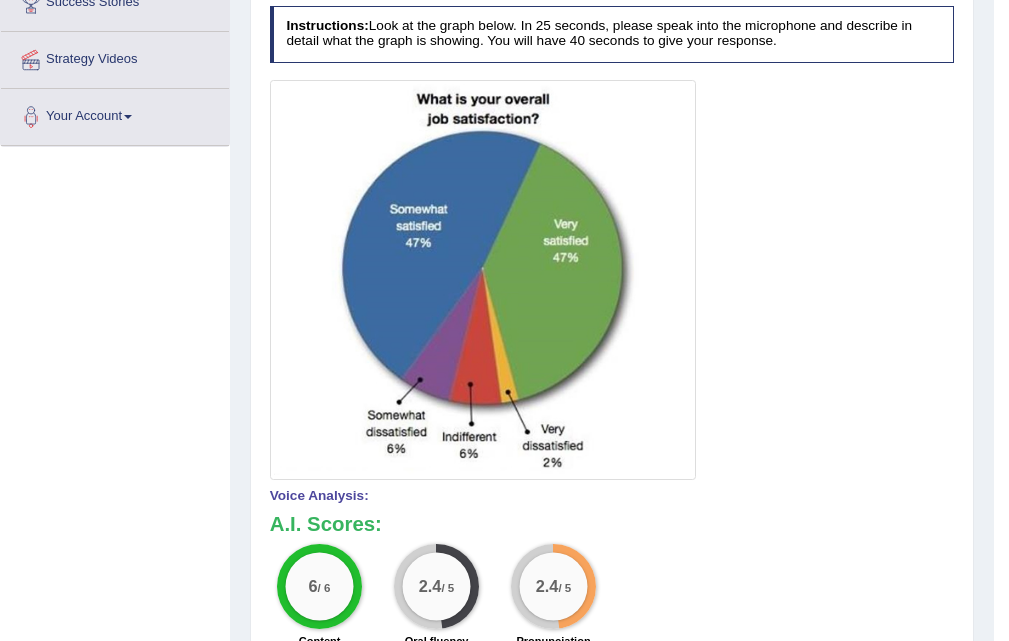 scroll, scrollTop: 0, scrollLeft: 0, axis: both 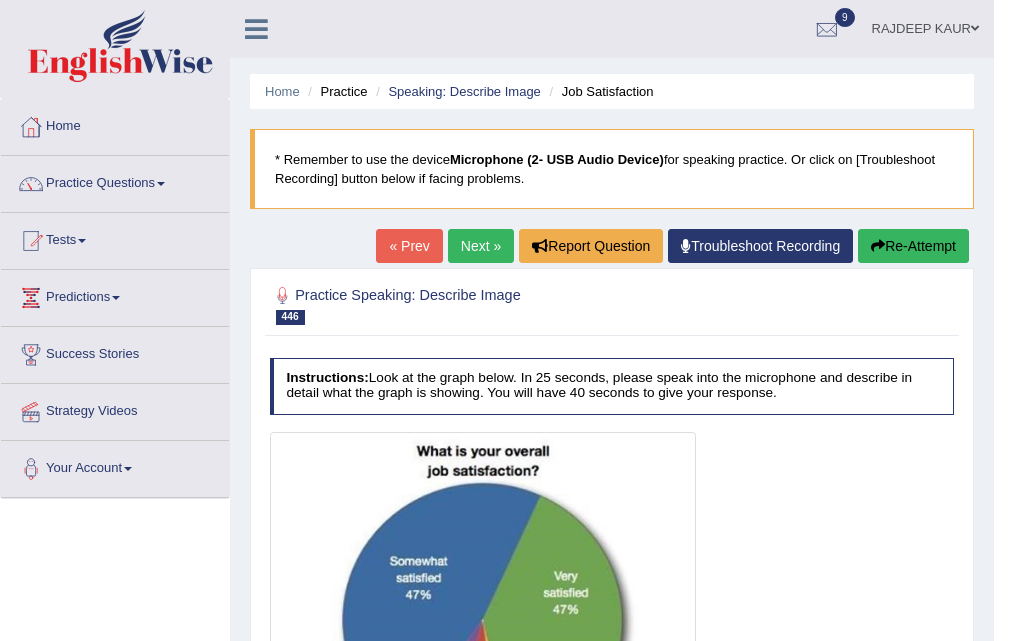 click on "Next »" at bounding box center (481, 246) 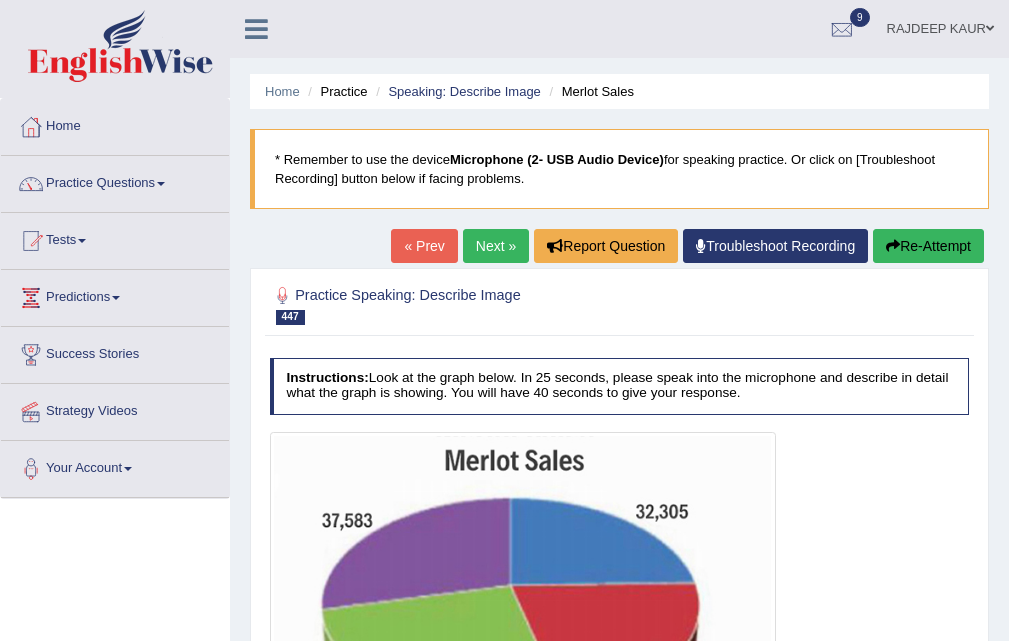 scroll, scrollTop: 399, scrollLeft: 0, axis: vertical 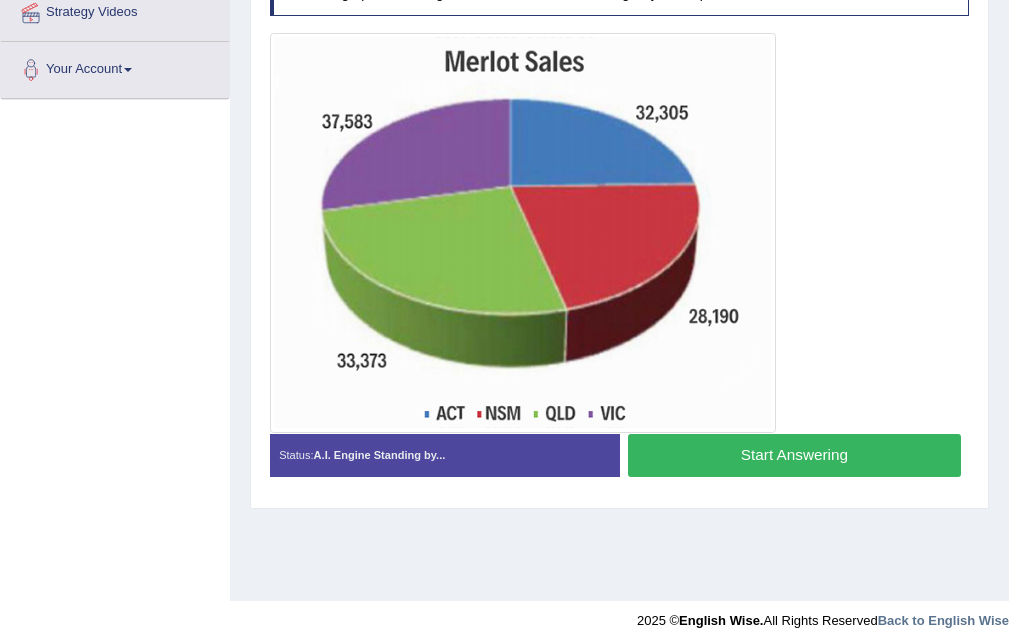 click on "Start Answering" at bounding box center (794, 455) 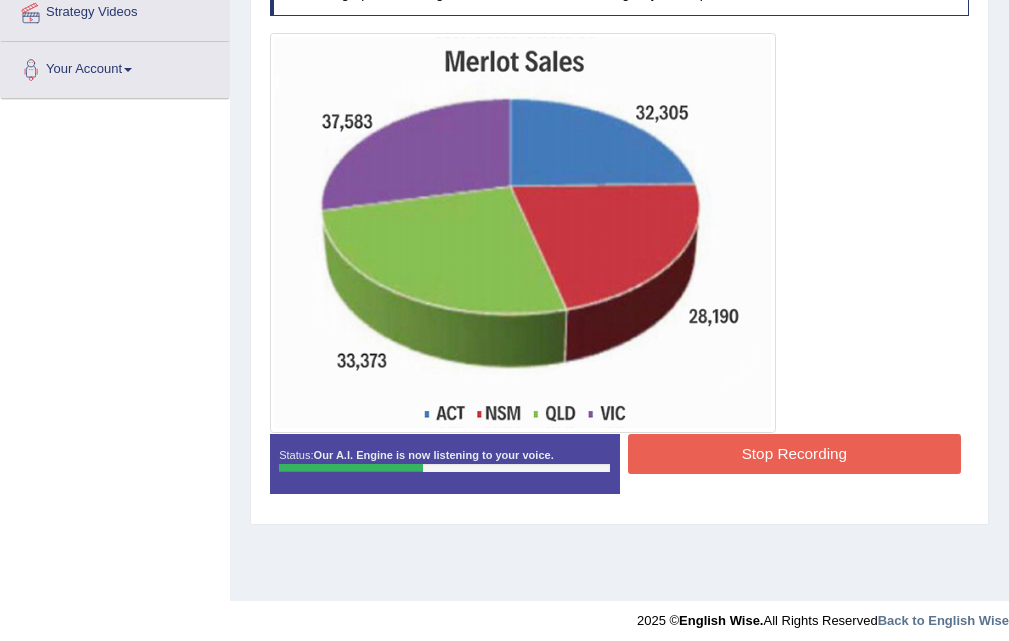 click on "Stop Recording" at bounding box center (794, 453) 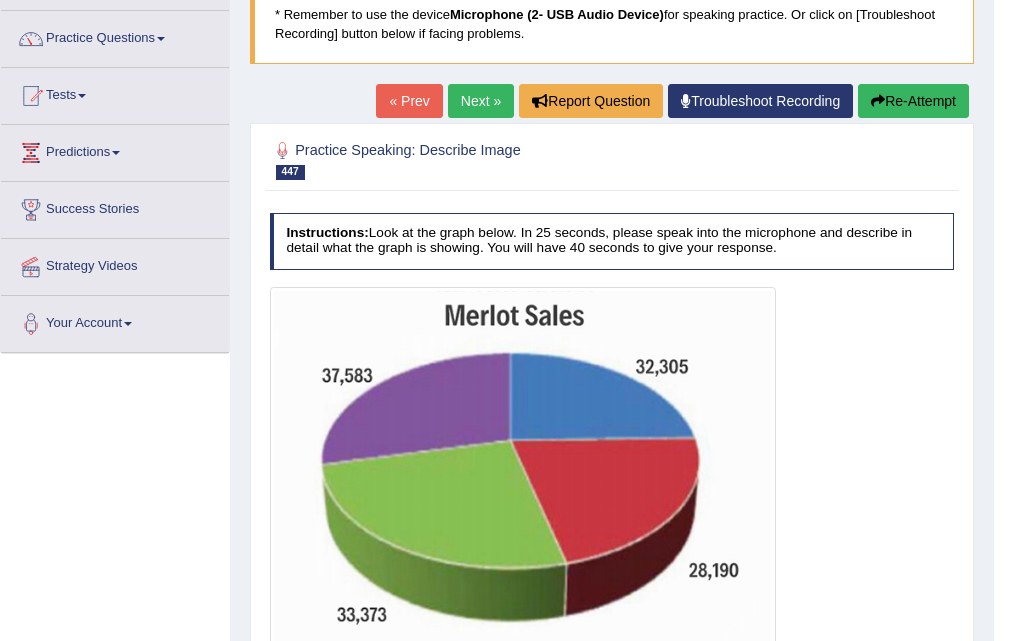 scroll, scrollTop: 0, scrollLeft: 0, axis: both 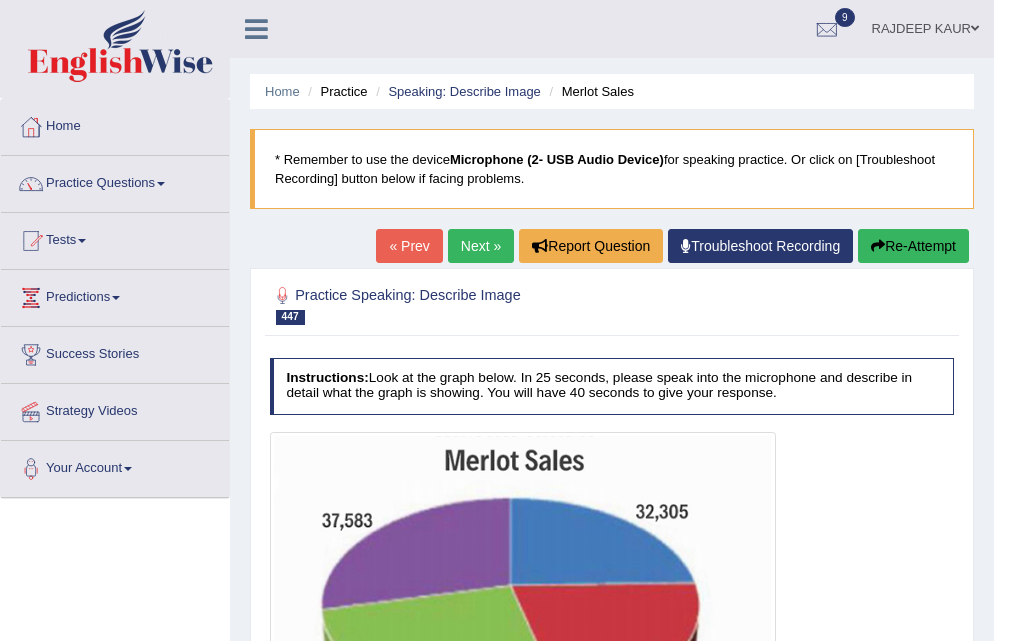 click on "Next »" at bounding box center (481, 246) 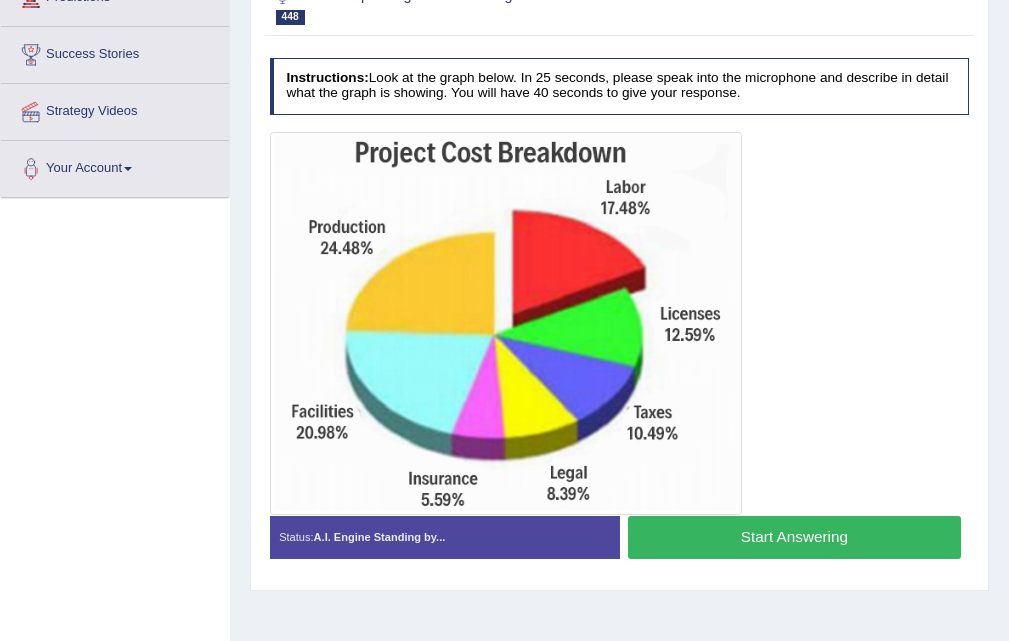 scroll, scrollTop: 300, scrollLeft: 0, axis: vertical 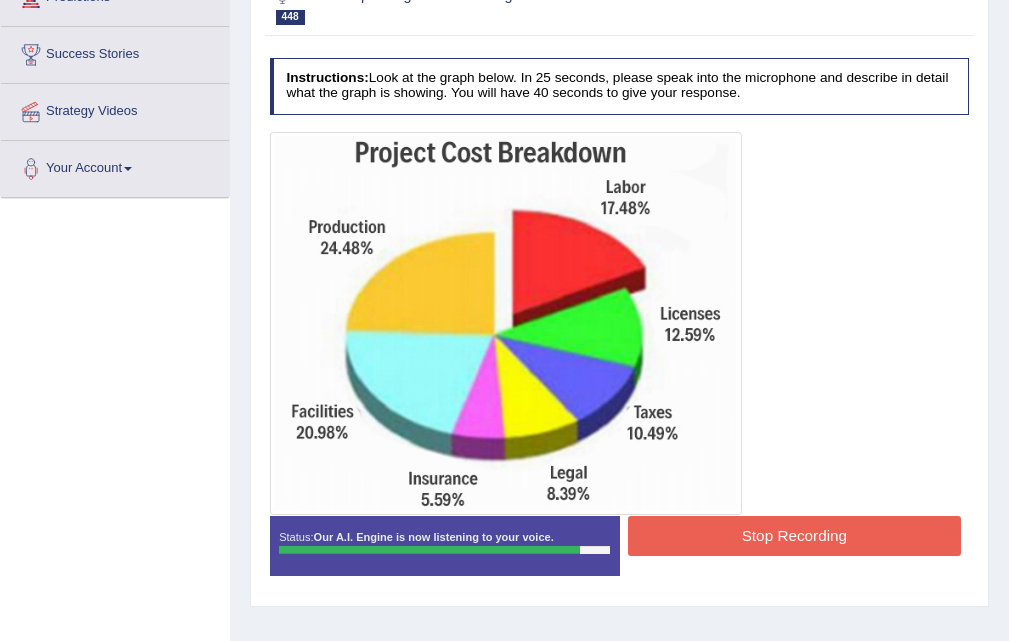 click at bounding box center [620, 323] 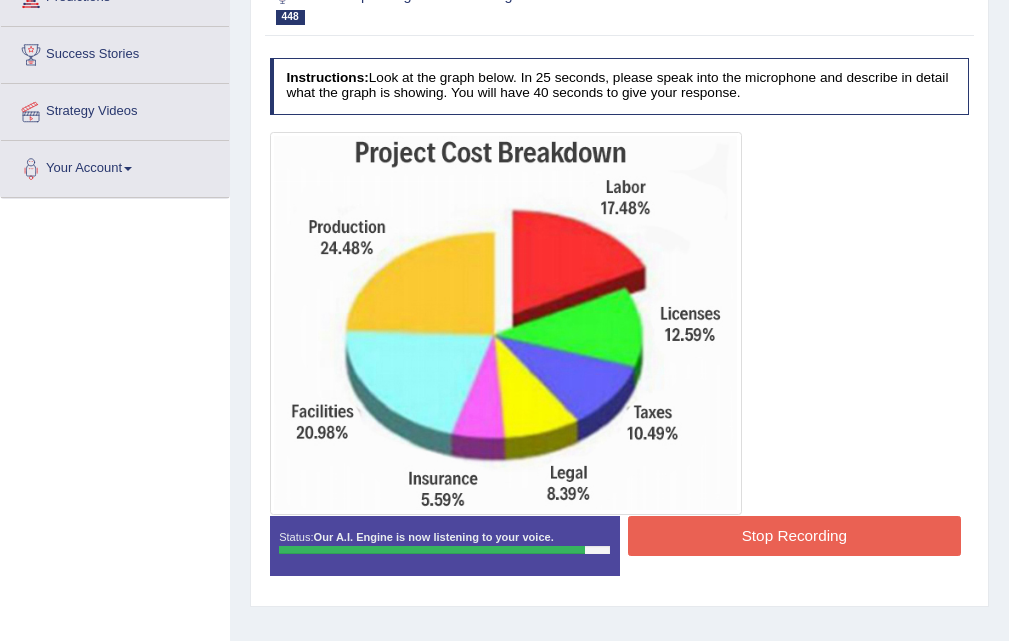 click on "Stop Recording" at bounding box center [794, 535] 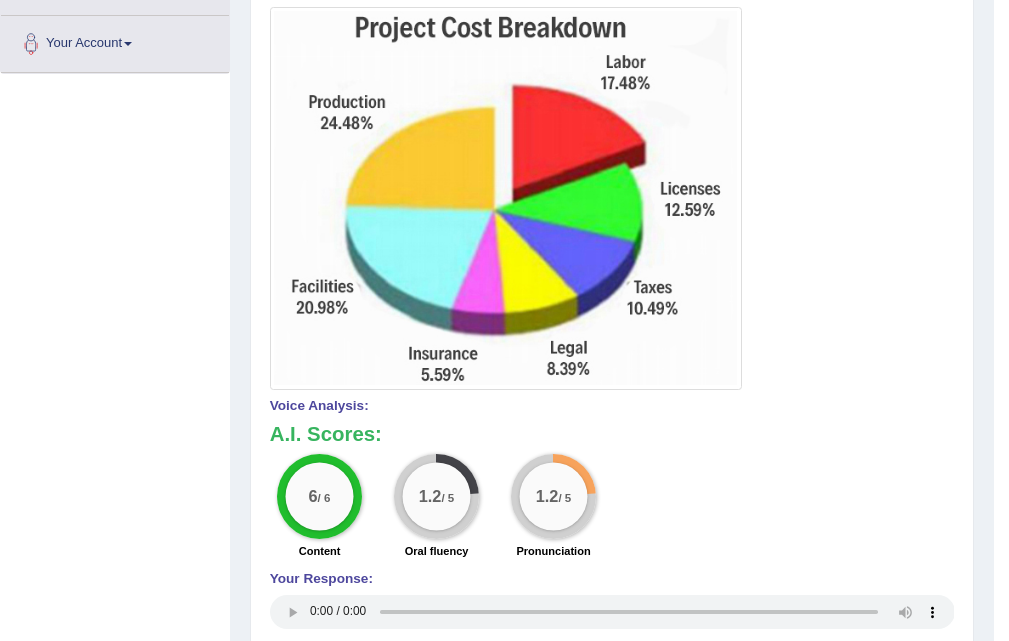 scroll, scrollTop: 0, scrollLeft: 0, axis: both 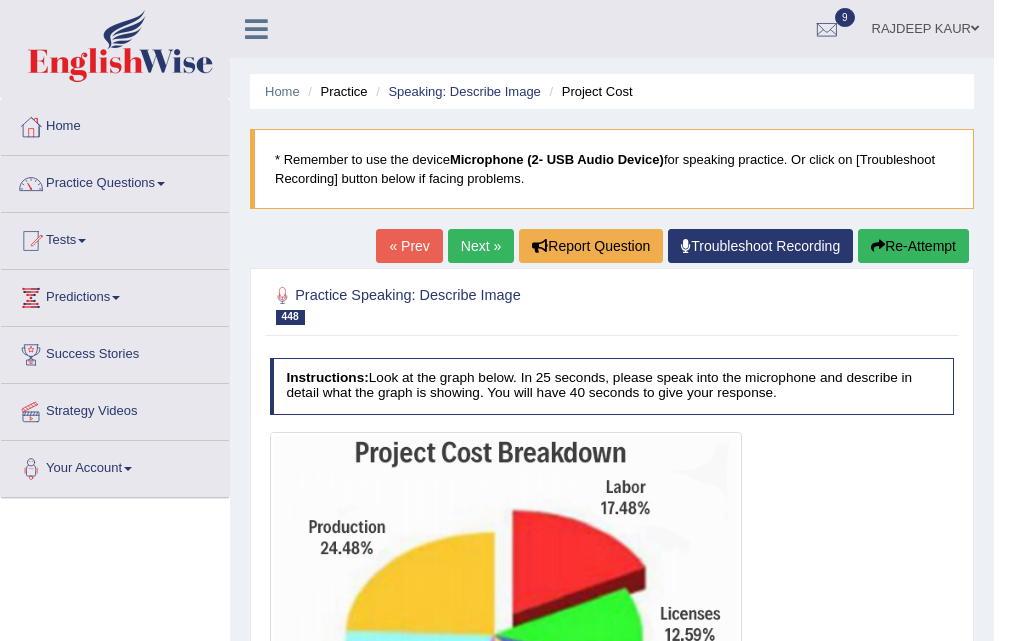 click on "Next »" at bounding box center (481, 246) 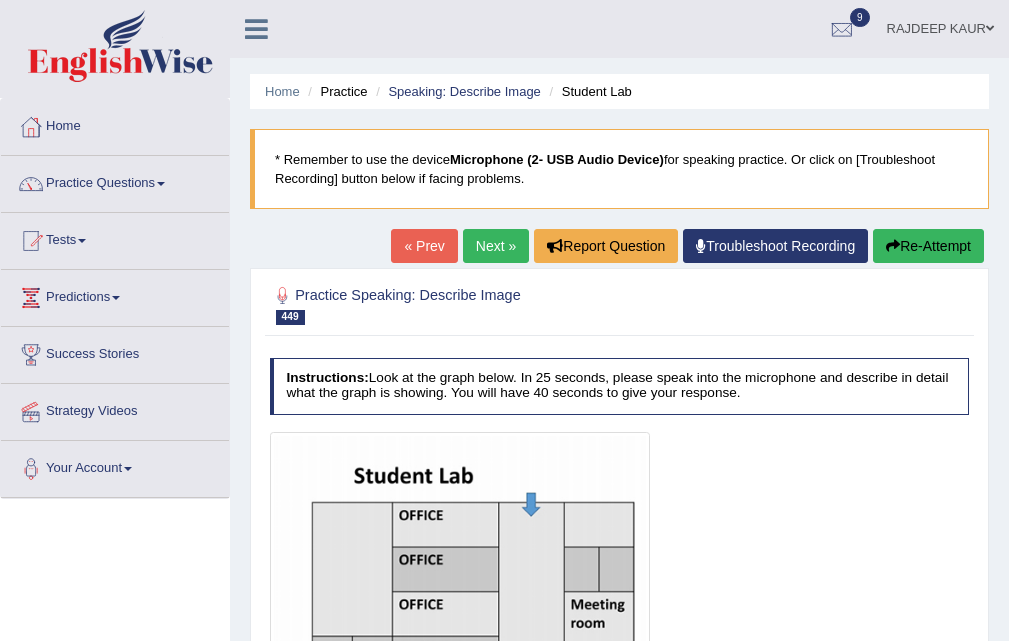 scroll, scrollTop: 300, scrollLeft: 0, axis: vertical 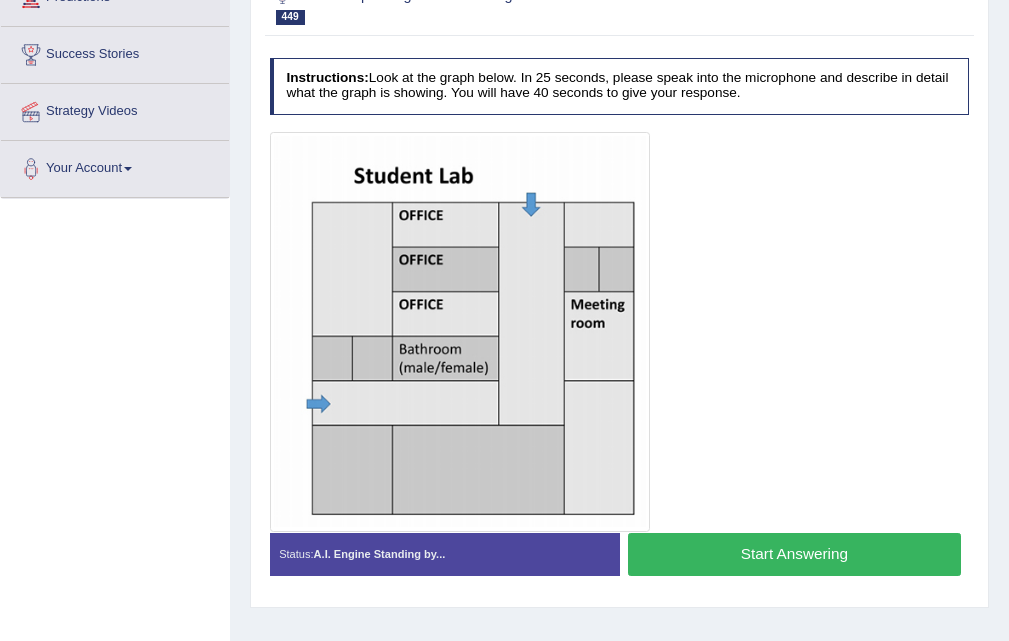click on "Start Answering" at bounding box center [794, 554] 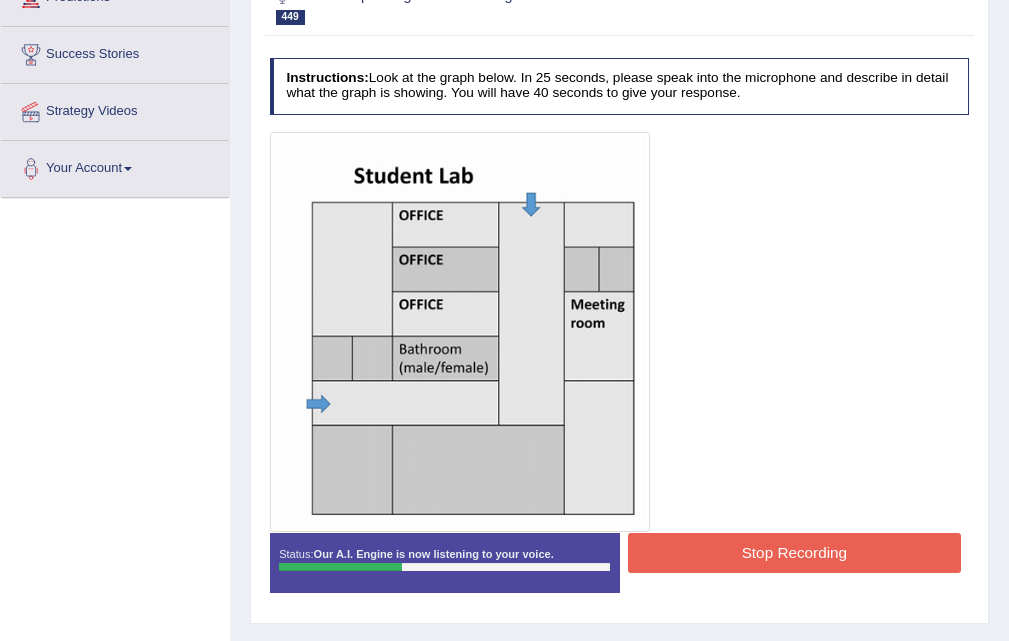 click on "Stop Recording" at bounding box center (794, 552) 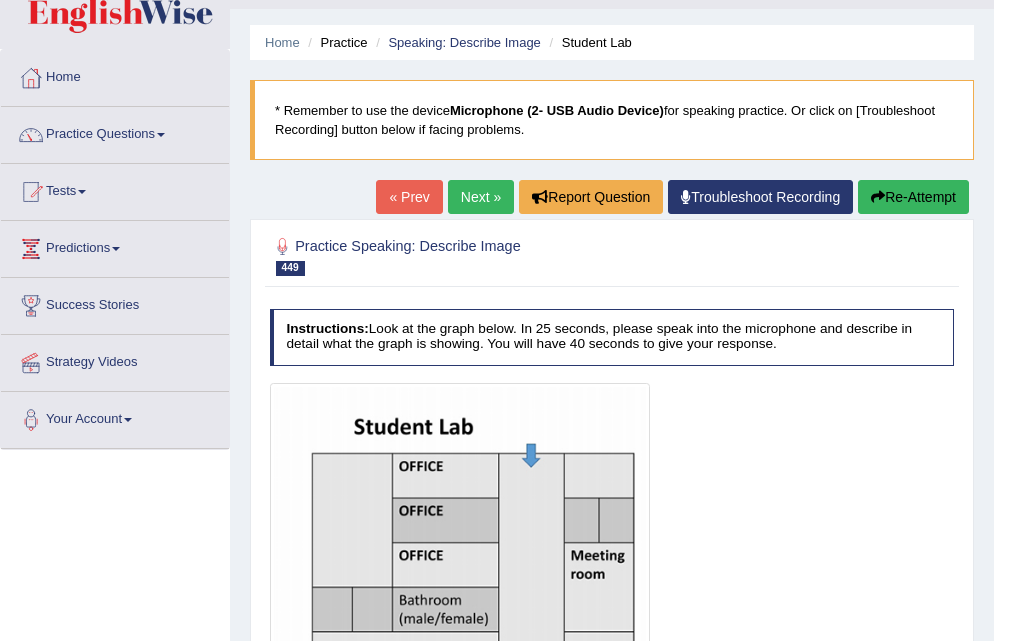 scroll, scrollTop: 0, scrollLeft: 0, axis: both 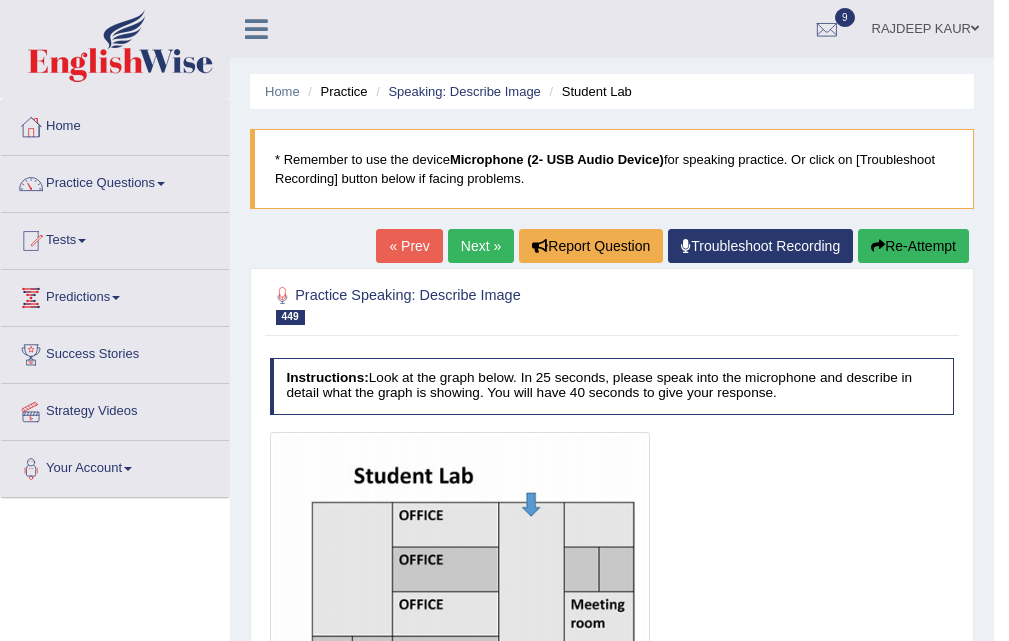 click on "Next »" at bounding box center [481, 246] 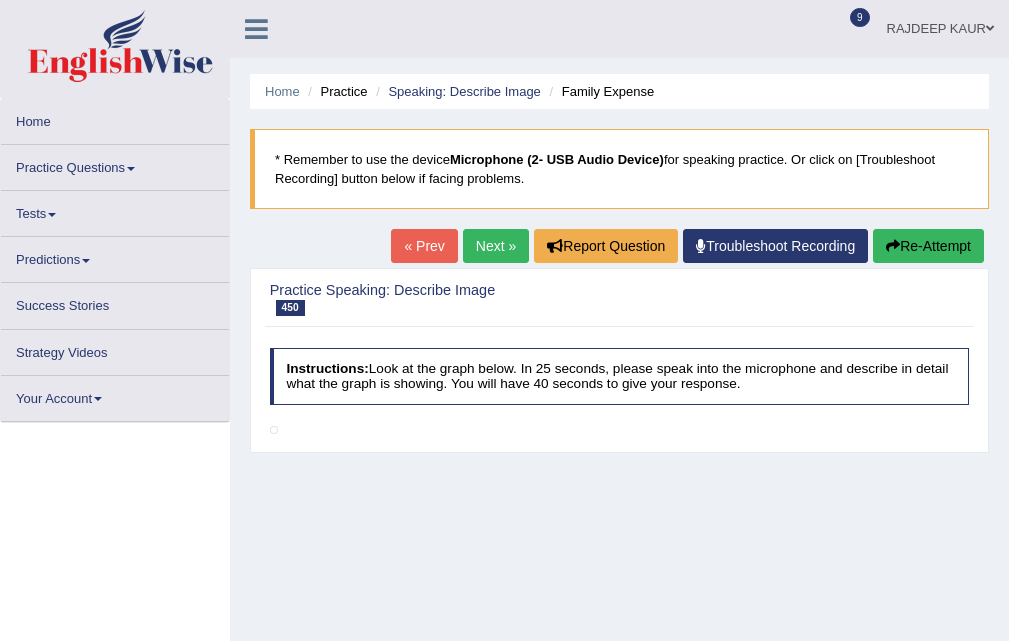 scroll, scrollTop: 100, scrollLeft: 0, axis: vertical 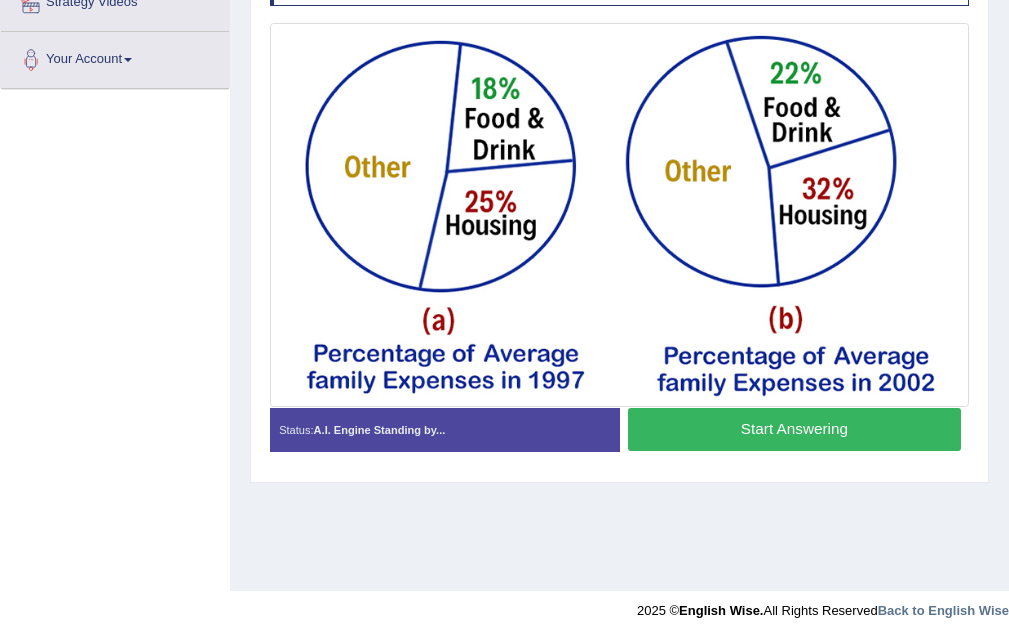click on "Start Answering" at bounding box center (794, 429) 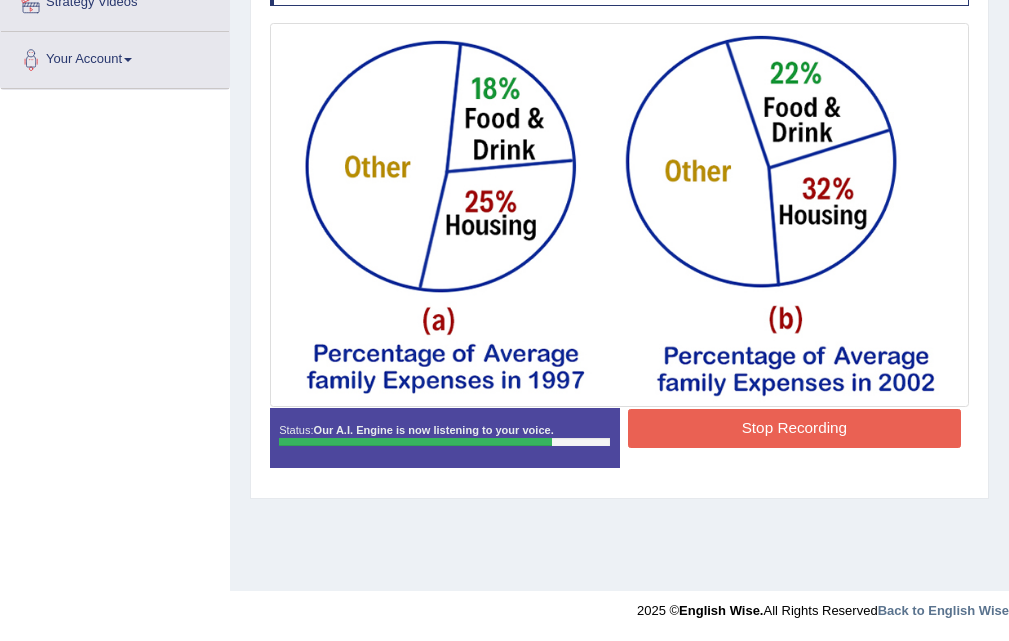 click on "Stop Recording" at bounding box center [794, 428] 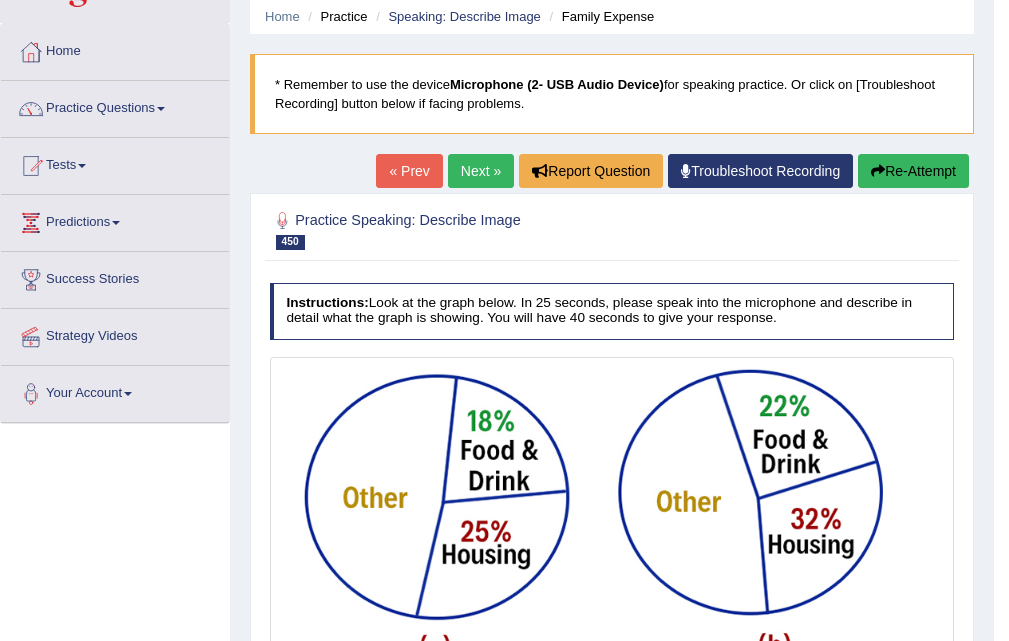 scroll, scrollTop: 0, scrollLeft: 0, axis: both 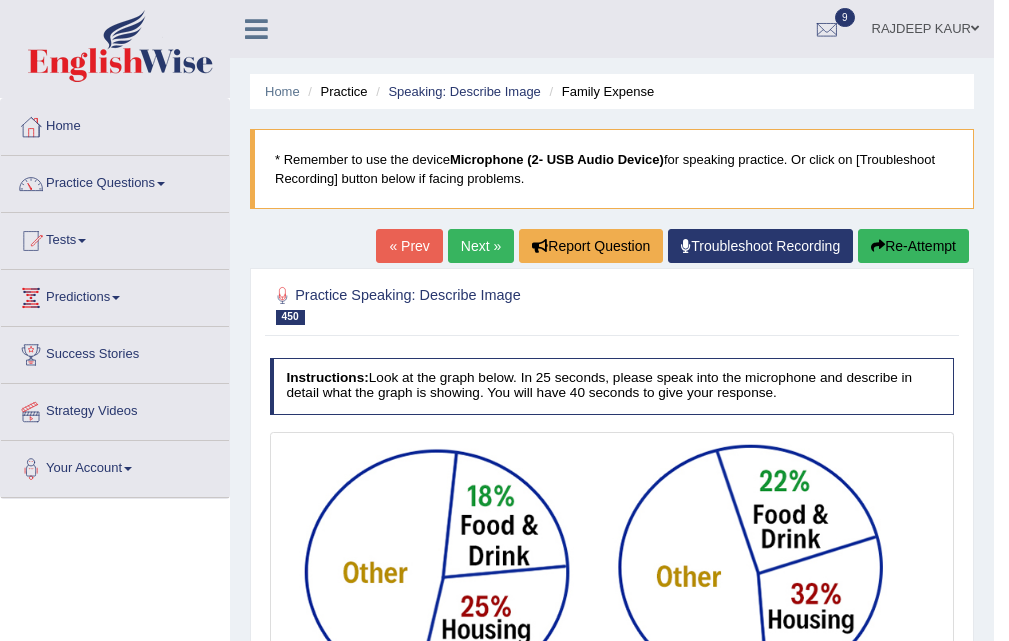 click on "Next »" at bounding box center [481, 246] 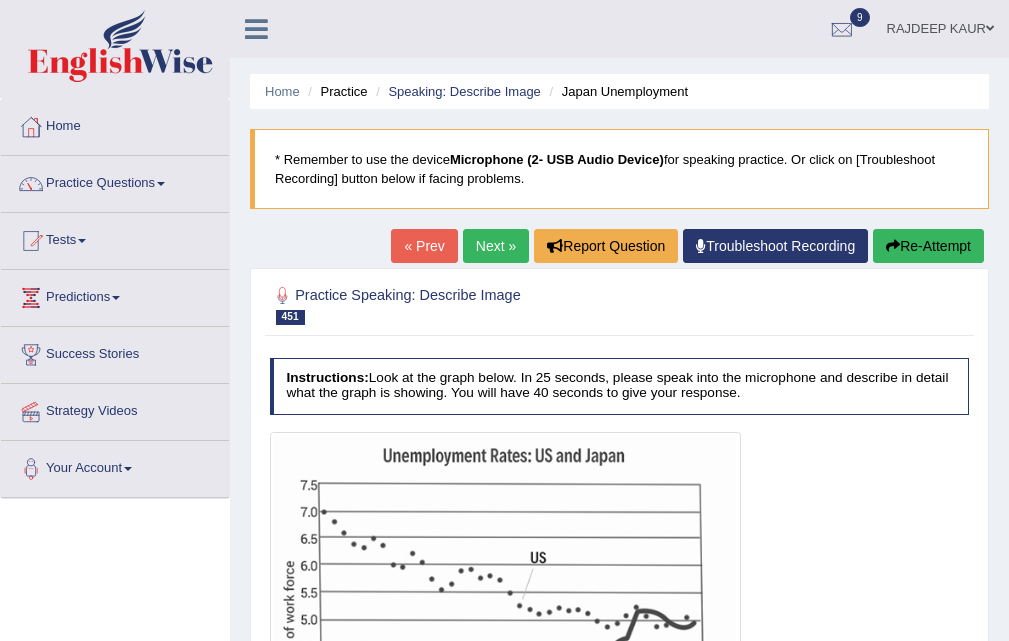 scroll, scrollTop: 300, scrollLeft: 0, axis: vertical 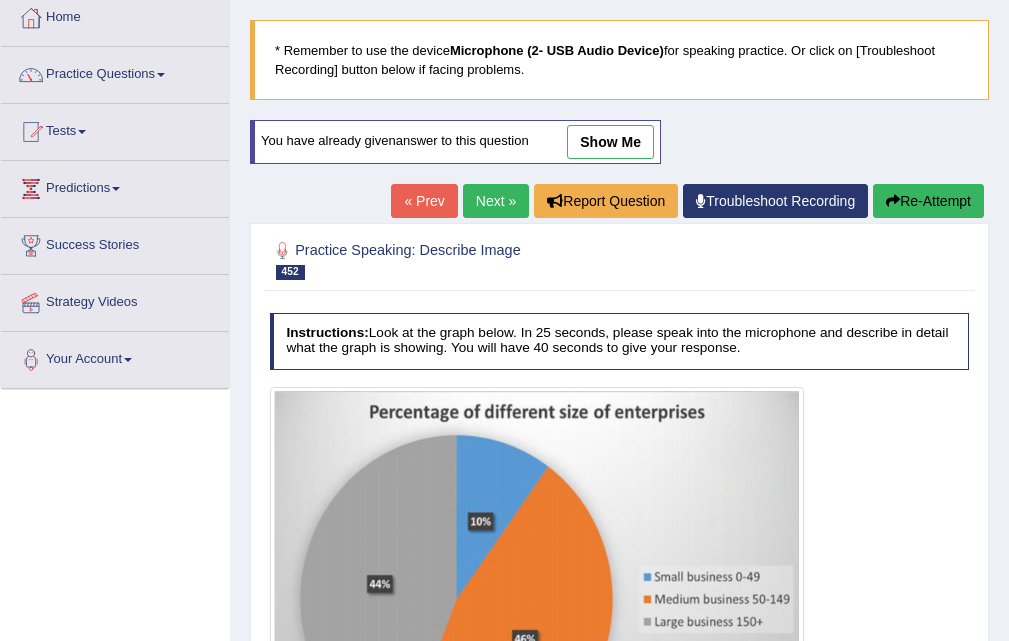 click on "Next »" at bounding box center (496, 201) 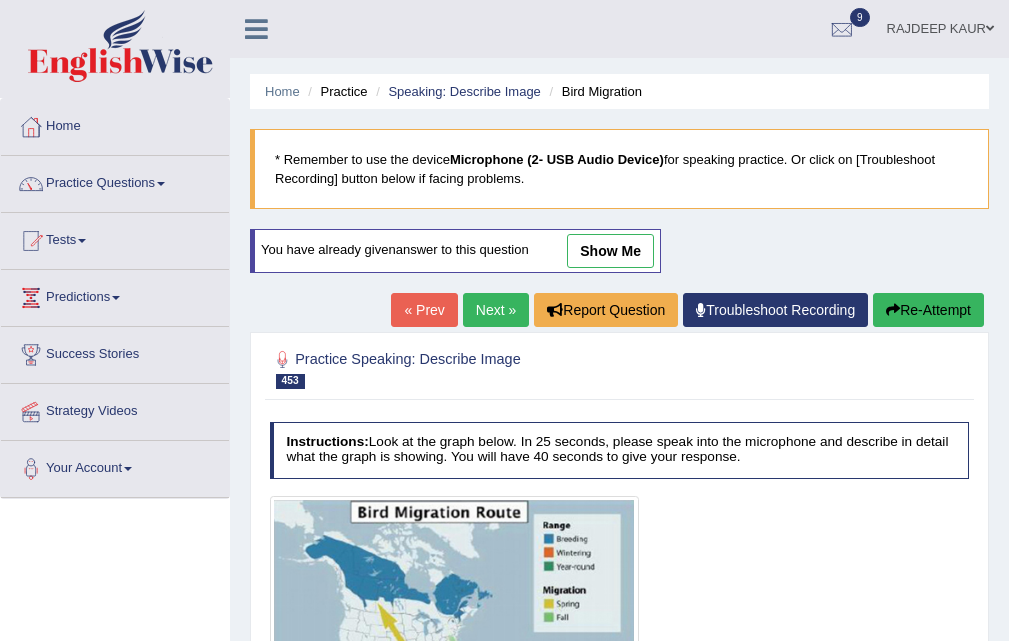 click on "Next »" at bounding box center [496, 310] 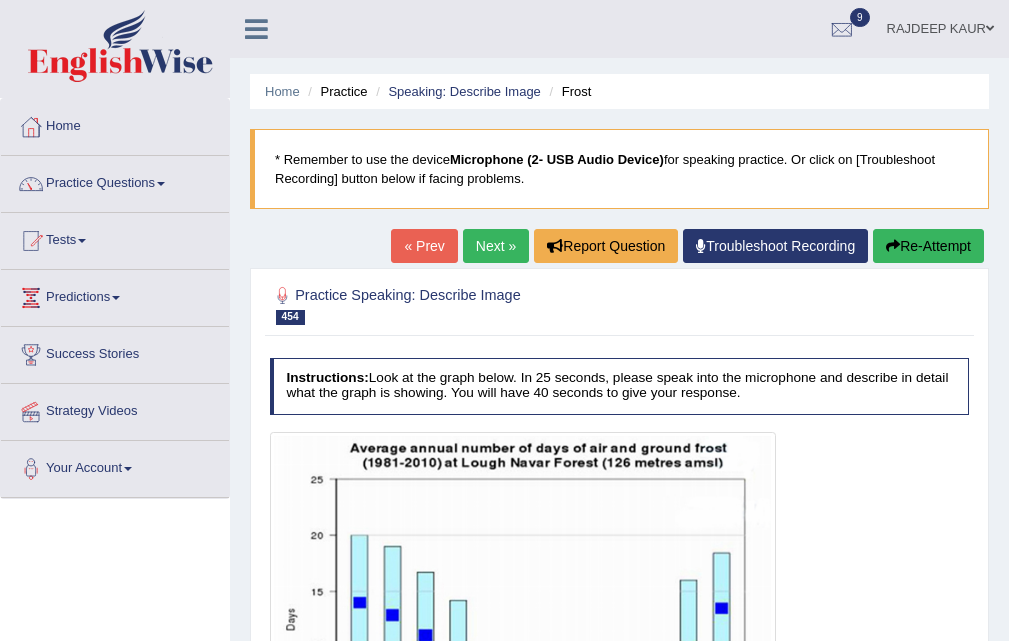 scroll, scrollTop: 407, scrollLeft: 0, axis: vertical 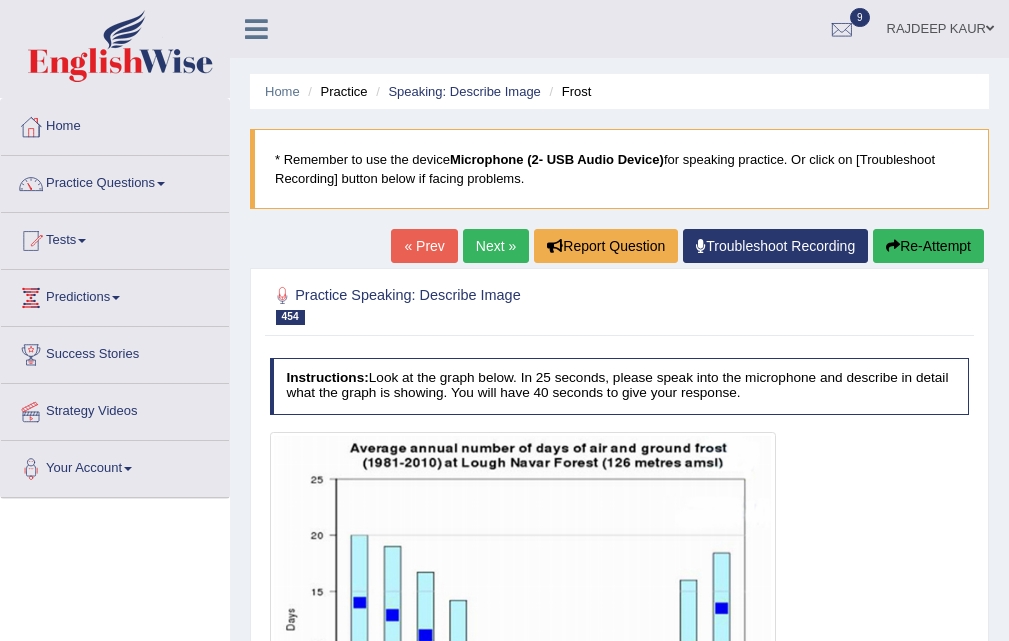 click on "Next »" at bounding box center (496, 246) 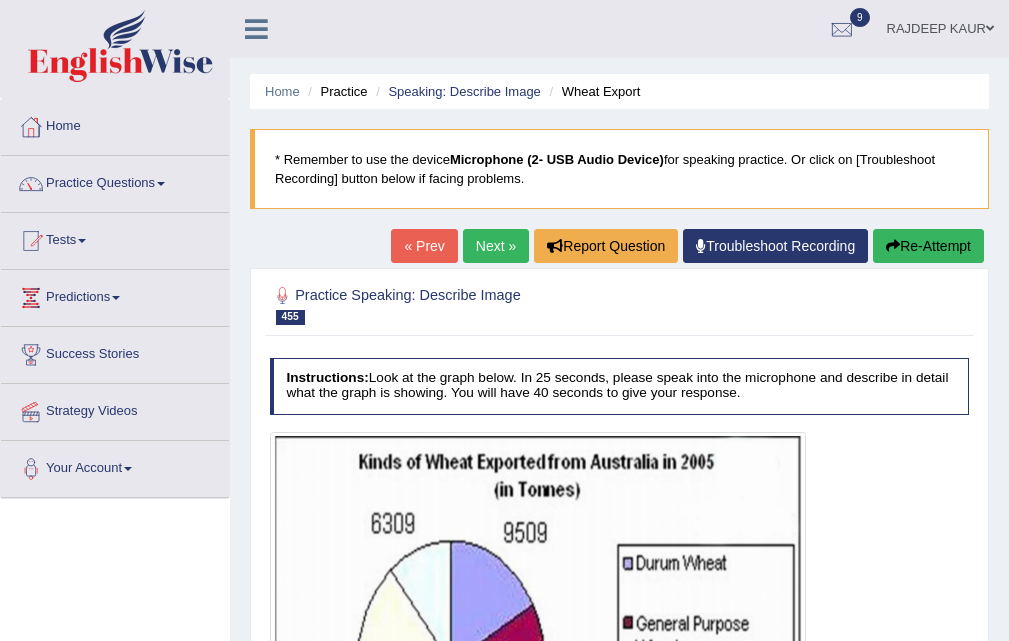 scroll, scrollTop: 400, scrollLeft: 0, axis: vertical 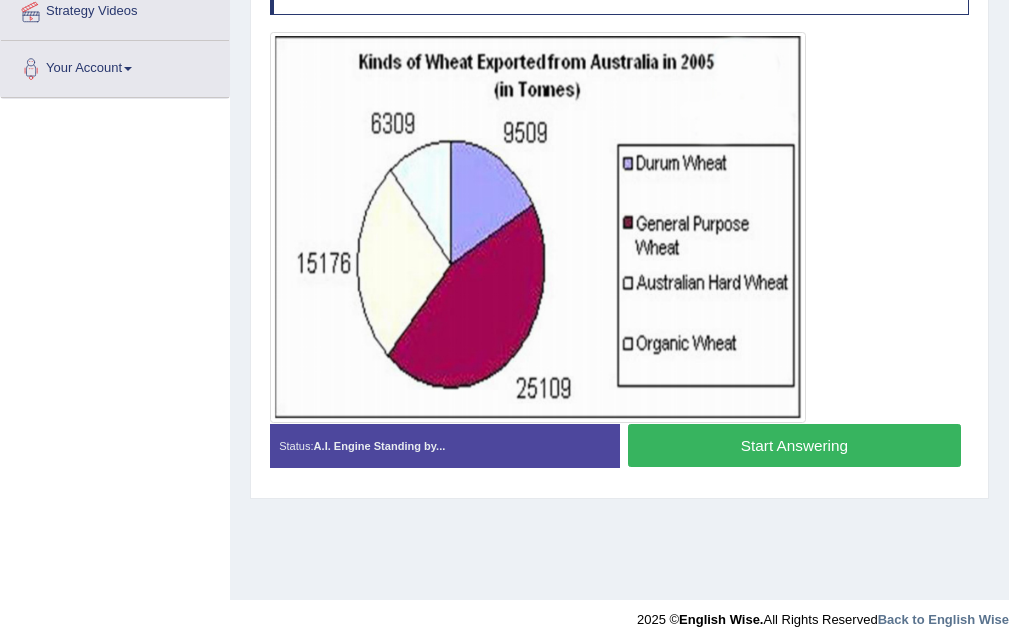 click on "Start Answering" at bounding box center [794, 445] 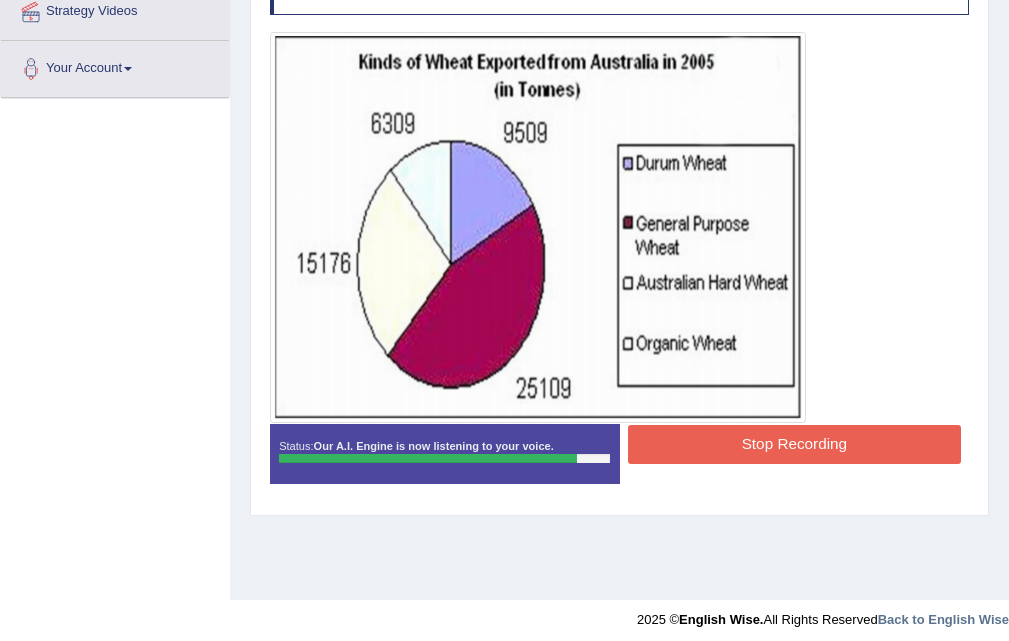 click on "Stop Recording" at bounding box center [794, 444] 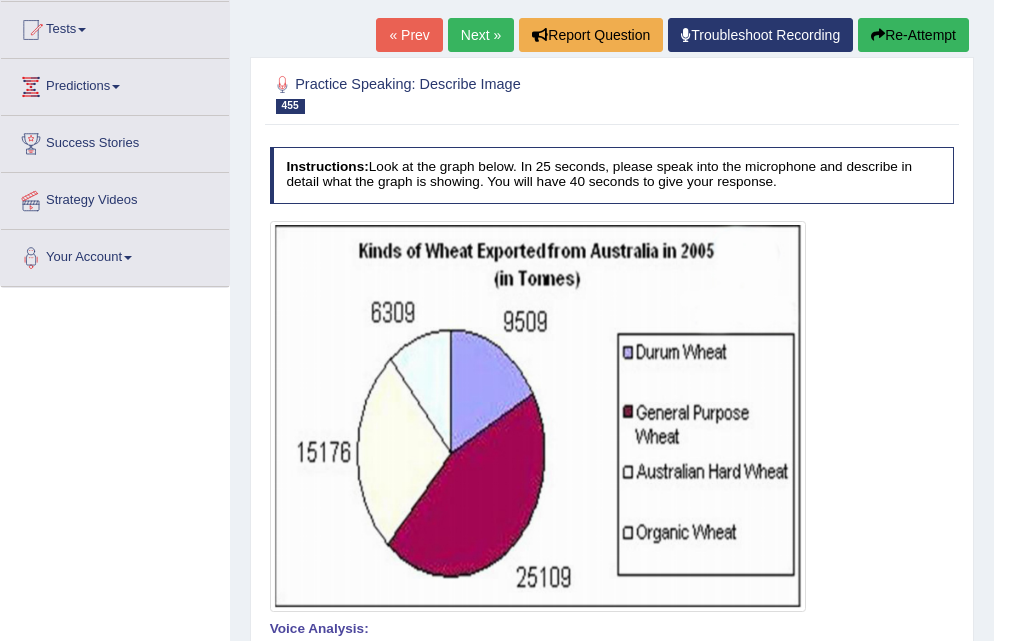 scroll, scrollTop: 0, scrollLeft: 0, axis: both 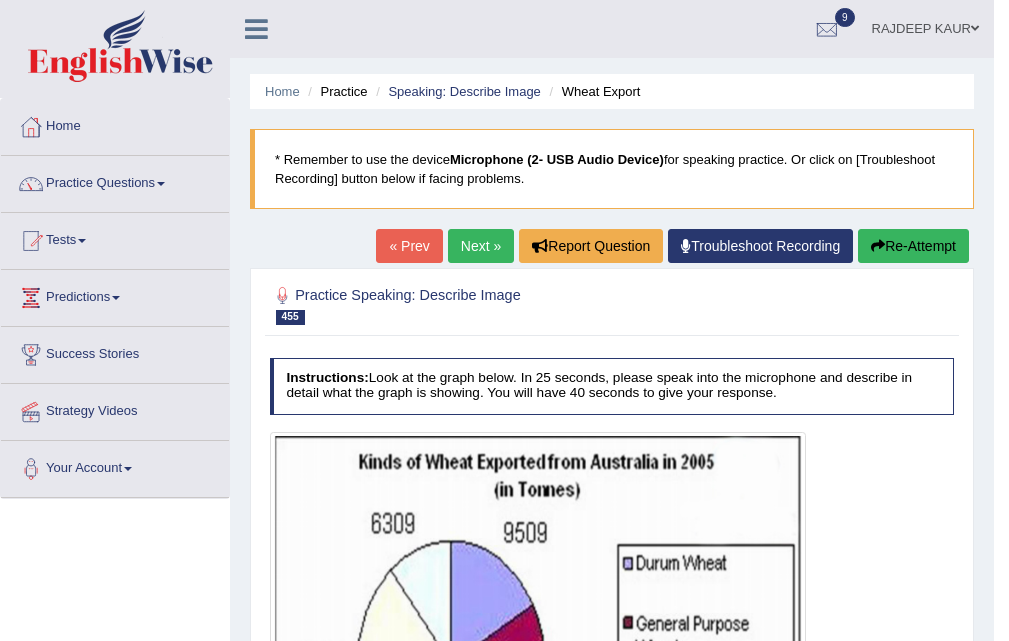click on "Next »" at bounding box center (481, 246) 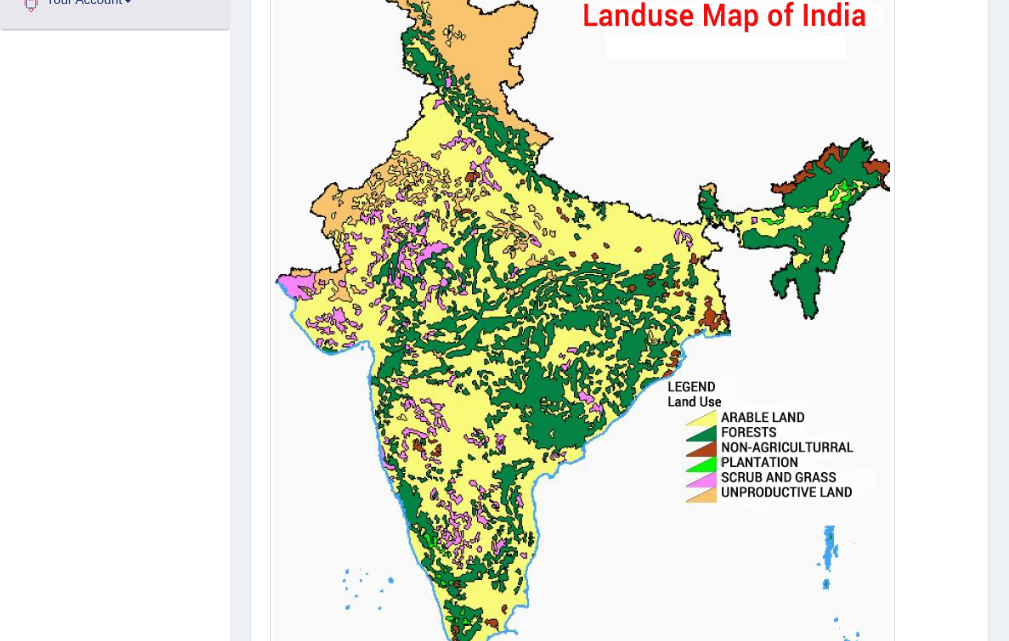 scroll, scrollTop: 266, scrollLeft: 0, axis: vertical 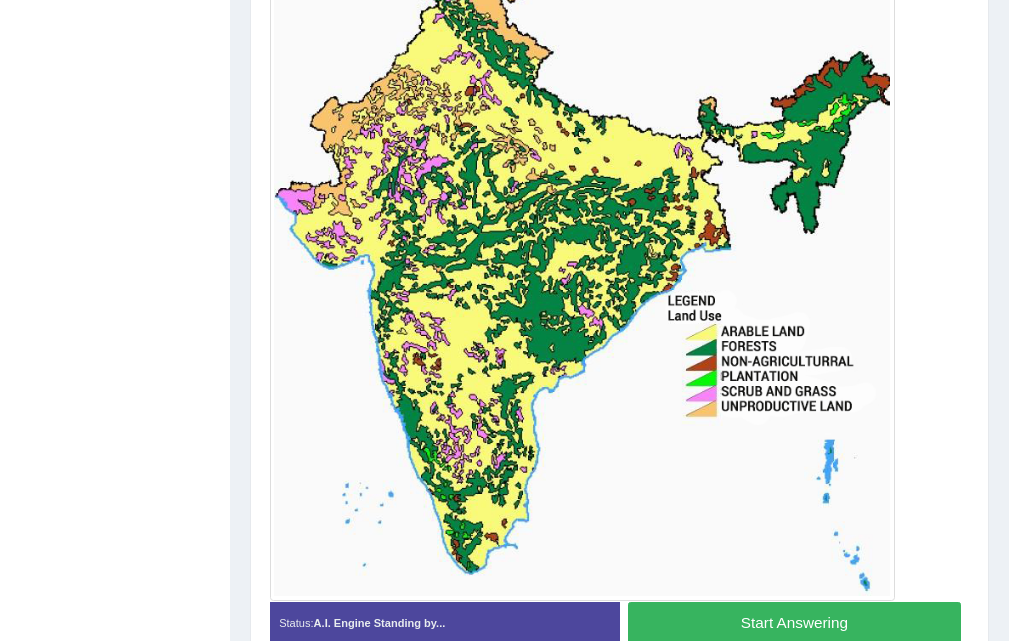 click on "Start Answering" at bounding box center [794, 623] 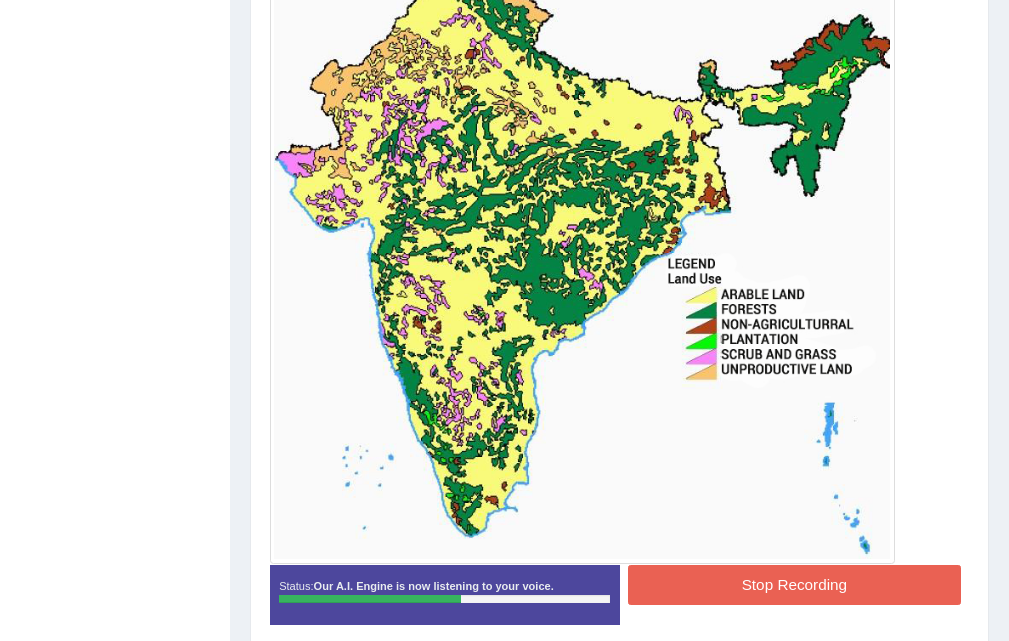 scroll, scrollTop: 670, scrollLeft: 0, axis: vertical 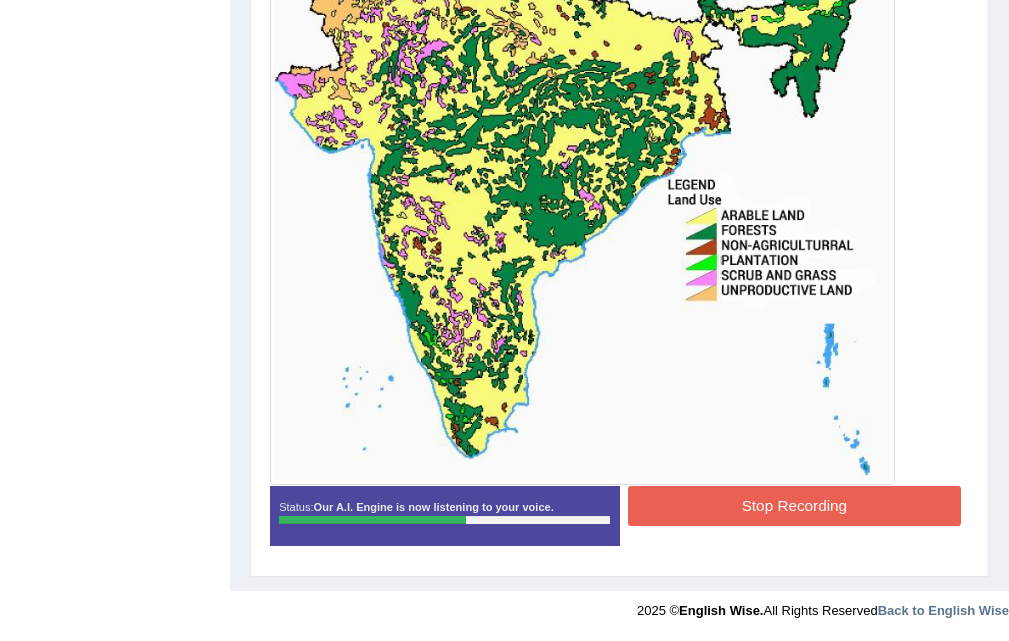 click on "Stop Recording" at bounding box center (794, 505) 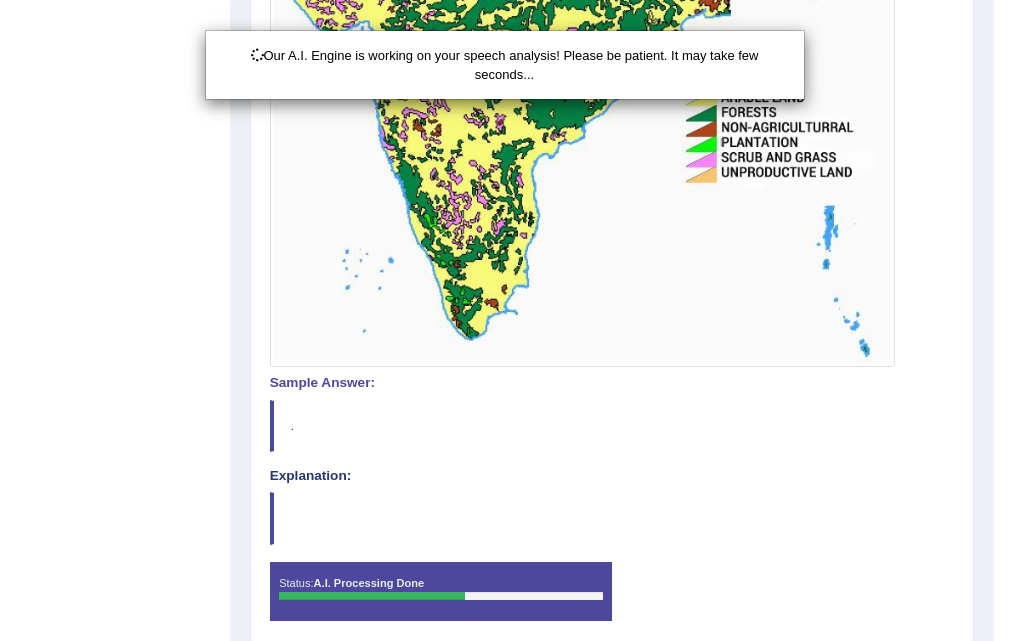 scroll, scrollTop: 864, scrollLeft: 0, axis: vertical 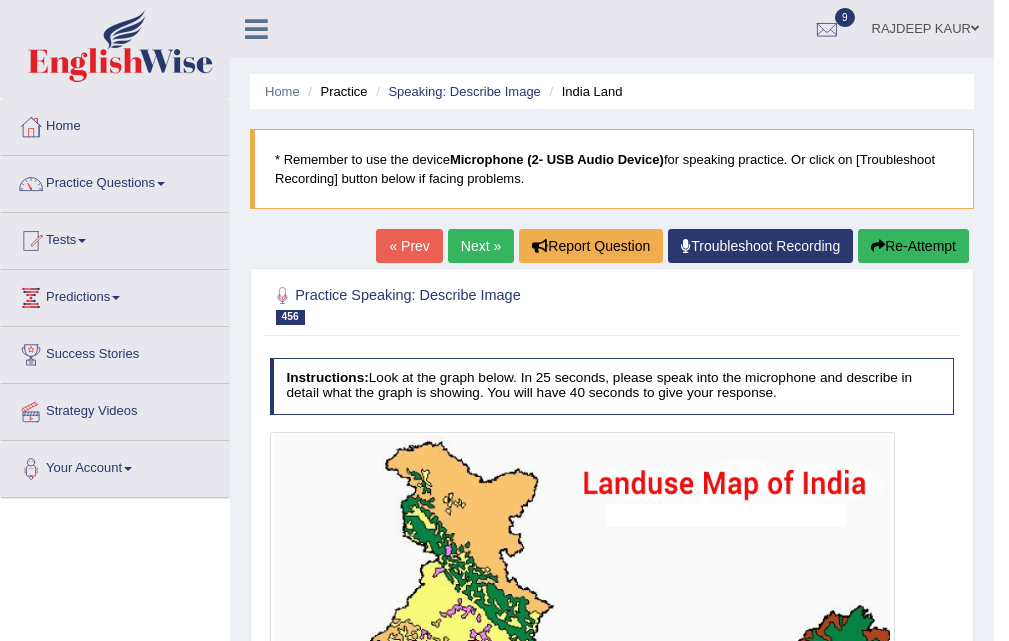 drag, startPoint x: 447, startPoint y: 208, endPoint x: 460, endPoint y: 244, distance: 38.27532 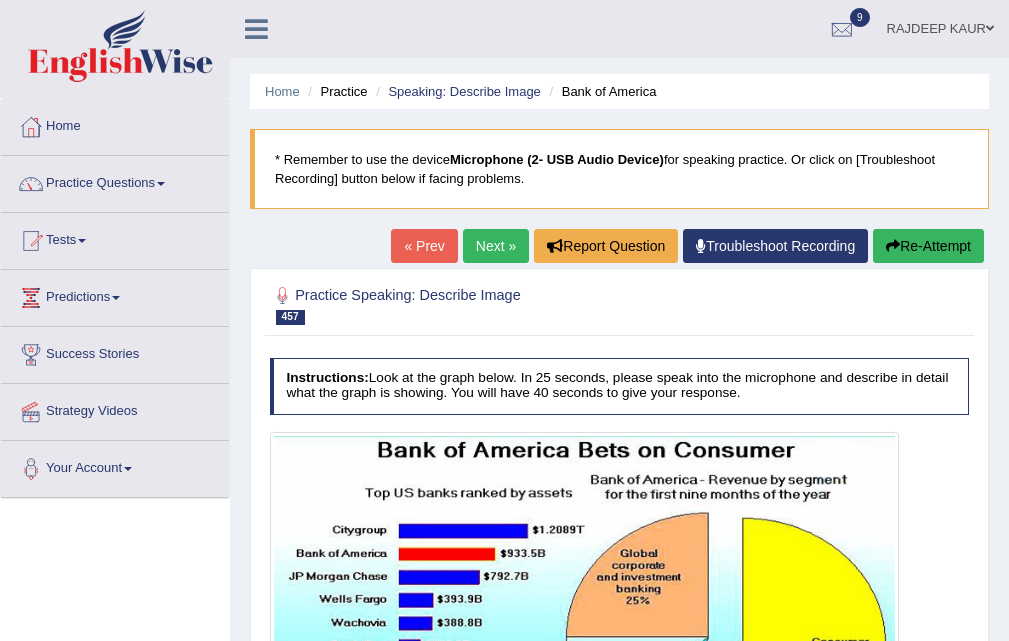scroll, scrollTop: 200, scrollLeft: 0, axis: vertical 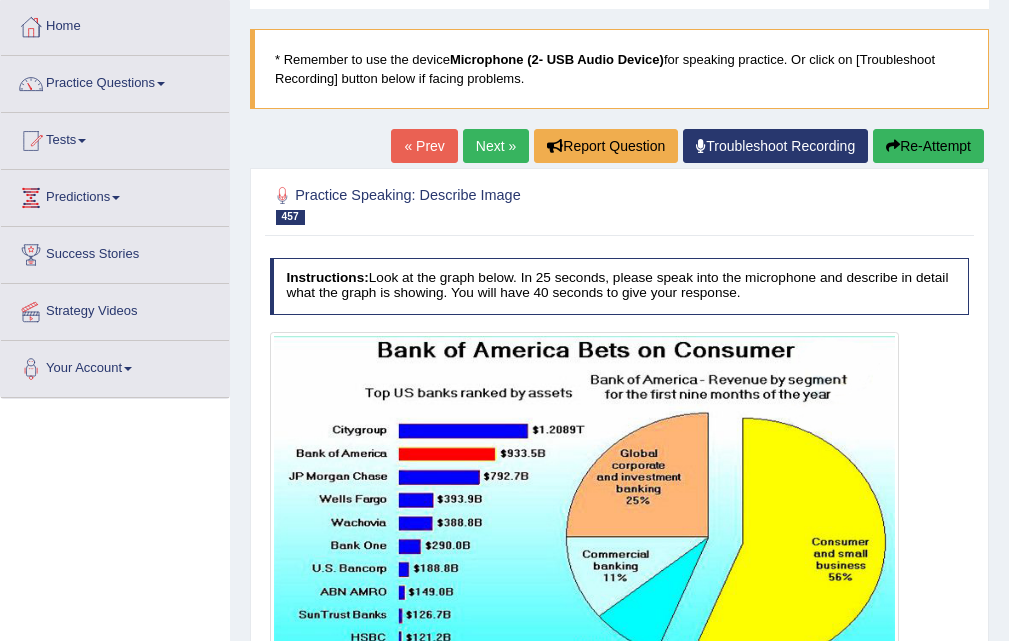 click on "Next »" at bounding box center [496, 146] 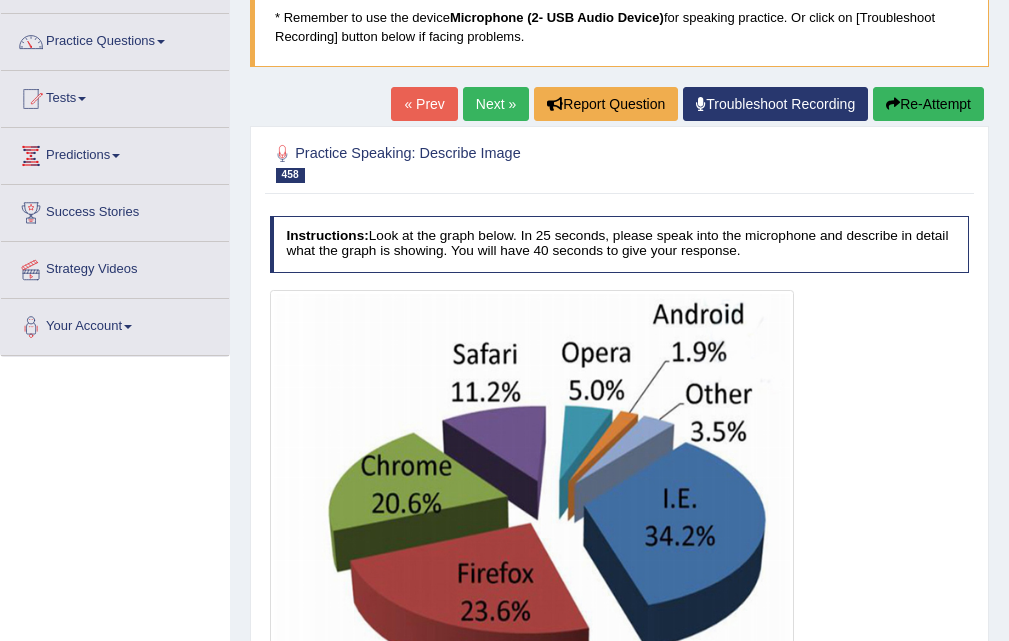 scroll, scrollTop: 400, scrollLeft: 0, axis: vertical 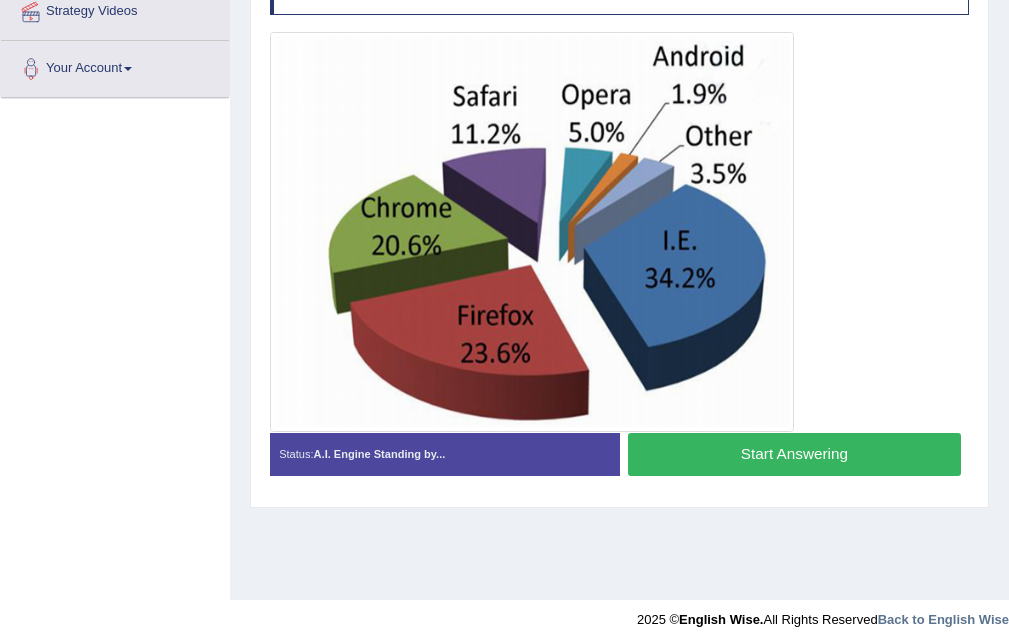 click on "Start Answering" at bounding box center [794, 454] 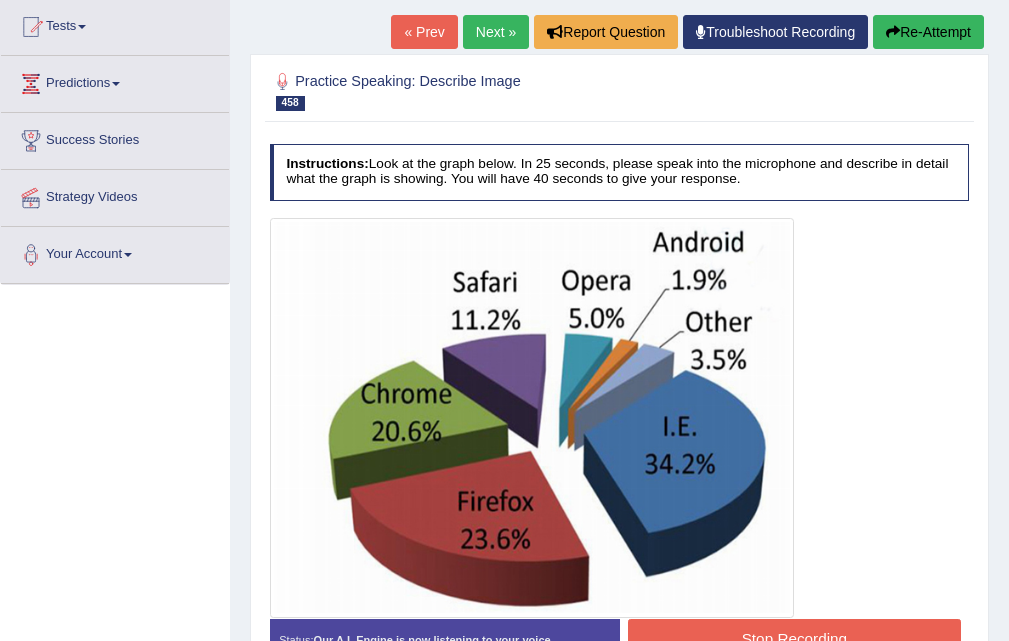 scroll, scrollTop: 409, scrollLeft: 0, axis: vertical 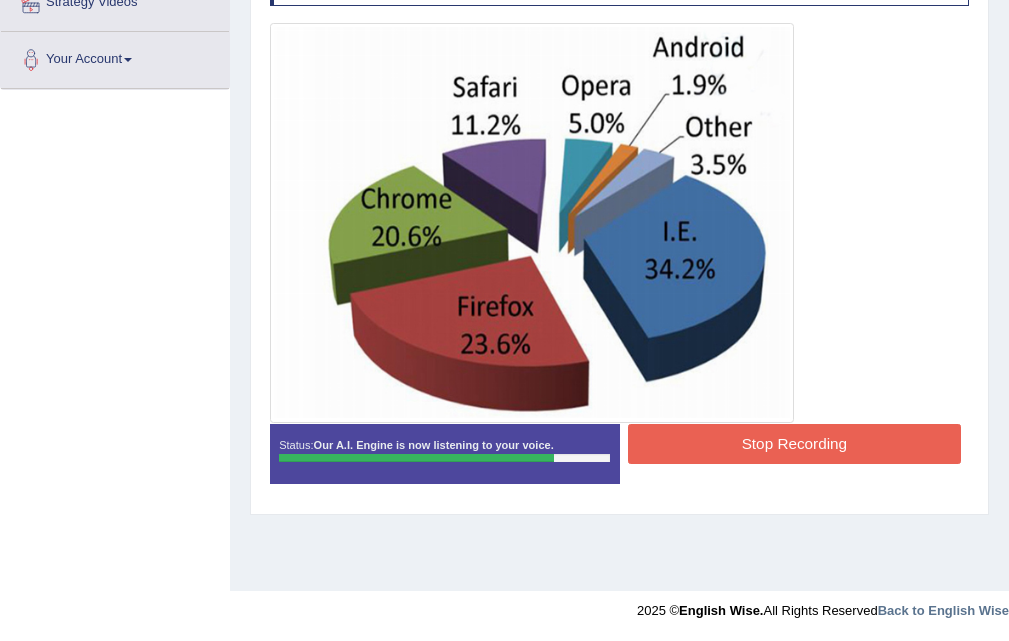 click on "Stop Recording" at bounding box center [794, 443] 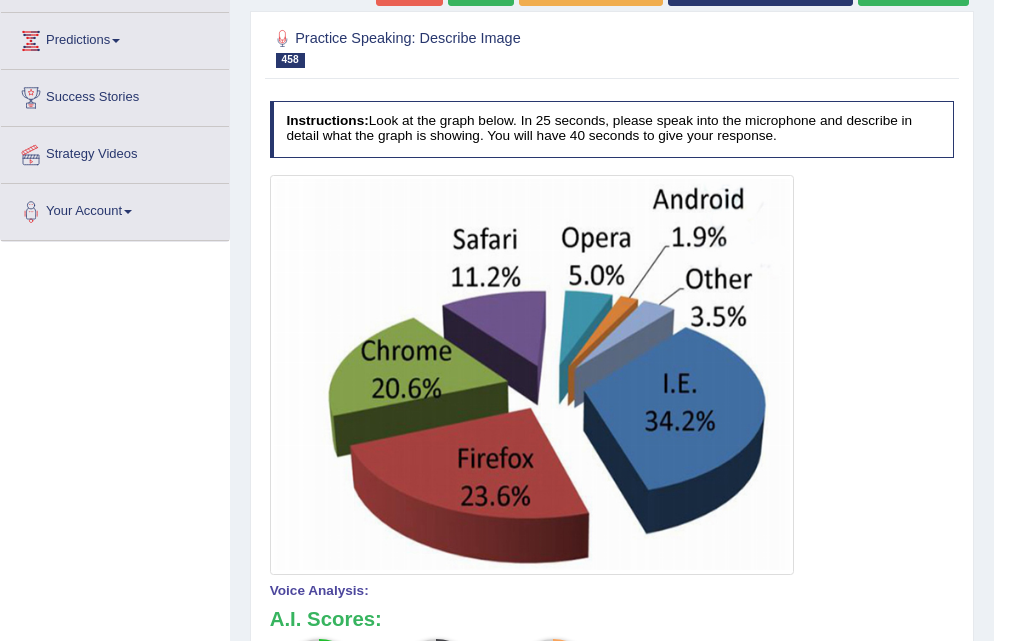scroll, scrollTop: 0, scrollLeft: 0, axis: both 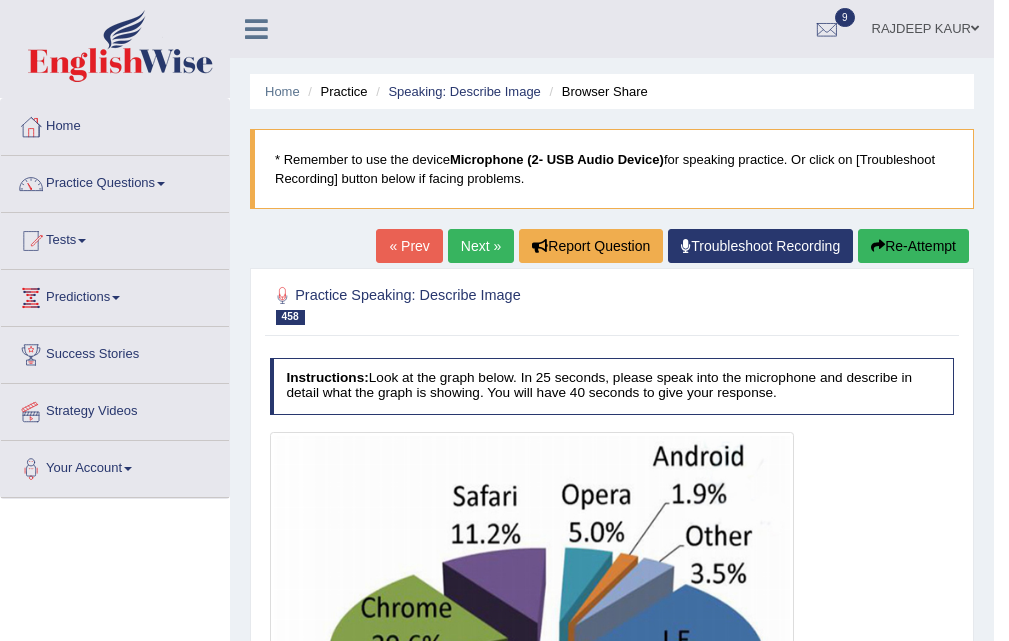 click on "Next »" at bounding box center [481, 246] 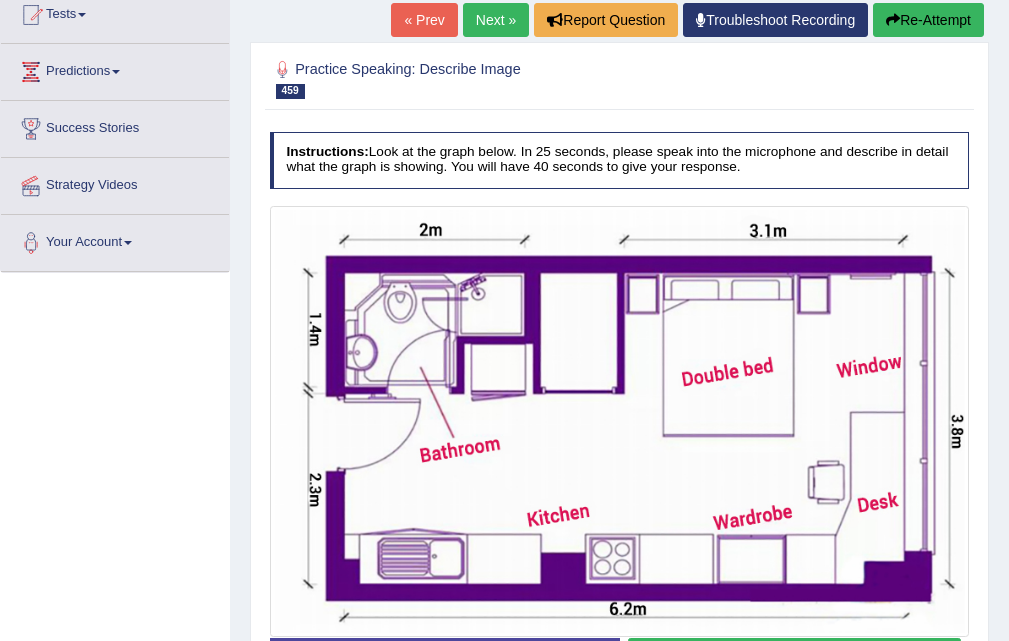 scroll, scrollTop: 226, scrollLeft: 0, axis: vertical 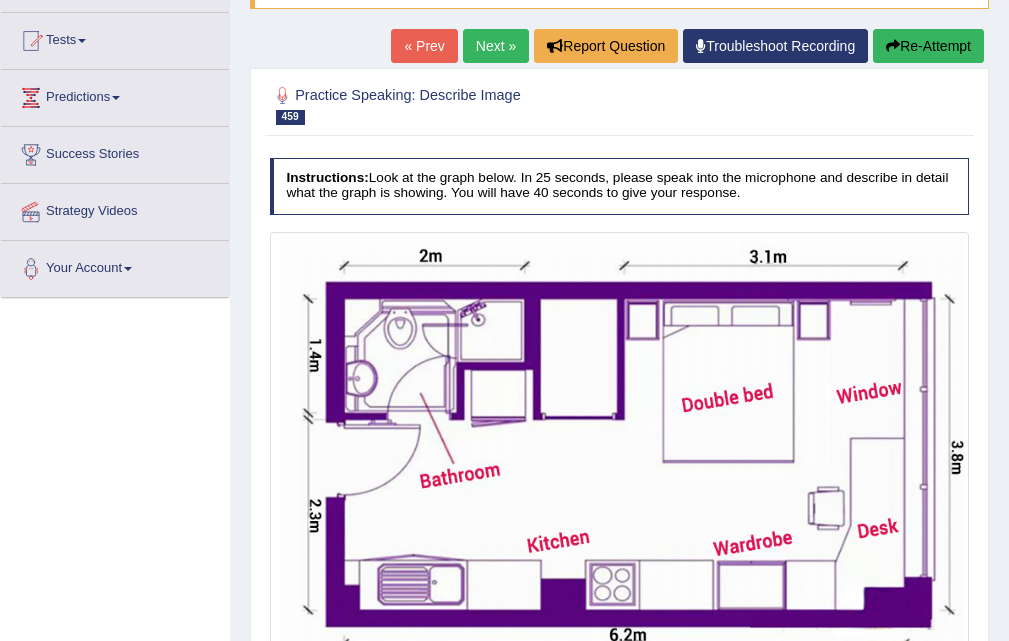 click on "Next »" at bounding box center (496, 46) 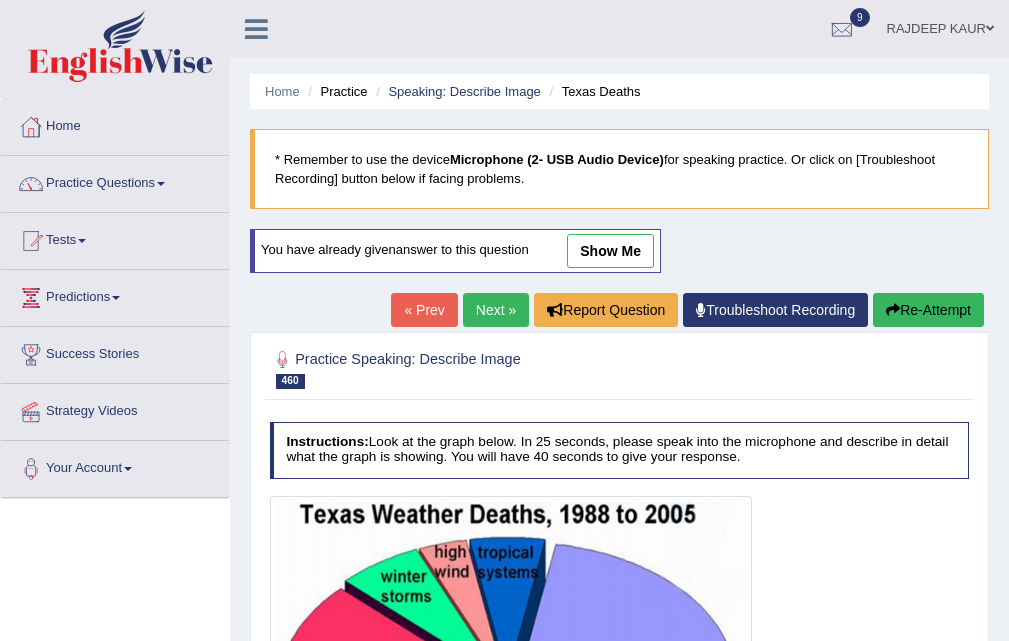 scroll, scrollTop: 300, scrollLeft: 0, axis: vertical 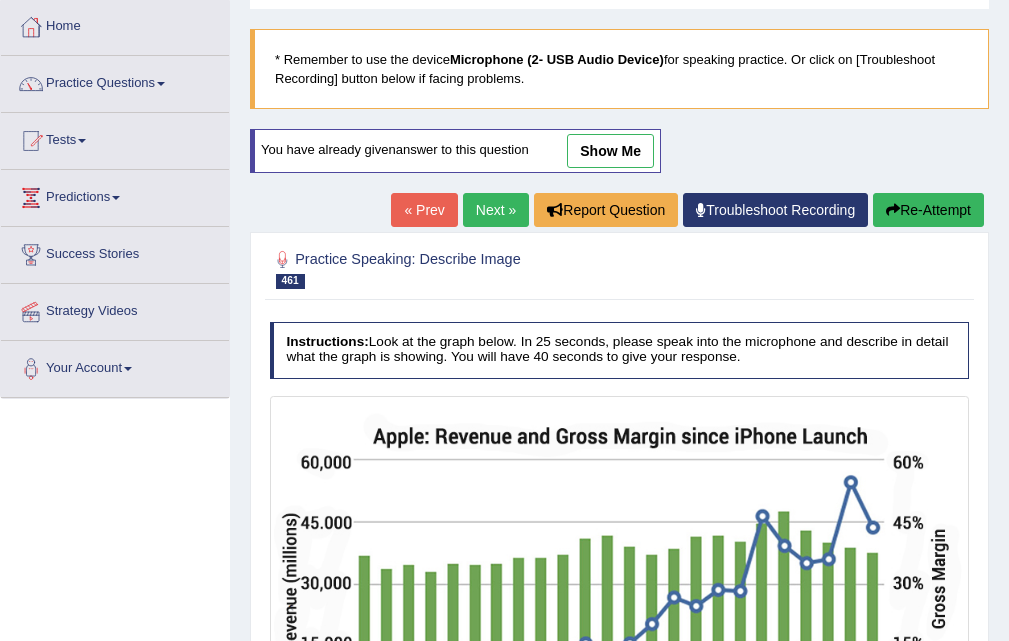 click on "Next »" at bounding box center (496, 210) 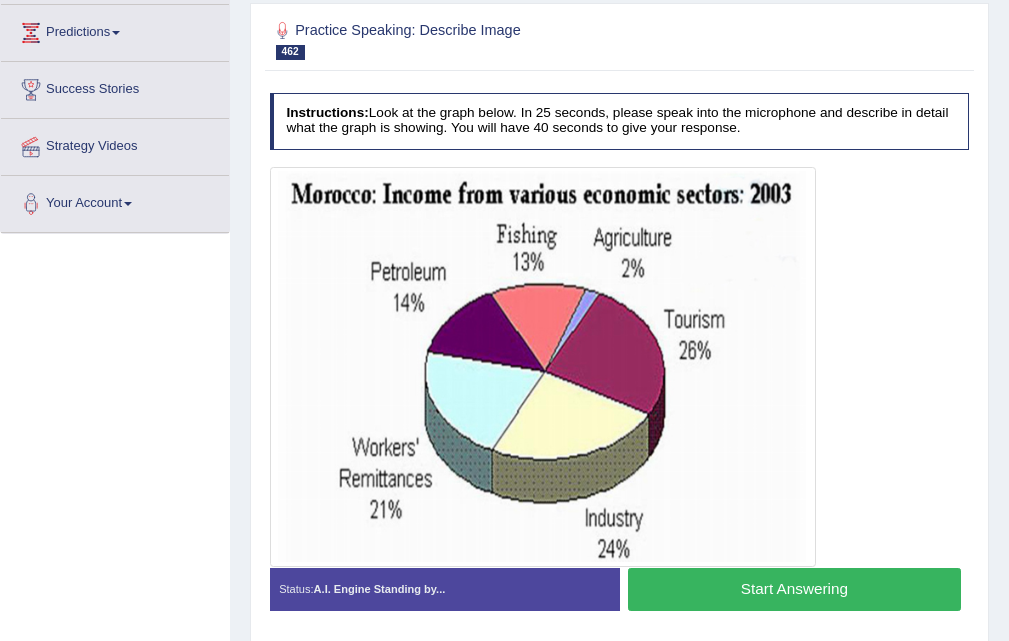 scroll, scrollTop: 0, scrollLeft: 0, axis: both 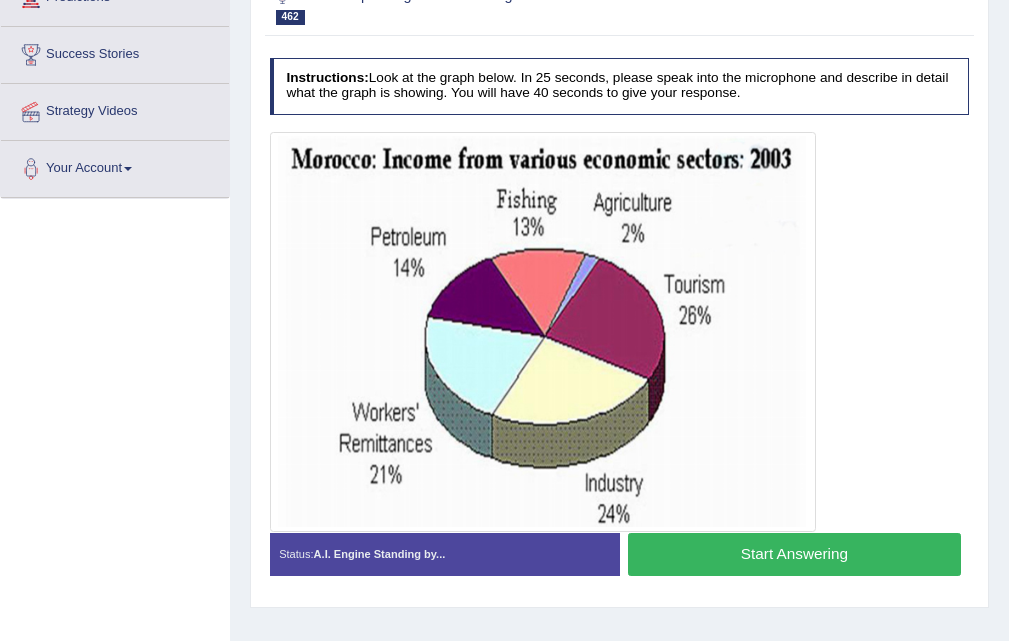 click on "Start Answering" at bounding box center (794, 554) 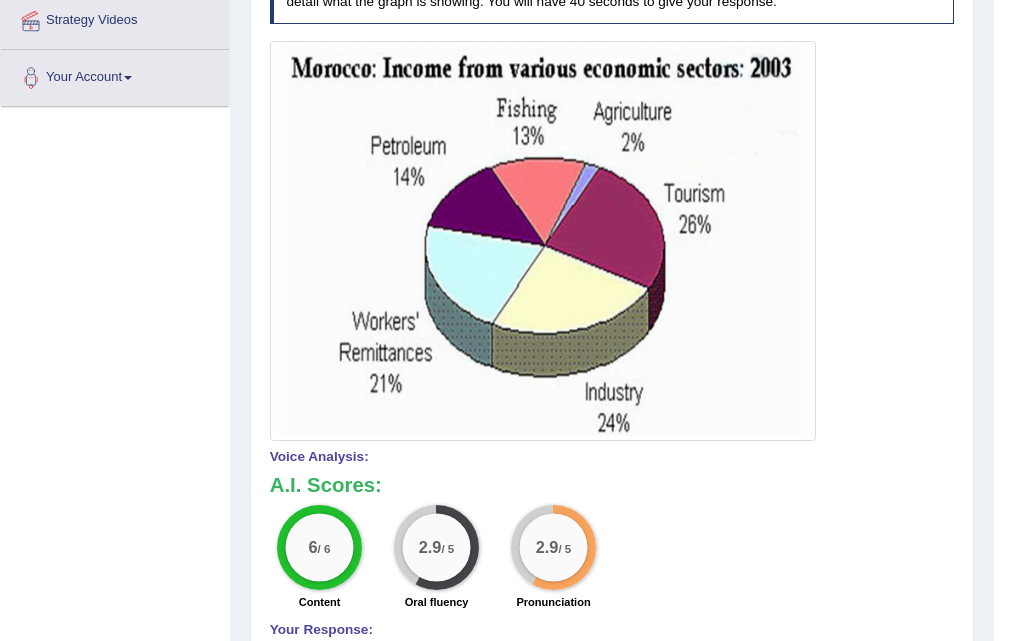 scroll, scrollTop: 100, scrollLeft: 0, axis: vertical 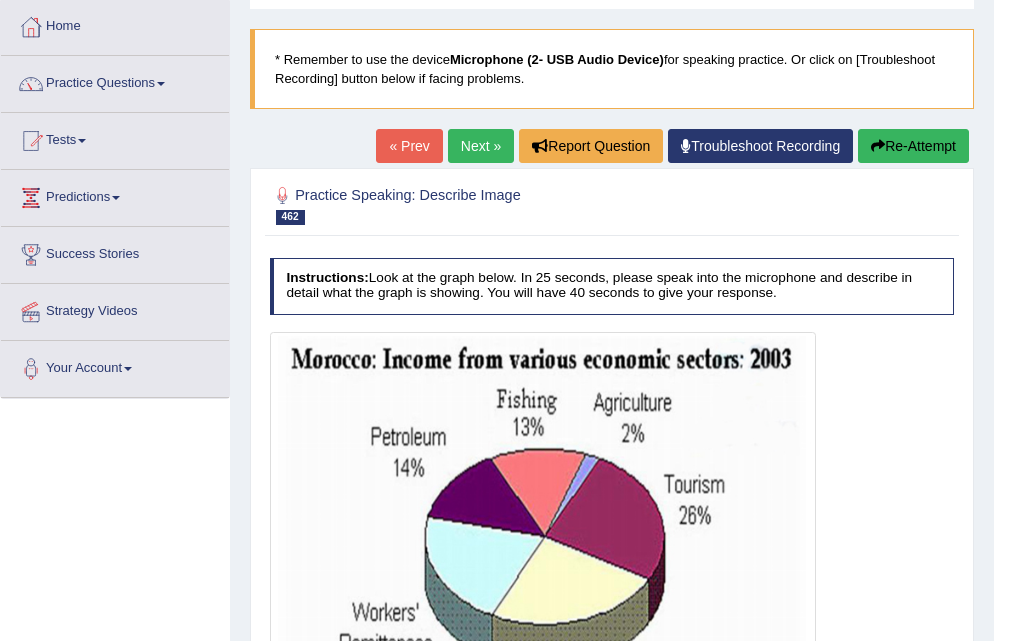 click on "Next »" at bounding box center (481, 146) 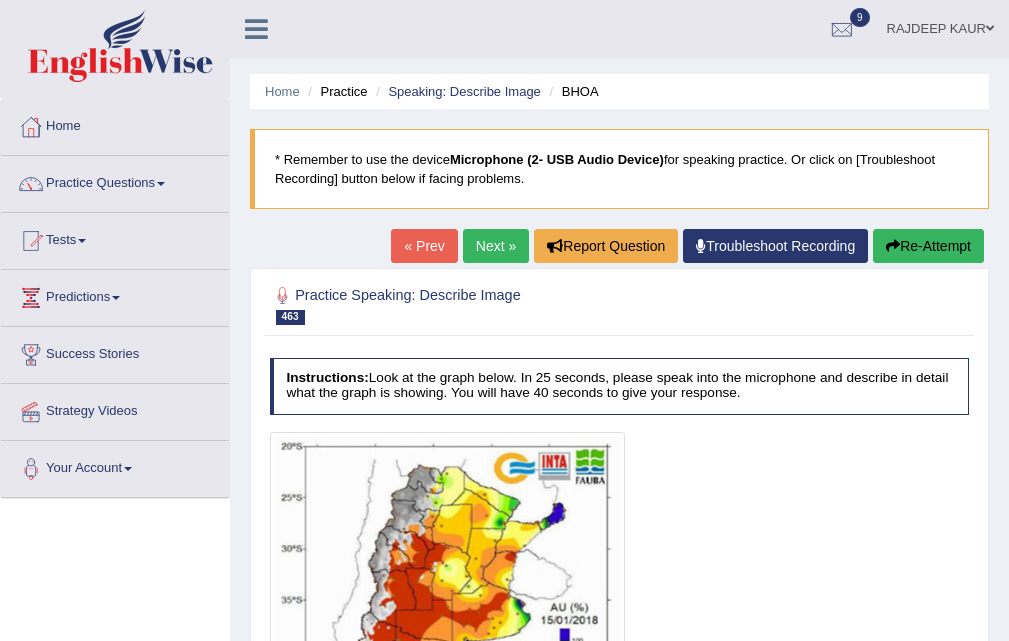 scroll, scrollTop: 409, scrollLeft: 0, axis: vertical 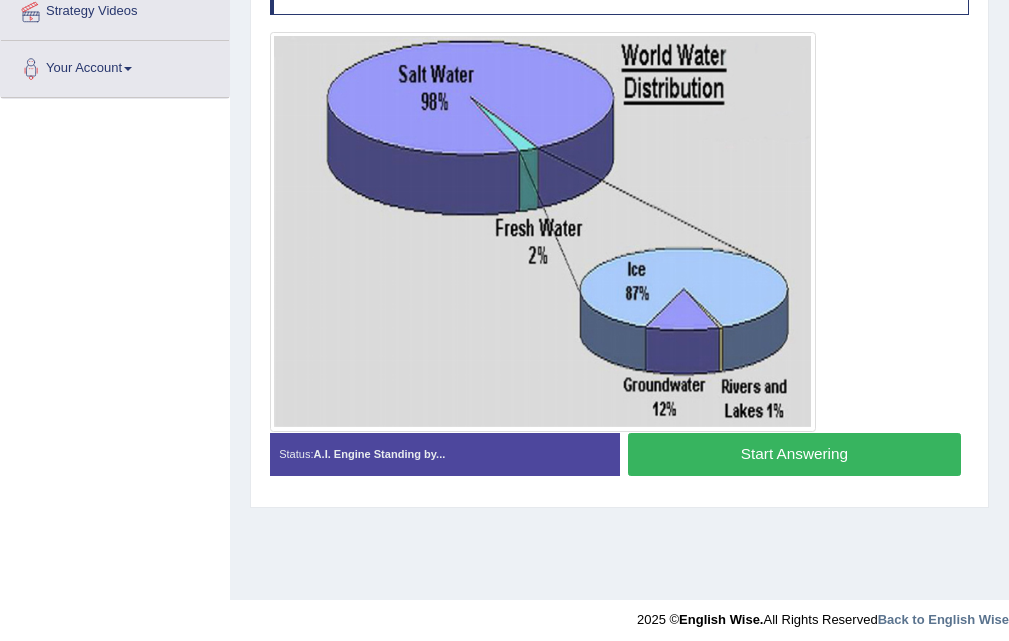 click on "Start Answering" at bounding box center (794, 454) 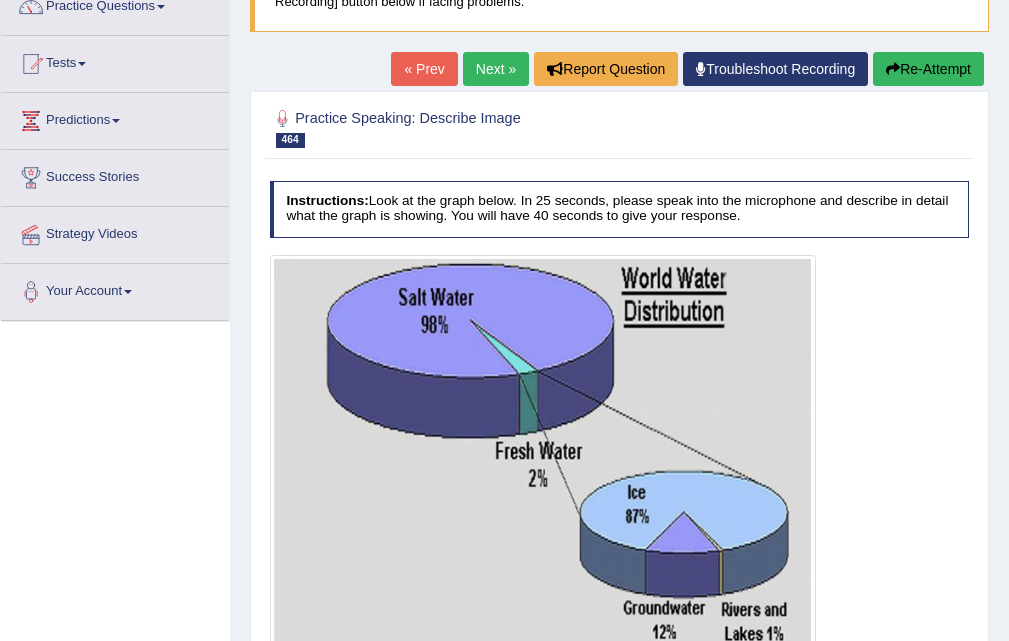 scroll, scrollTop: 300, scrollLeft: 0, axis: vertical 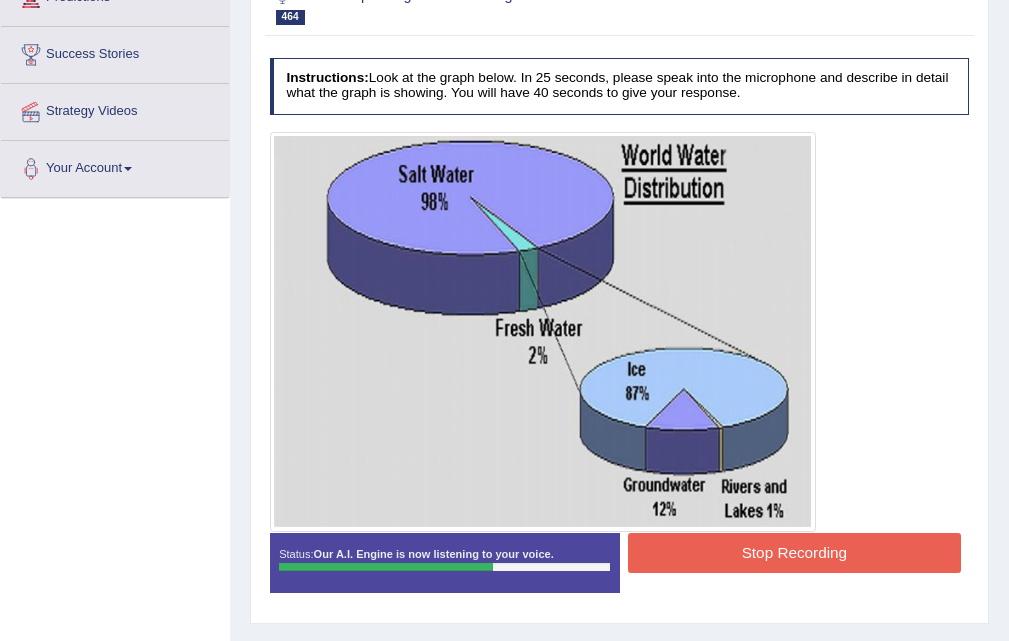 click on "Stop Recording" at bounding box center [794, 552] 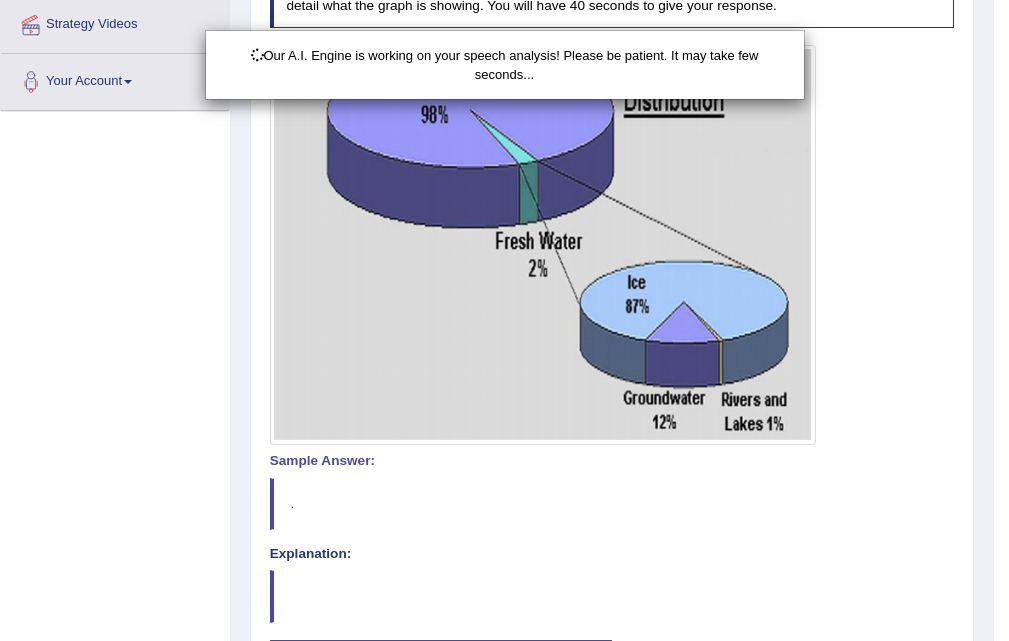 scroll, scrollTop: 541, scrollLeft: 0, axis: vertical 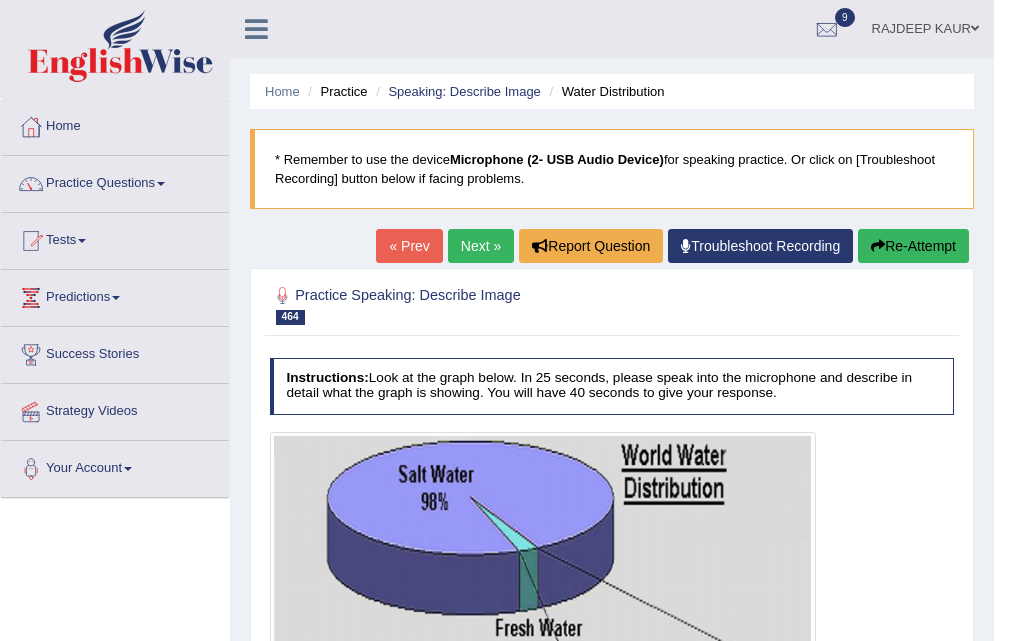 click on "Next »" at bounding box center (481, 246) 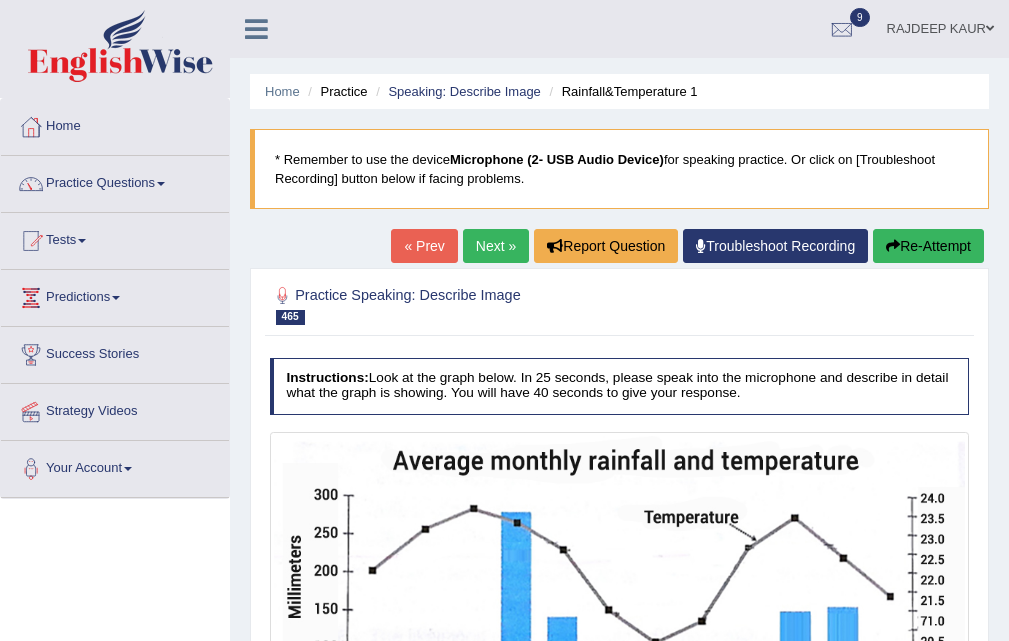scroll, scrollTop: 344, scrollLeft: 0, axis: vertical 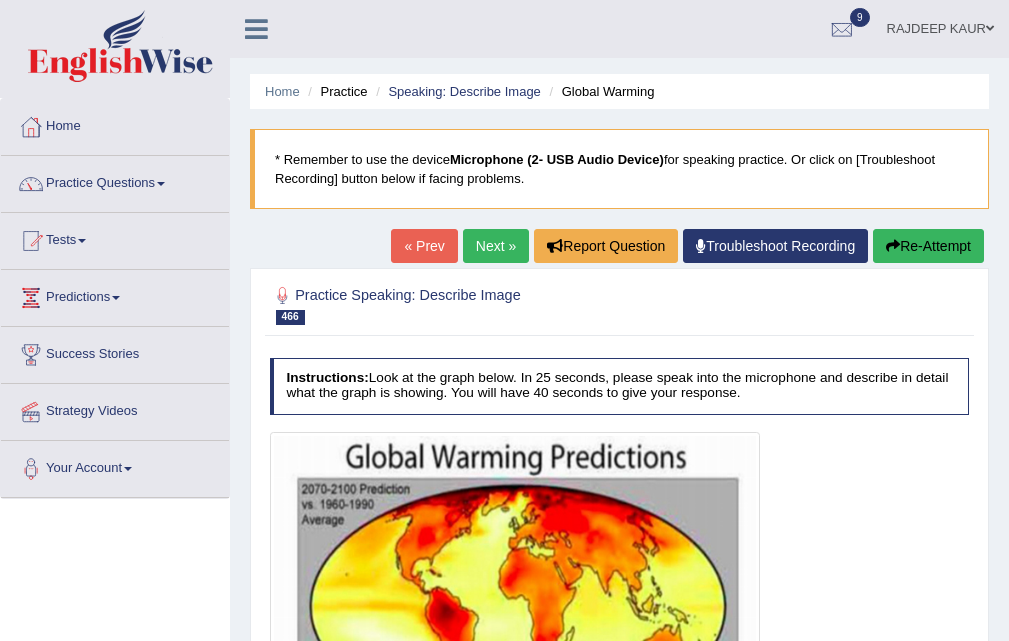 click on "Next »" at bounding box center [496, 246] 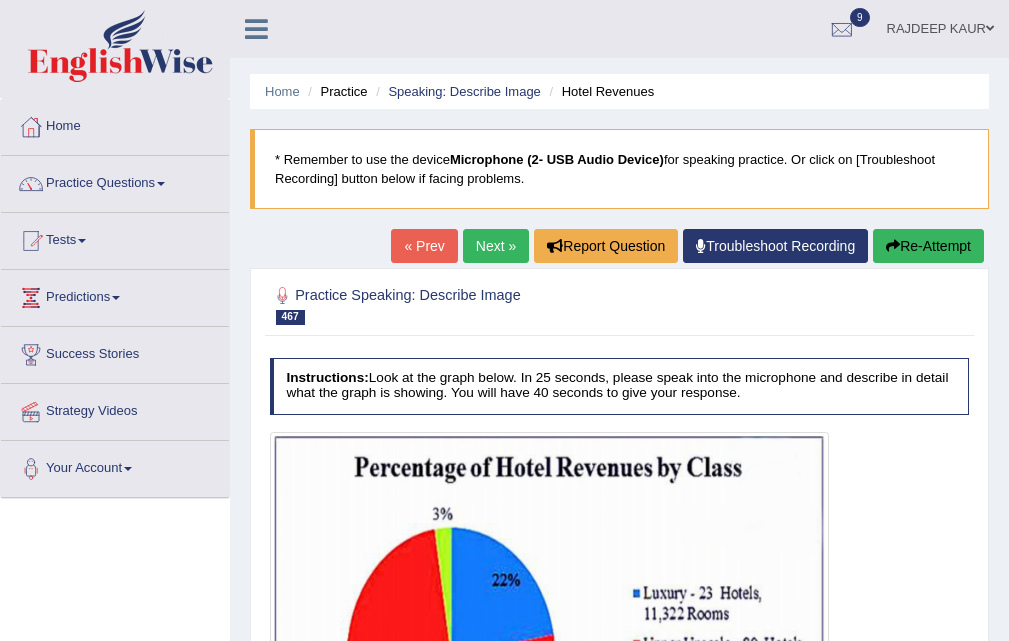 scroll, scrollTop: 400, scrollLeft: 0, axis: vertical 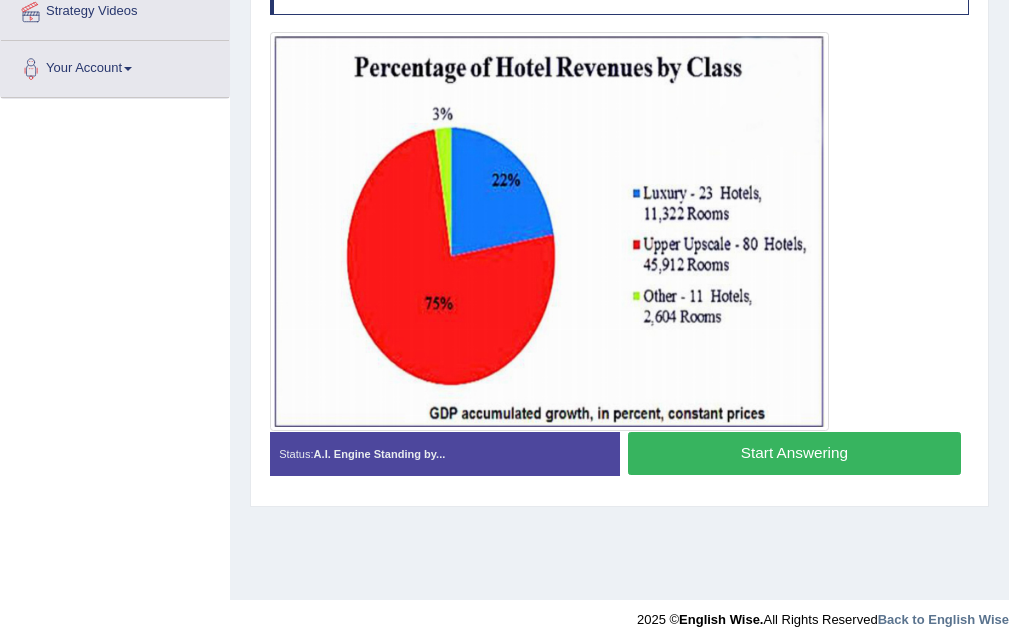 click on "Start Answering" at bounding box center [794, 453] 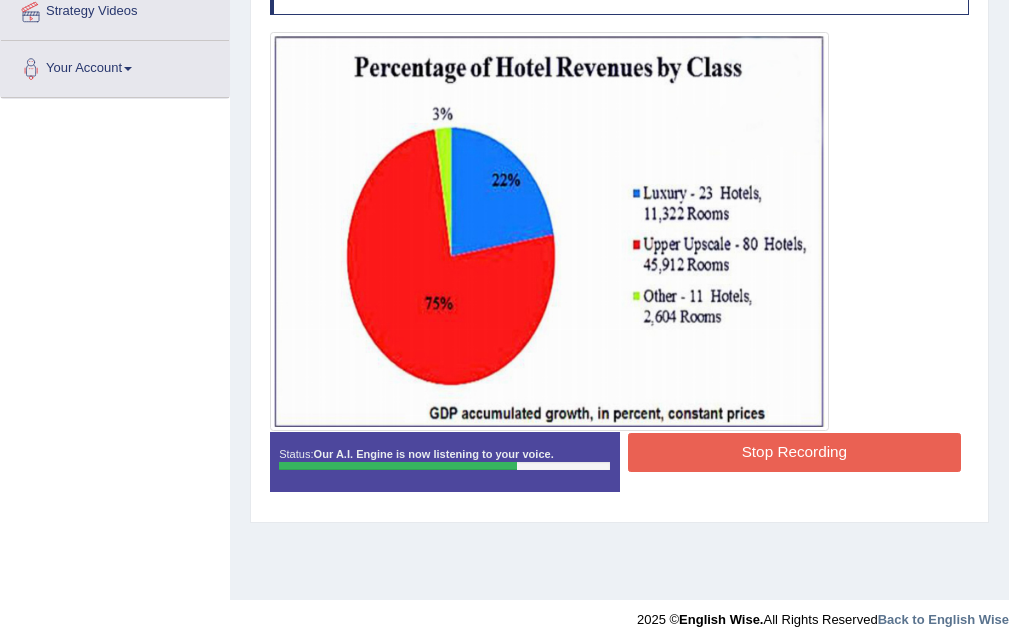 drag, startPoint x: 775, startPoint y: 448, endPoint x: 786, endPoint y: 439, distance: 14.21267 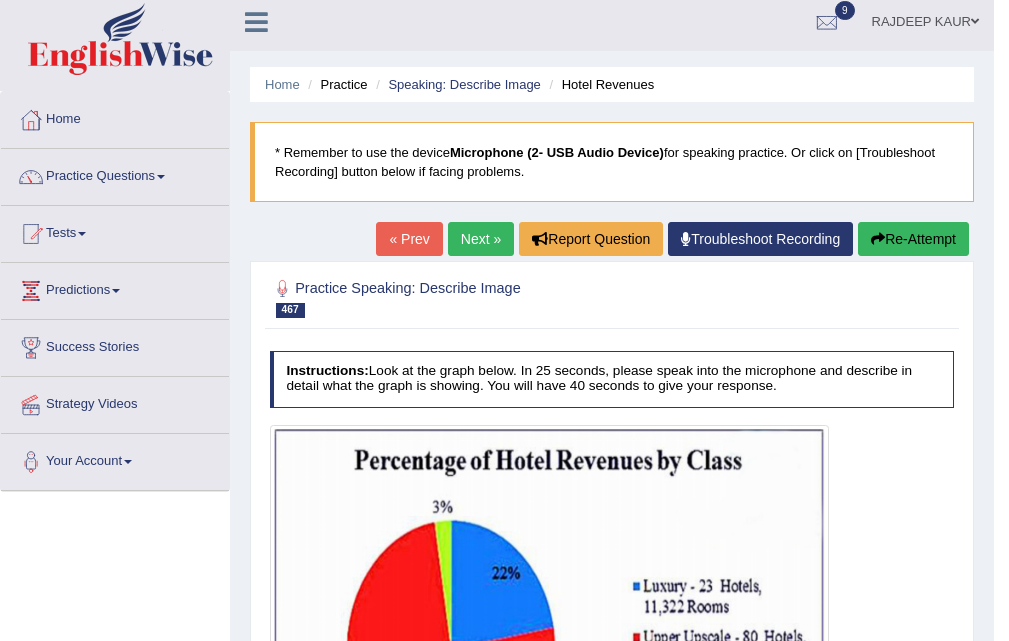 scroll, scrollTop: 0, scrollLeft: 0, axis: both 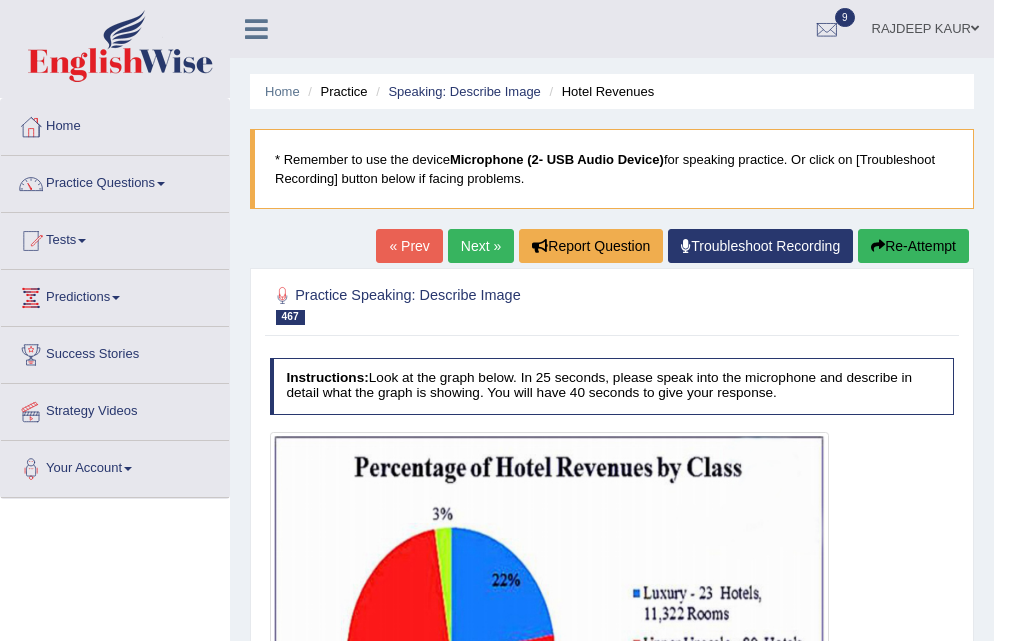 click on "Home
Practice
Speaking: Describe Image
Hotel Revenues
* Remember to use the device  Microphone (2- USB Audio Device)  for speaking practice. Or click on [Troubleshoot Recording] button below if facing problems.
« Prev Next »  Report Question  Troubleshoot Recording  Re-Attempt
Practice Speaking: Describe Image
467
Hotel Revenues
Instructions:  Look at the graph below. In 25 seconds, please speak into the microphone and describe in detail what the graph is showing. You will have 40 seconds to give your response.
Created with Highcharts 7.1.2 Too low Too high Time Pitch meter: 0 10 20 30 40 Created with Highcharts 7.1.2 Great Too slow Too fast Time Speech pace meter: 0 10 20 30 40 Spoken Keywords:  percentage  of  hotel  revenues  by  class  and  luxury  other  in  scale Voice Analysis: A.I. Scores:" at bounding box center [612, 687] 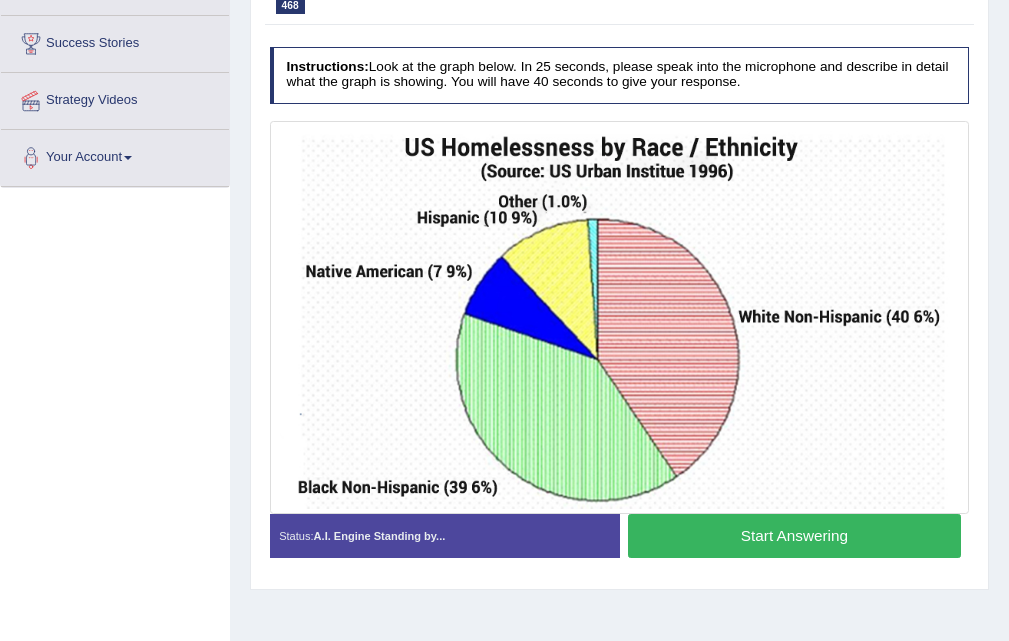 scroll, scrollTop: 0, scrollLeft: 0, axis: both 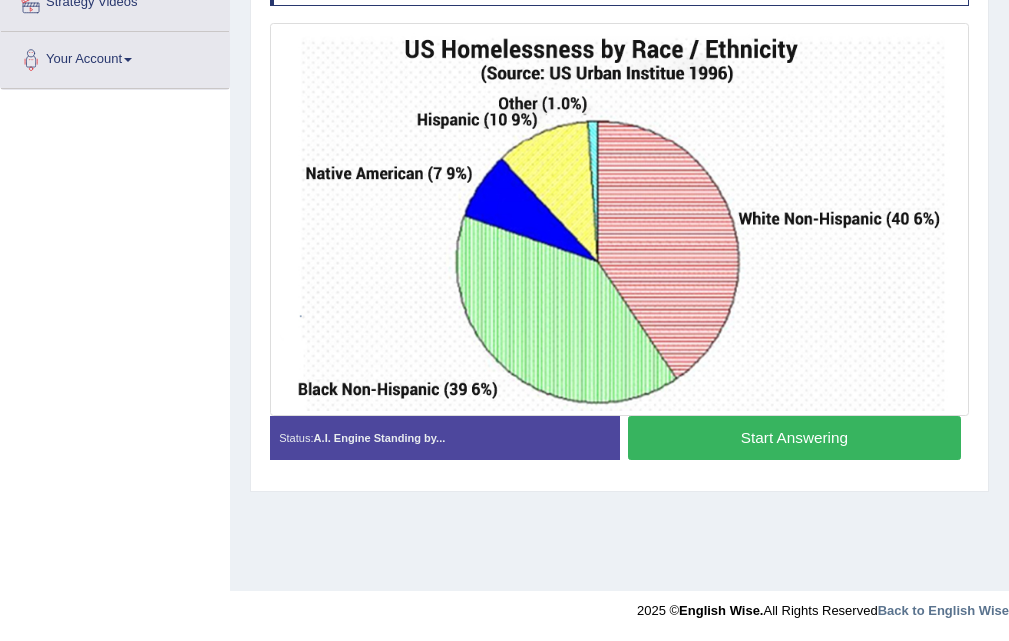 click on "Start Answering" at bounding box center [794, 437] 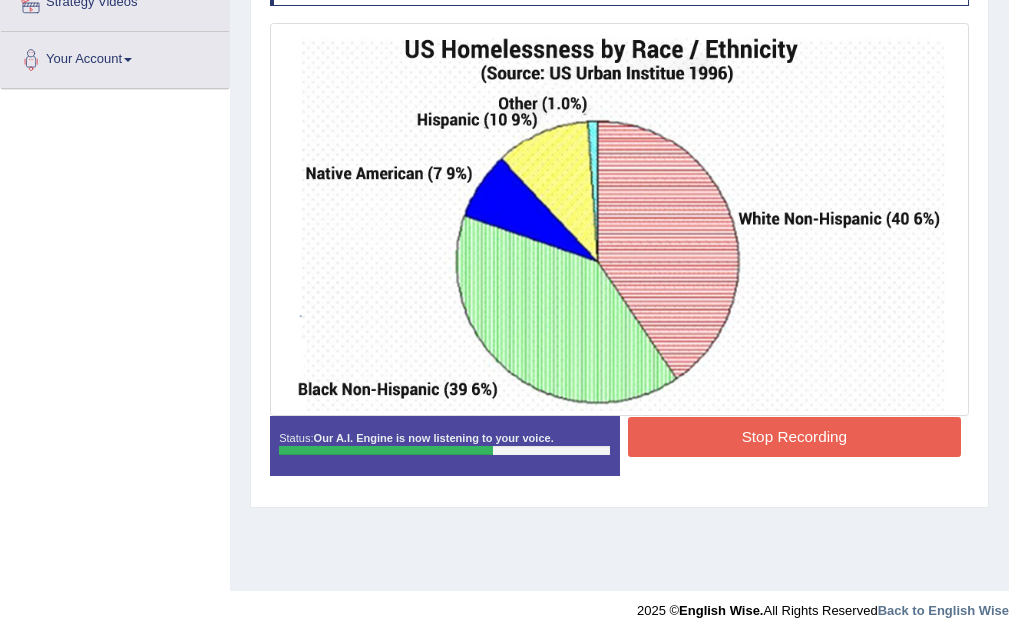 click on "Stop Recording" at bounding box center [794, 436] 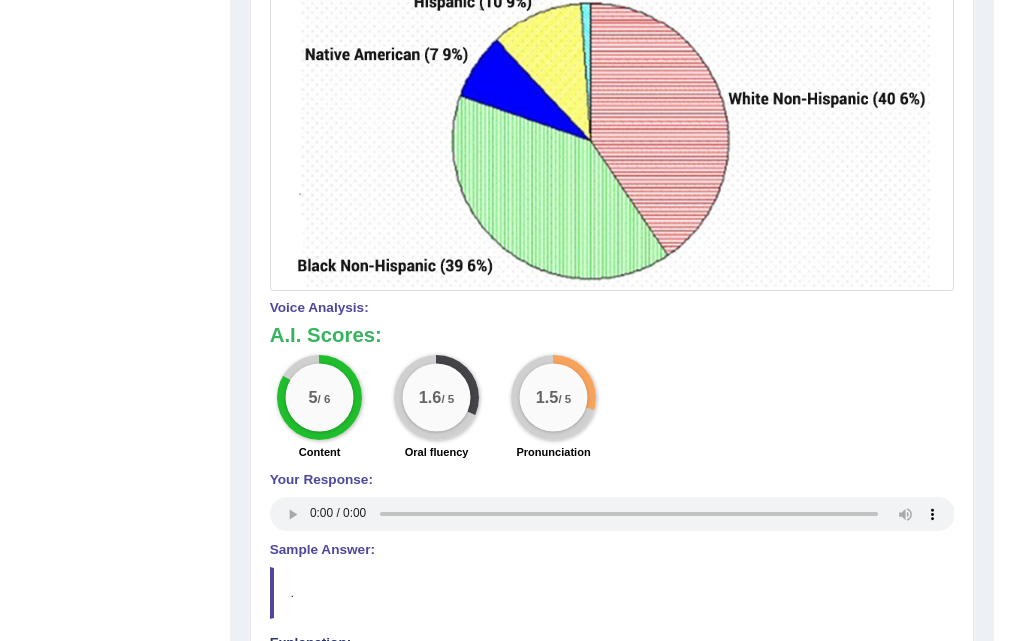 scroll, scrollTop: 25, scrollLeft: 0, axis: vertical 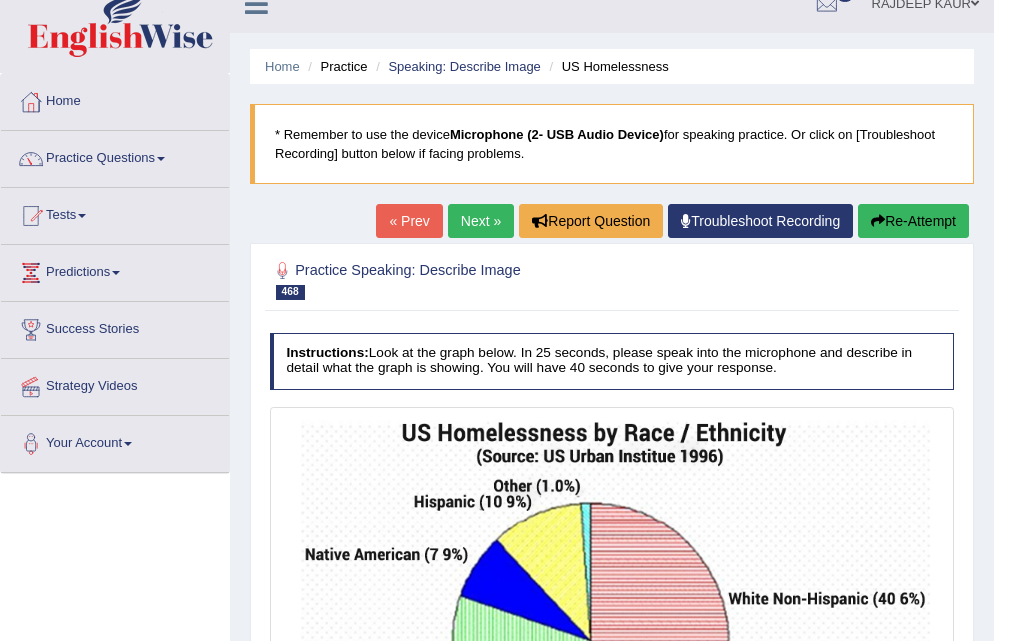 click on "Next »" at bounding box center (481, 221) 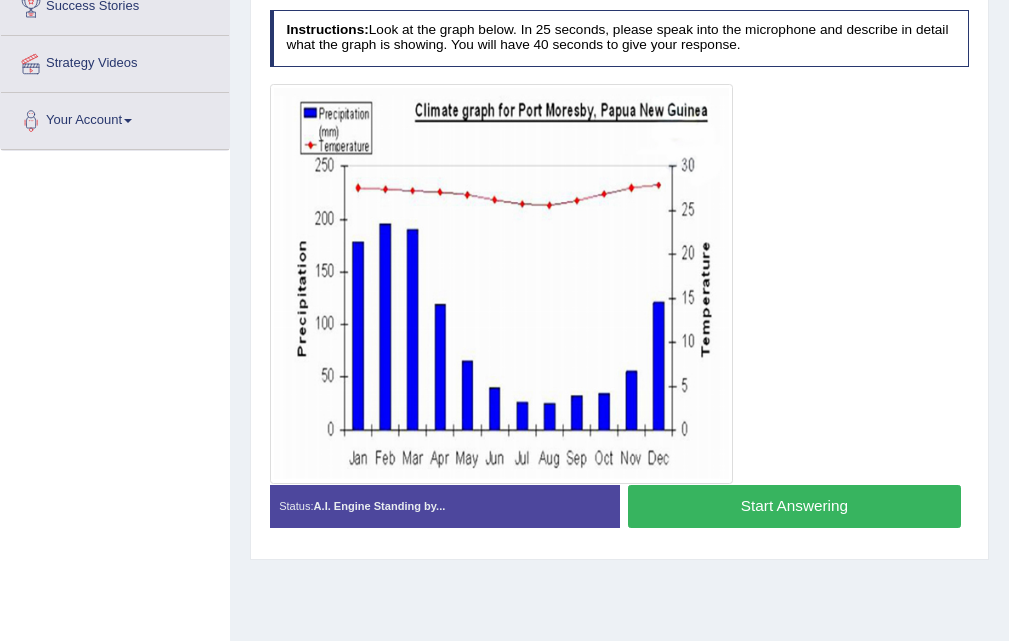 scroll, scrollTop: 0, scrollLeft: 0, axis: both 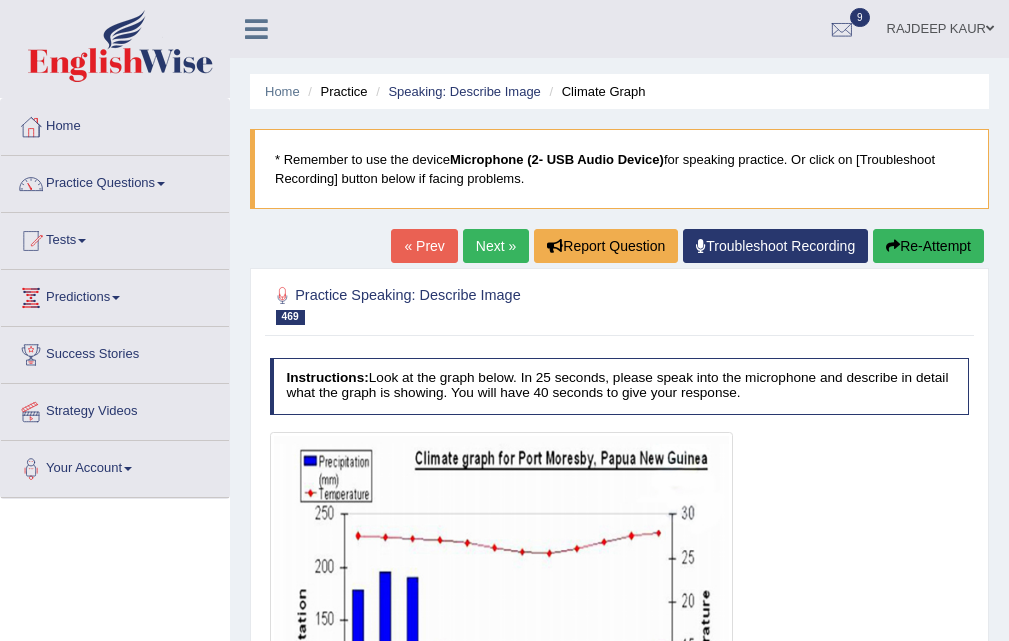 click on "Next »" at bounding box center (496, 246) 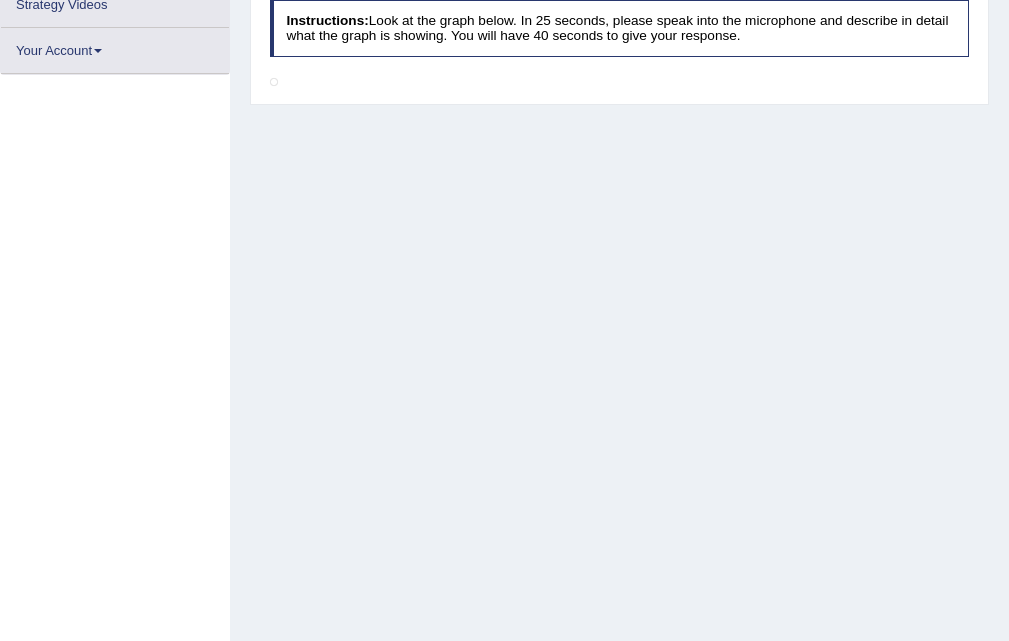 scroll, scrollTop: 348, scrollLeft: 0, axis: vertical 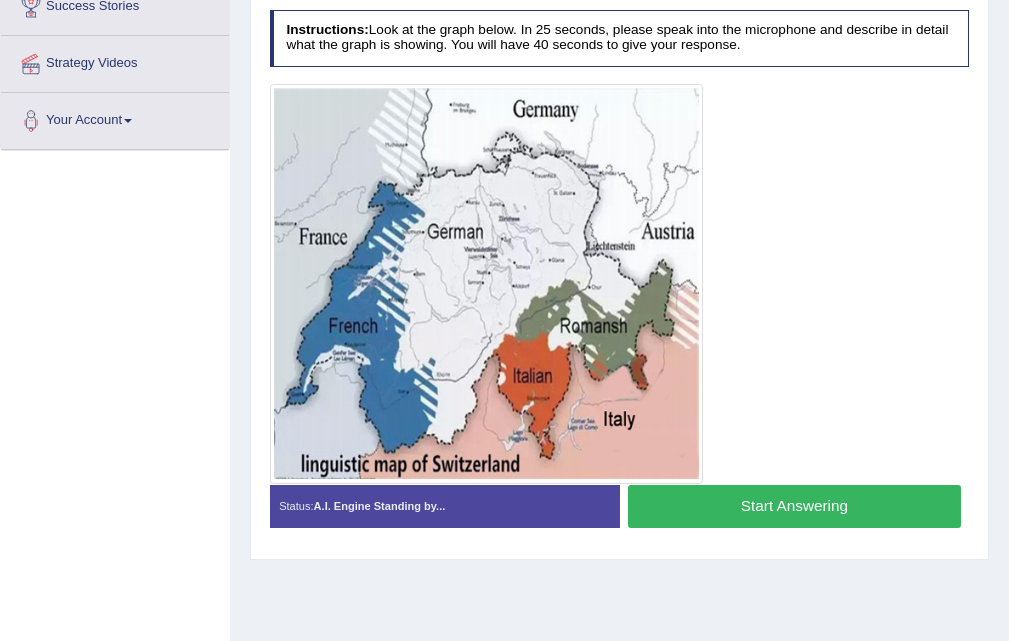 click on "Start Answering" at bounding box center (794, 506) 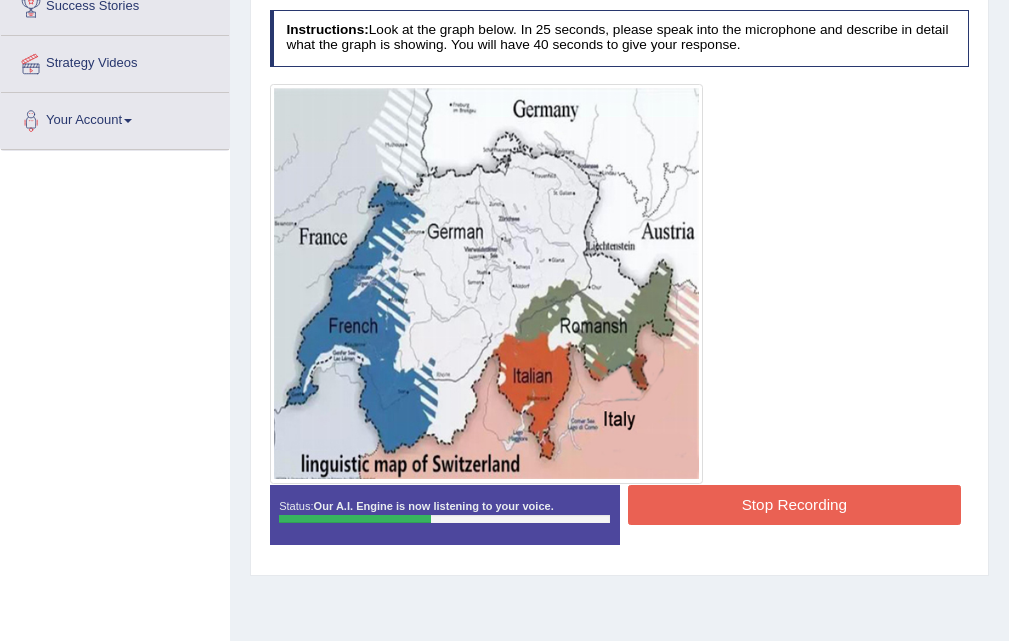 click on "Stop Recording" at bounding box center (794, 504) 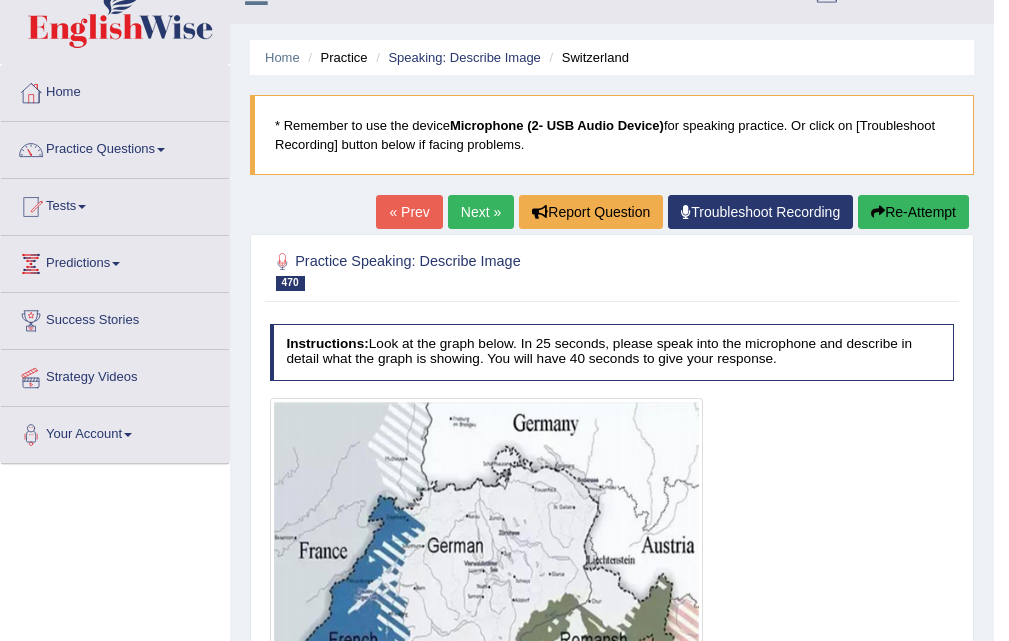 scroll, scrollTop: 0, scrollLeft: 0, axis: both 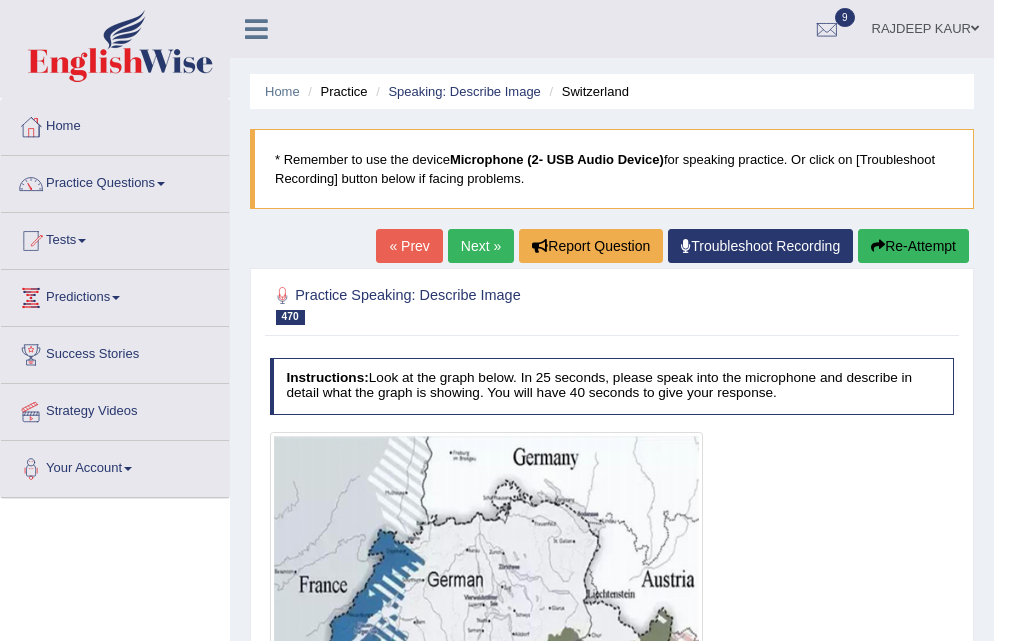 click on "Next »" at bounding box center (481, 246) 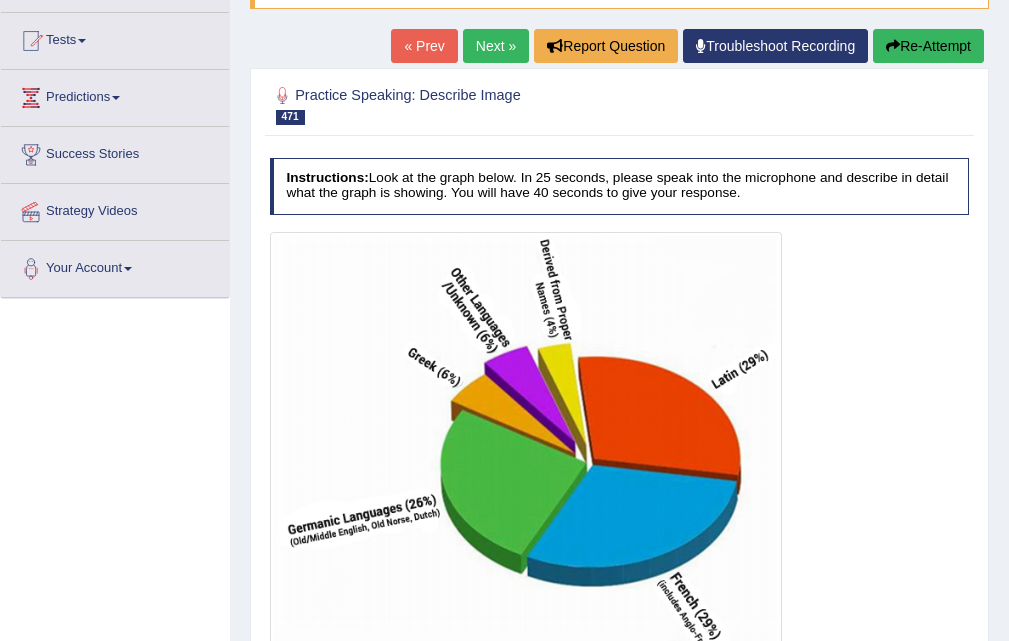 scroll, scrollTop: 200, scrollLeft: 0, axis: vertical 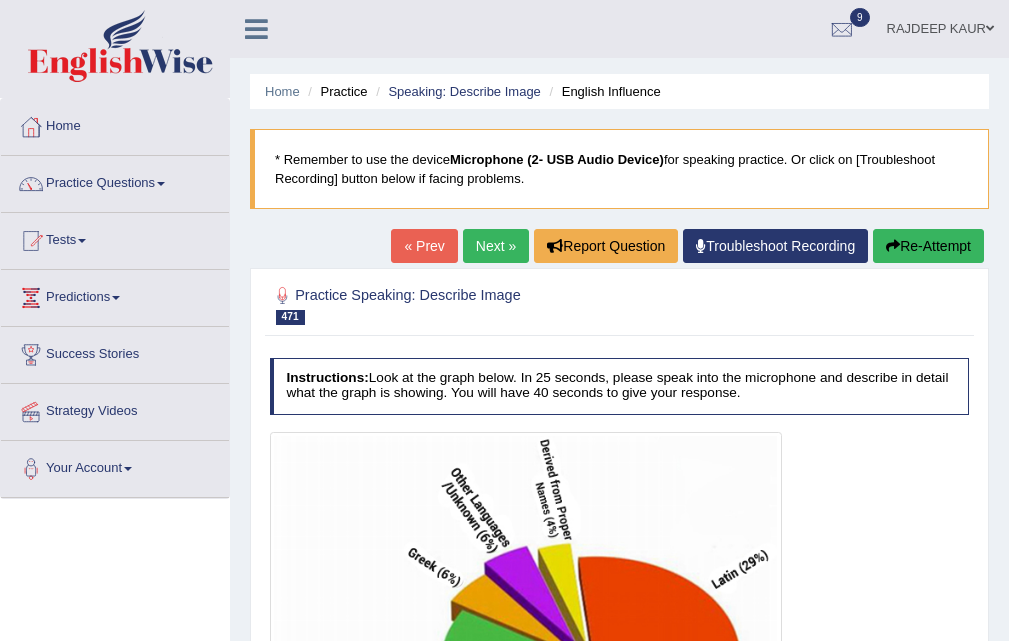 click on "Next »" at bounding box center [496, 246] 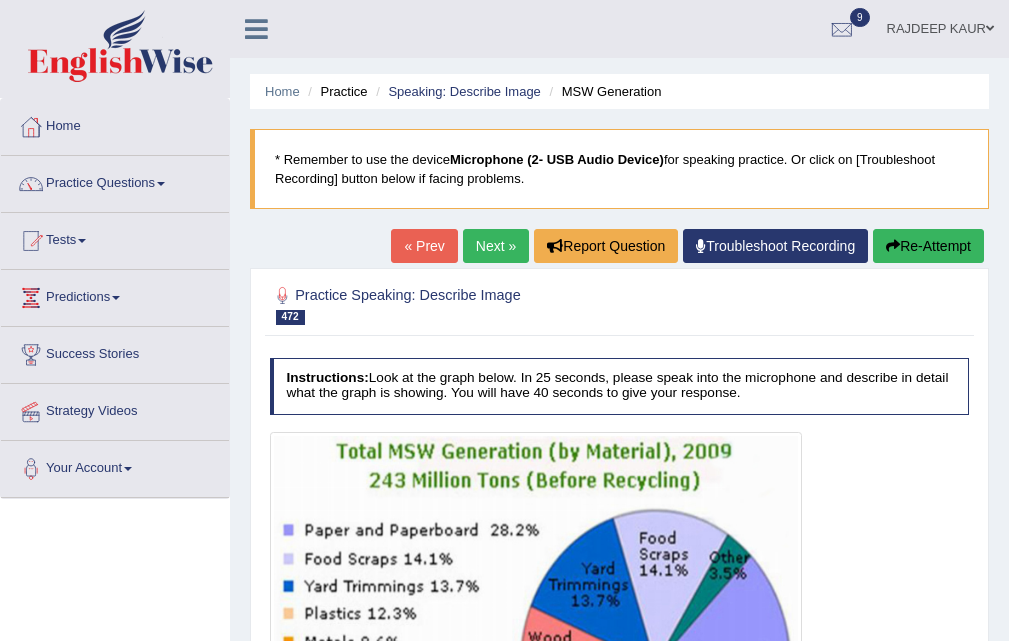 scroll, scrollTop: 300, scrollLeft: 0, axis: vertical 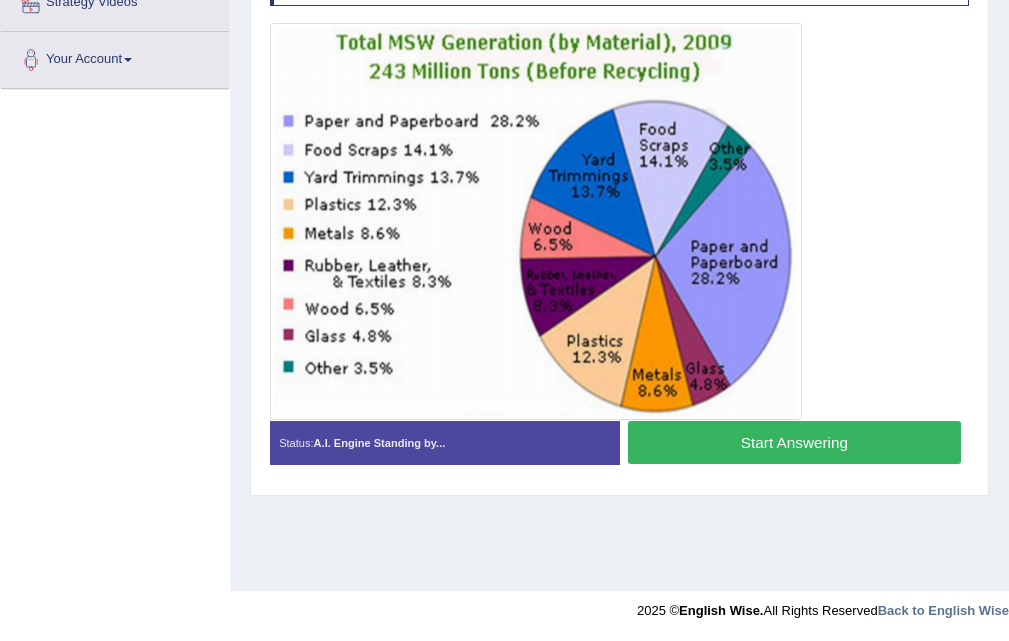 click on "Start Answering" at bounding box center [794, 442] 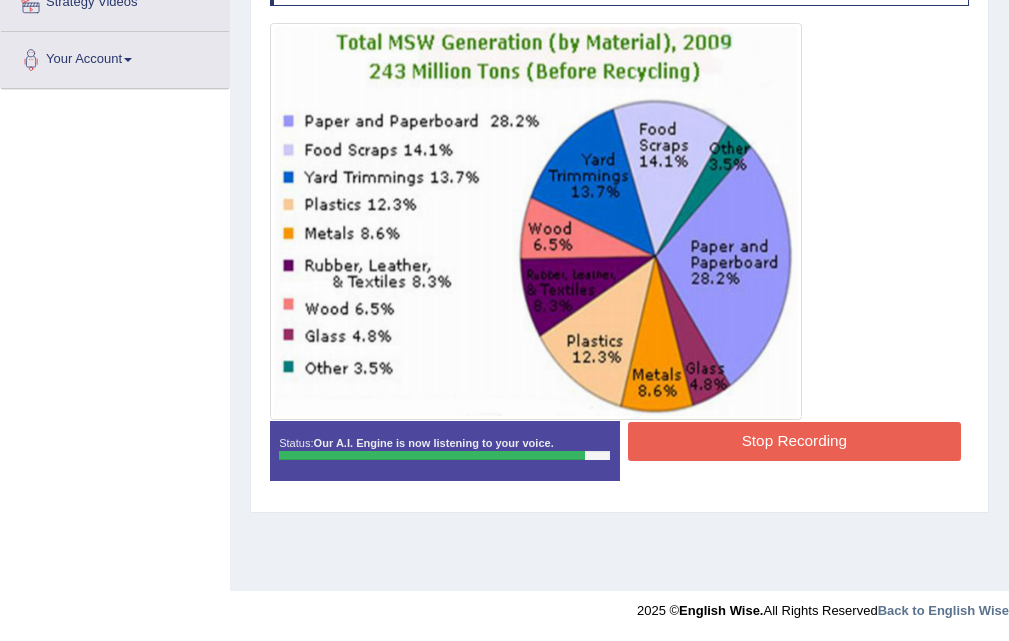 click on "Stop Recording" at bounding box center [794, 441] 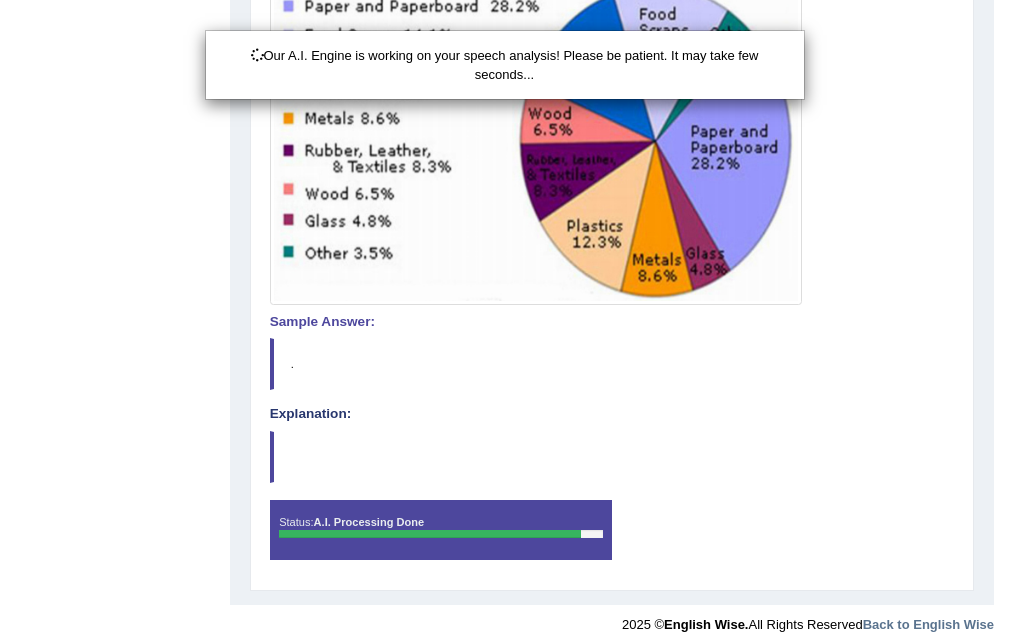 scroll, scrollTop: 538, scrollLeft: 0, axis: vertical 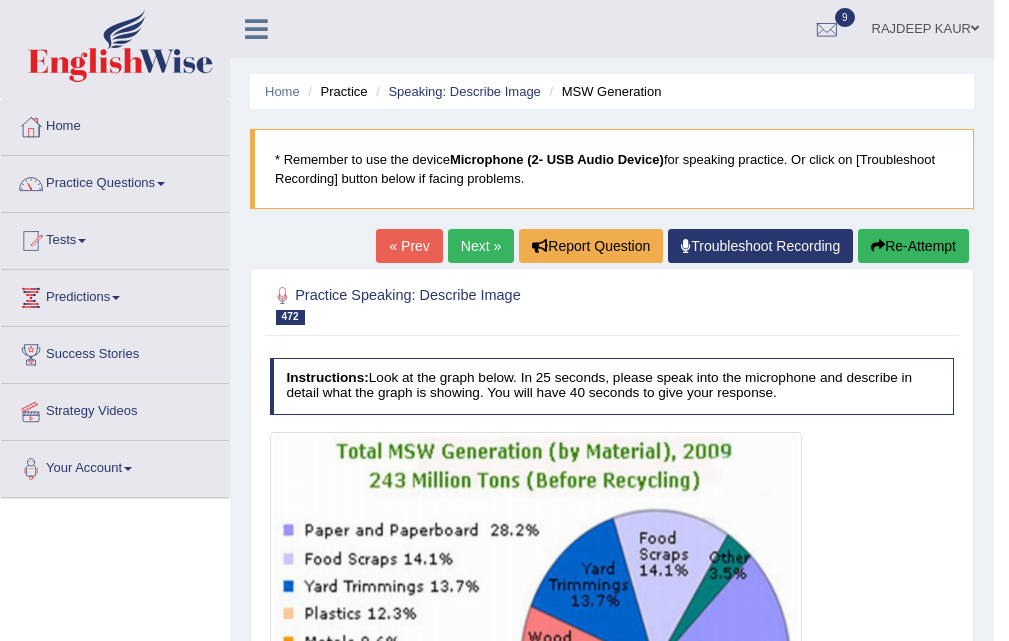 click on "Next »" at bounding box center (481, 246) 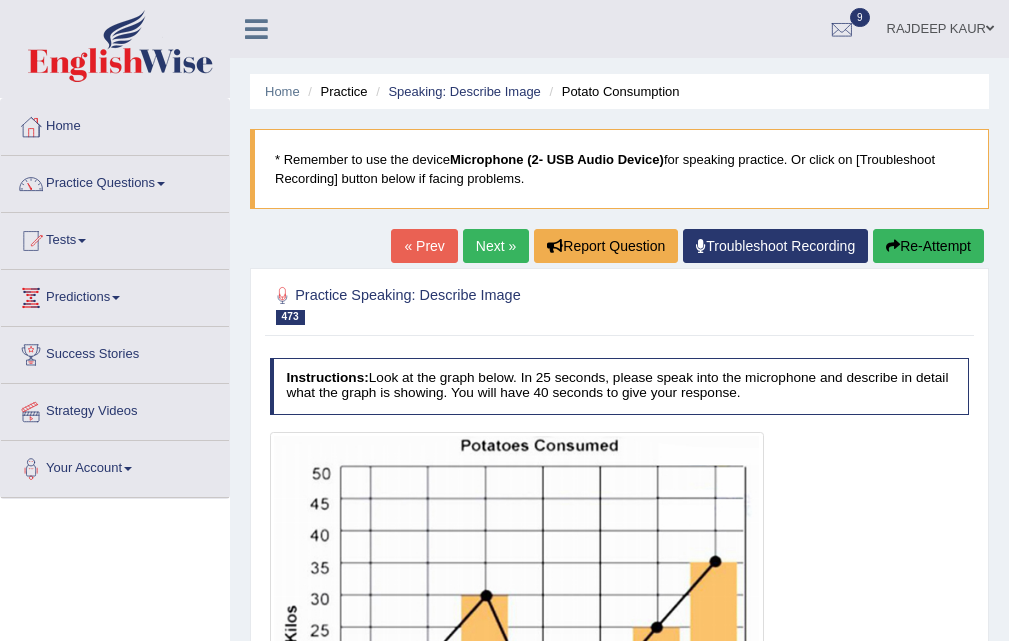 scroll, scrollTop: 300, scrollLeft: 0, axis: vertical 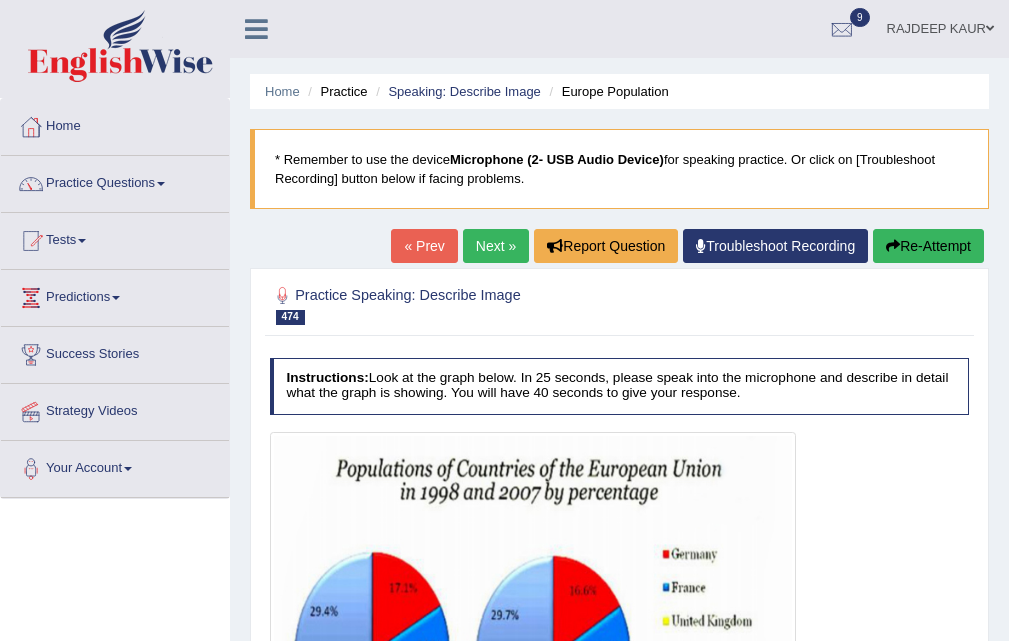 click on "Next »" at bounding box center [496, 246] 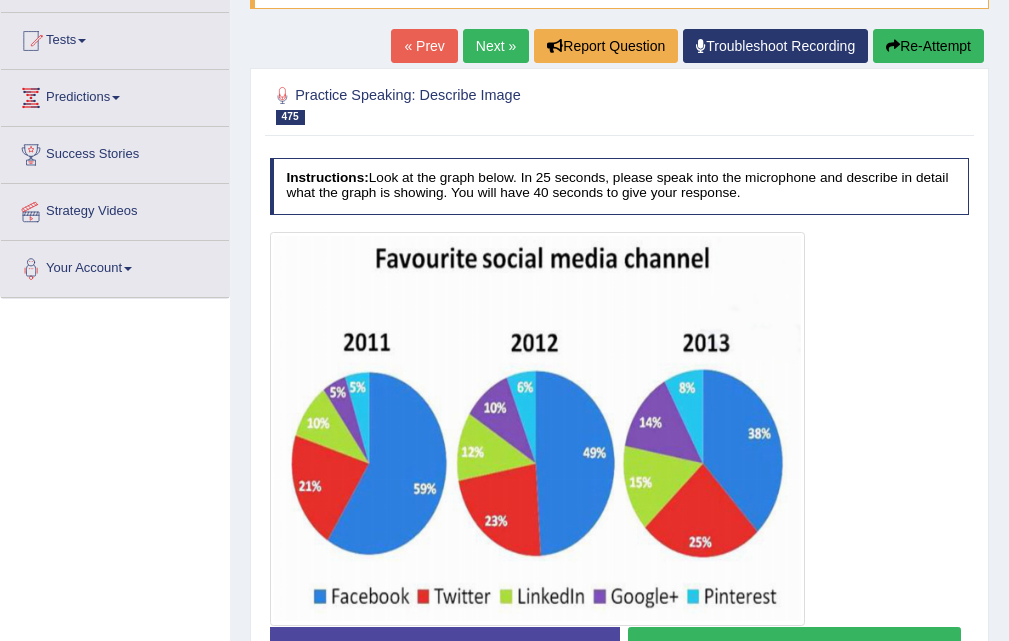 scroll, scrollTop: 200, scrollLeft: 0, axis: vertical 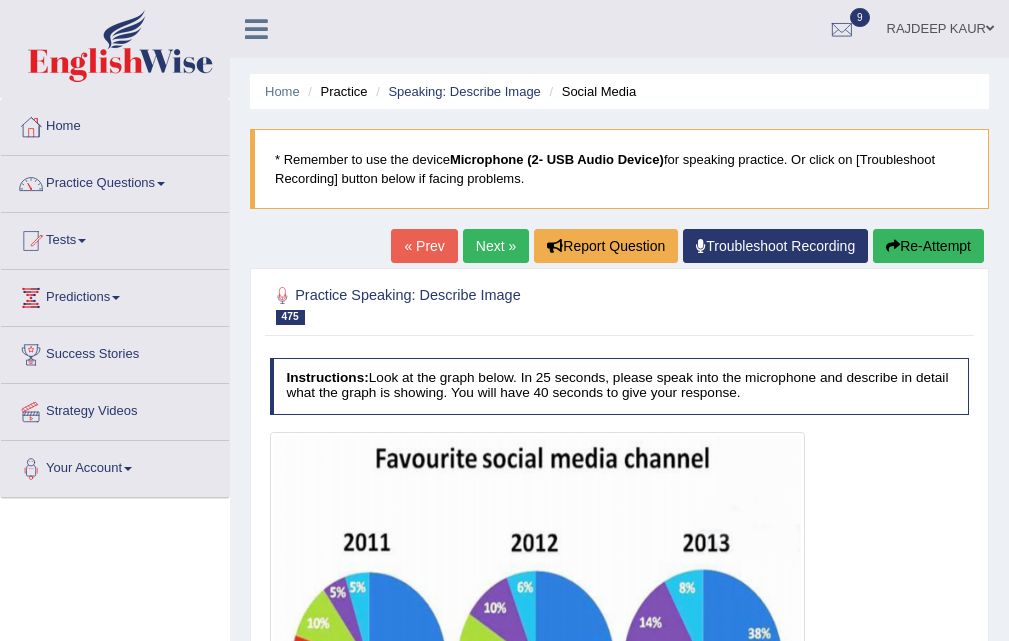 click on "Next »" at bounding box center (496, 246) 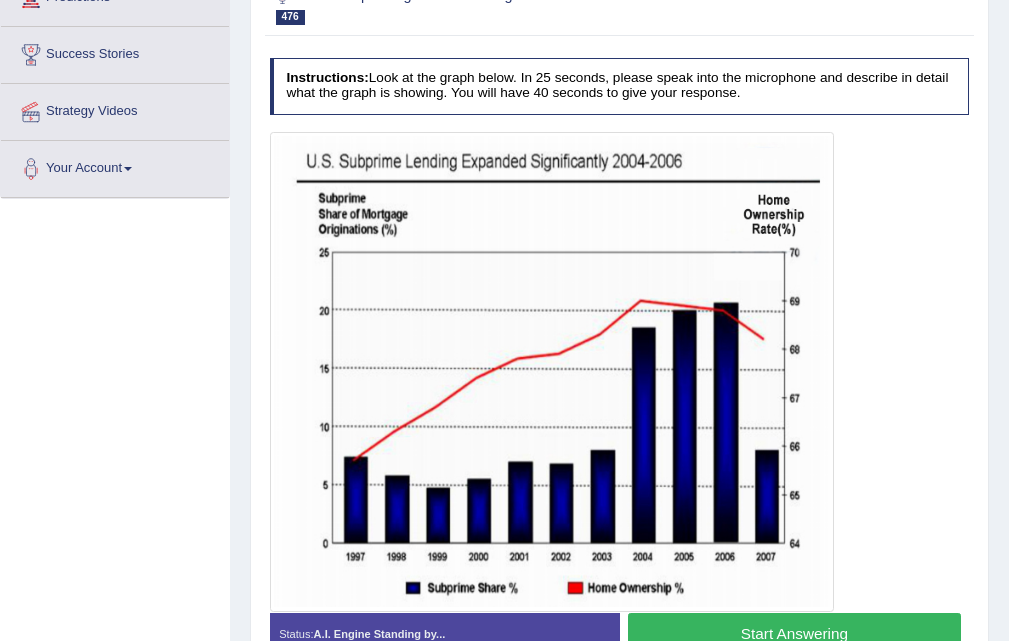 scroll, scrollTop: 0, scrollLeft: 0, axis: both 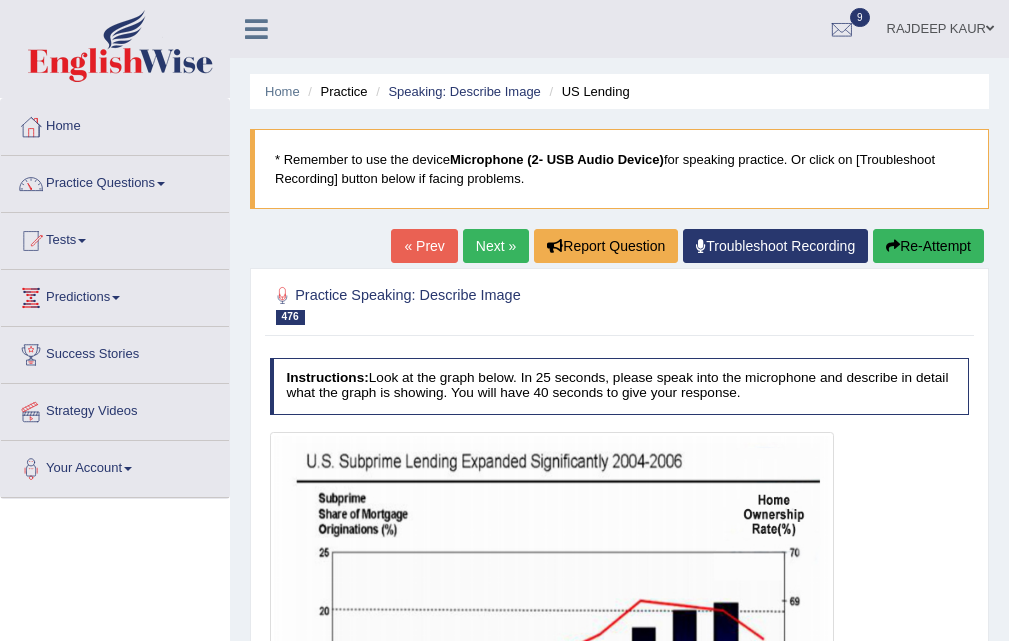 click on "Next »" at bounding box center [496, 246] 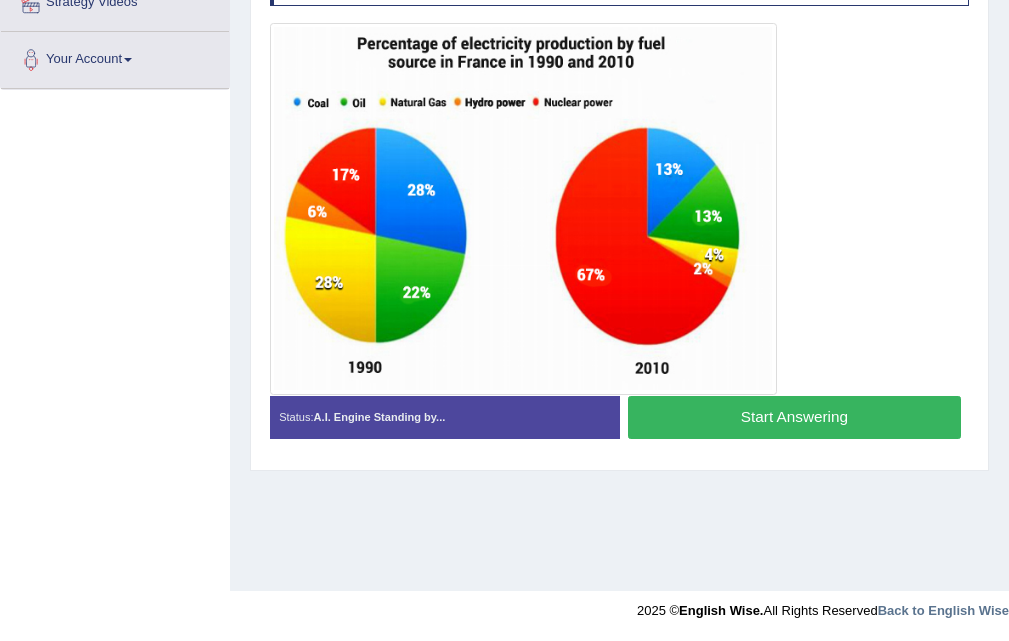 scroll, scrollTop: 0, scrollLeft: 0, axis: both 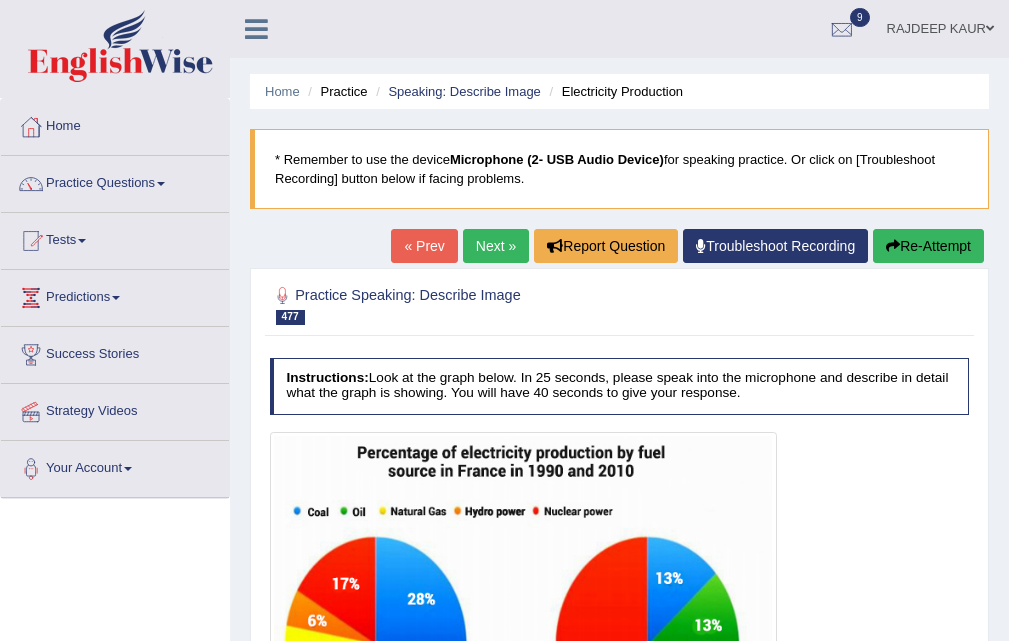 click on "Next »" at bounding box center [496, 246] 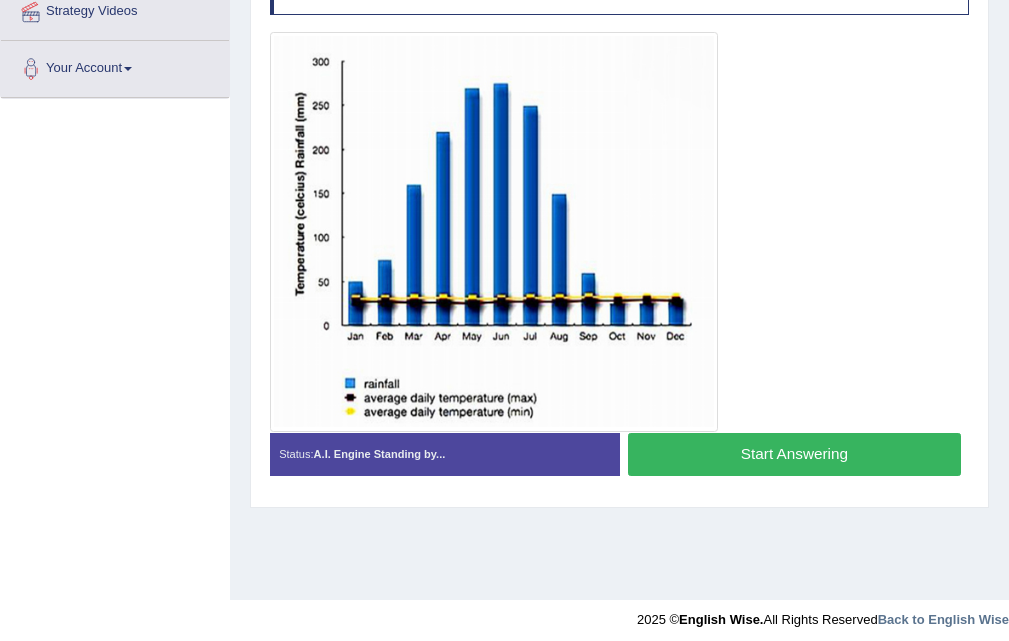 scroll, scrollTop: 0, scrollLeft: 0, axis: both 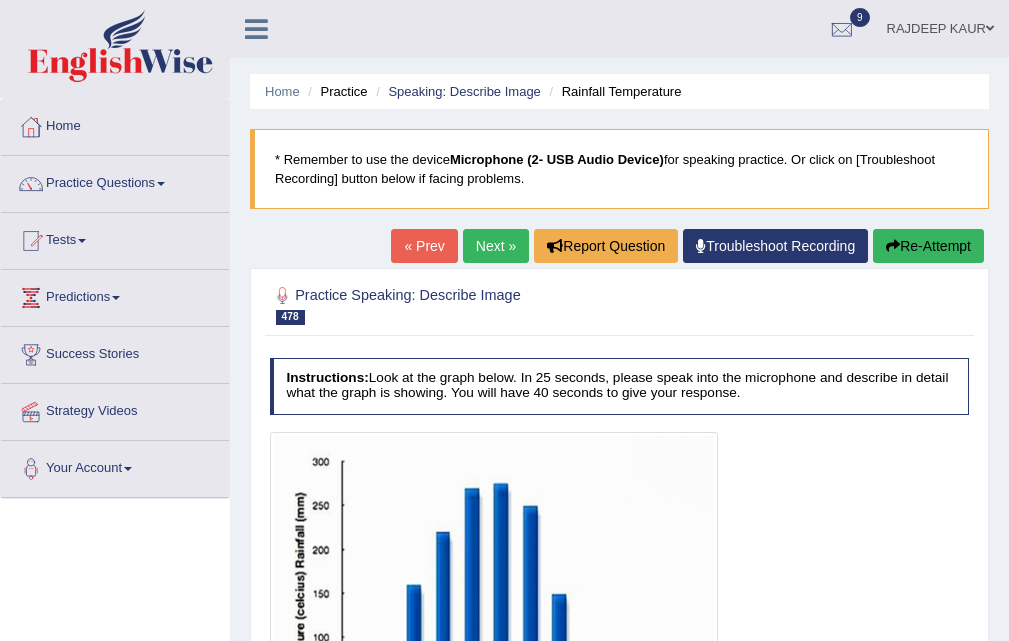 click on "Next »" at bounding box center (496, 246) 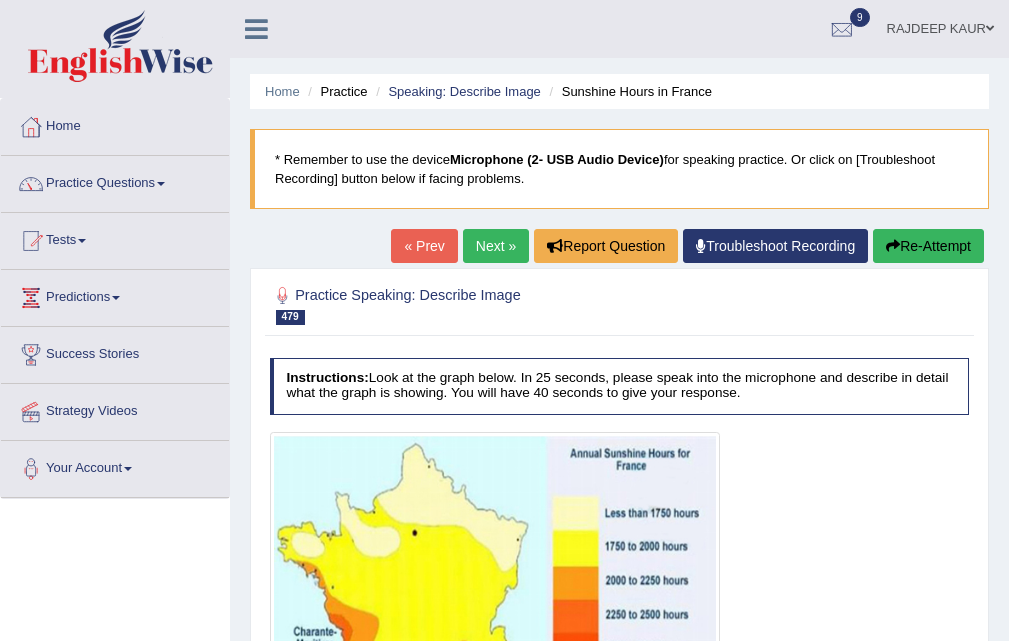 scroll, scrollTop: 0, scrollLeft: 0, axis: both 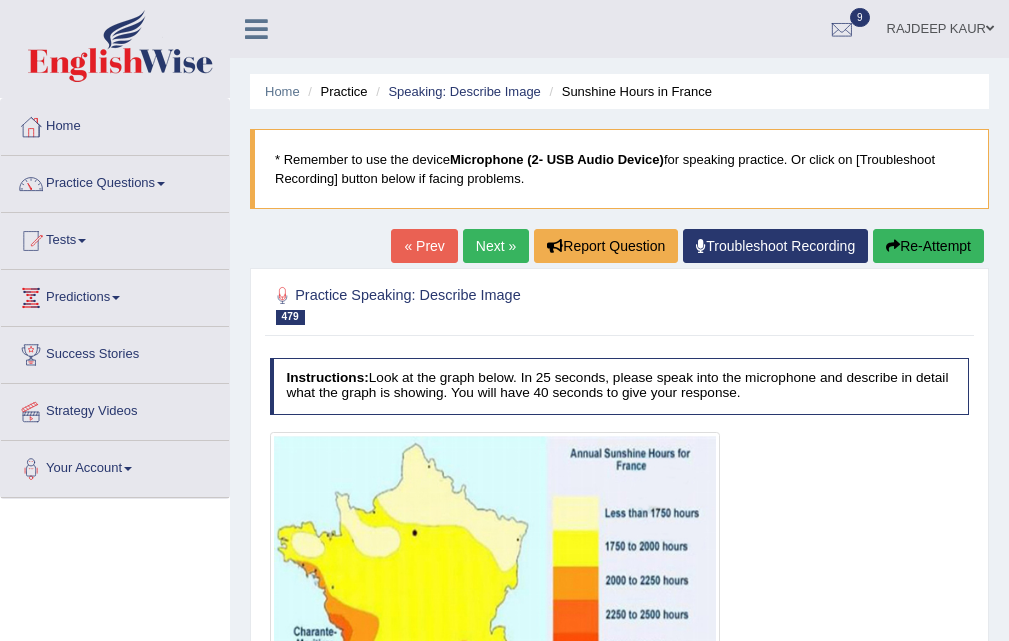 click on "Next »" at bounding box center (496, 246) 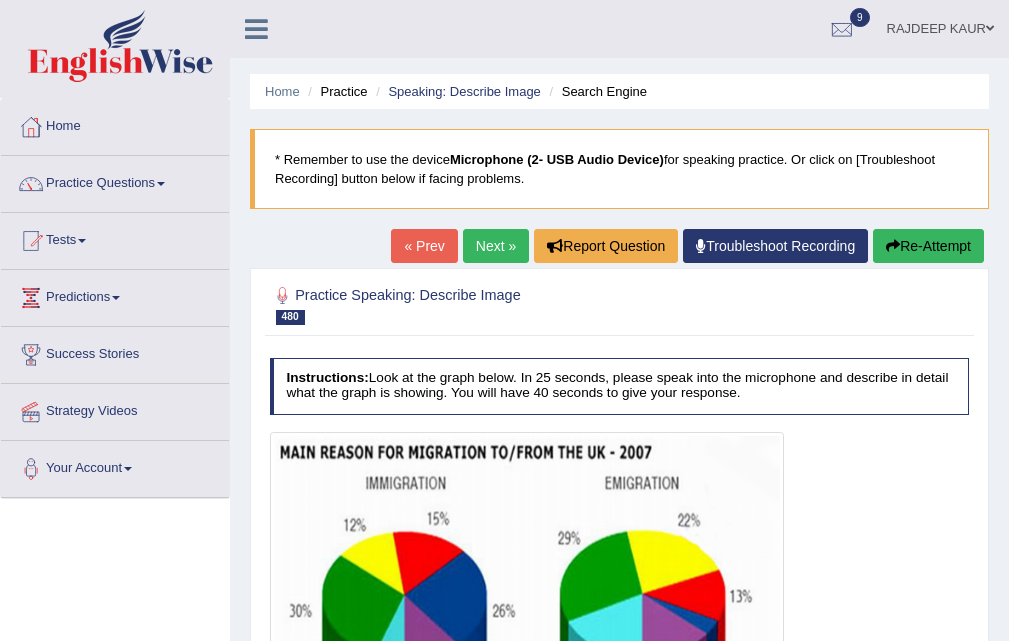 scroll, scrollTop: 398, scrollLeft: 0, axis: vertical 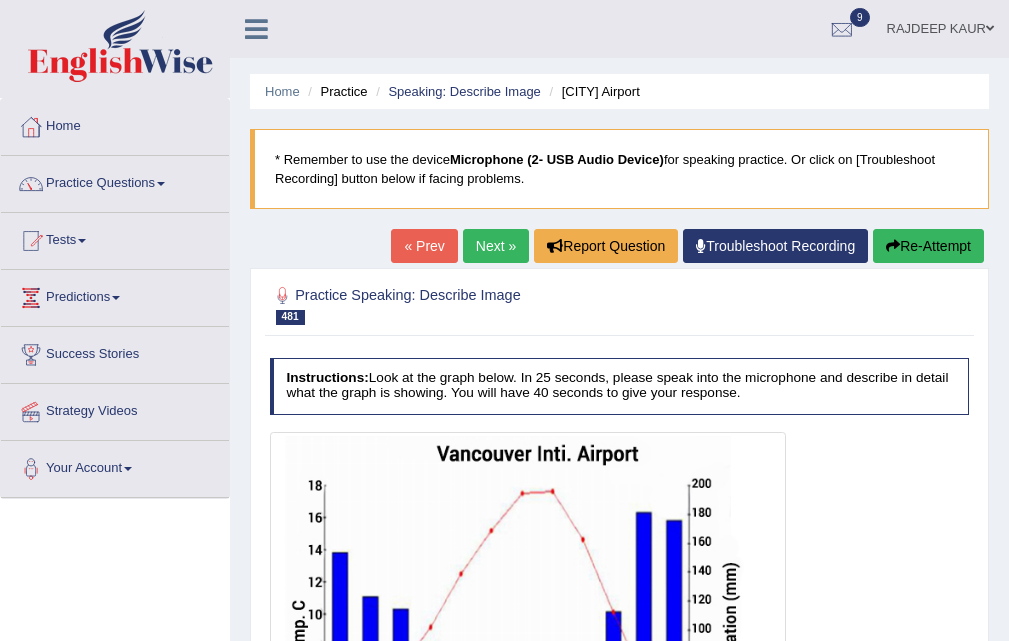 click on "Next »" at bounding box center (496, 246) 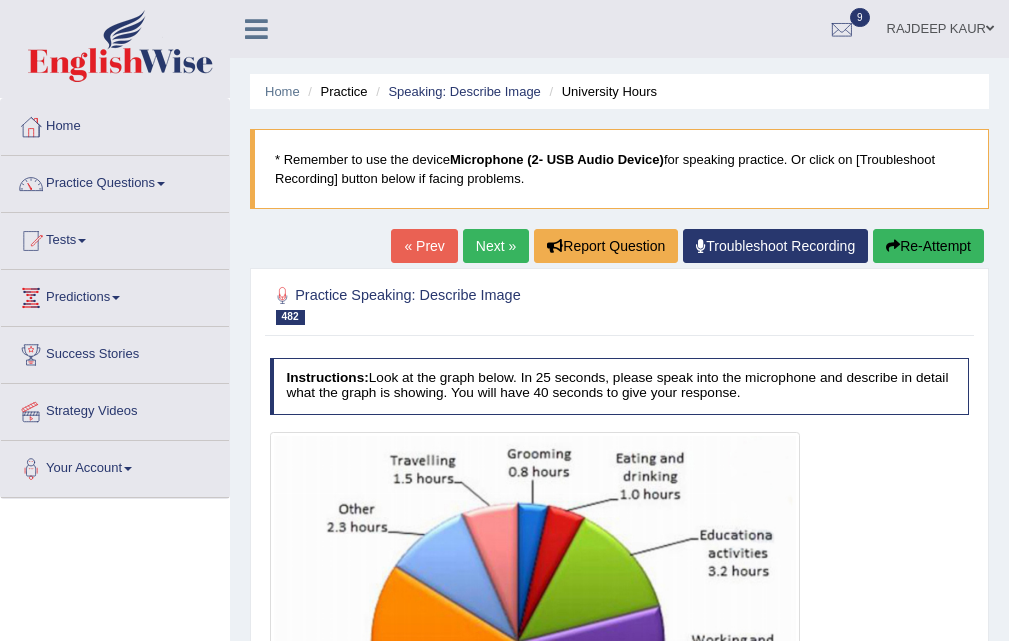 scroll, scrollTop: 272, scrollLeft: 0, axis: vertical 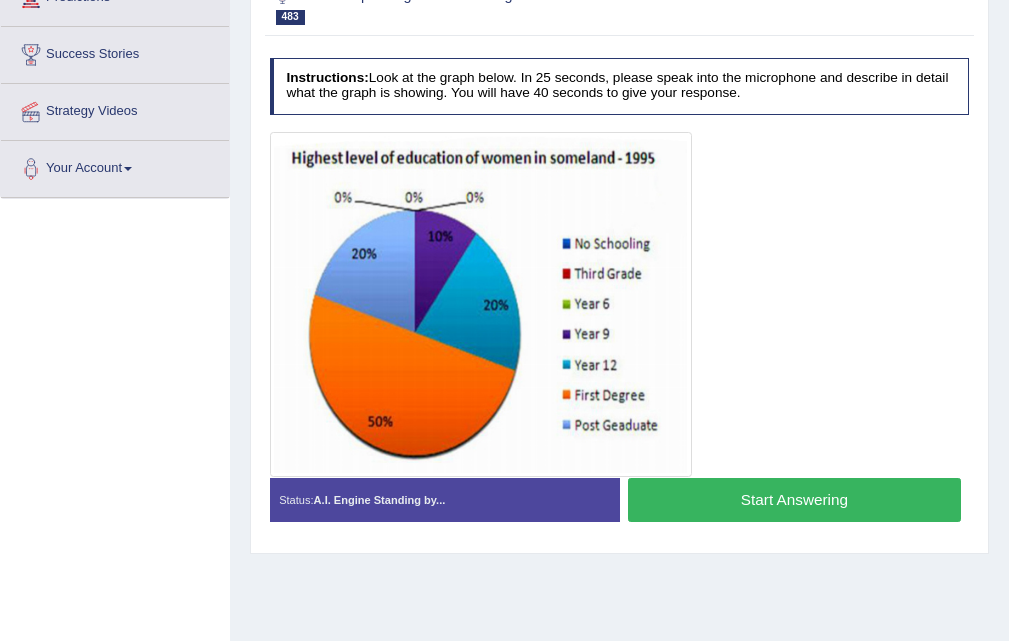 click on "Start Answering" at bounding box center (794, 499) 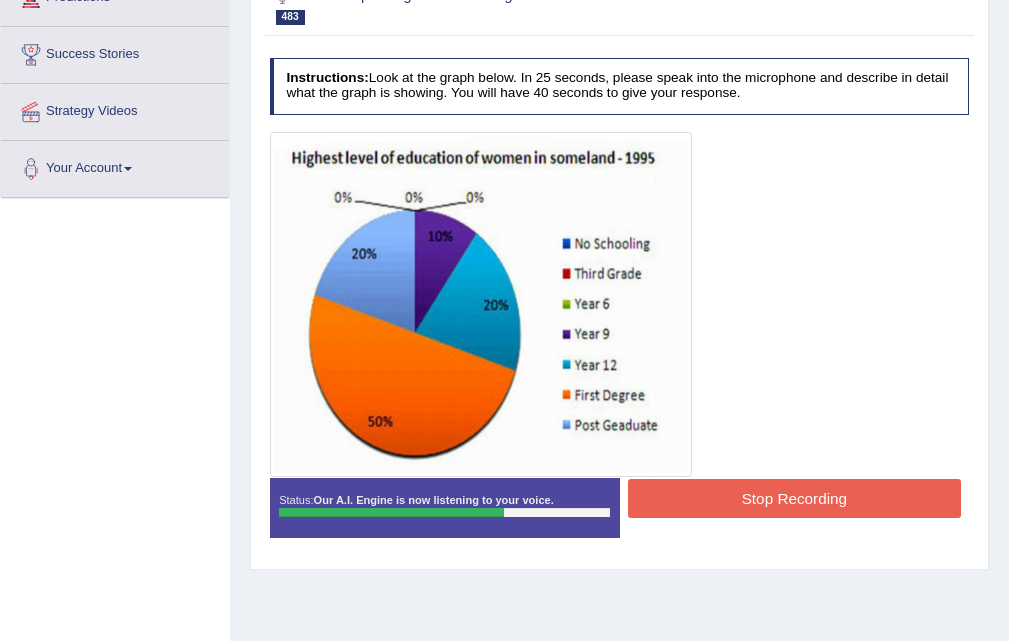 click on "Stop Recording" at bounding box center [794, 498] 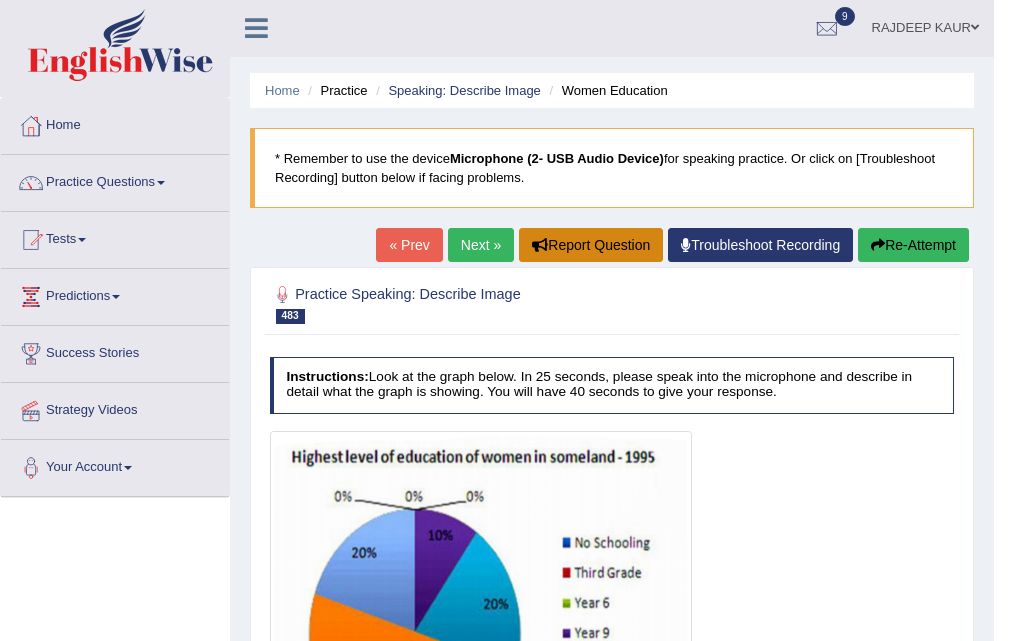 scroll, scrollTop: 0, scrollLeft: 0, axis: both 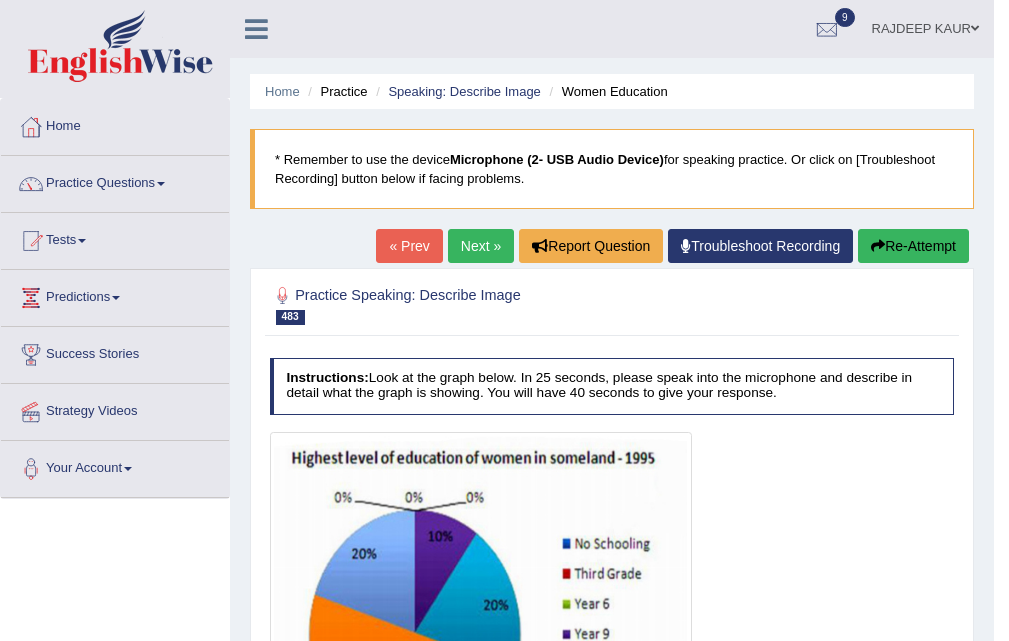 click on "Next »" at bounding box center (481, 246) 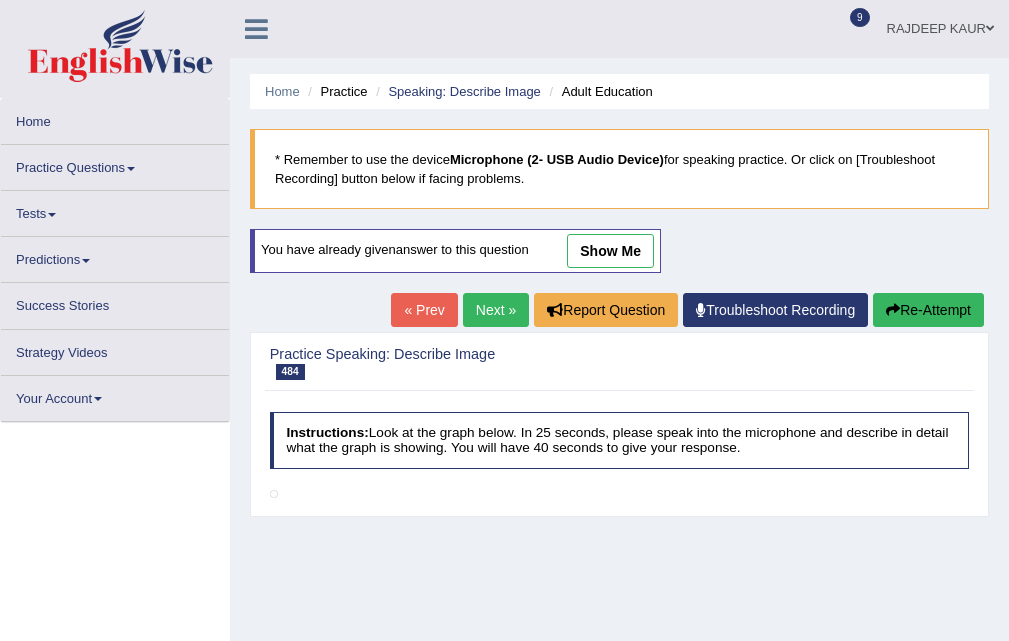 scroll, scrollTop: 399, scrollLeft: 0, axis: vertical 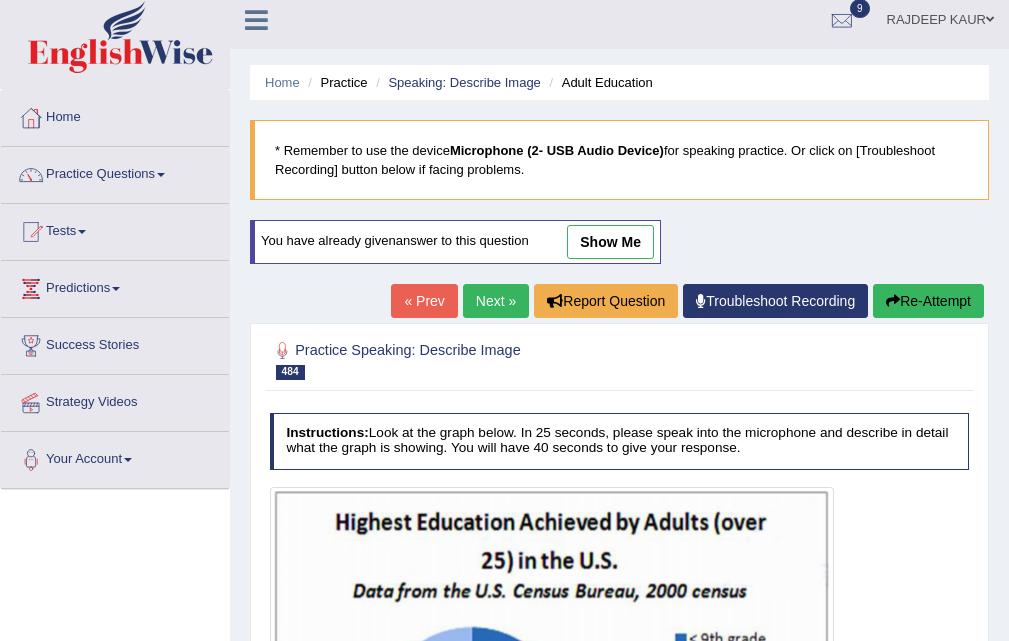 click on "Next »" at bounding box center [496, 301] 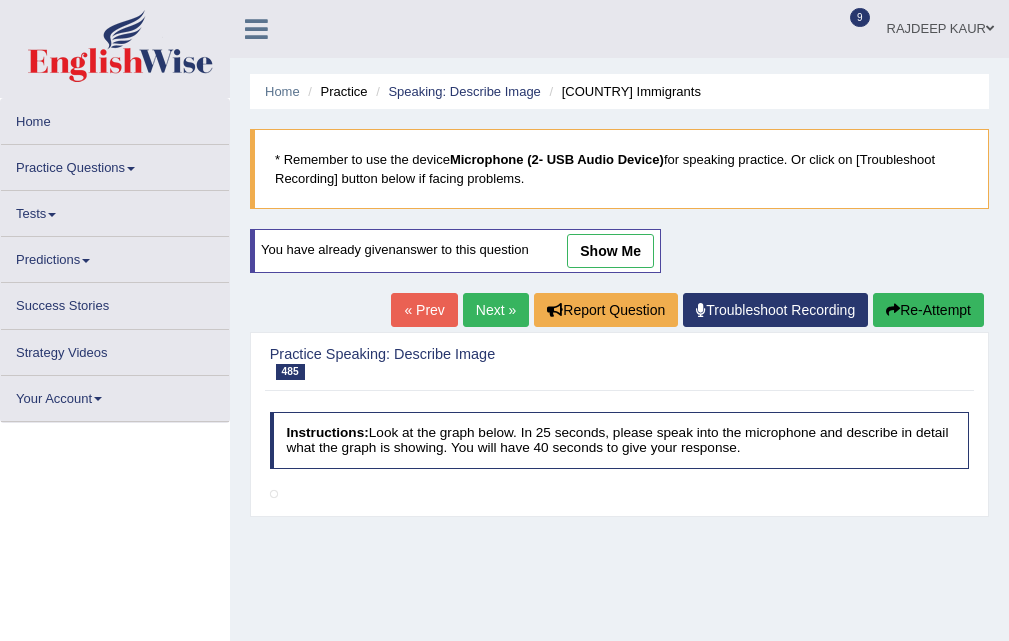scroll, scrollTop: 300, scrollLeft: 0, axis: vertical 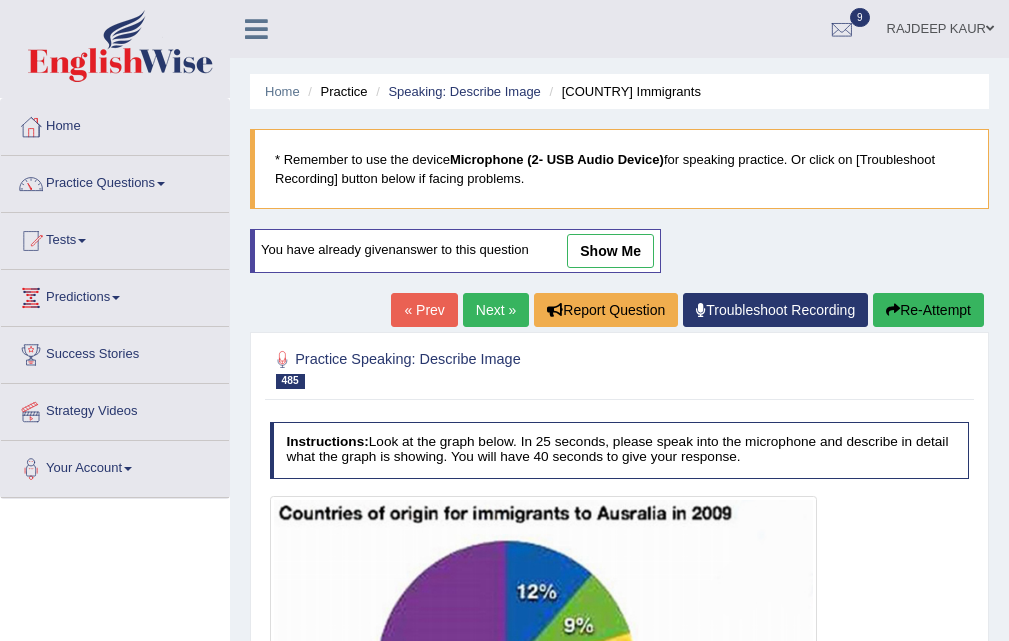 click on "Next »" at bounding box center (496, 310) 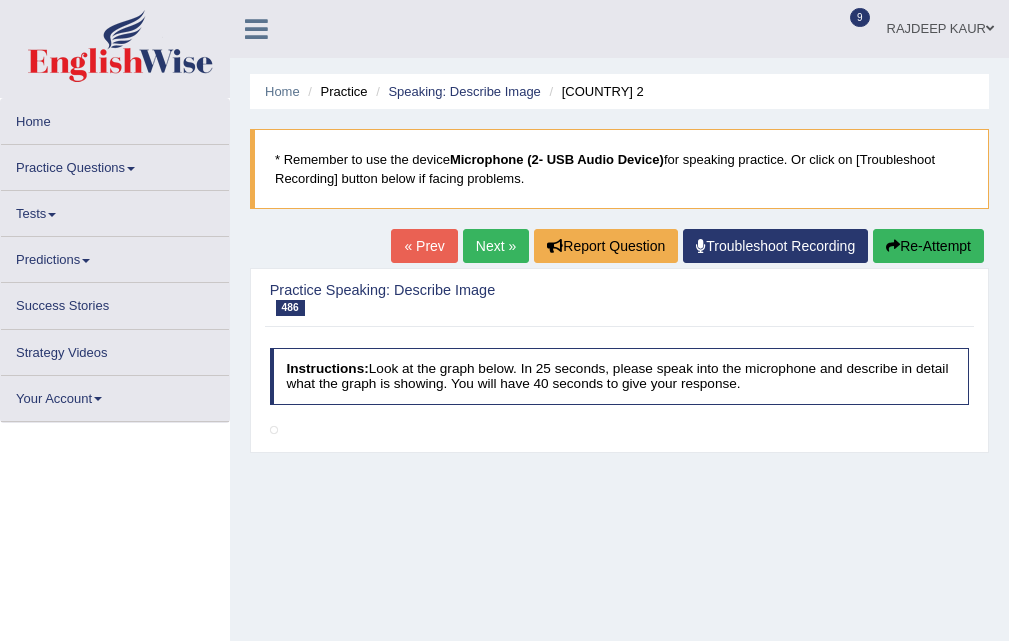 scroll, scrollTop: 0, scrollLeft: 0, axis: both 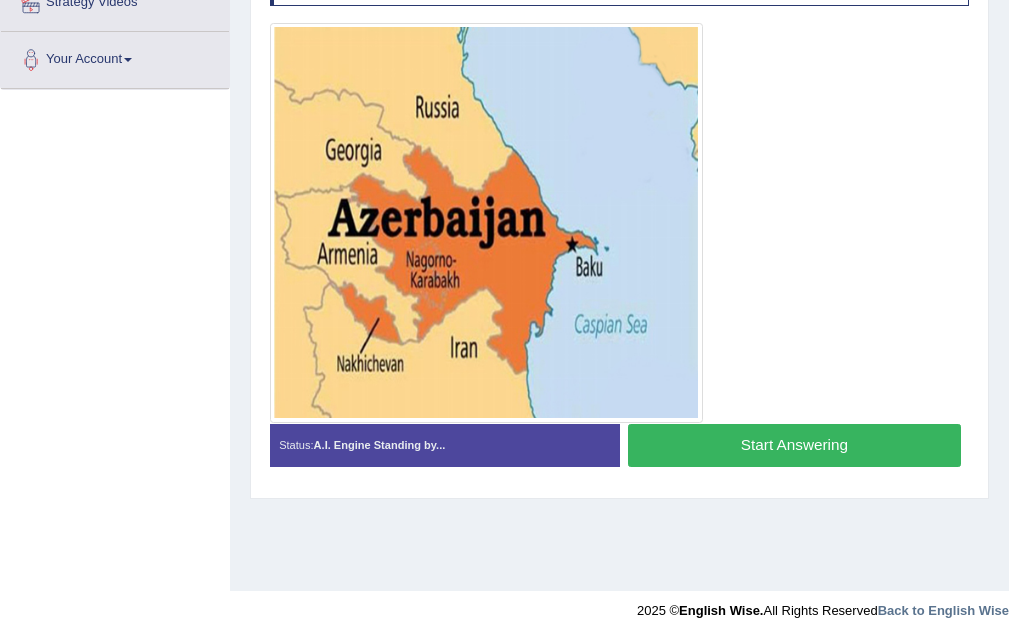 click on "Start Answering" at bounding box center [794, 445] 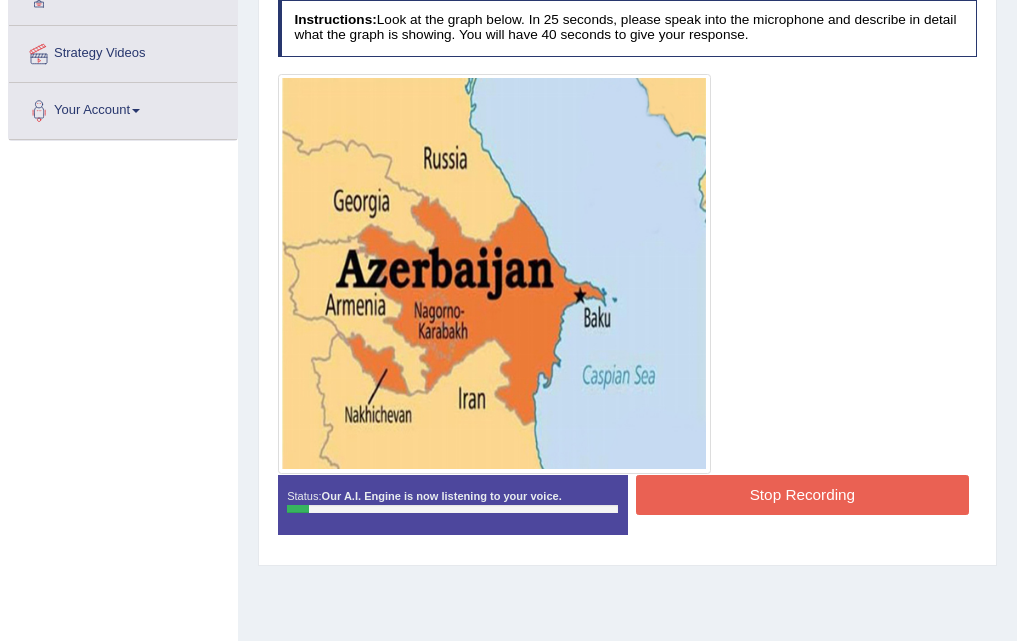 scroll, scrollTop: 409, scrollLeft: 0, axis: vertical 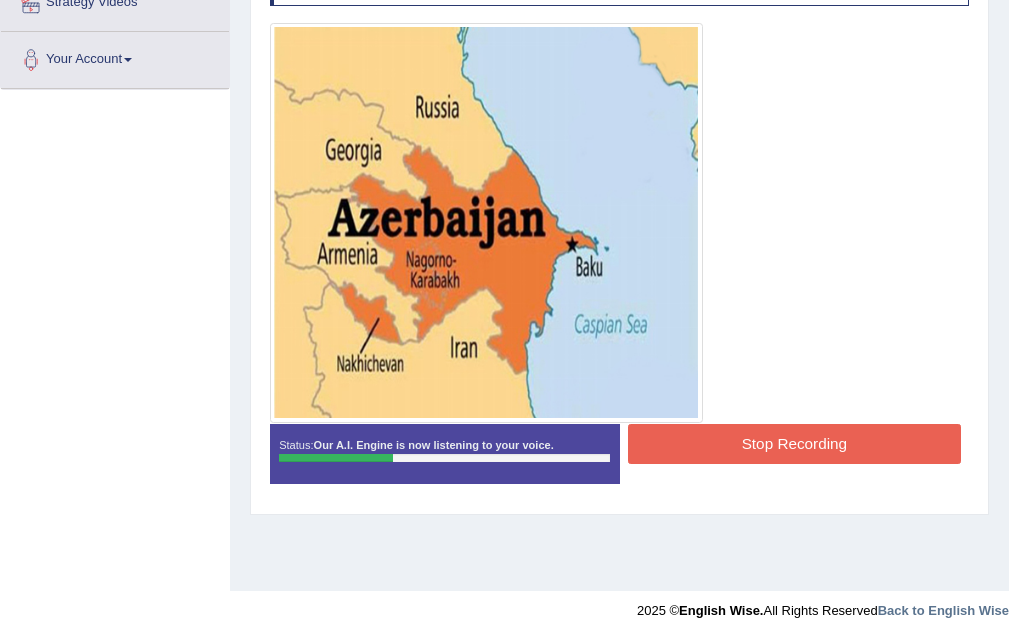 click on "Stop Recording" at bounding box center (794, 443) 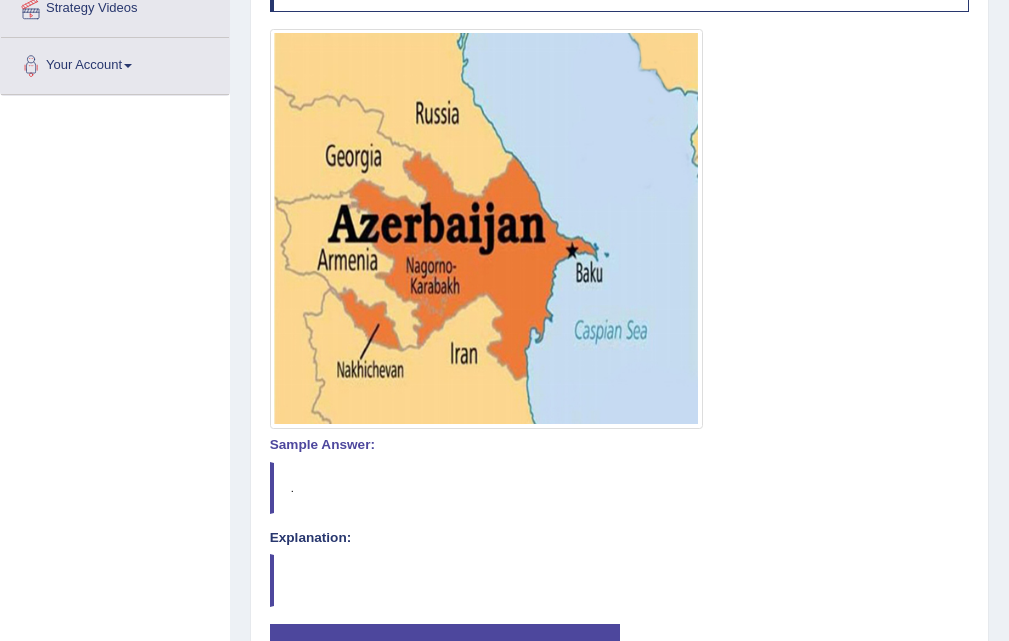 scroll, scrollTop: 309, scrollLeft: 0, axis: vertical 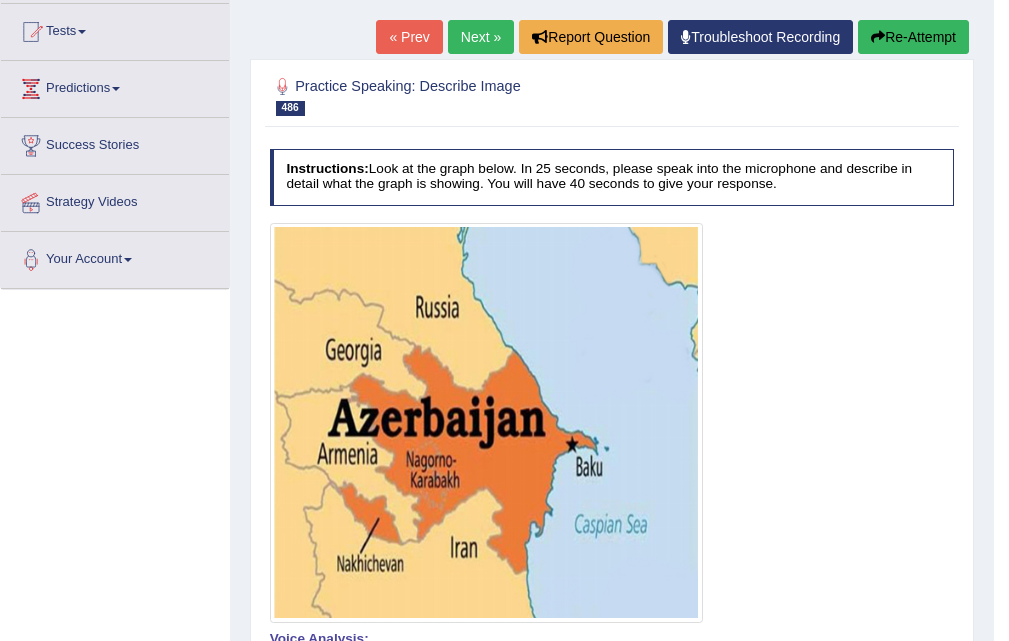 click on "« Prev Next »  Report Question  Troubleshoot Recording  Re-Attempt" at bounding box center (675, 39) 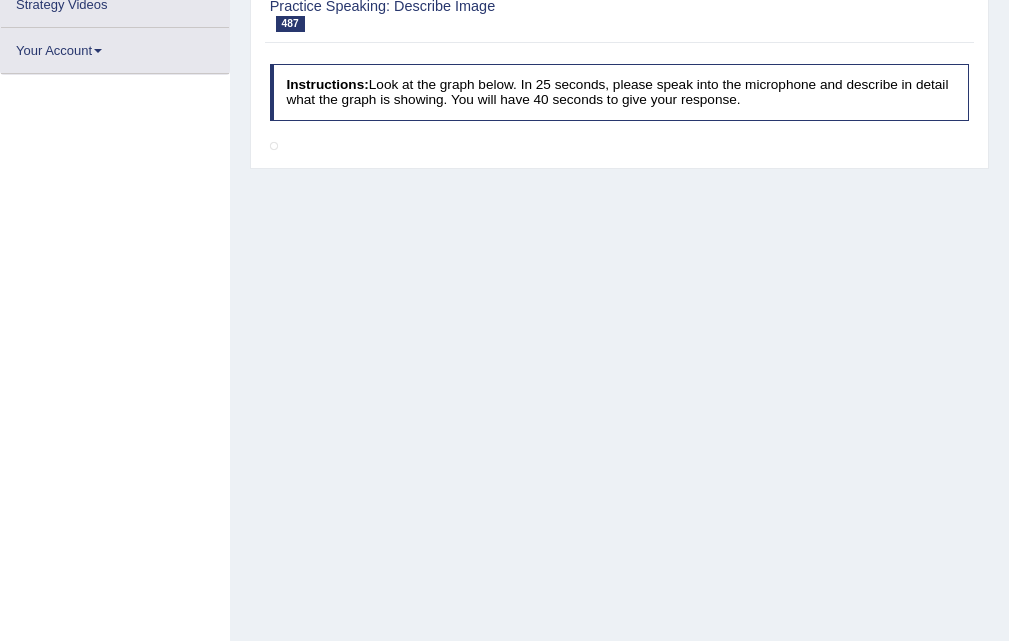 scroll, scrollTop: 0, scrollLeft: 0, axis: both 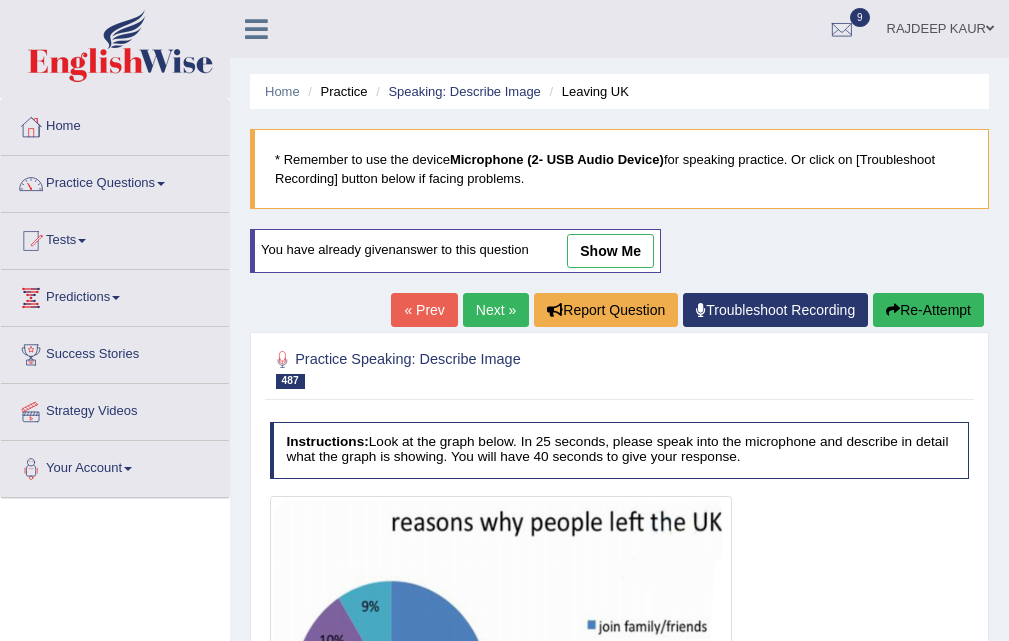click on "Next »" at bounding box center (496, 310) 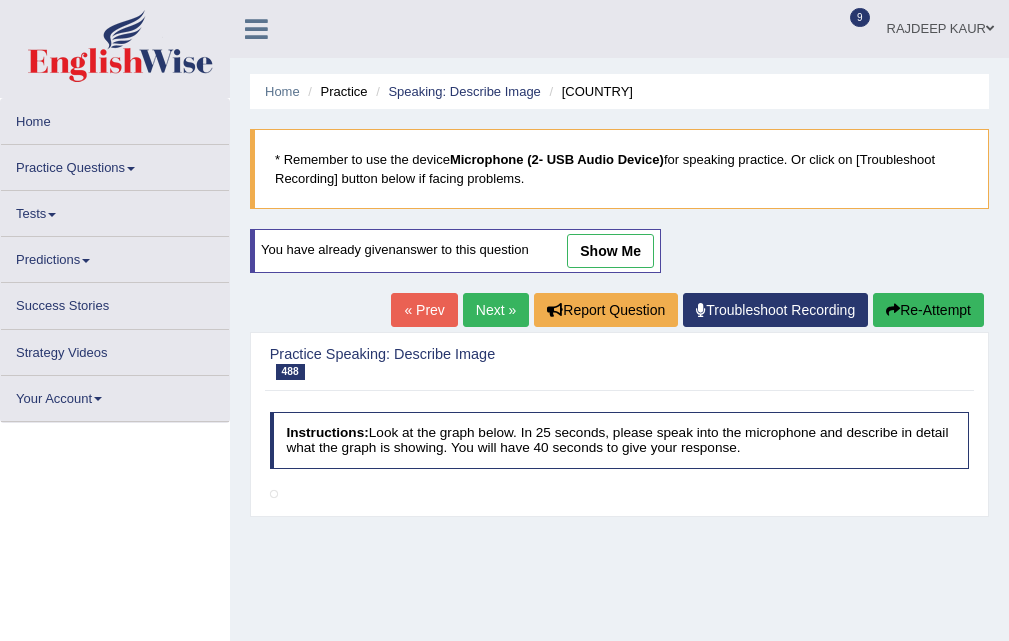 scroll, scrollTop: 300, scrollLeft: 0, axis: vertical 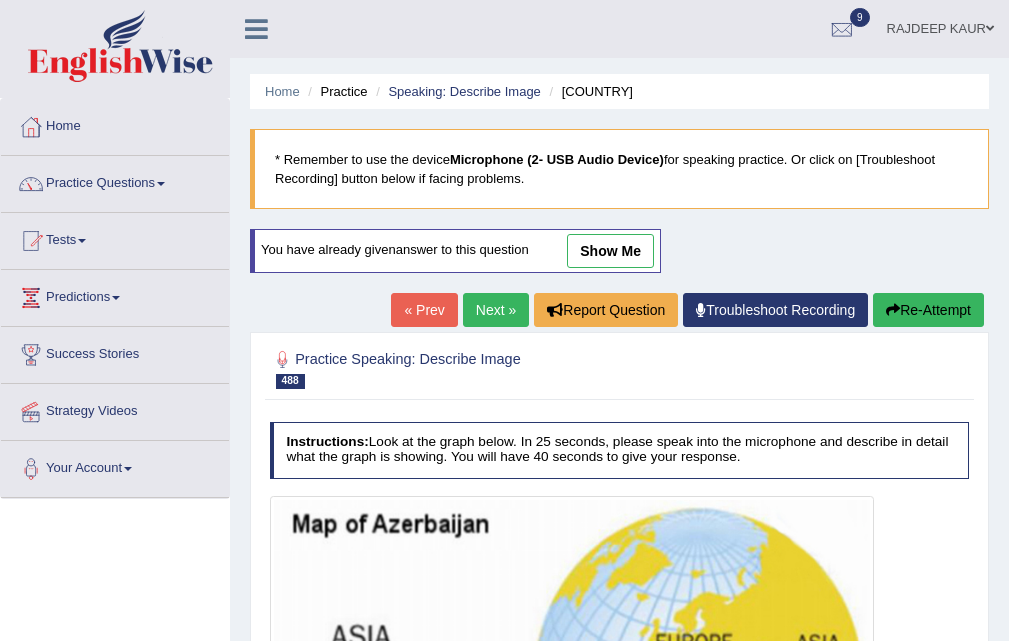 click on "Next »" at bounding box center [496, 310] 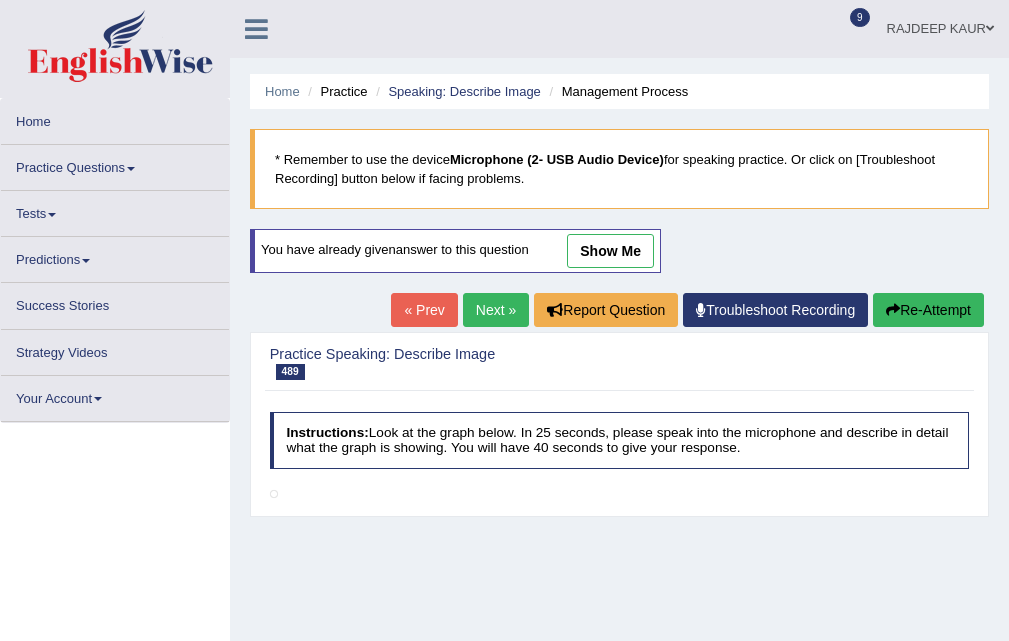 scroll, scrollTop: 300, scrollLeft: 0, axis: vertical 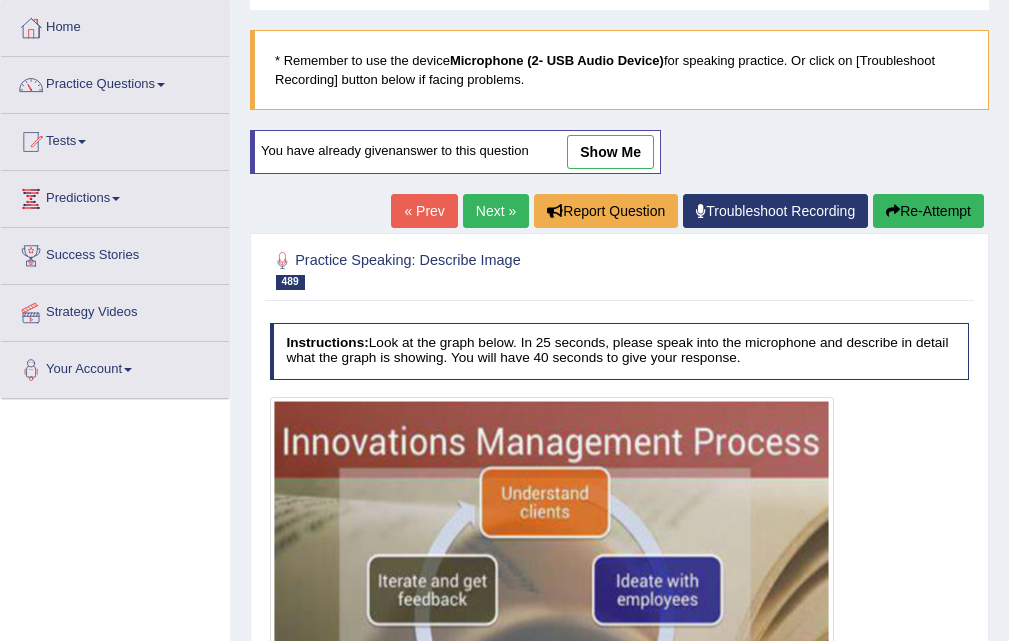 click on "Next »" at bounding box center (496, 211) 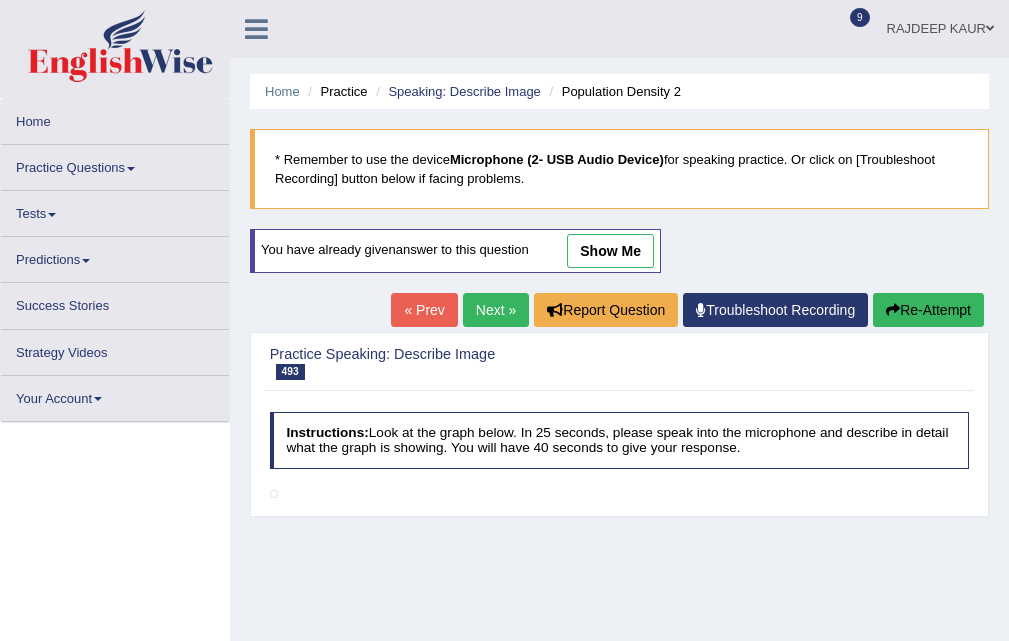 scroll, scrollTop: 0, scrollLeft: 0, axis: both 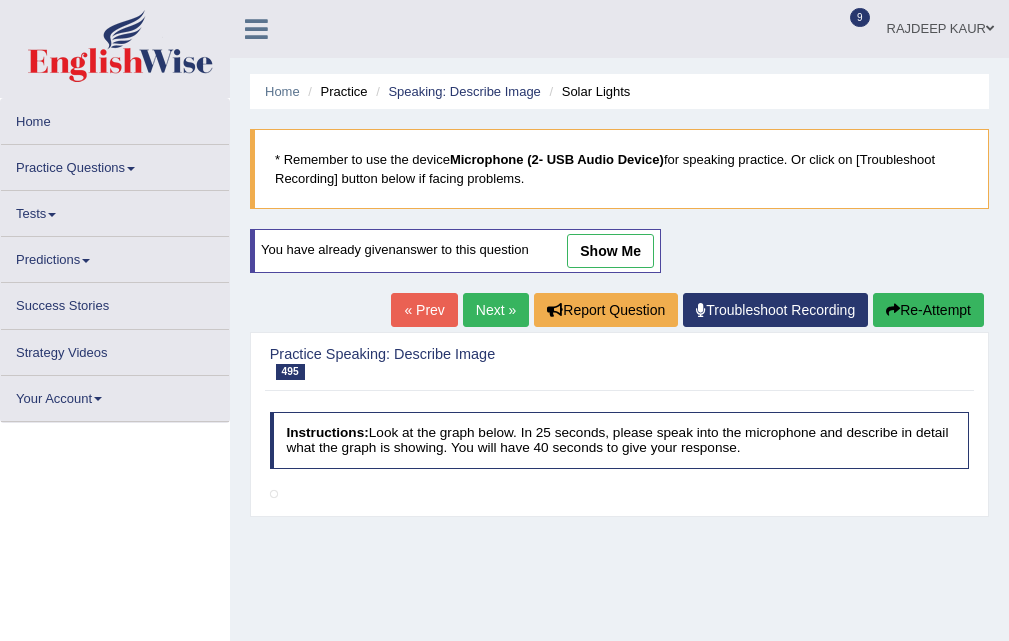 click on "Next »" at bounding box center (496, 310) 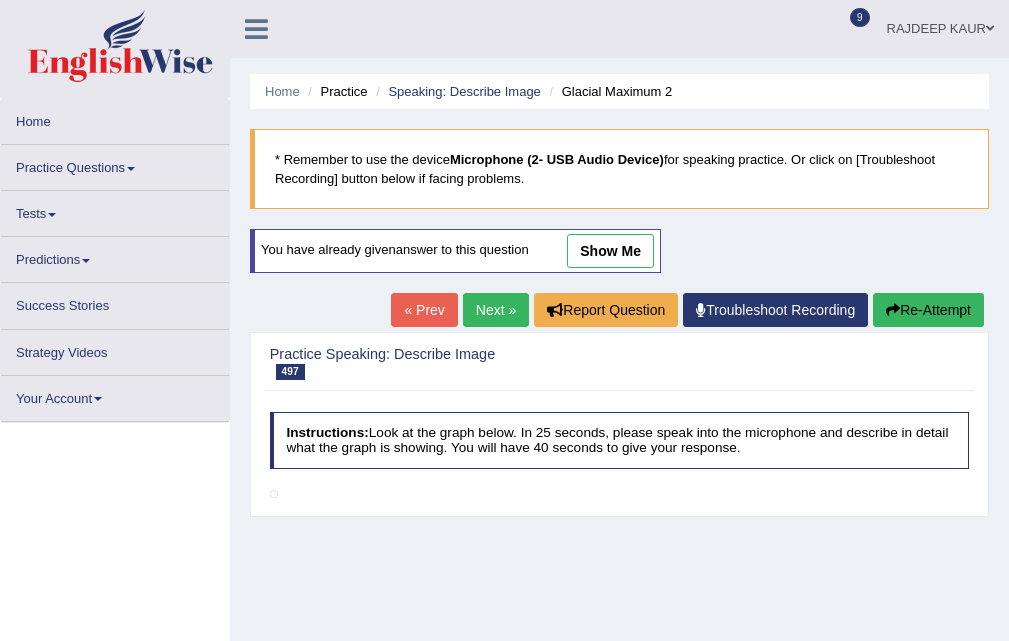 scroll, scrollTop: 0, scrollLeft: 0, axis: both 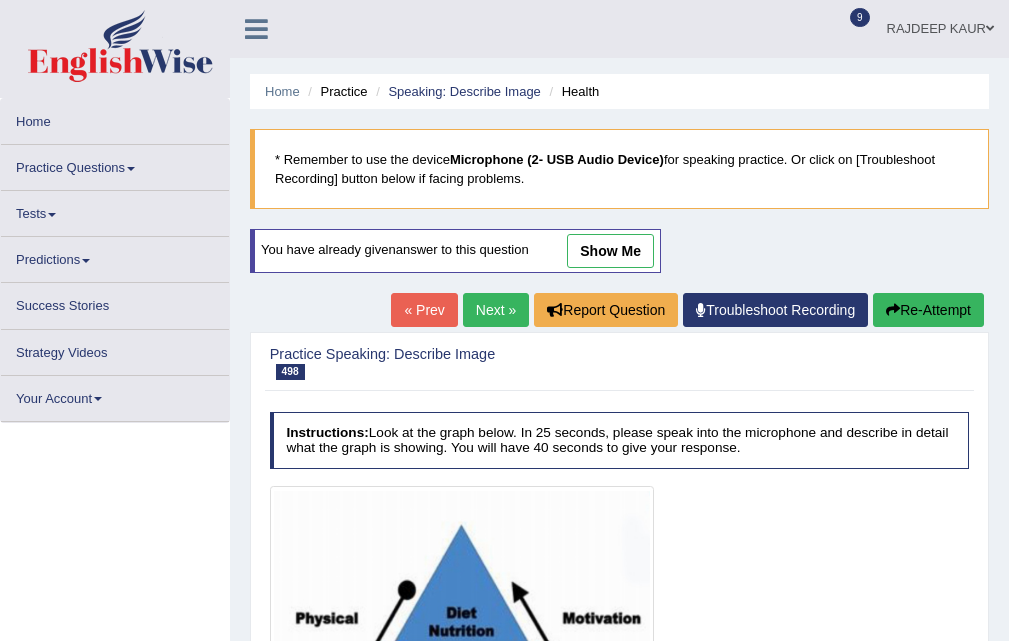 click on "Next »" at bounding box center (496, 310) 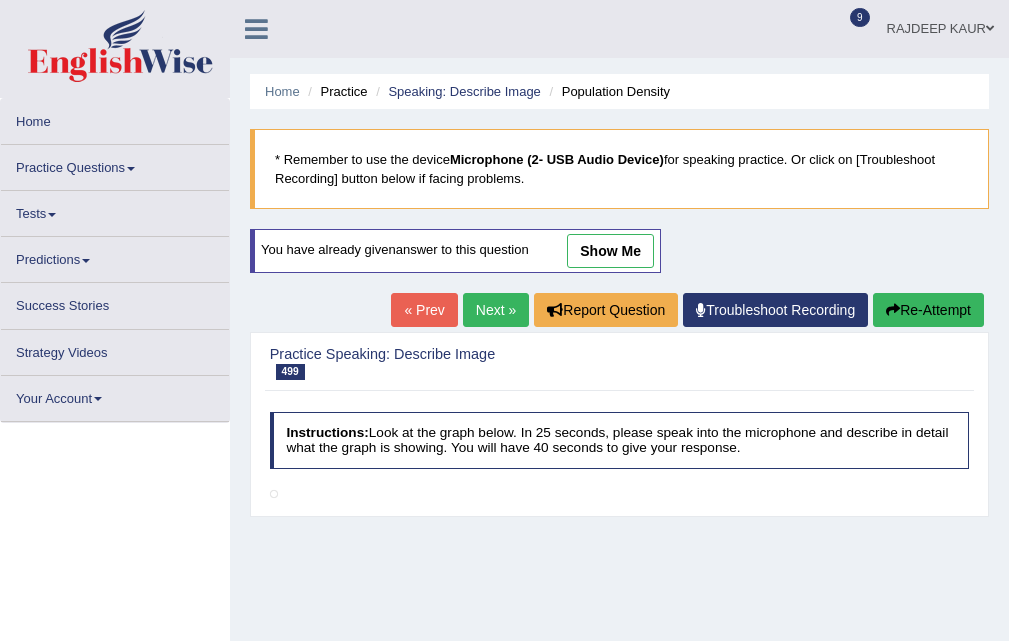 scroll, scrollTop: 0, scrollLeft: 0, axis: both 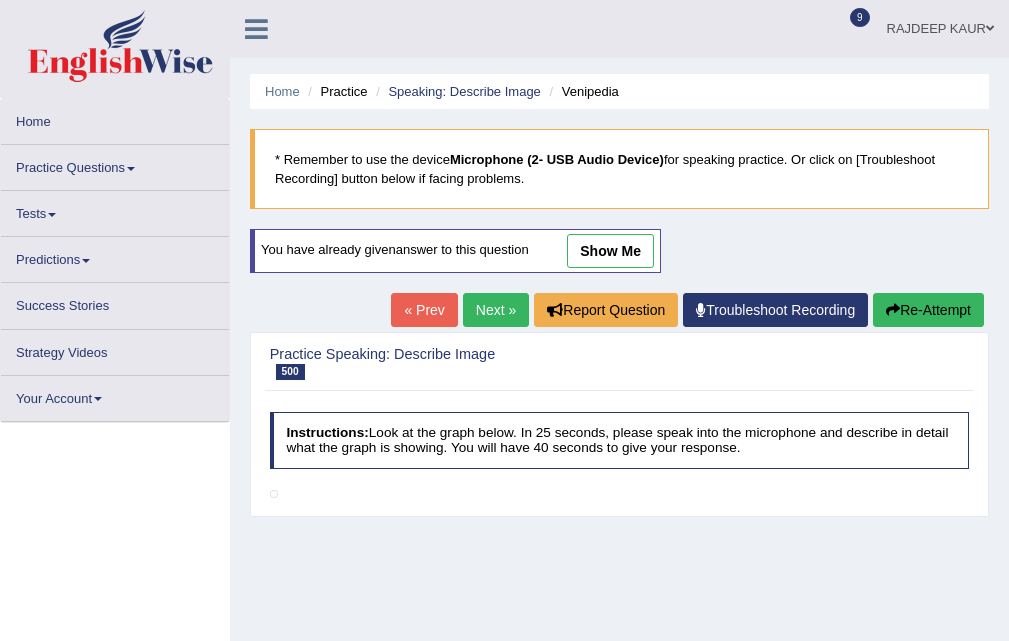 click on "Next »" at bounding box center [496, 310] 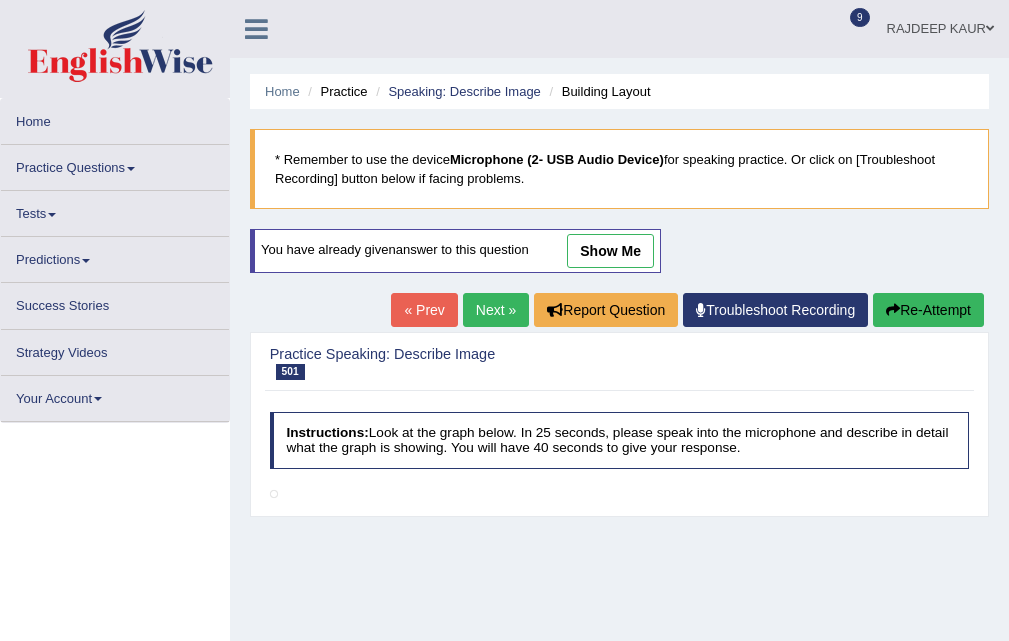 scroll, scrollTop: 0, scrollLeft: 0, axis: both 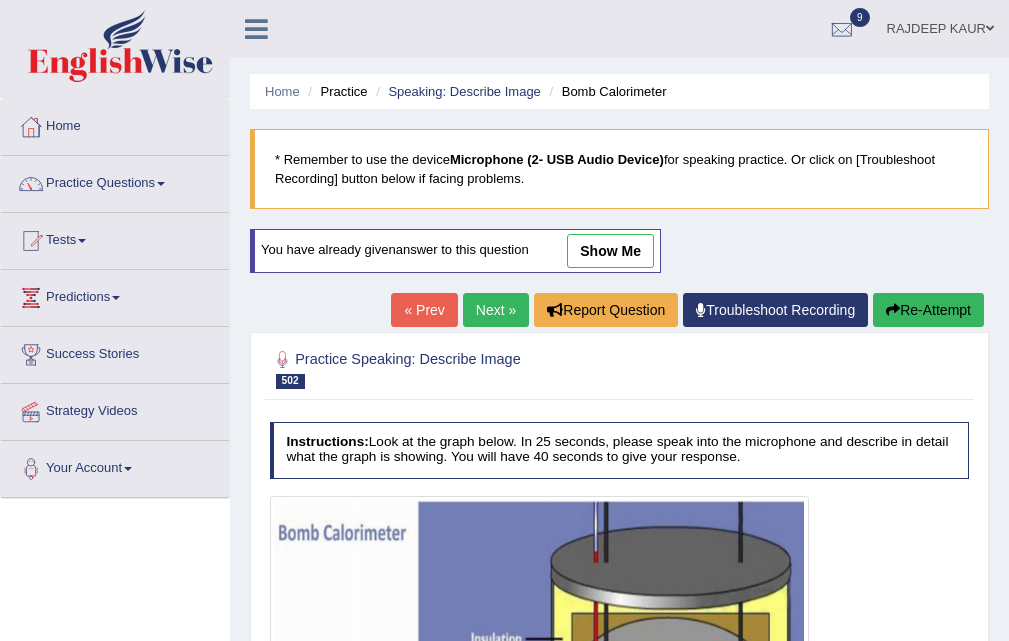 click on "You have already given   answer to this question
show me" at bounding box center [455, 251] 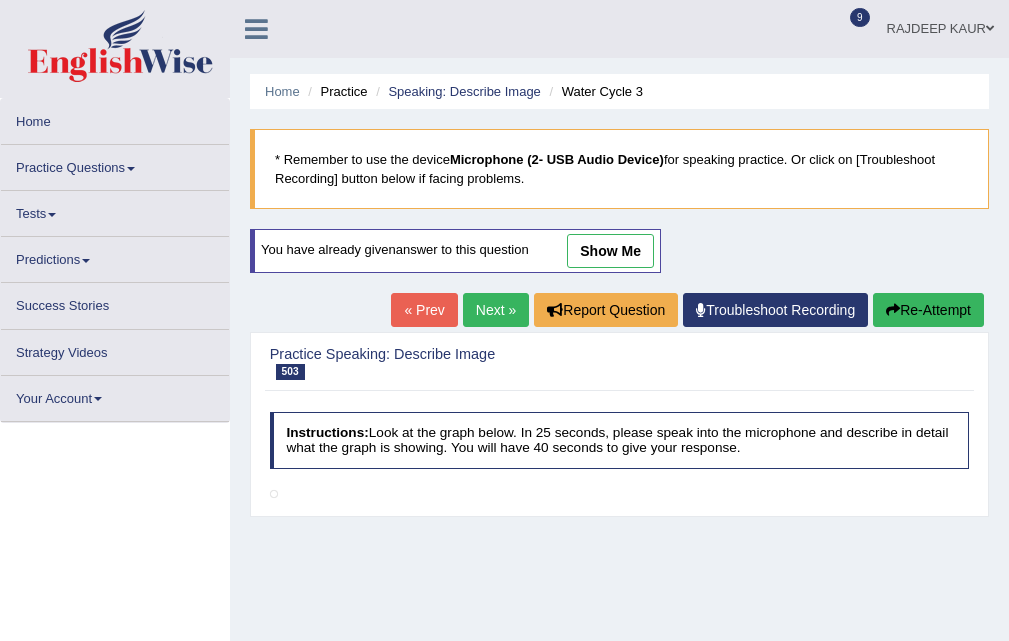 scroll, scrollTop: 409, scrollLeft: 0, axis: vertical 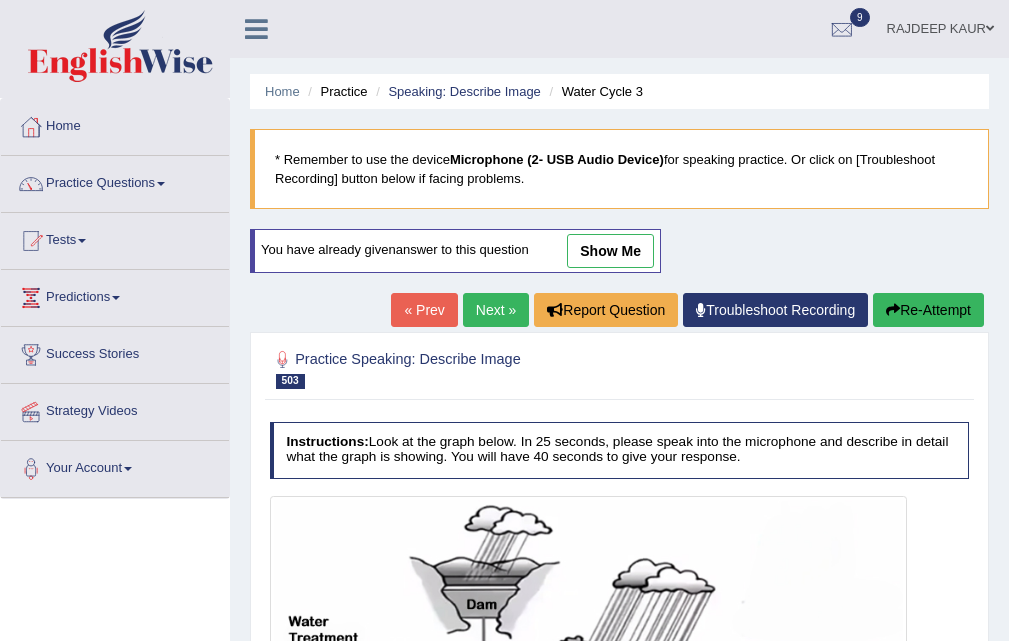 click on "Next »" at bounding box center [496, 310] 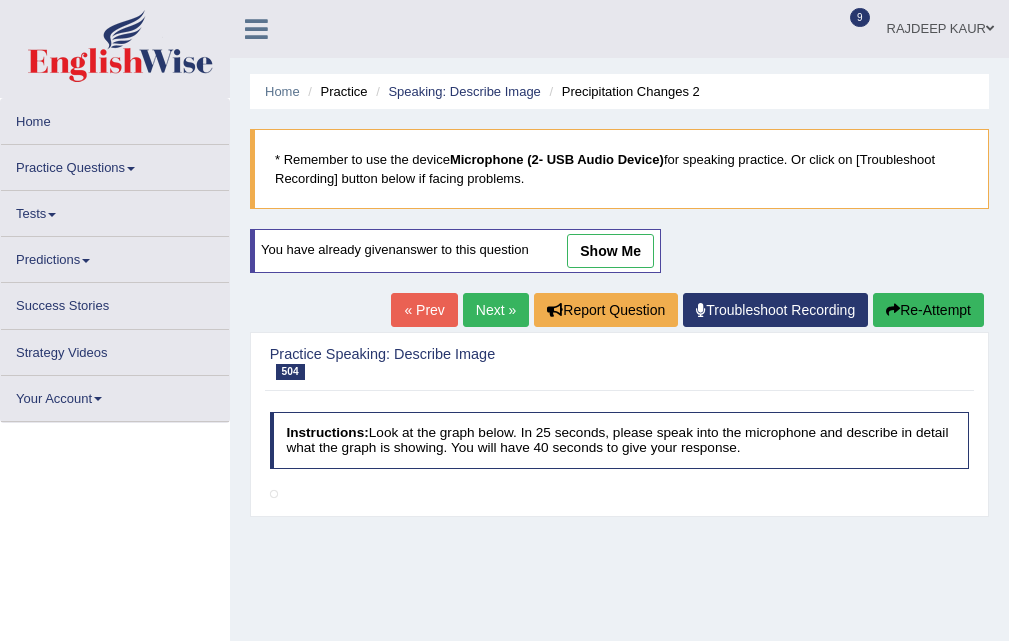 scroll, scrollTop: 368, scrollLeft: 0, axis: vertical 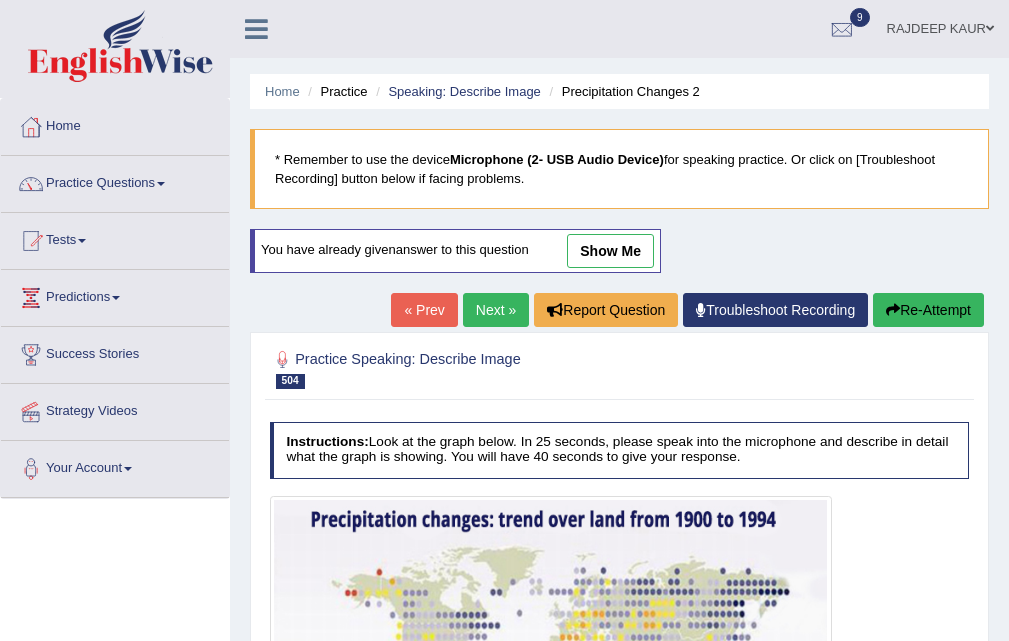 click on "Next »" at bounding box center [496, 310] 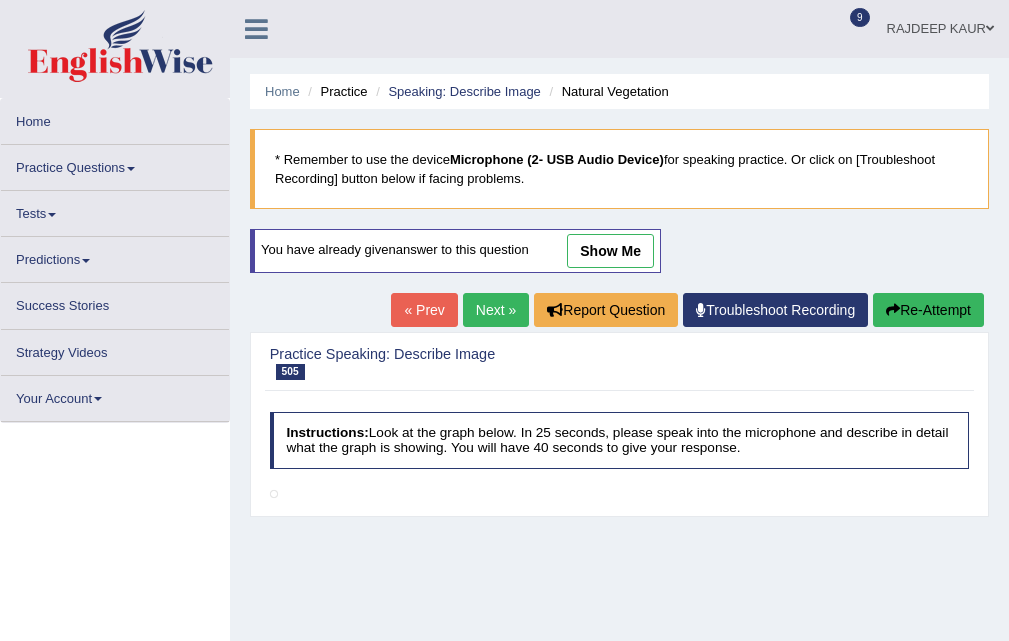 scroll, scrollTop: 0, scrollLeft: 0, axis: both 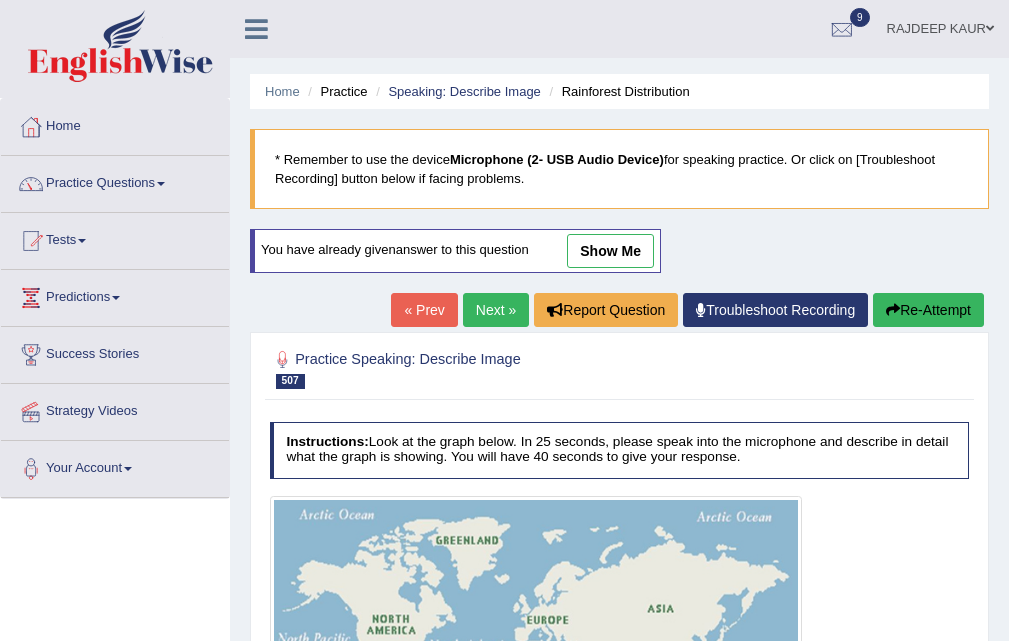 click on "Next »" at bounding box center [496, 310] 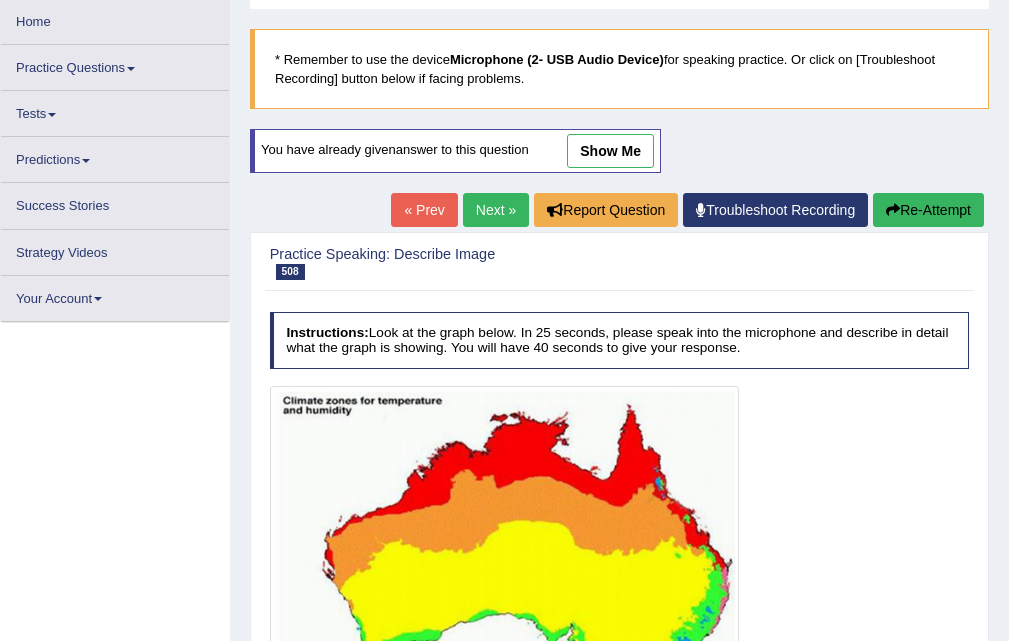 scroll, scrollTop: 100, scrollLeft: 0, axis: vertical 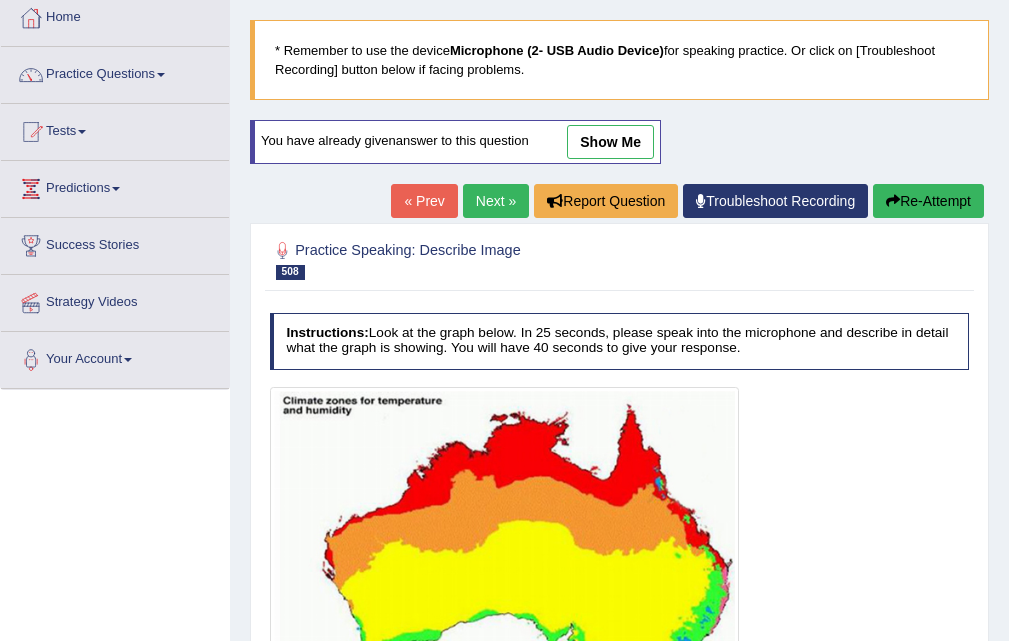 click on "Next »" at bounding box center [496, 201] 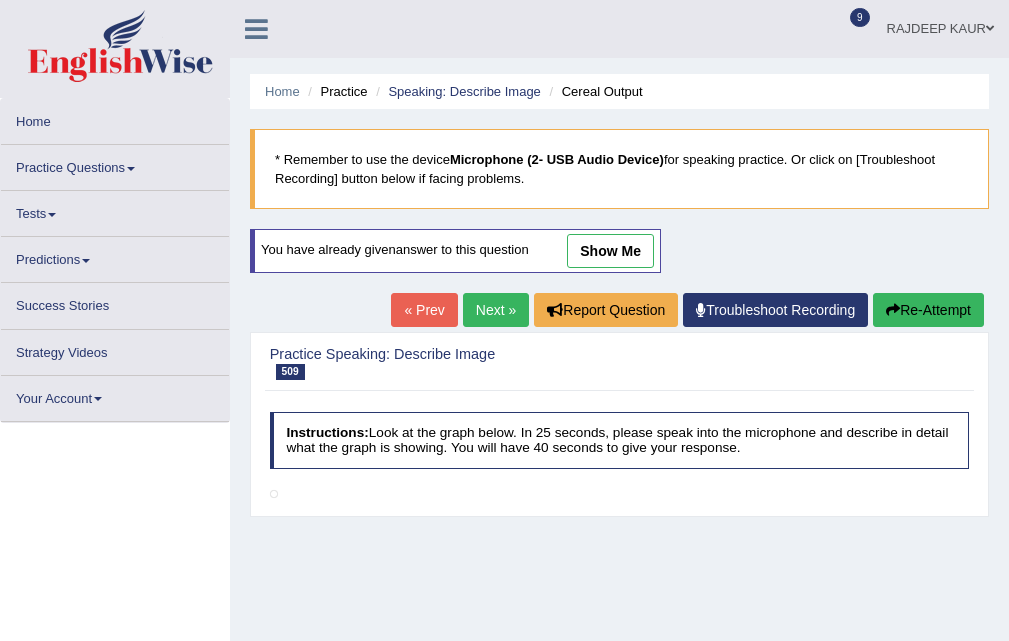 scroll, scrollTop: 0, scrollLeft: 0, axis: both 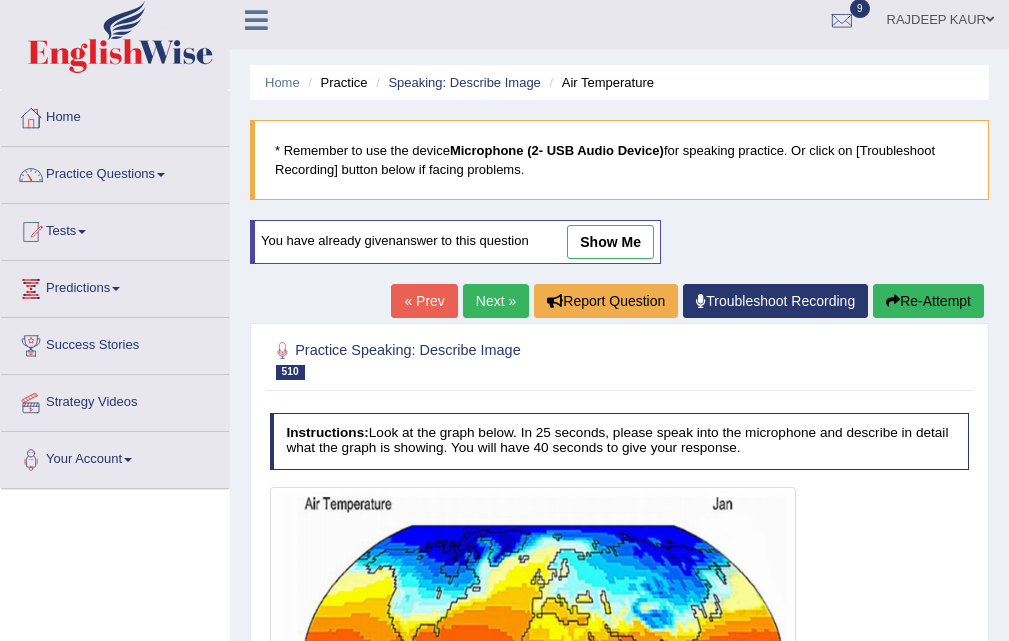 click on "Next »" at bounding box center (496, 301) 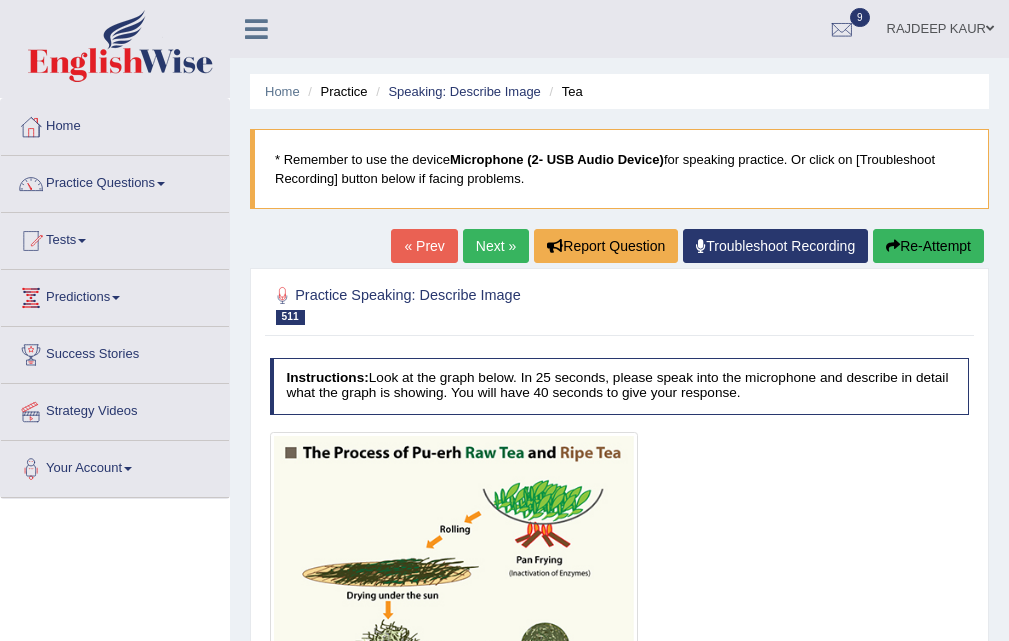 scroll, scrollTop: 0, scrollLeft: 0, axis: both 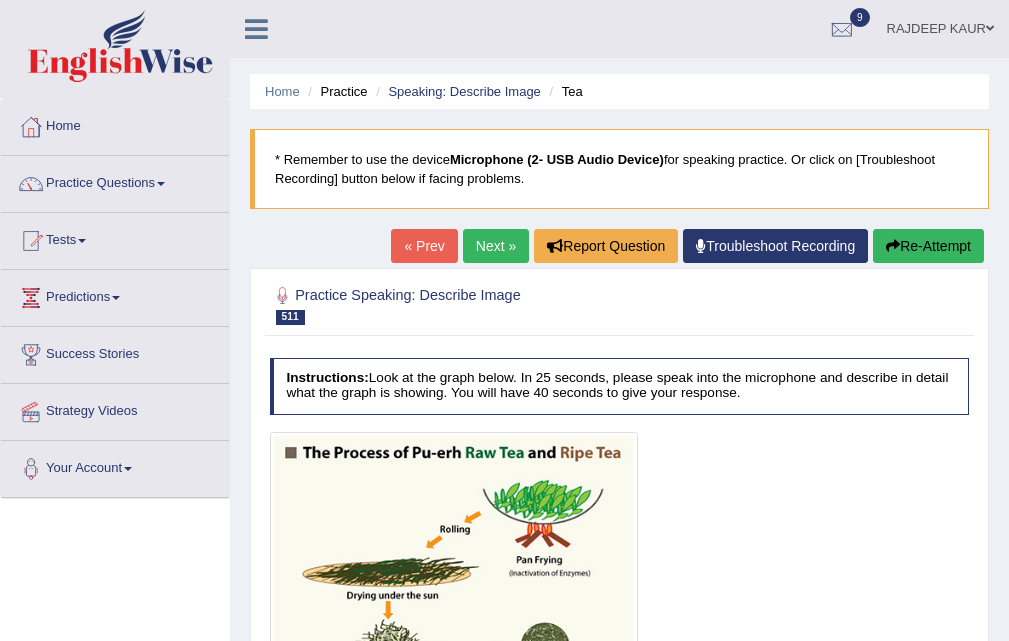click on "Next »" at bounding box center [496, 246] 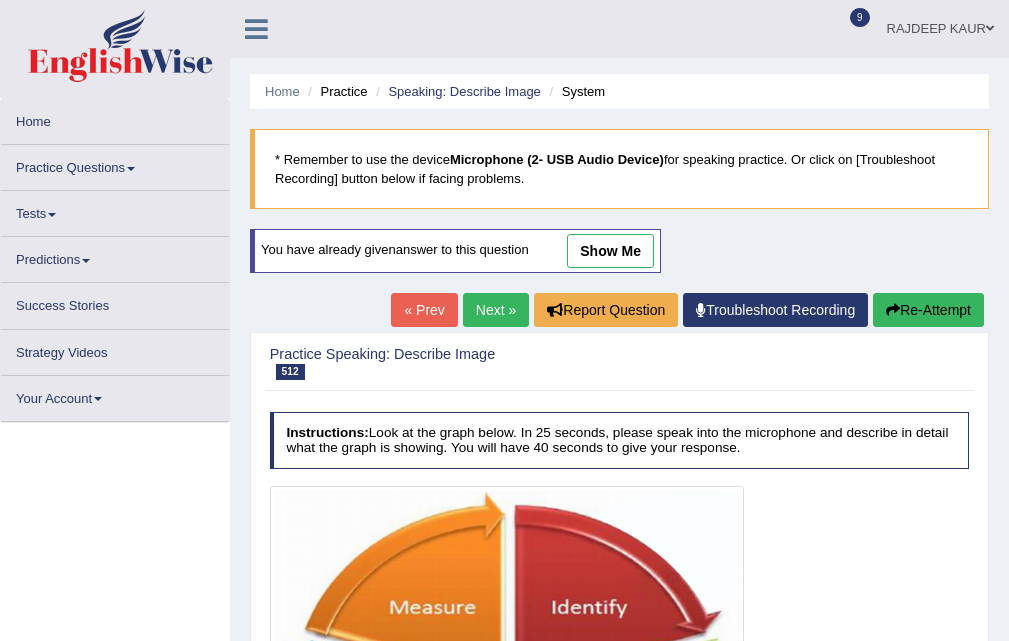 scroll, scrollTop: 0, scrollLeft: 0, axis: both 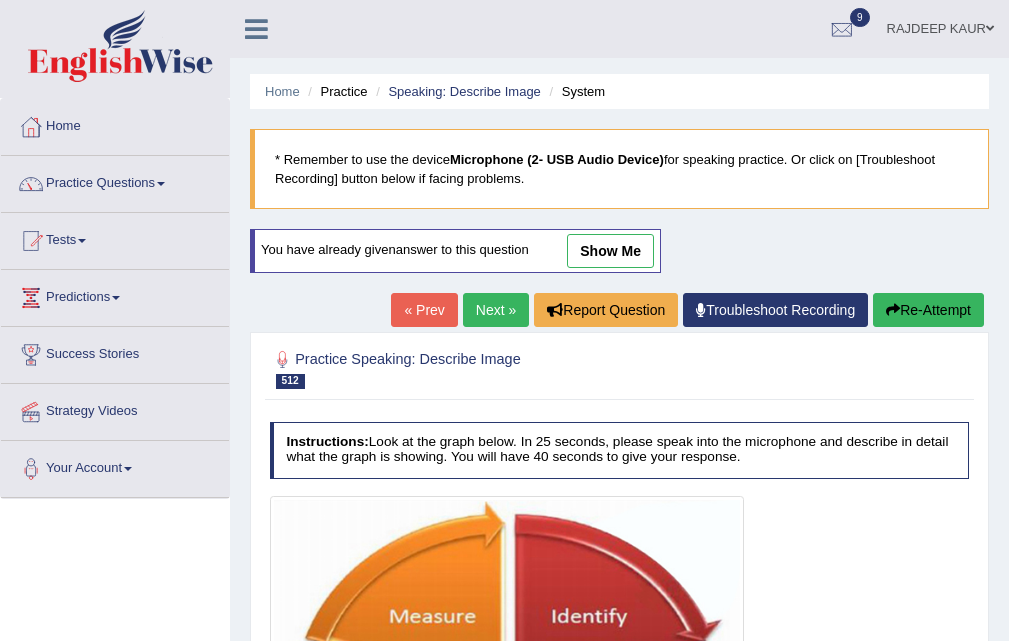 click on "Next »" at bounding box center [496, 310] 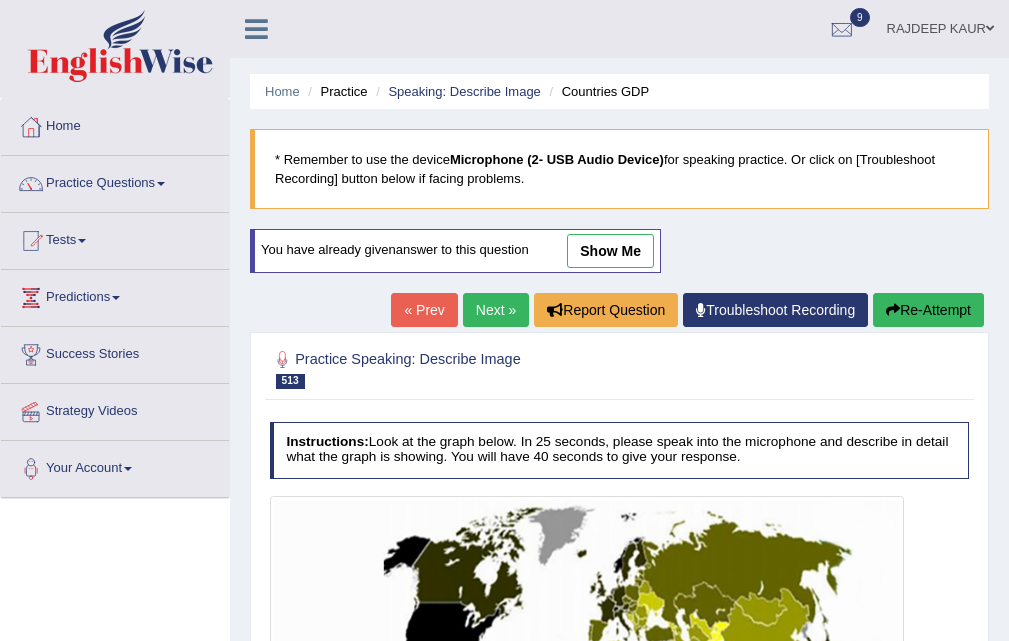 scroll, scrollTop: 0, scrollLeft: 0, axis: both 